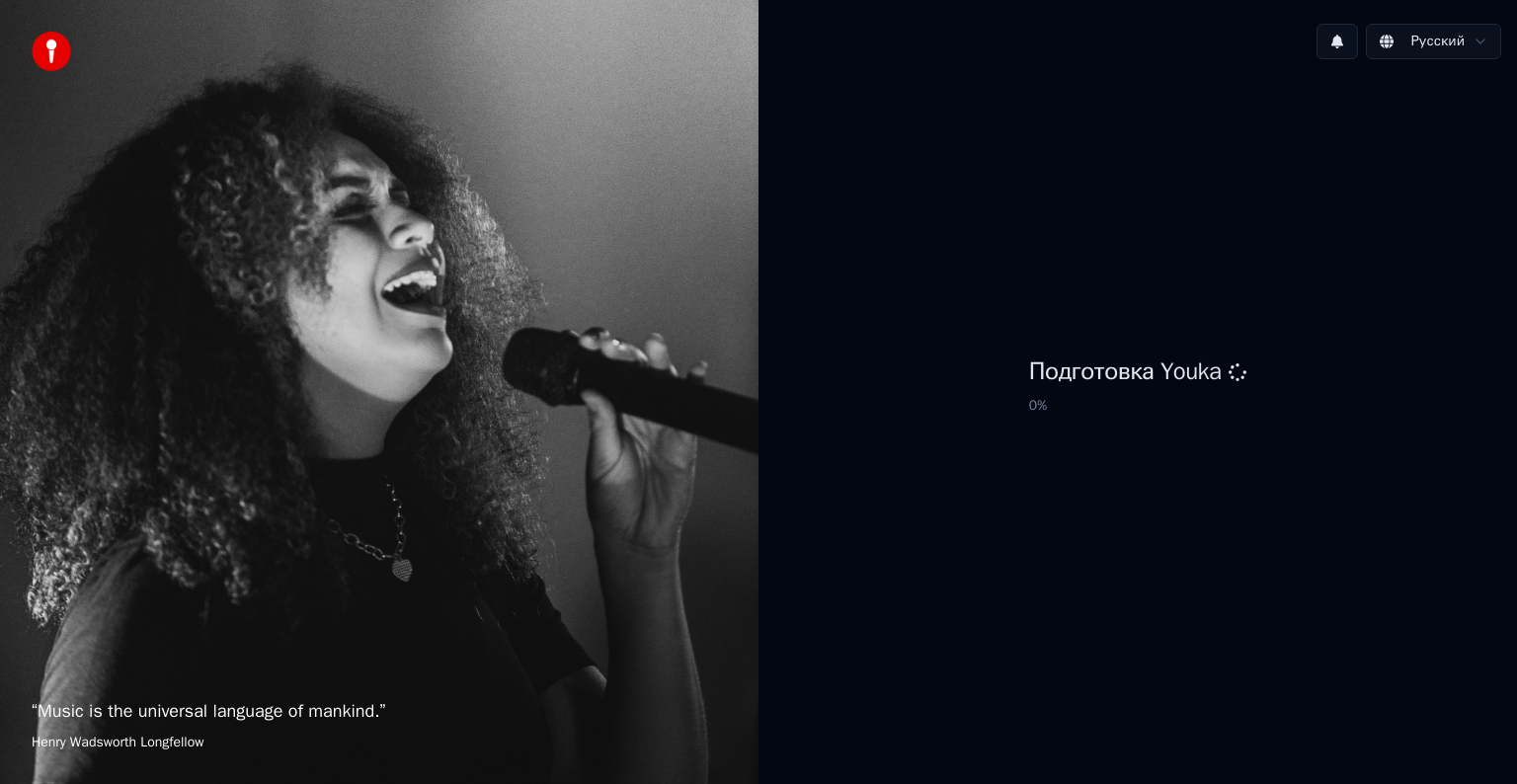scroll, scrollTop: 0, scrollLeft: 0, axis: both 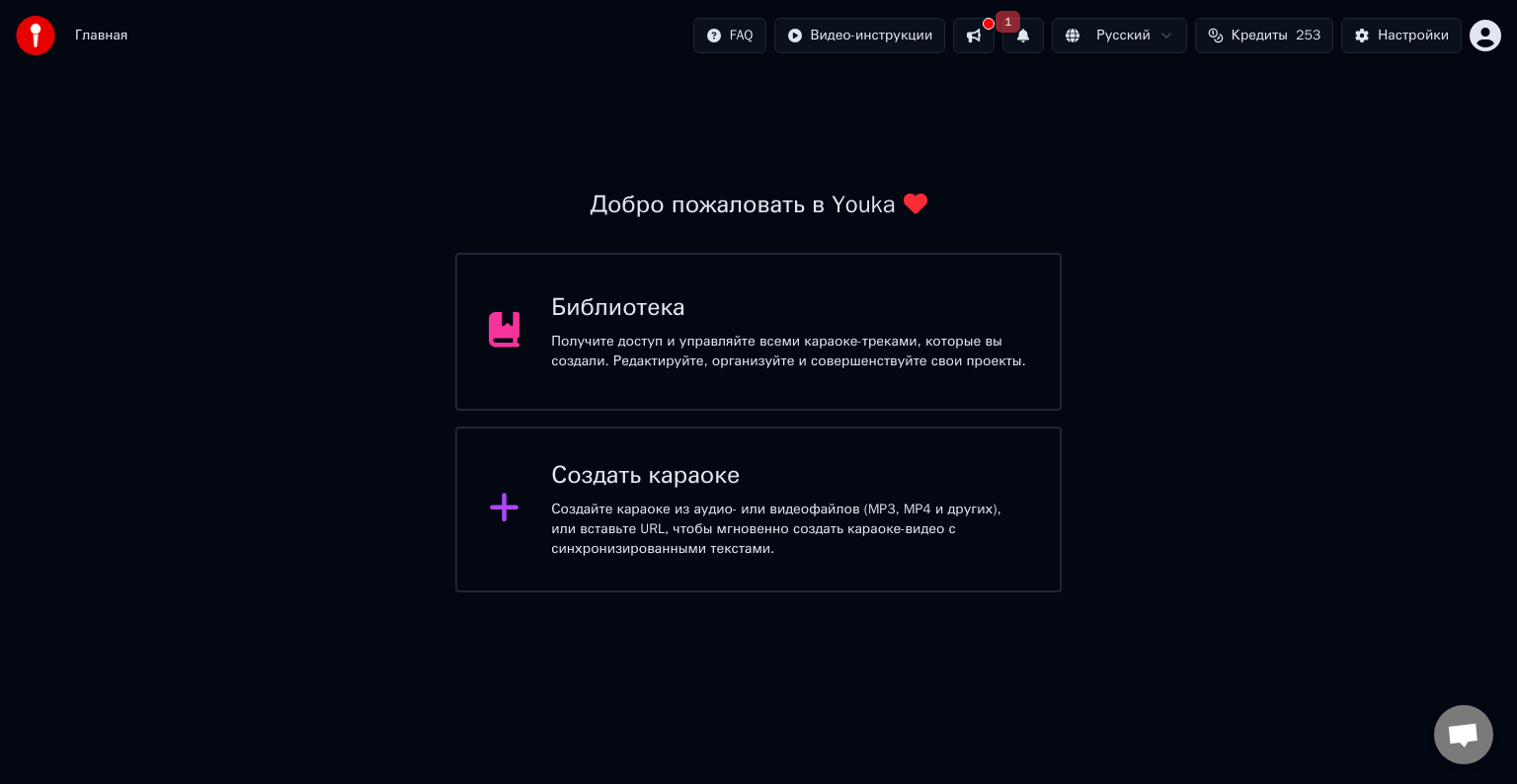 click on "1" at bounding box center (1023, 36) 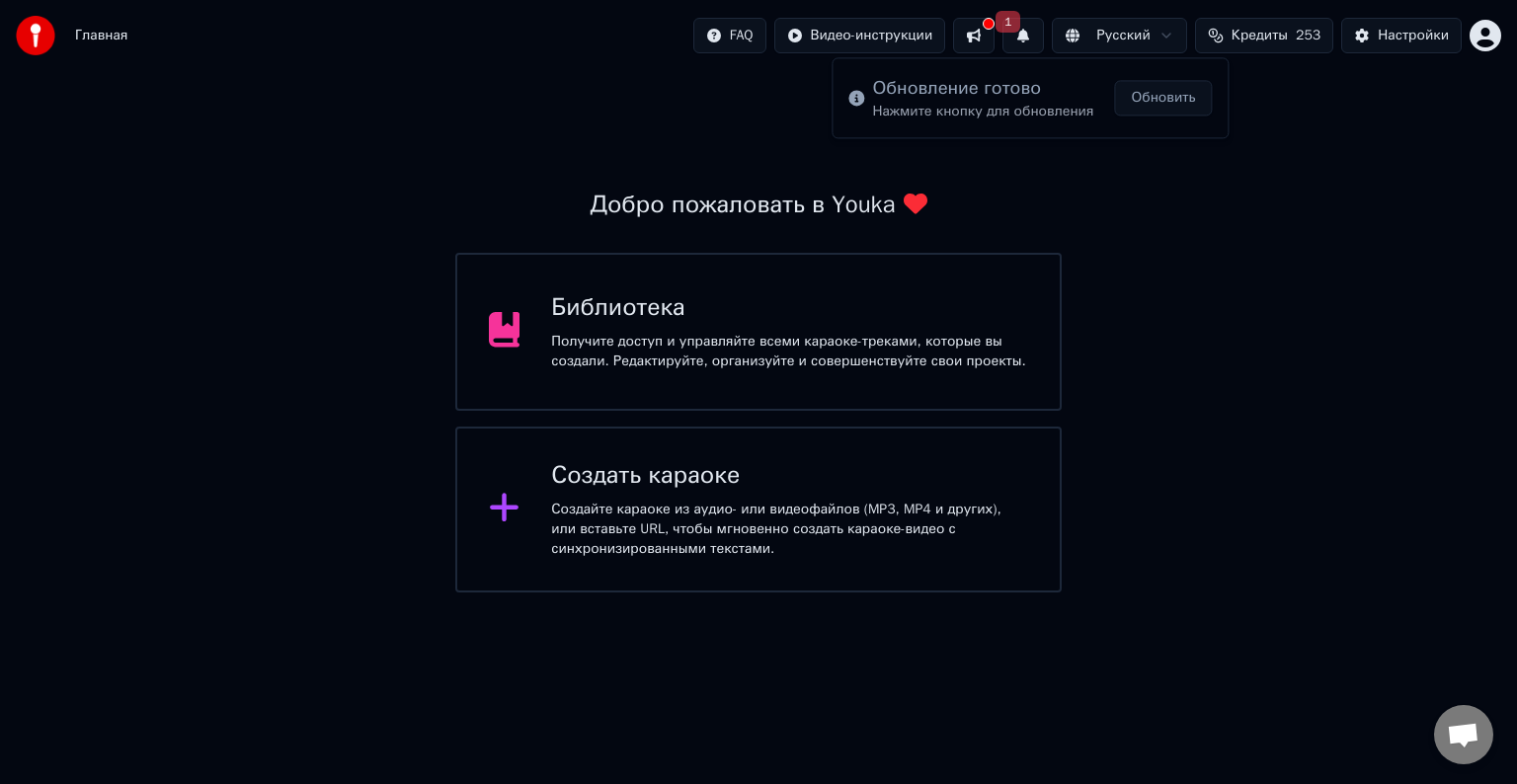 click on "Обновить" at bounding box center [1162, 98] 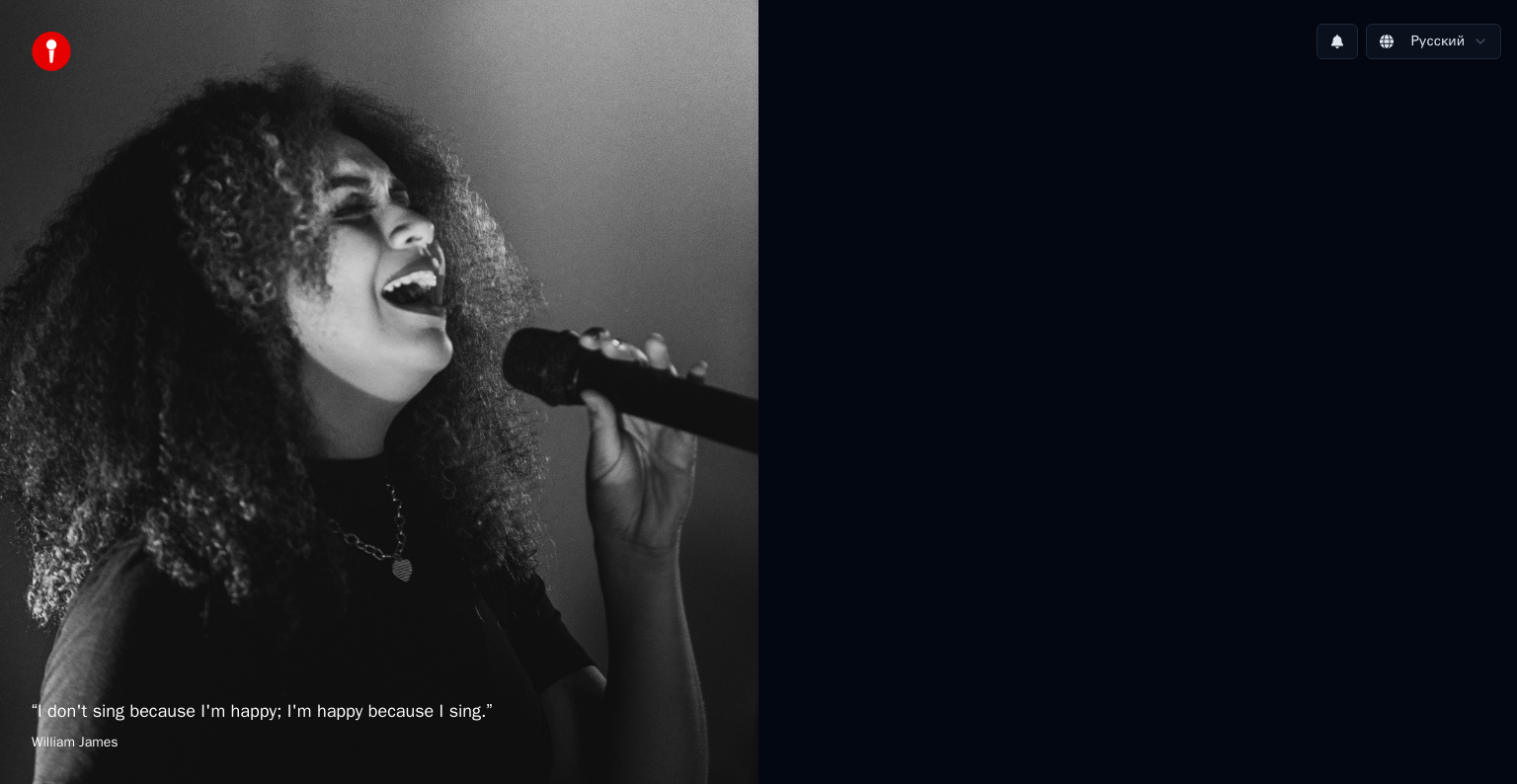 scroll, scrollTop: 0, scrollLeft: 0, axis: both 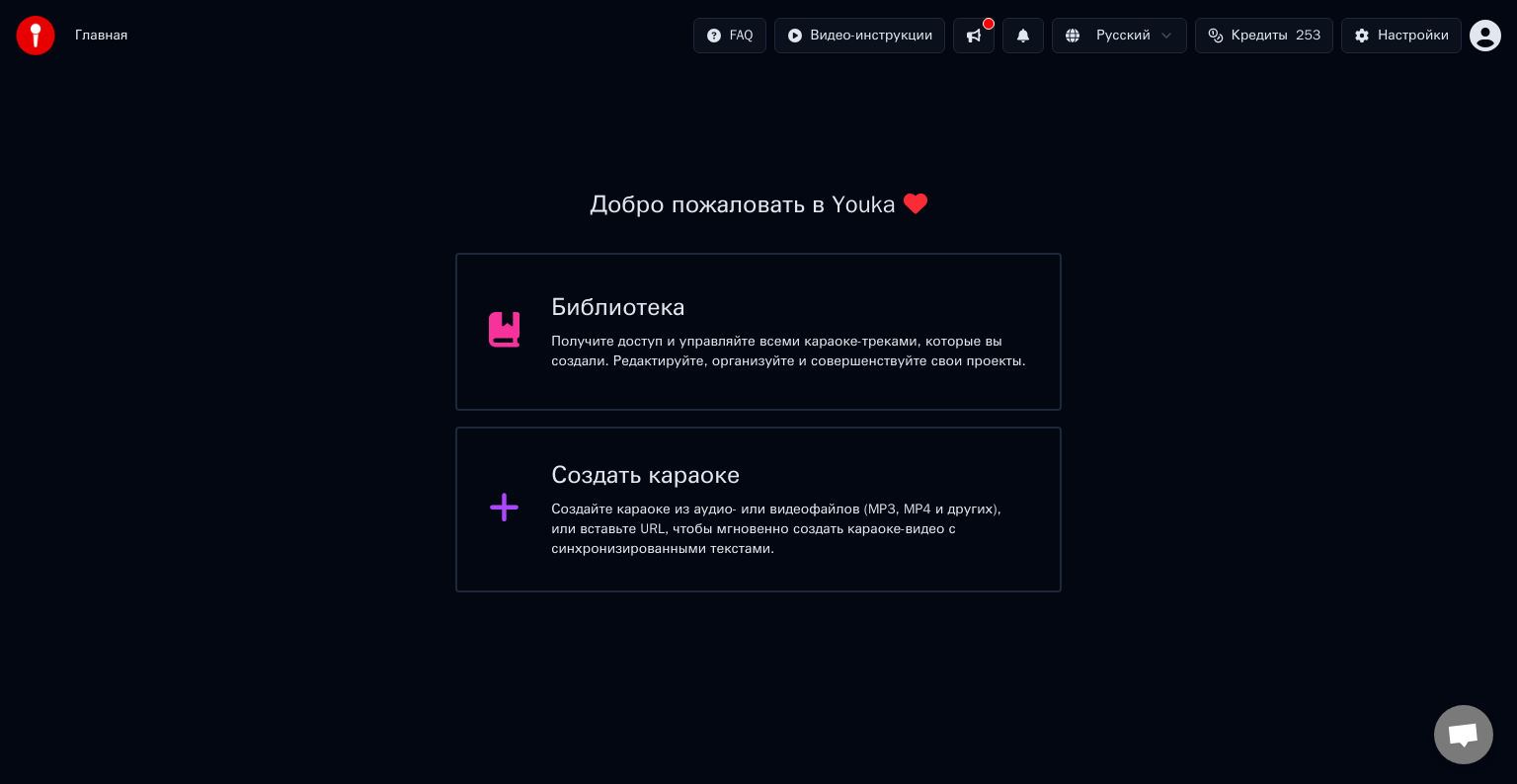 click at bounding box center [974, 36] 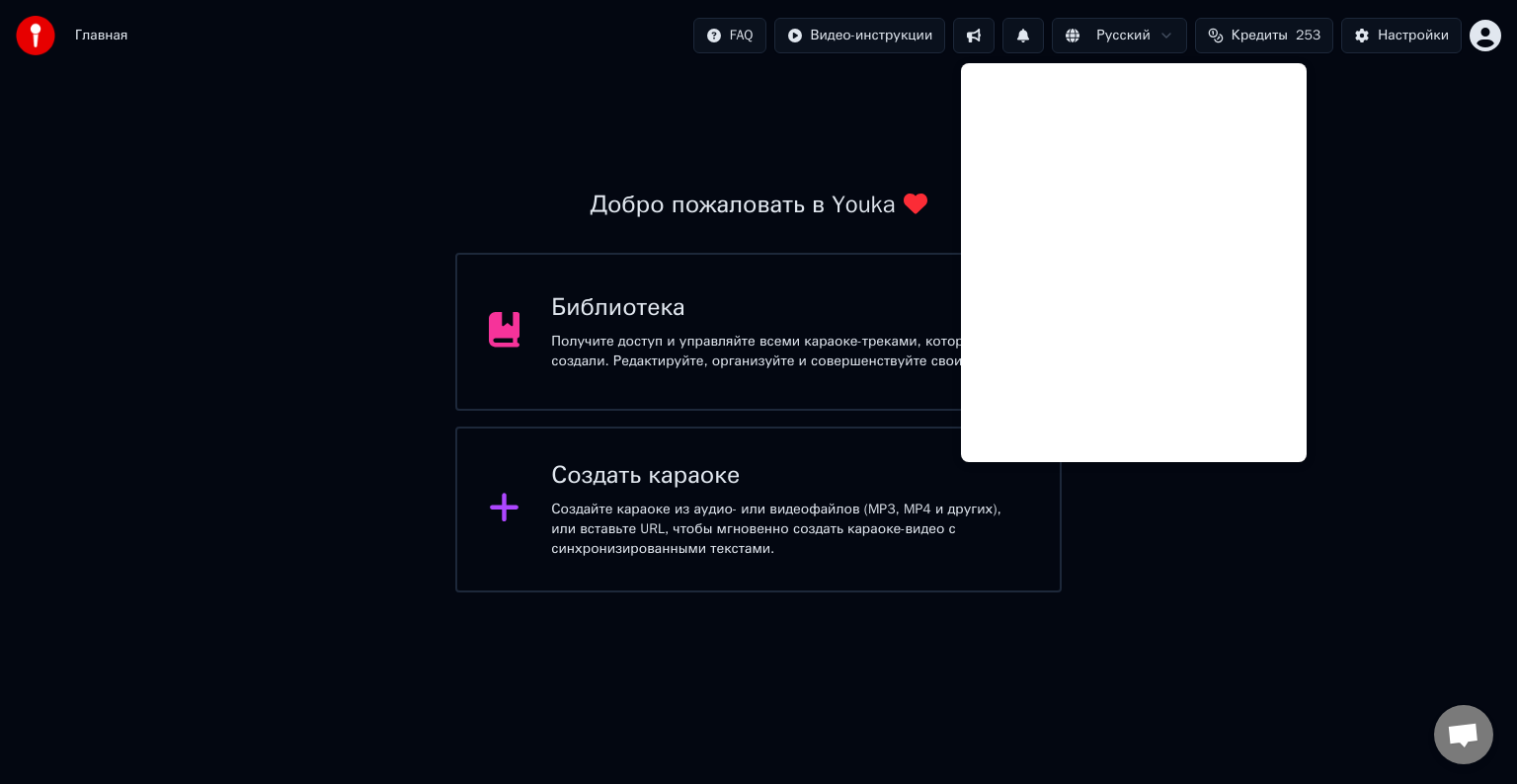 click on "Добро пожаловать в Youka Библиотека Получите доступ и управляйте всеми караоке-треками, которые вы создали. Редактируйте, организуйте и совершенствуйте свои проекты. Создать караоке Создайте караоке из аудио- или видеофайлов (MP3, MP4 и других), или вставьте URL, чтобы мгновенно создать караоке-видео с синхронизированными текстами." at bounding box center [758, 332] 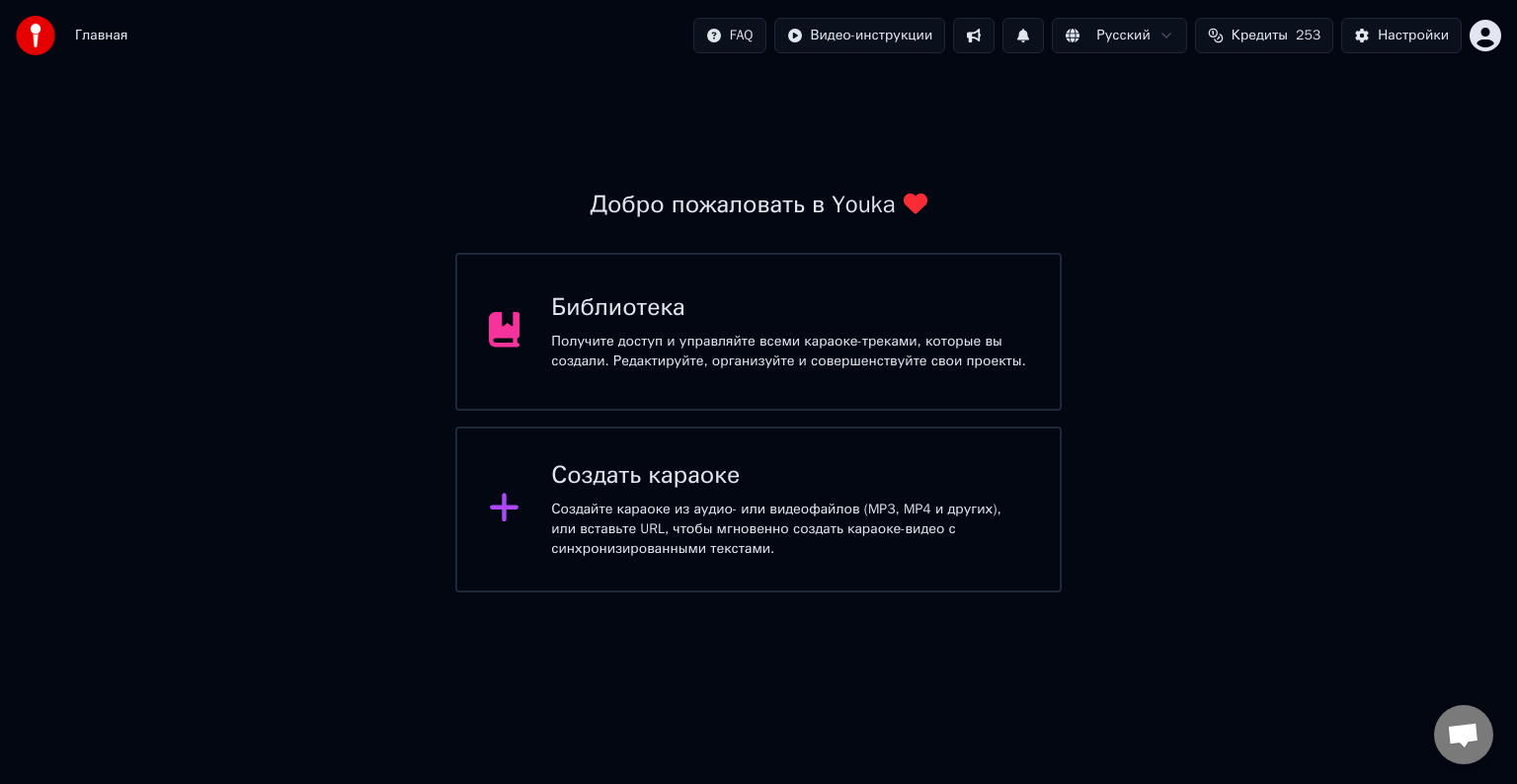 click on "Библиотека" at bounding box center [789, 308] 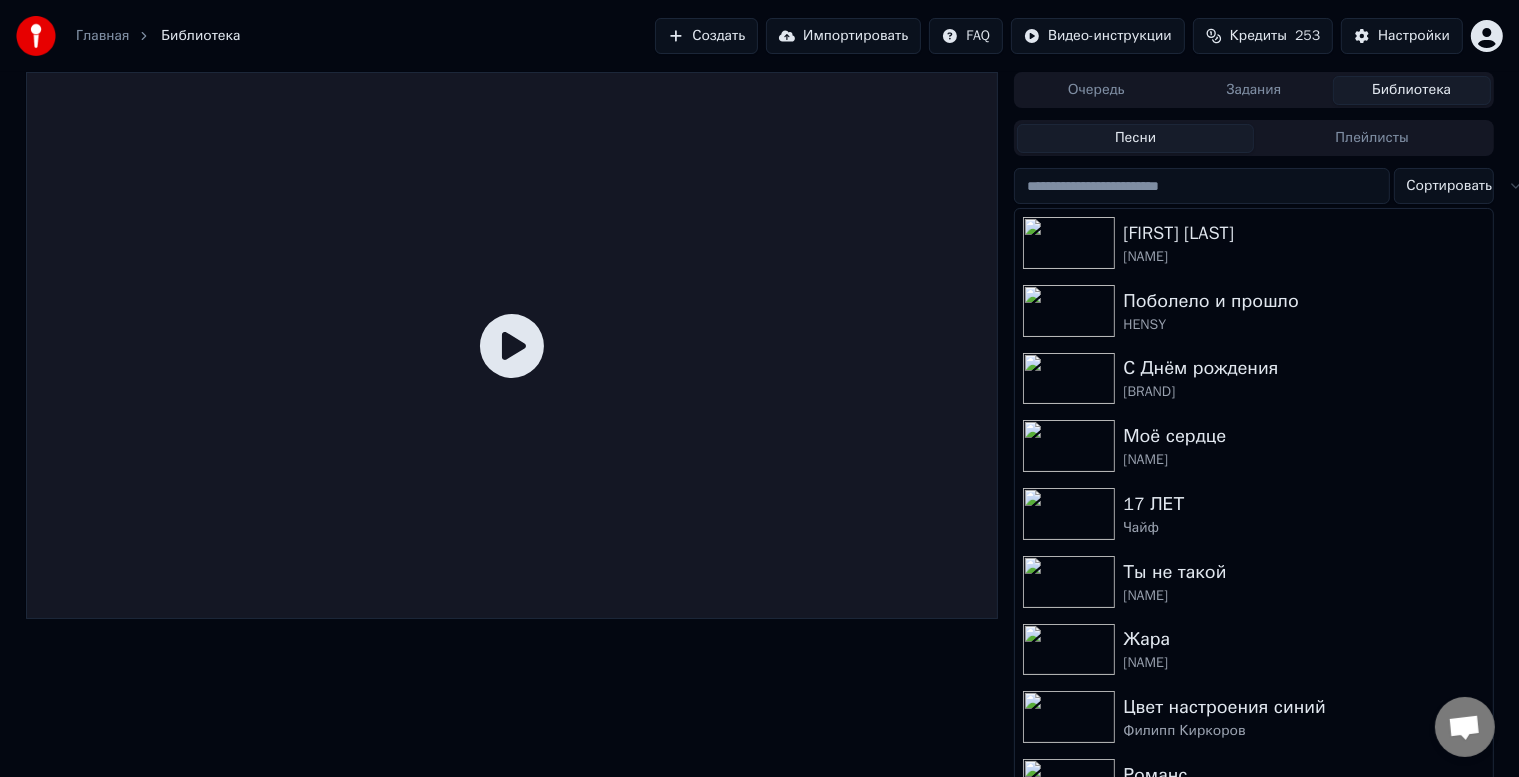click on "Импортировать" at bounding box center [843, 36] 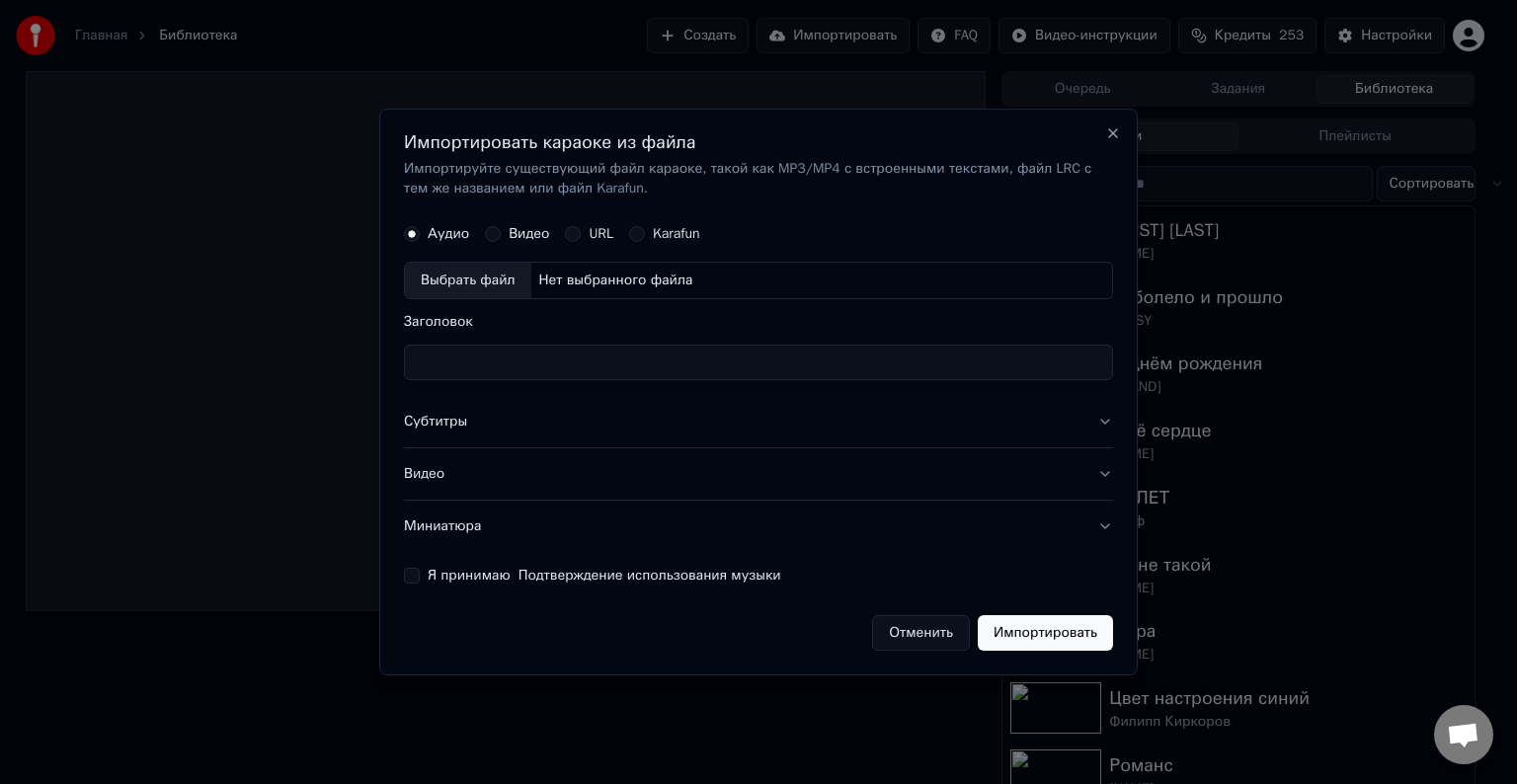 click on "Аудио Видео URL Karafun Выбрать файл Нет выбранного файла" at bounding box center (758, 257) 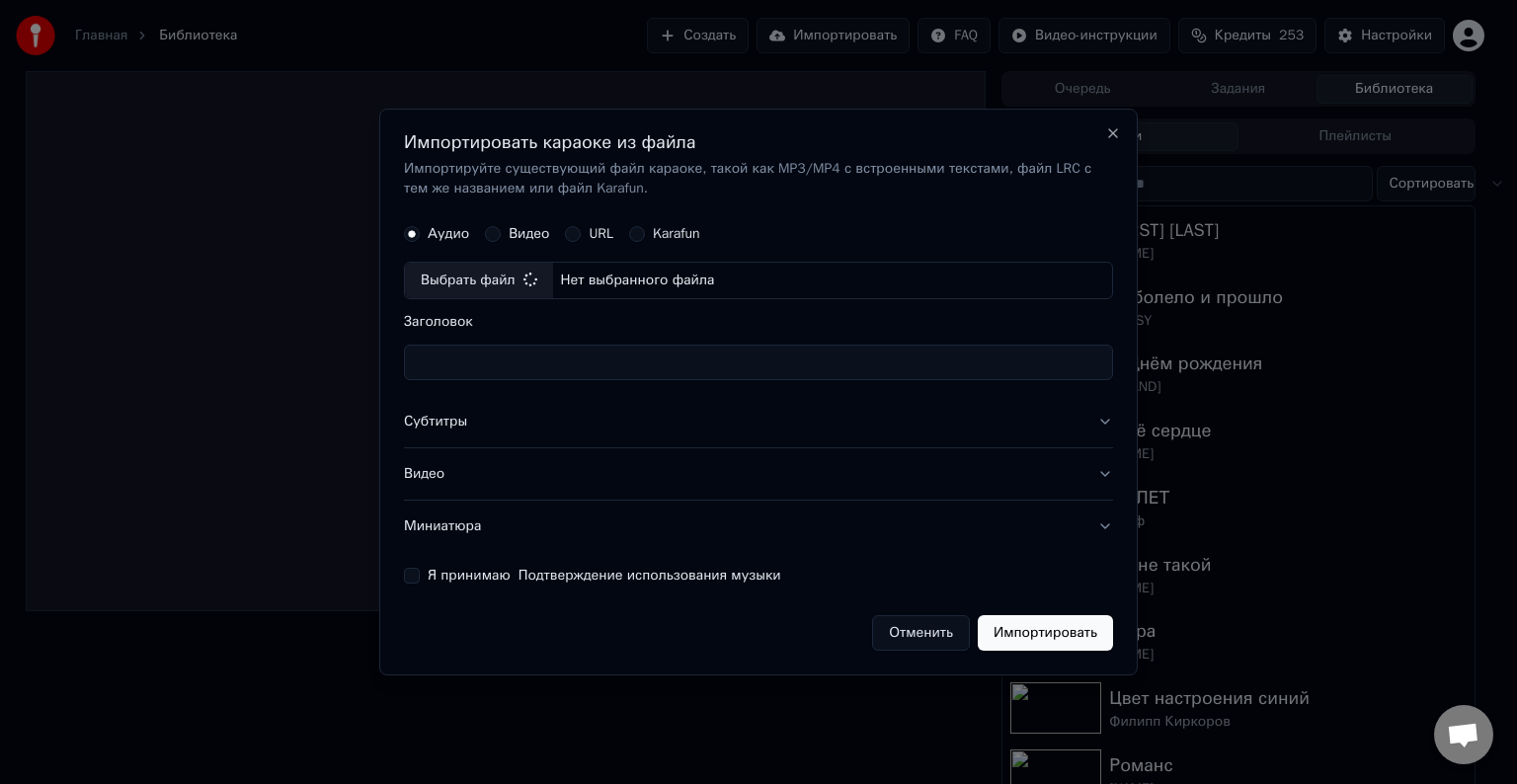 type on "**********" 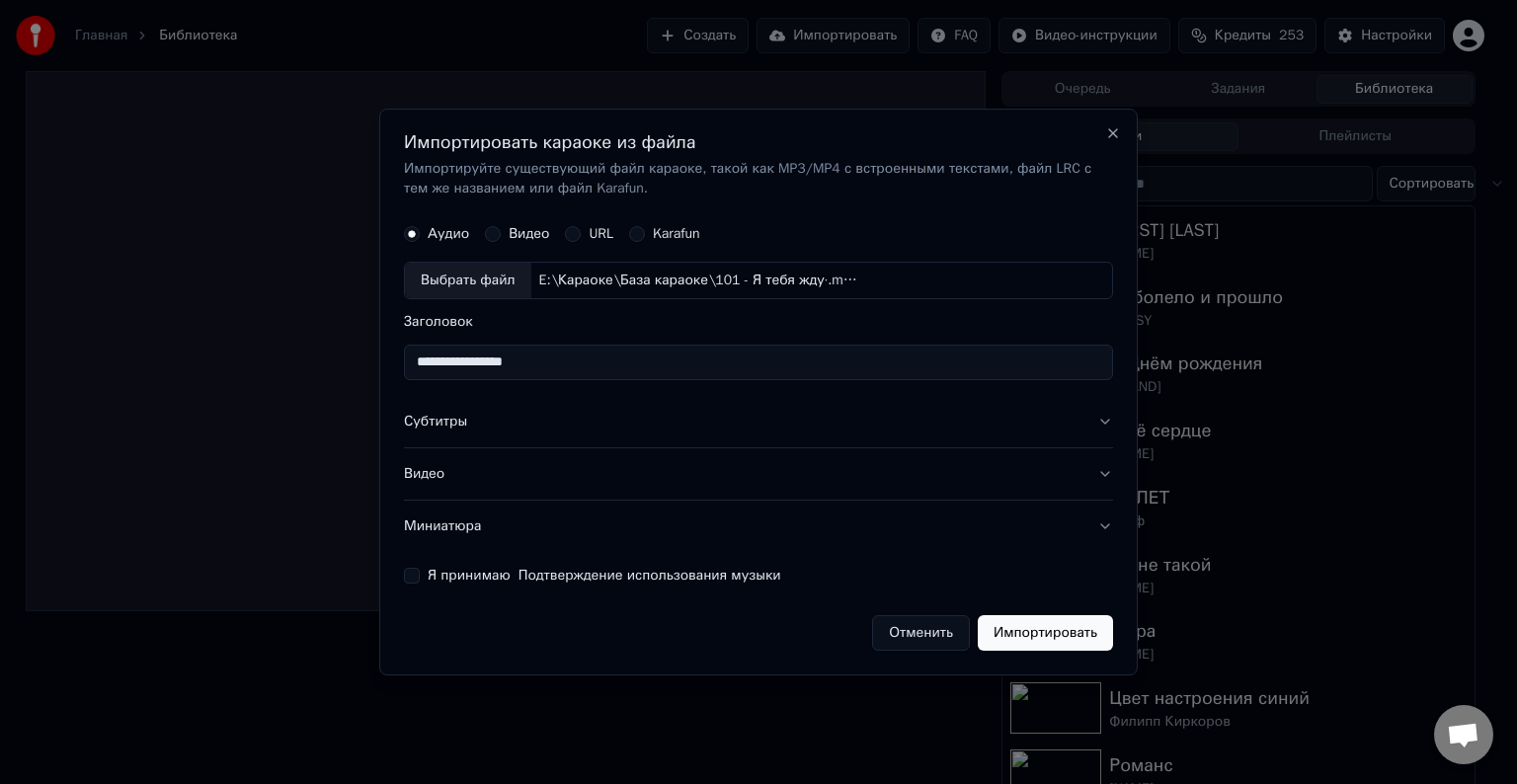 click on "Субтитры" at bounding box center (758, 422) 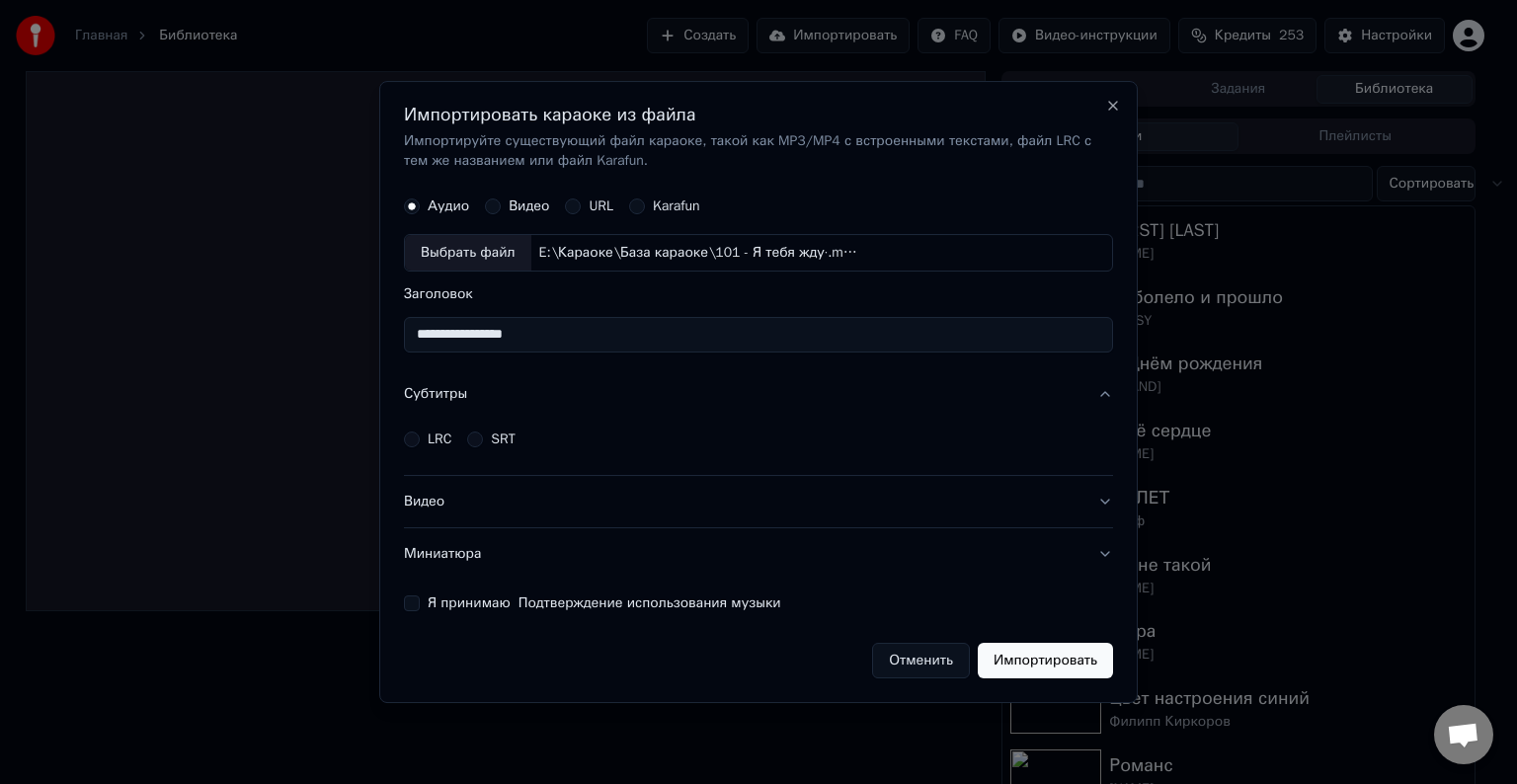 click on "LRC" at bounding box center (439, 439) 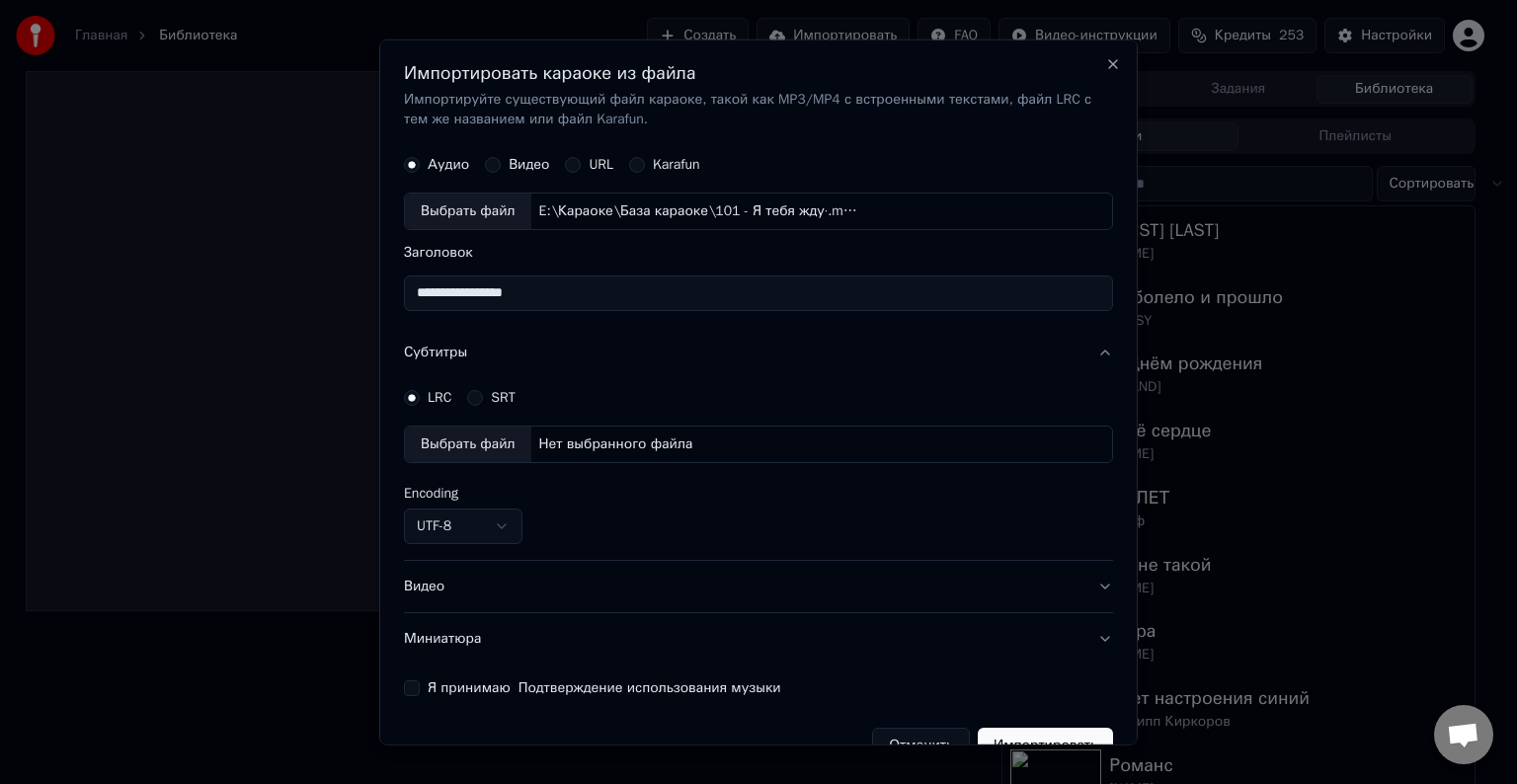 click on "**********" at bounding box center (758, 485) 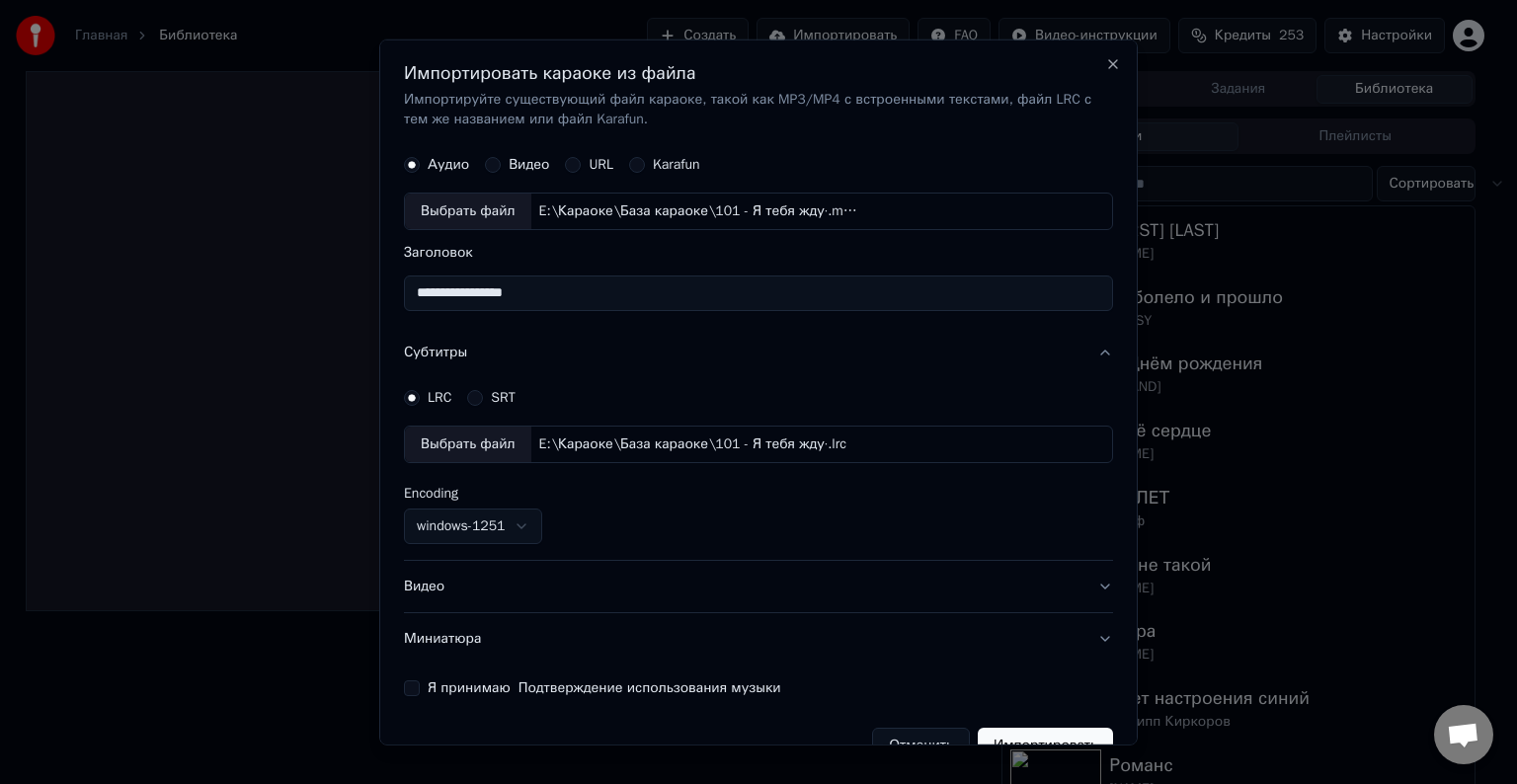 click on "**********" at bounding box center (758, 293) 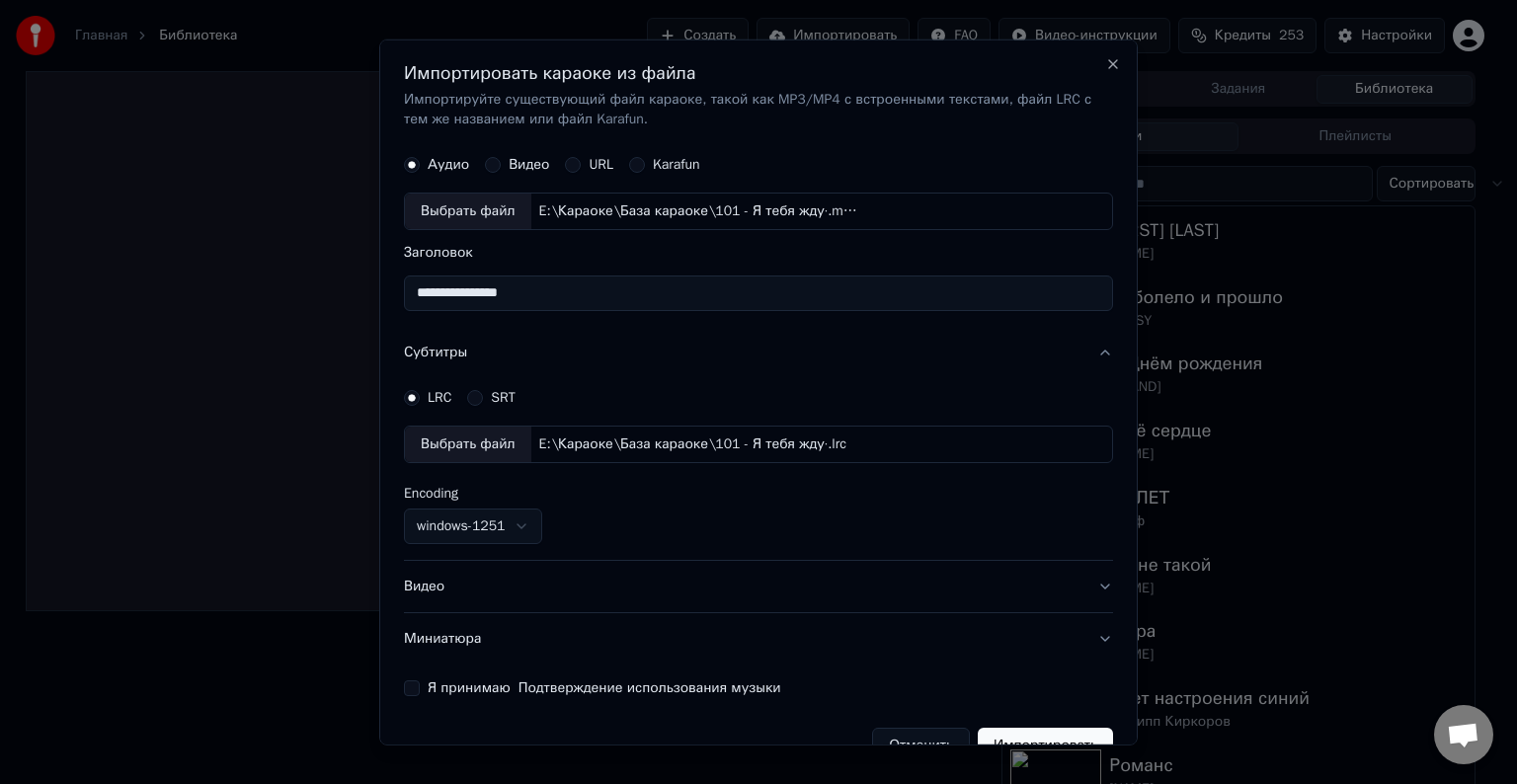 click on "**********" at bounding box center (758, 293) 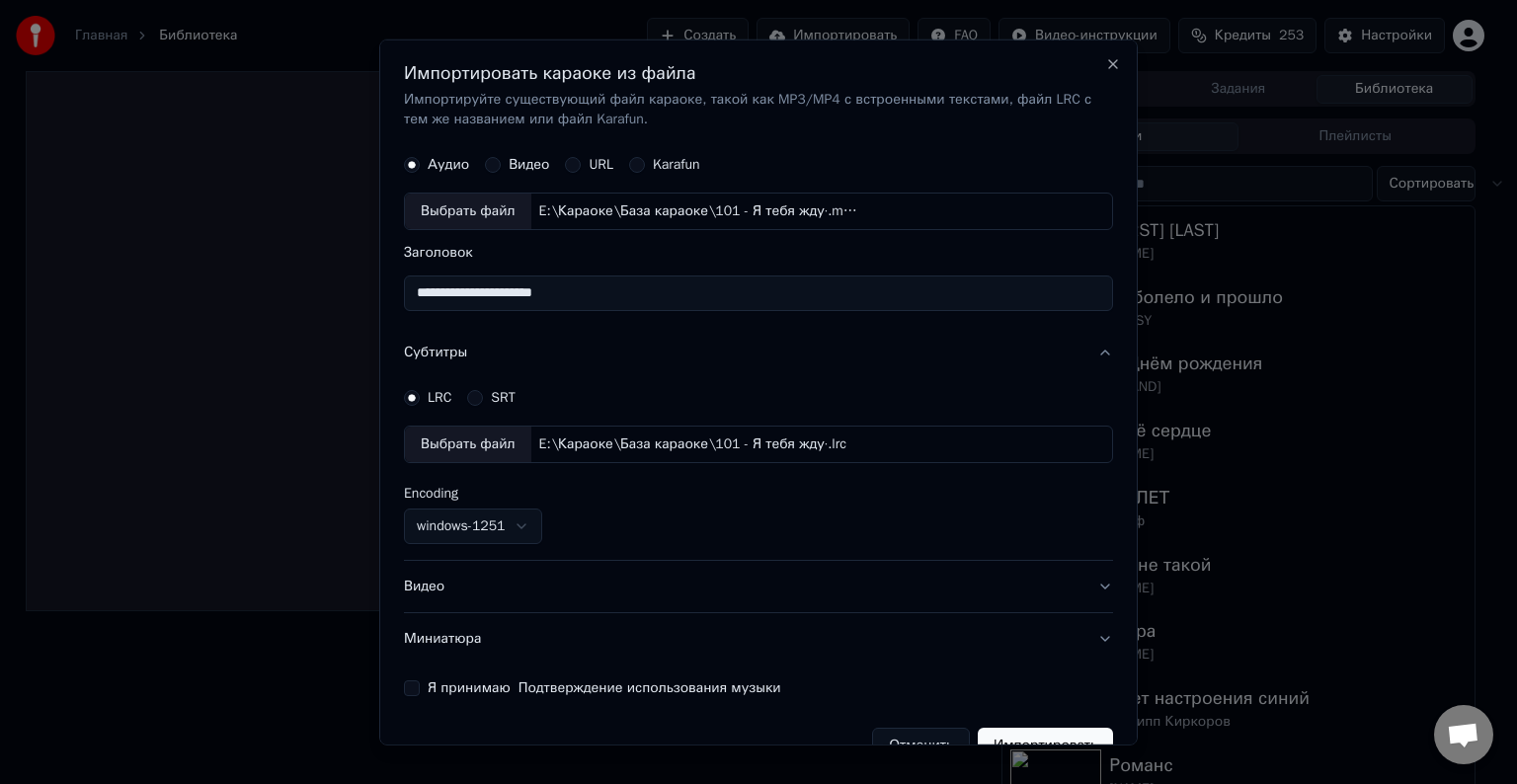 type on "**********" 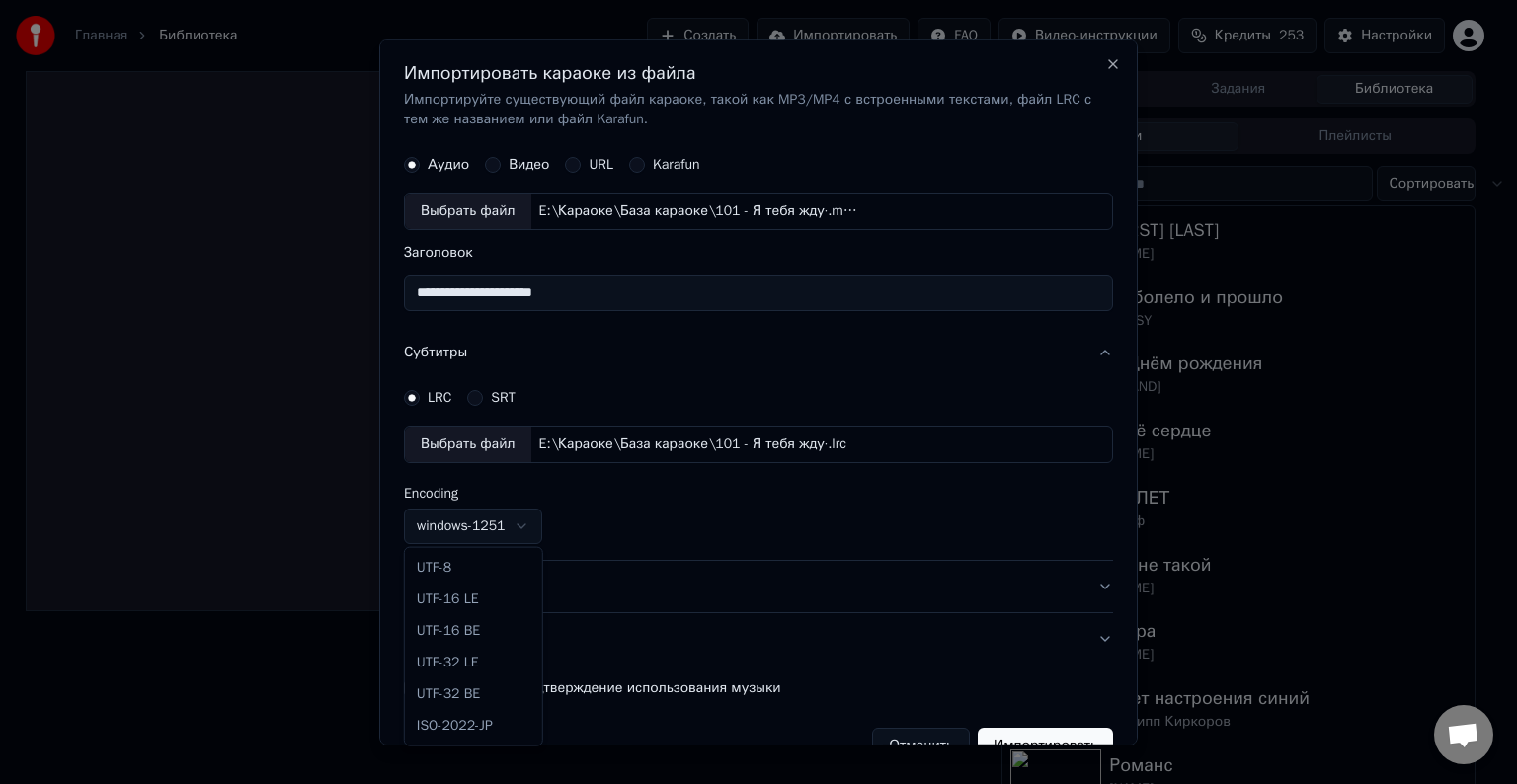 click on "**********" at bounding box center [750, 392] 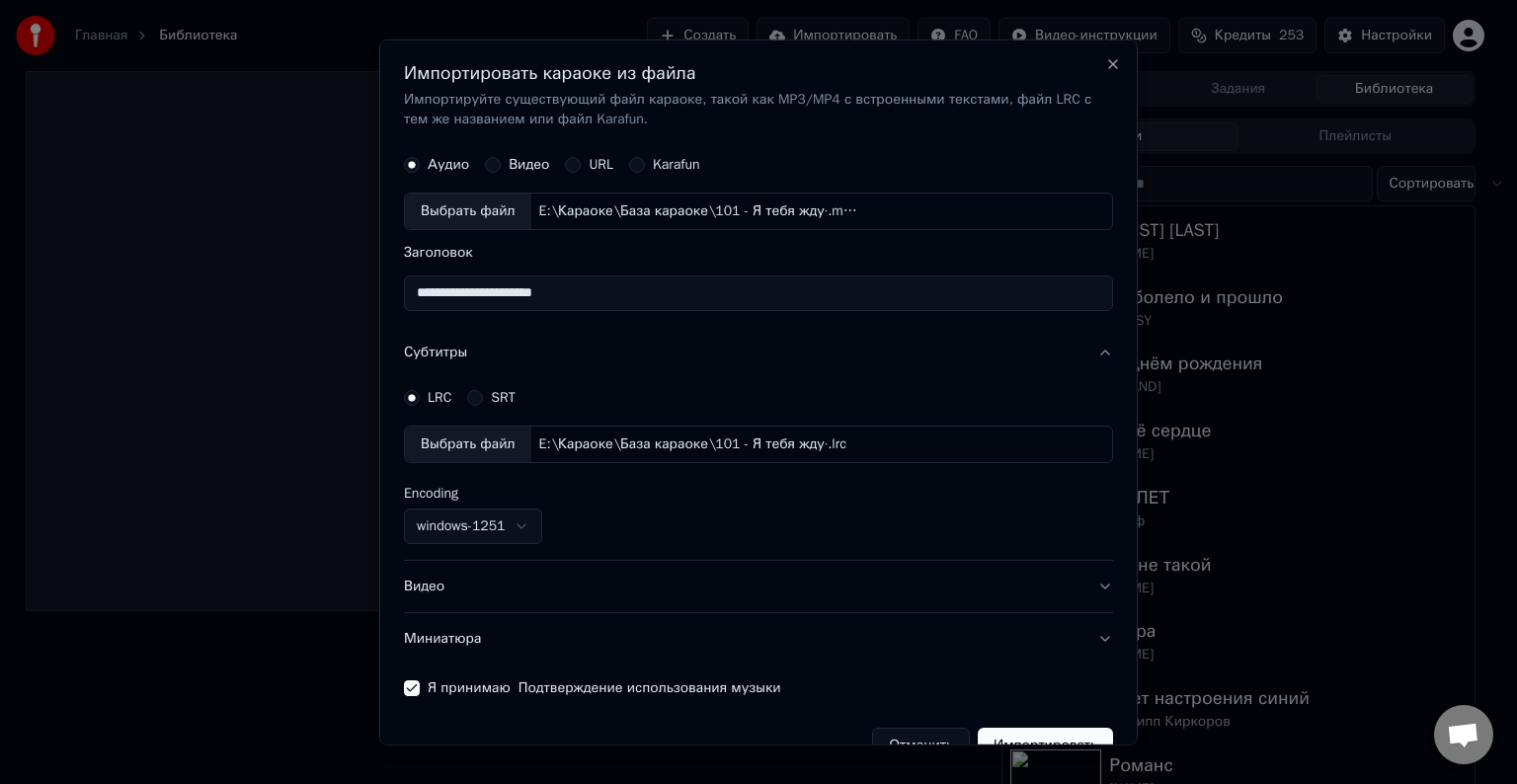 click on "**********" at bounding box center (750, 392) 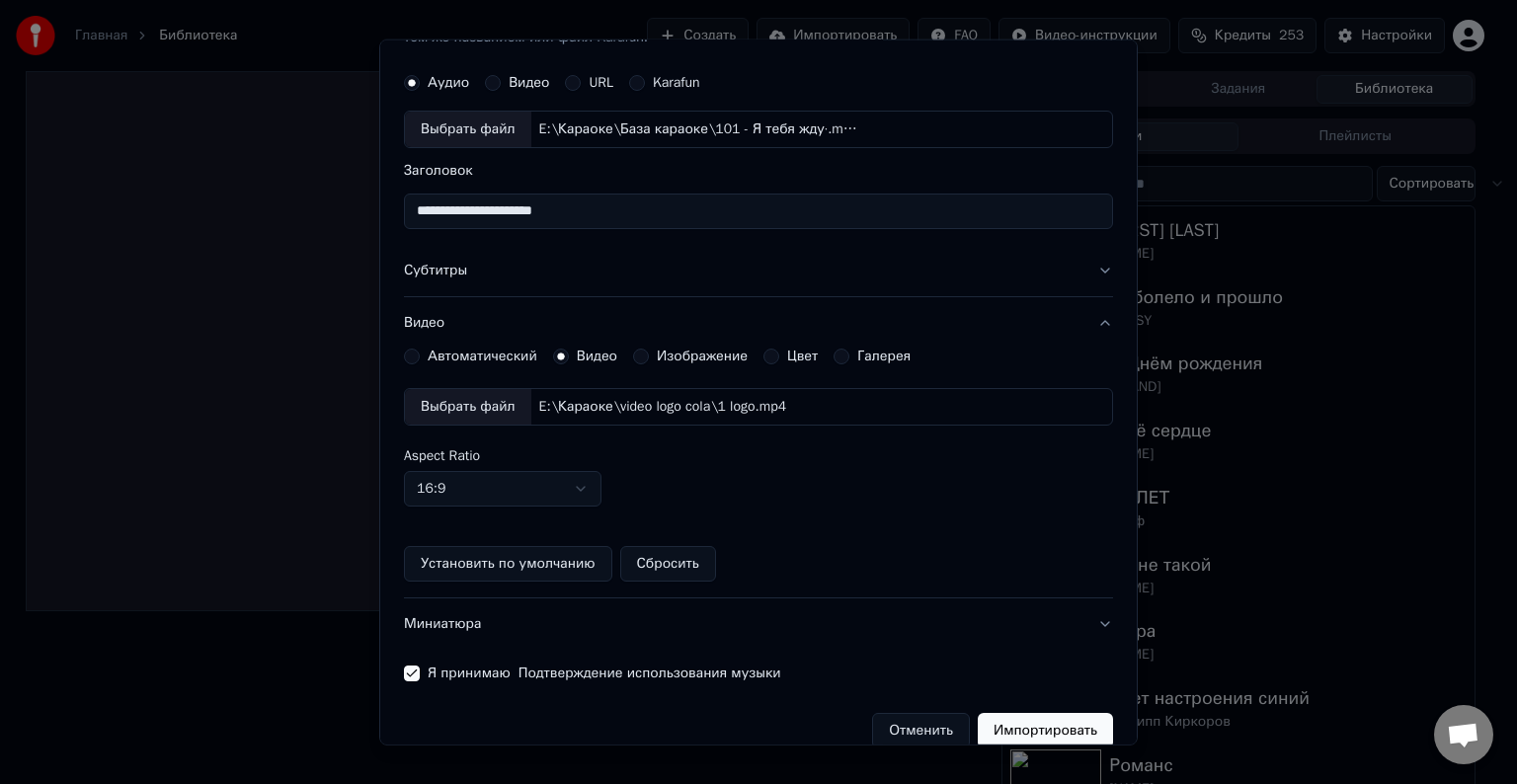 scroll, scrollTop: 108, scrollLeft: 0, axis: vertical 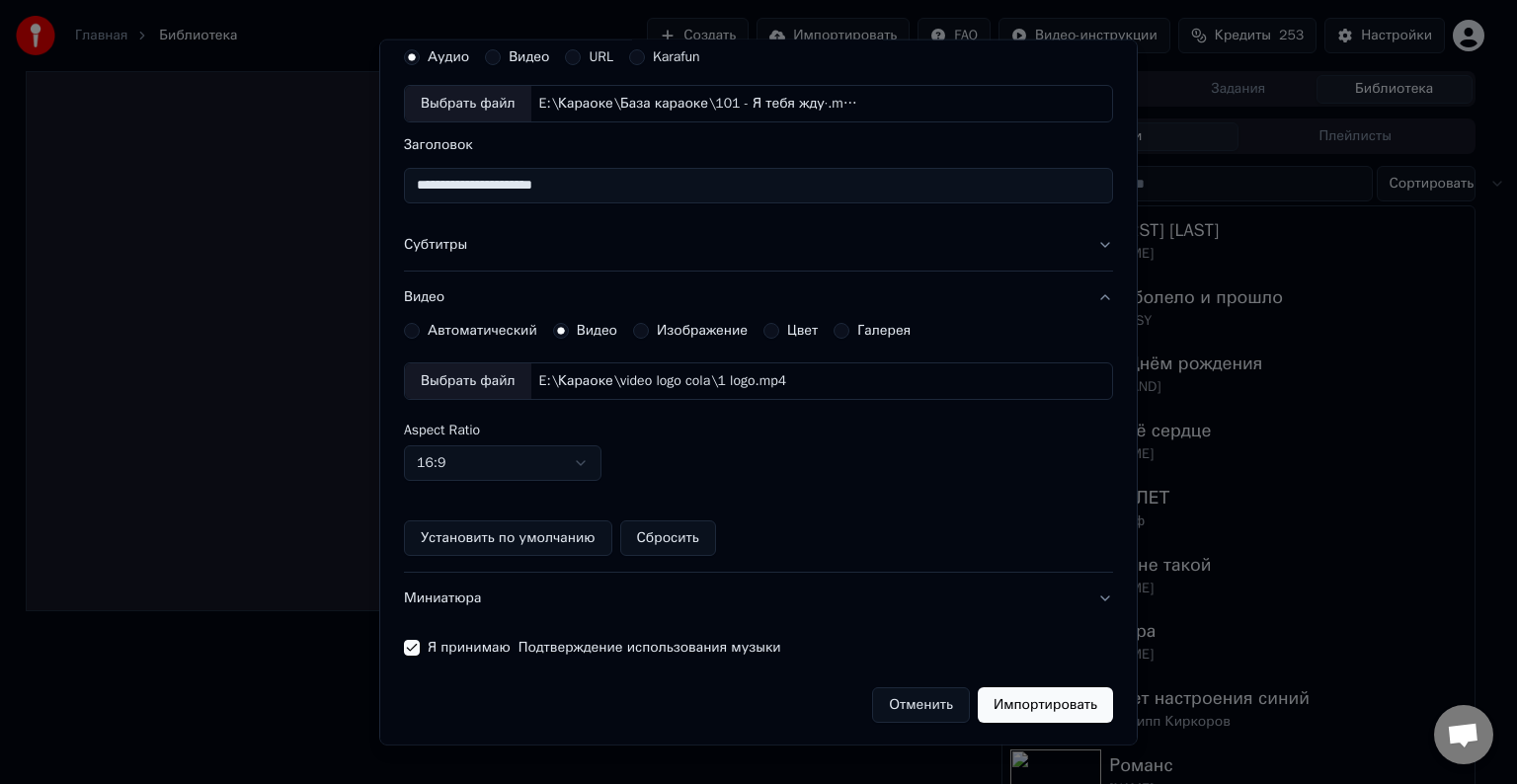 click on "Импортировать" at bounding box center [1045, 705] 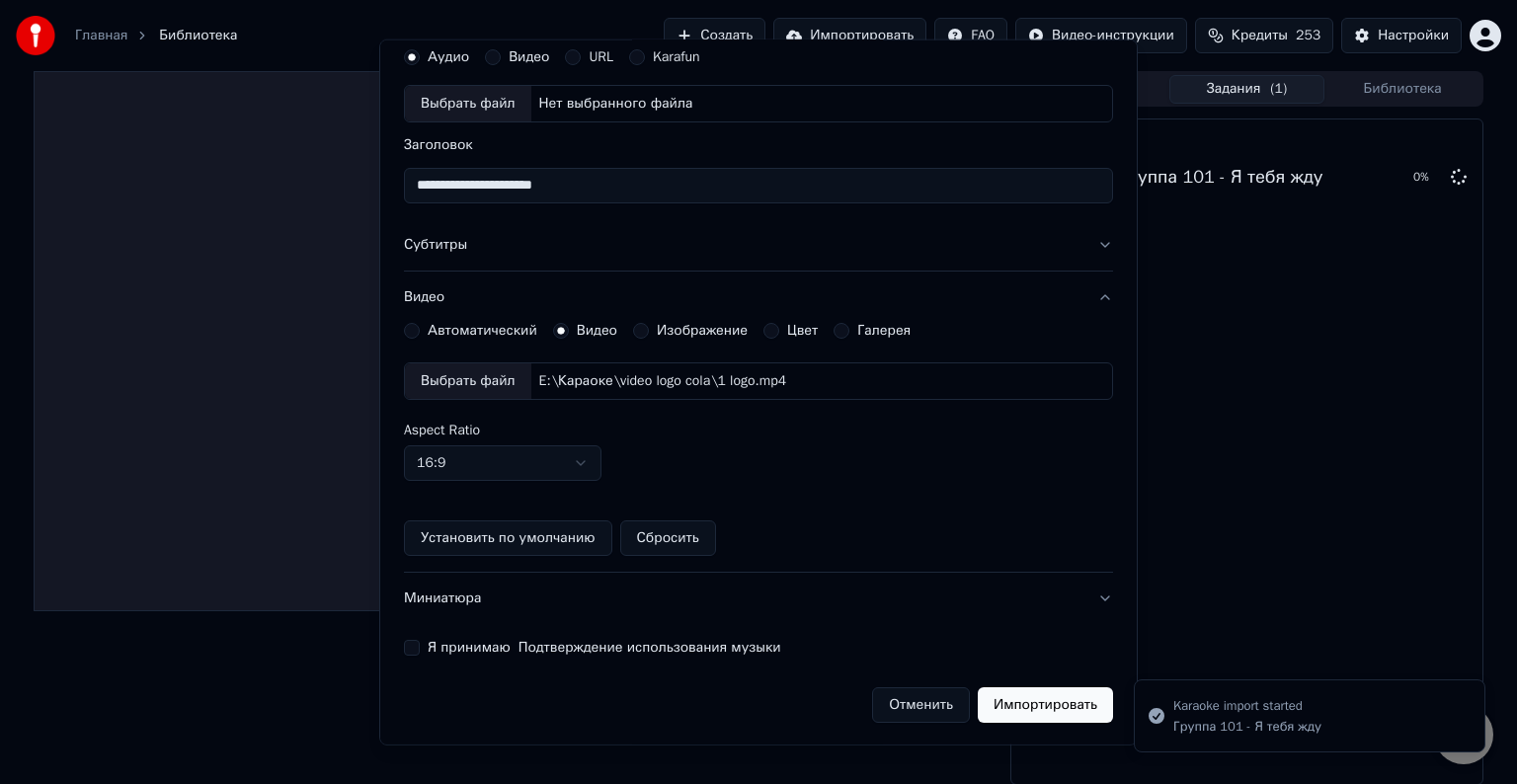 type 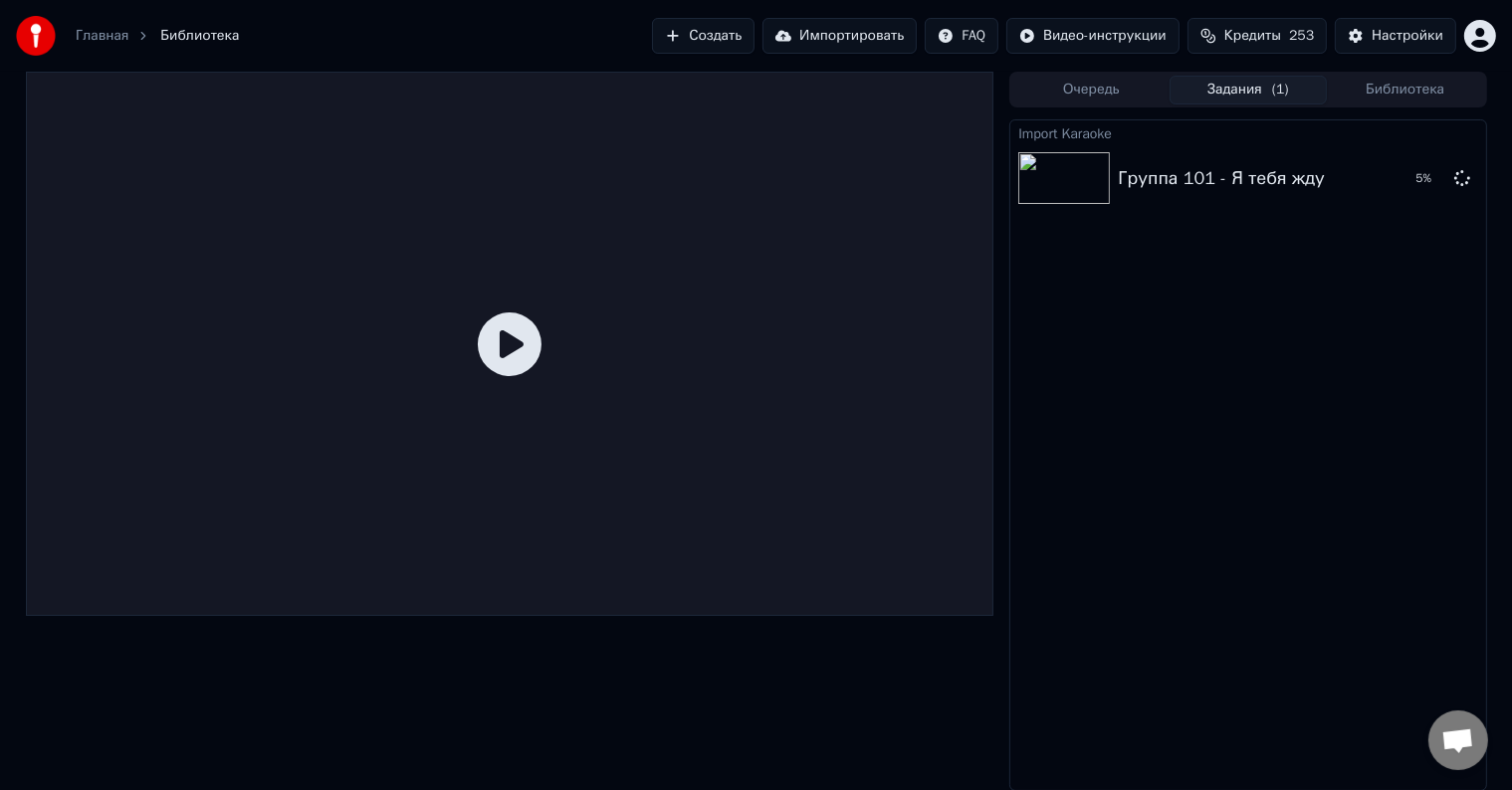 click on "Импортировать" at bounding box center (839, 36) 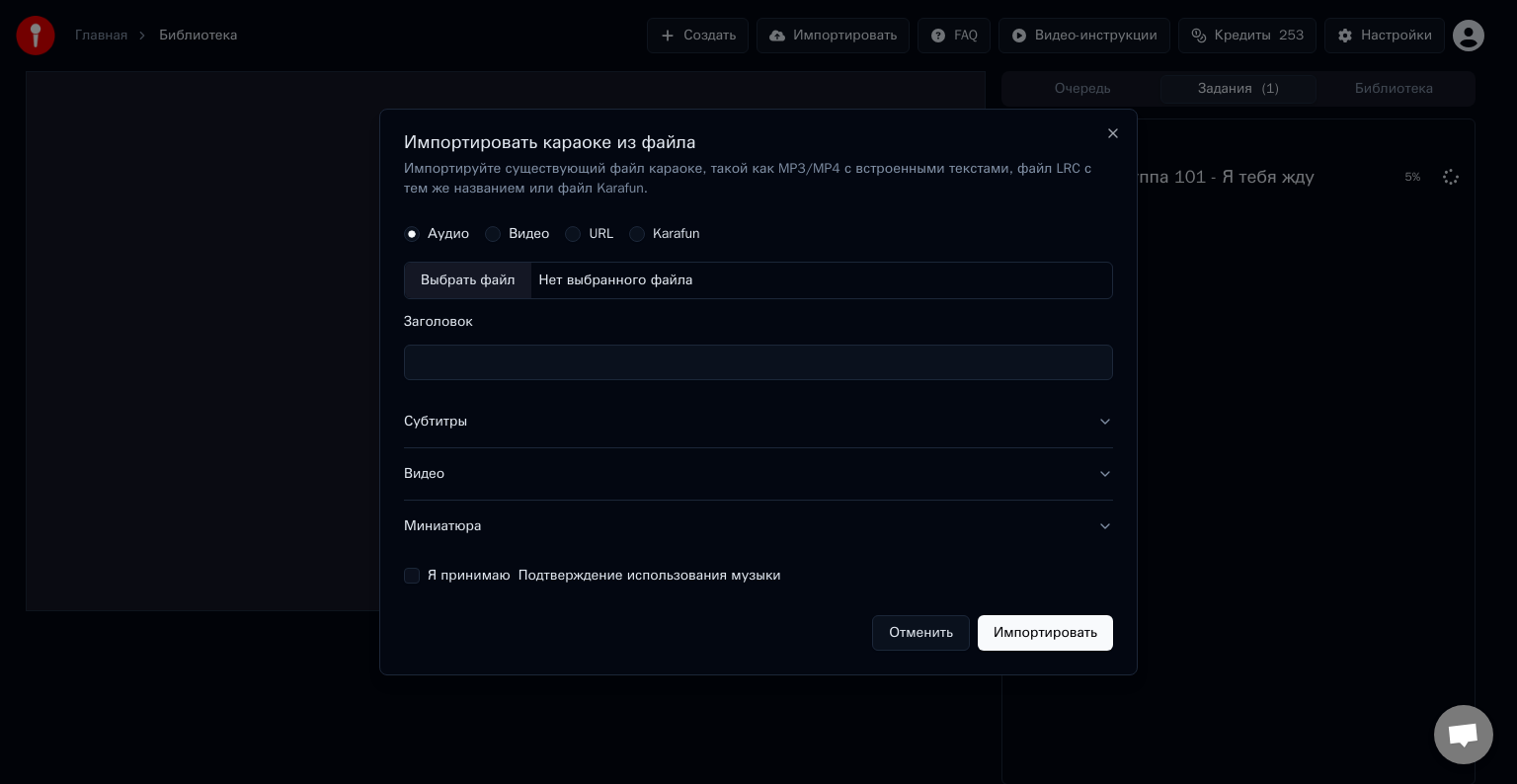 click on "Выбрать файл" at bounding box center (468, 280) 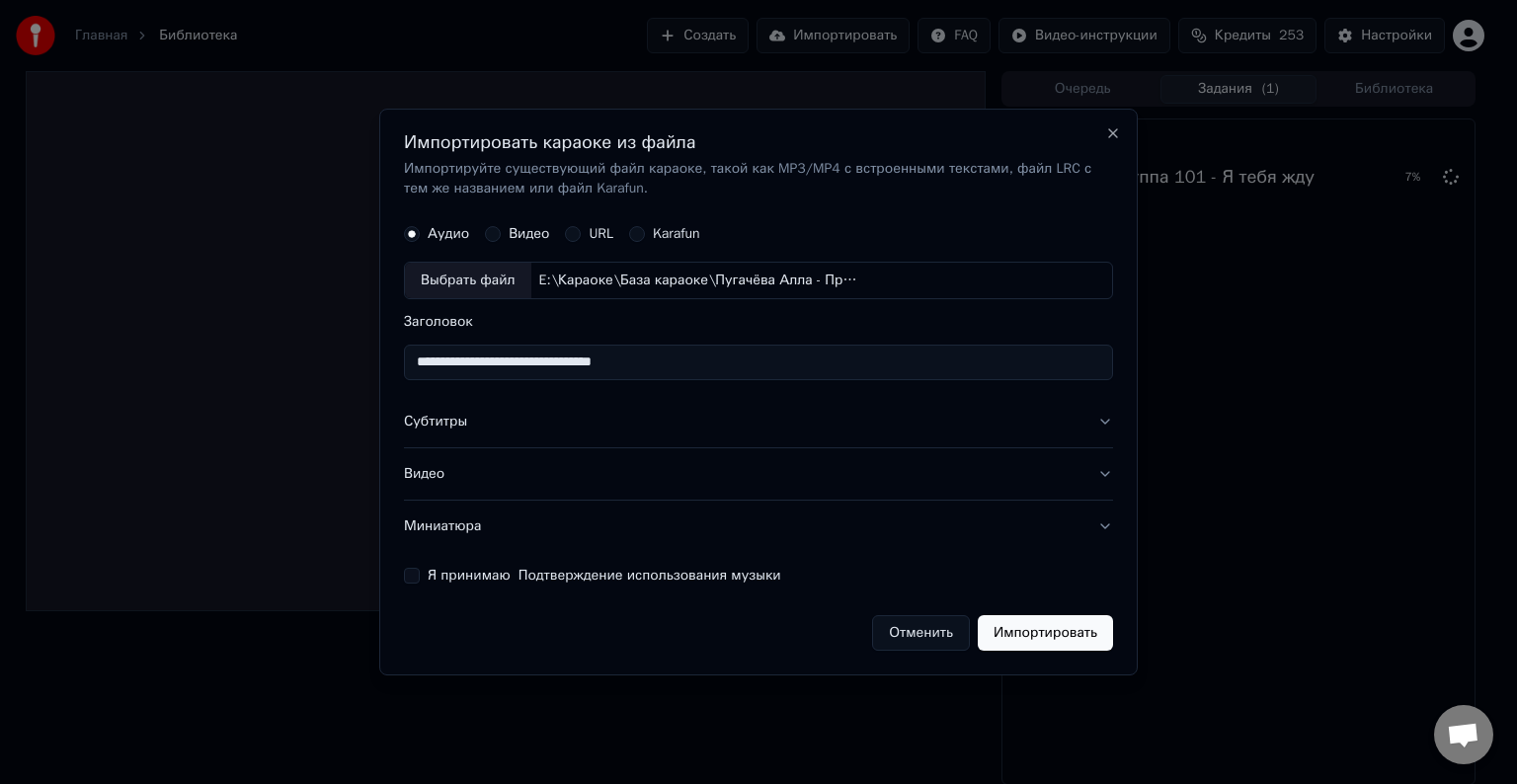 click on "**********" at bounding box center (758, 362) 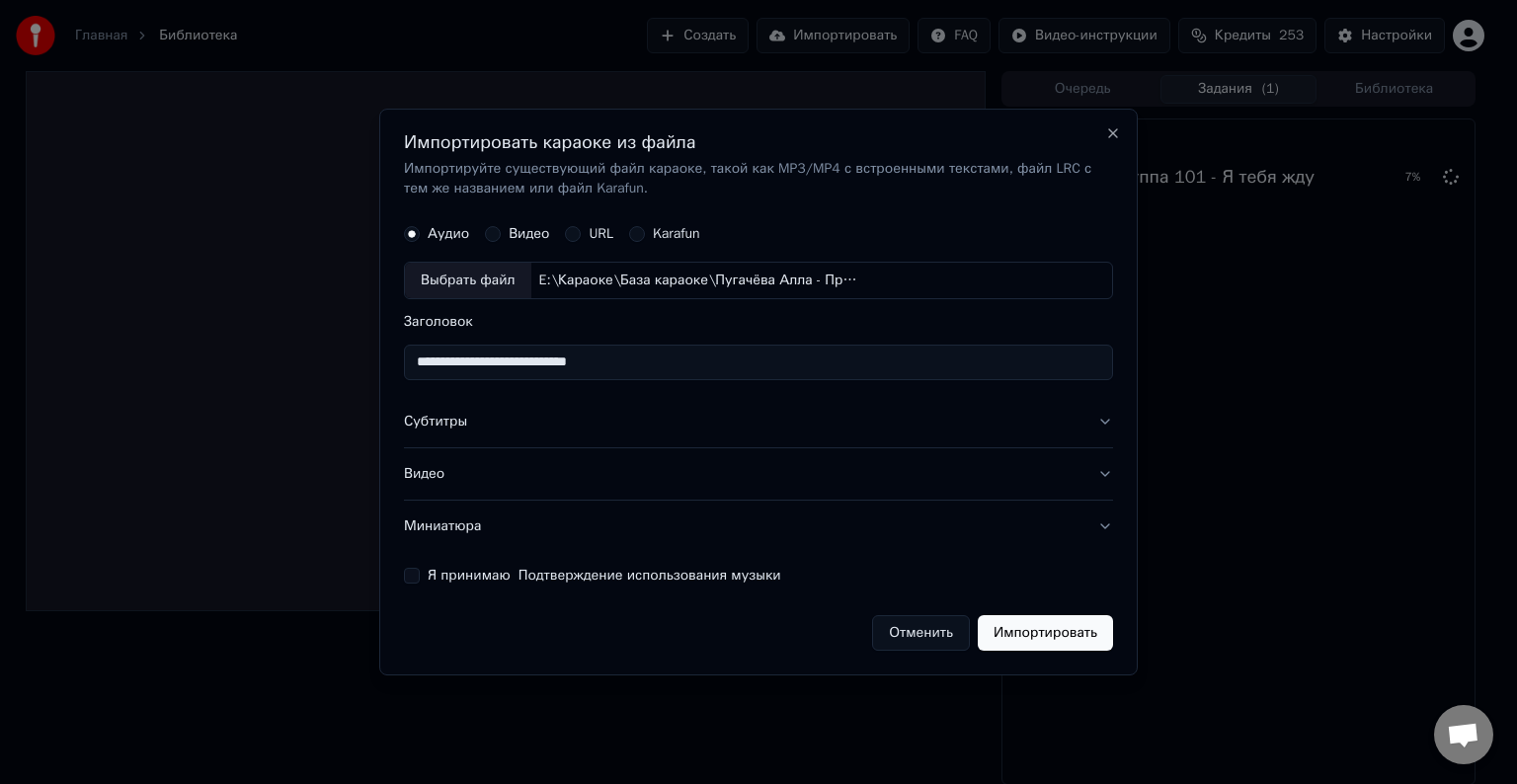 click on "**********" at bounding box center [758, 362] 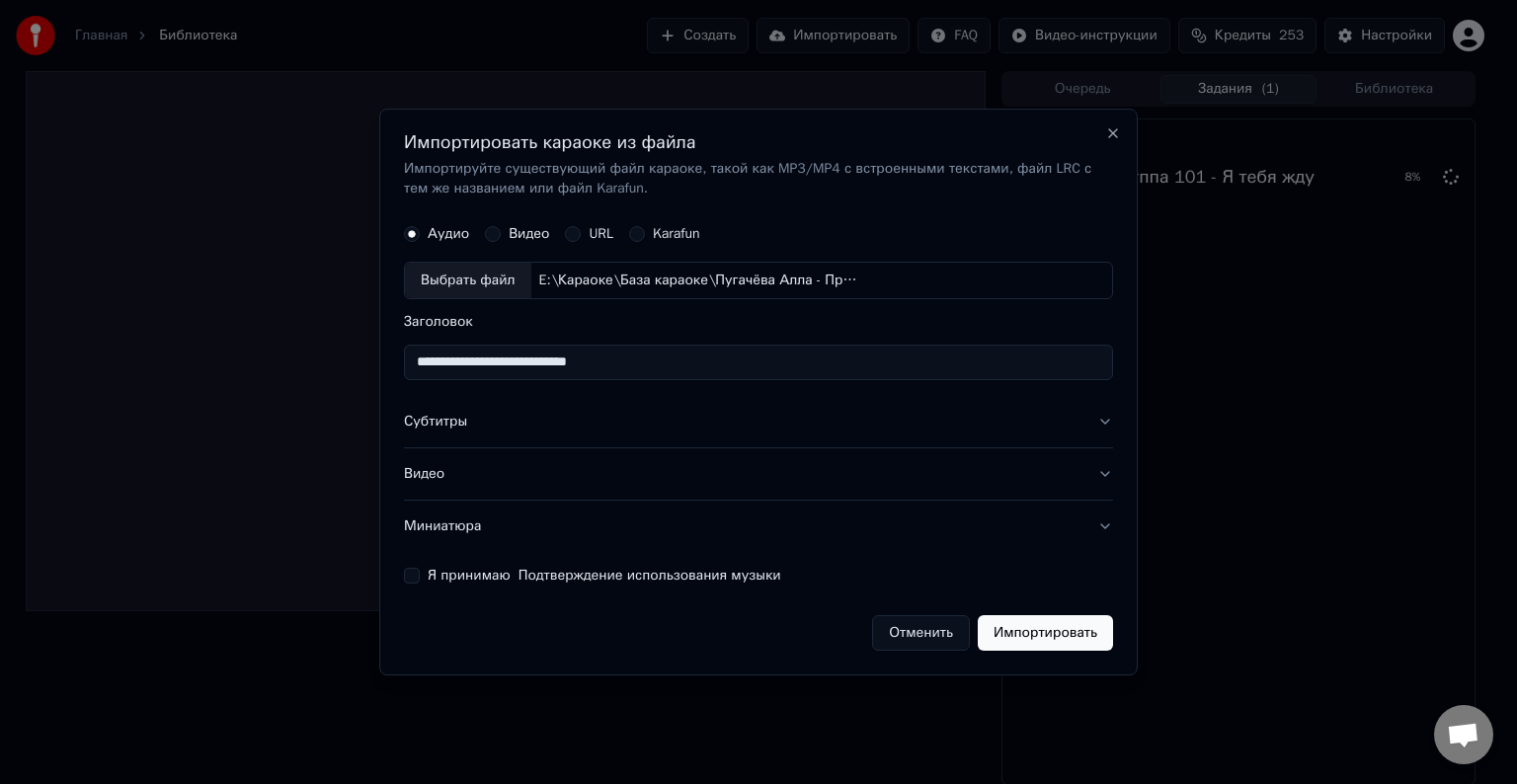 paste on "*****" 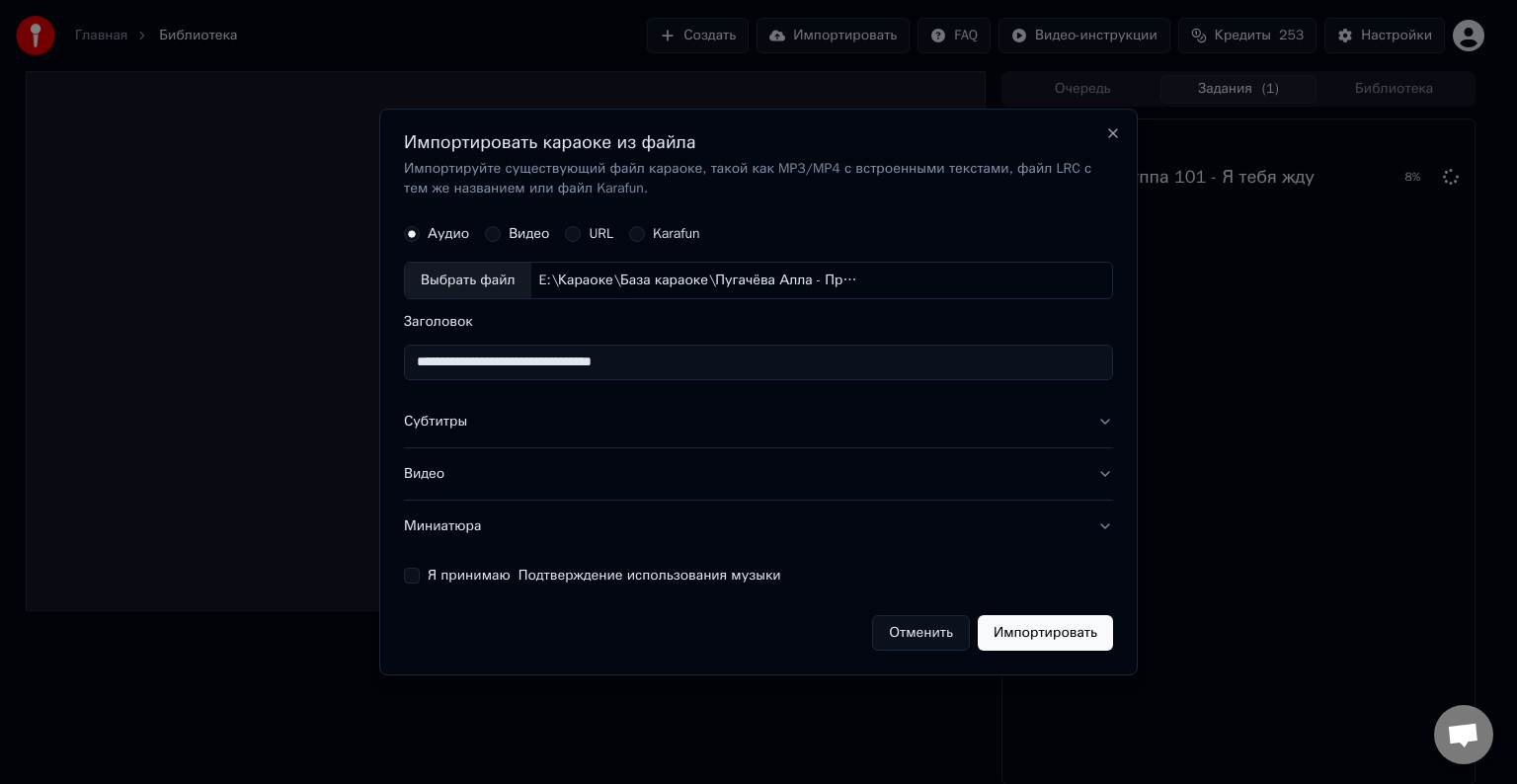 type on "**********" 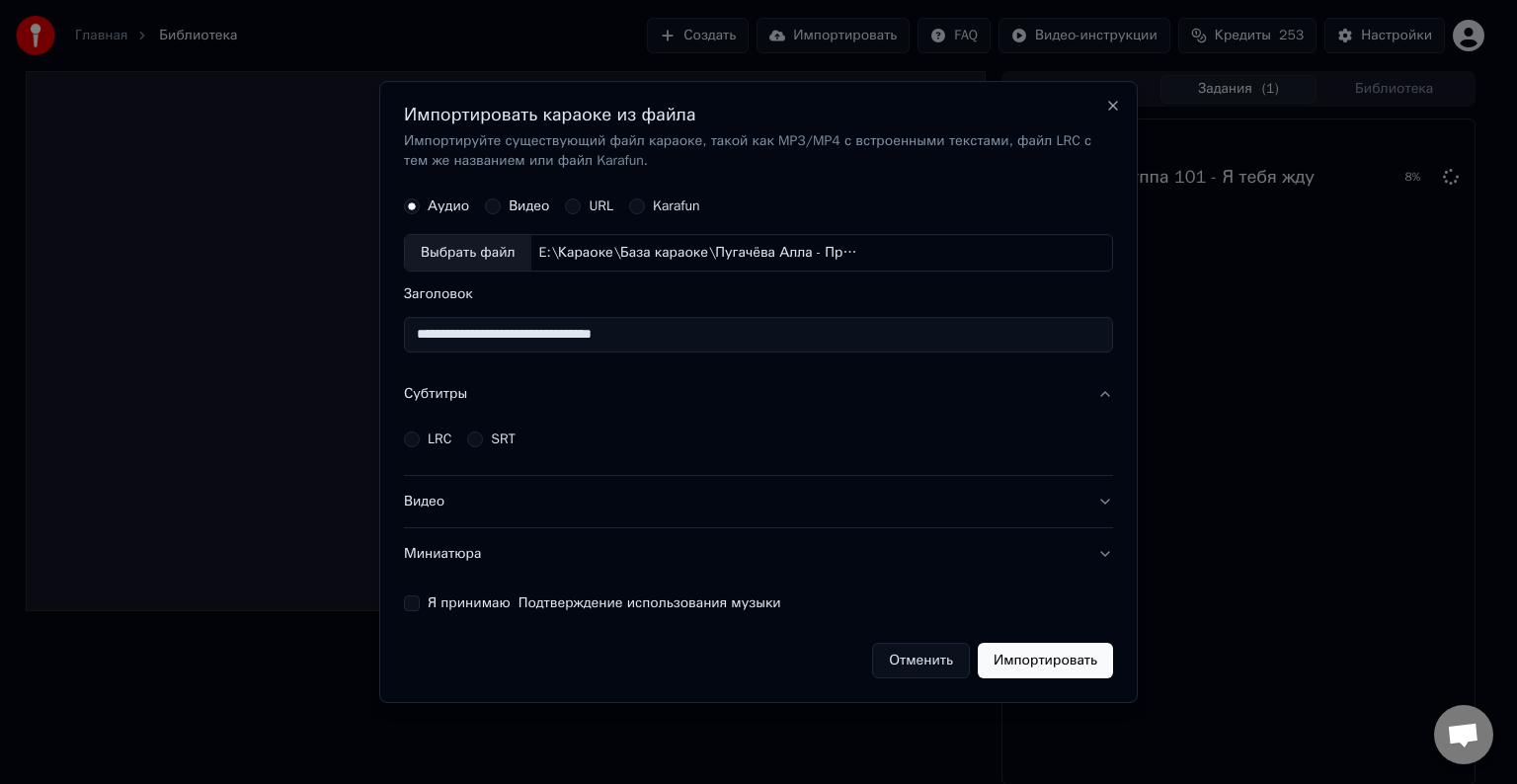 click on "LRC" at bounding box center [439, 439] 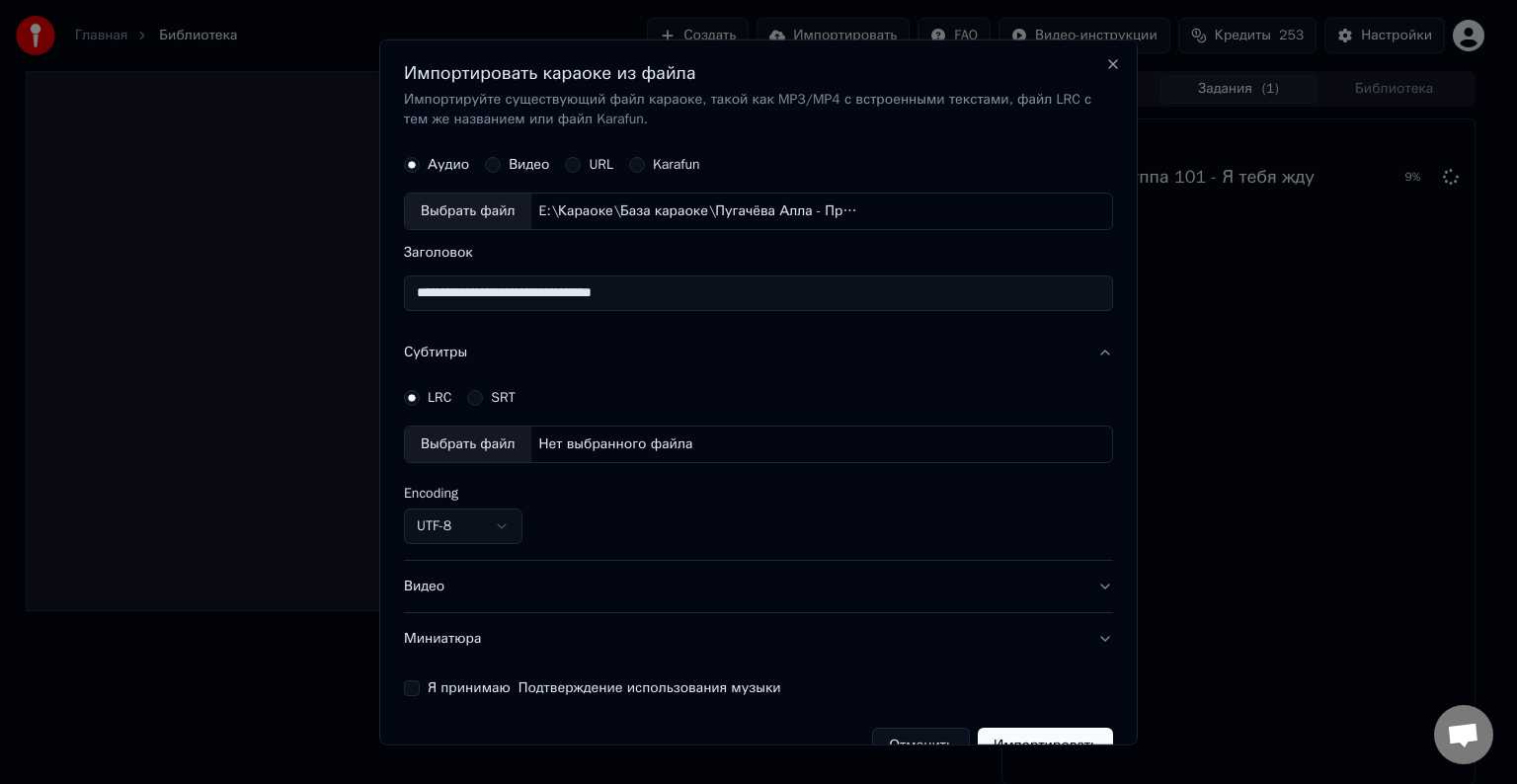click on "Выбрать файл" at bounding box center [468, 444] 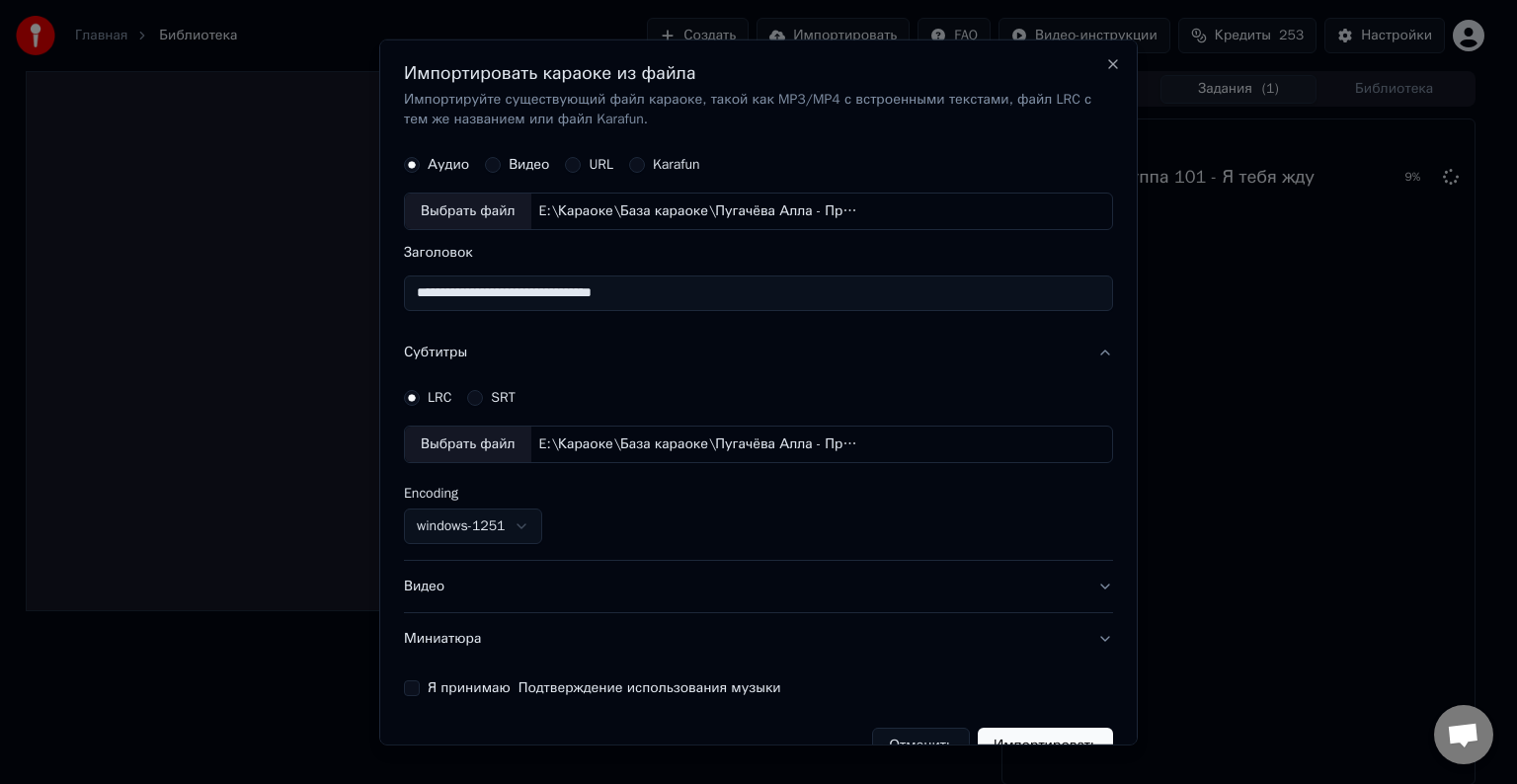 click on "Видео" at bounding box center [758, 587] 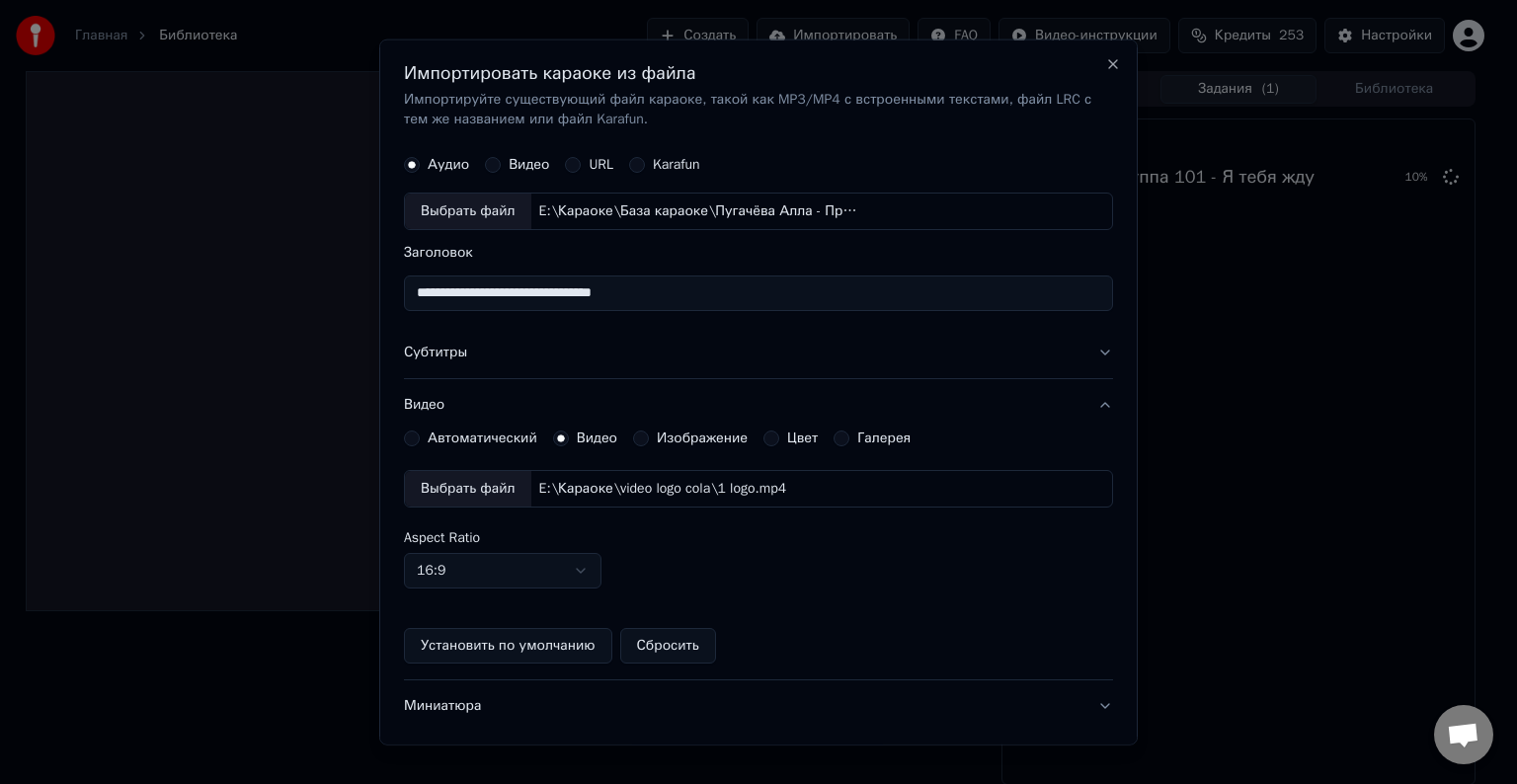 click on "Выбрать файл" at bounding box center (468, 489) 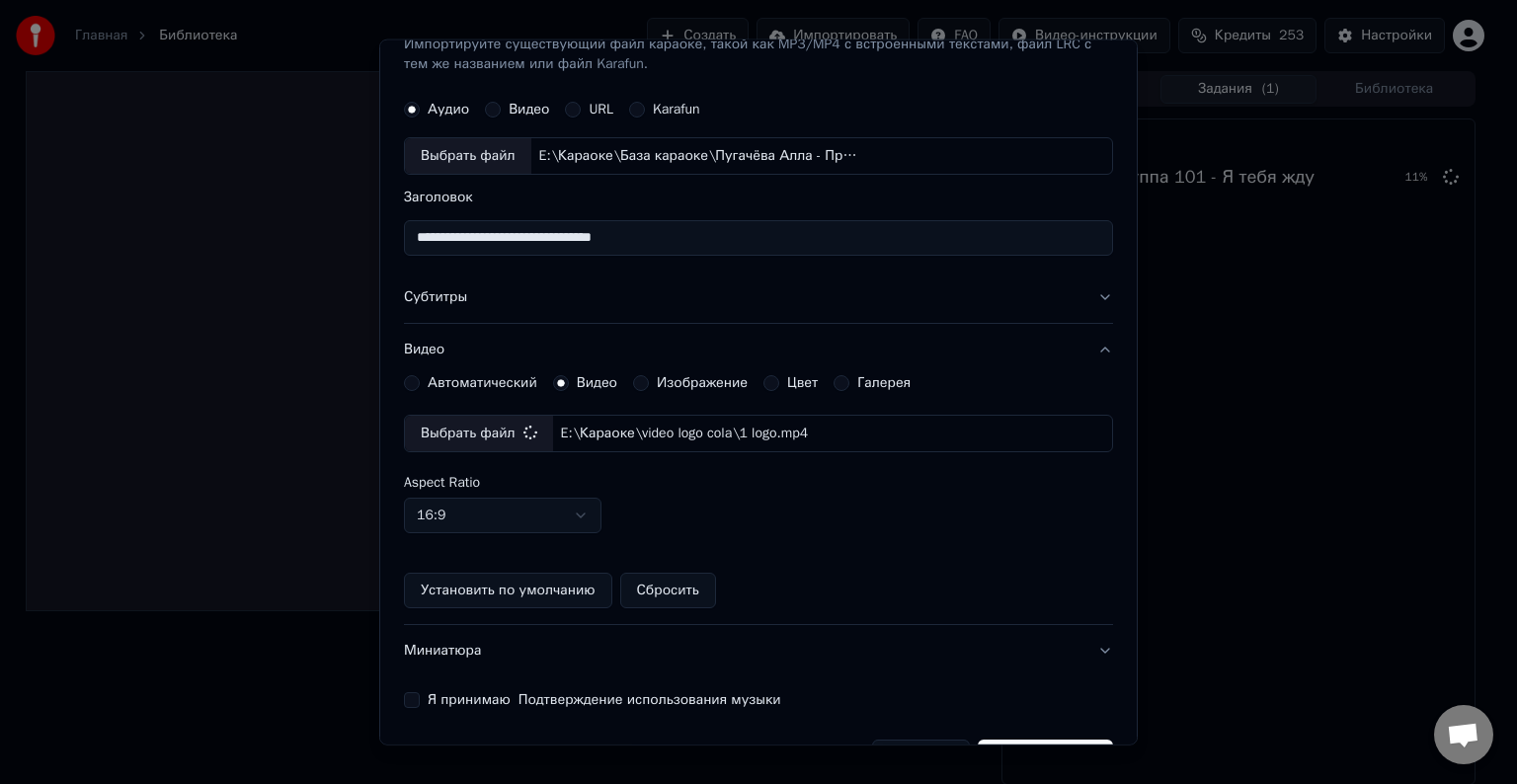 scroll, scrollTop: 108, scrollLeft: 0, axis: vertical 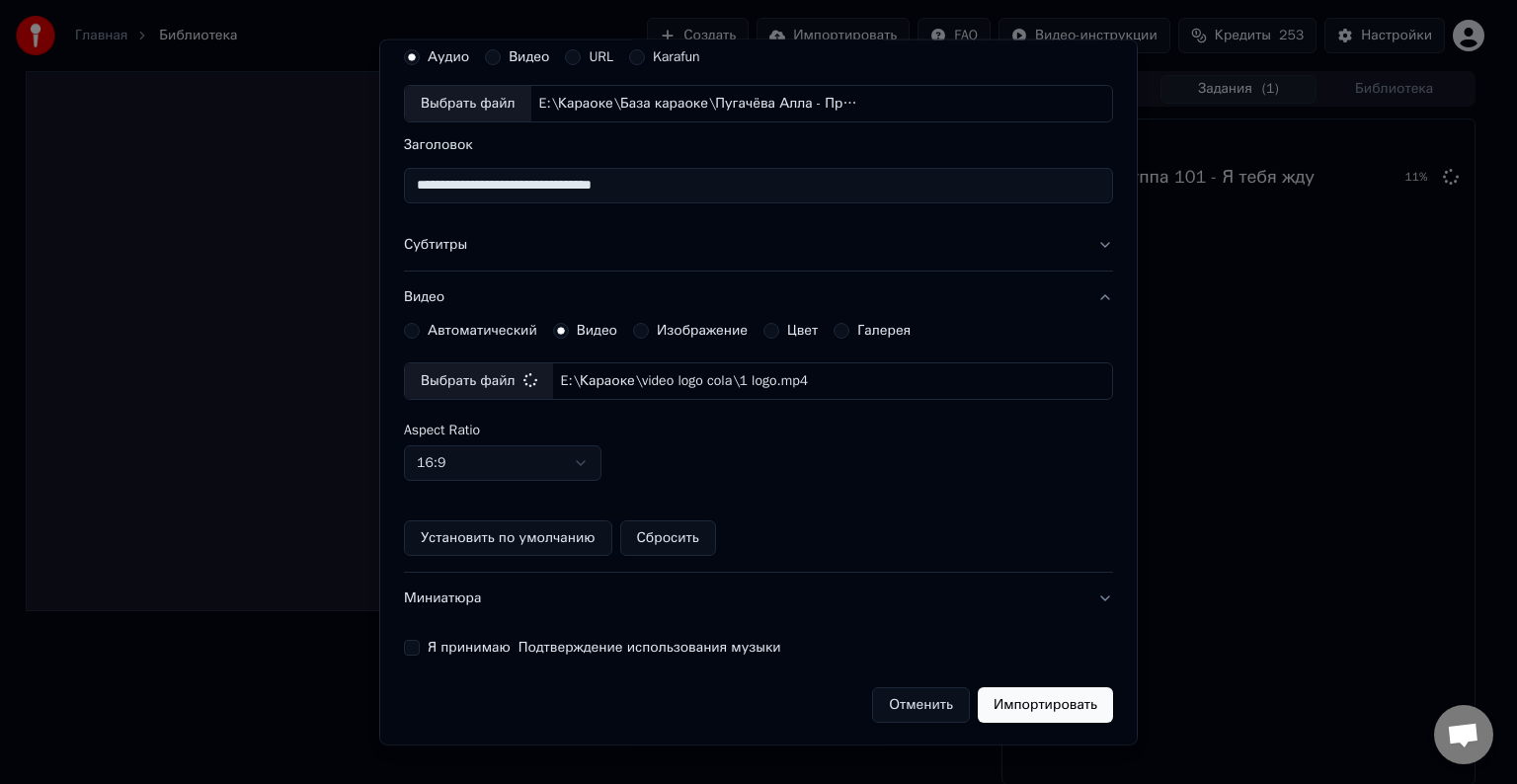 click on "Я принимаю   Подтверждение использования музыки" at bounding box center (412, 648) 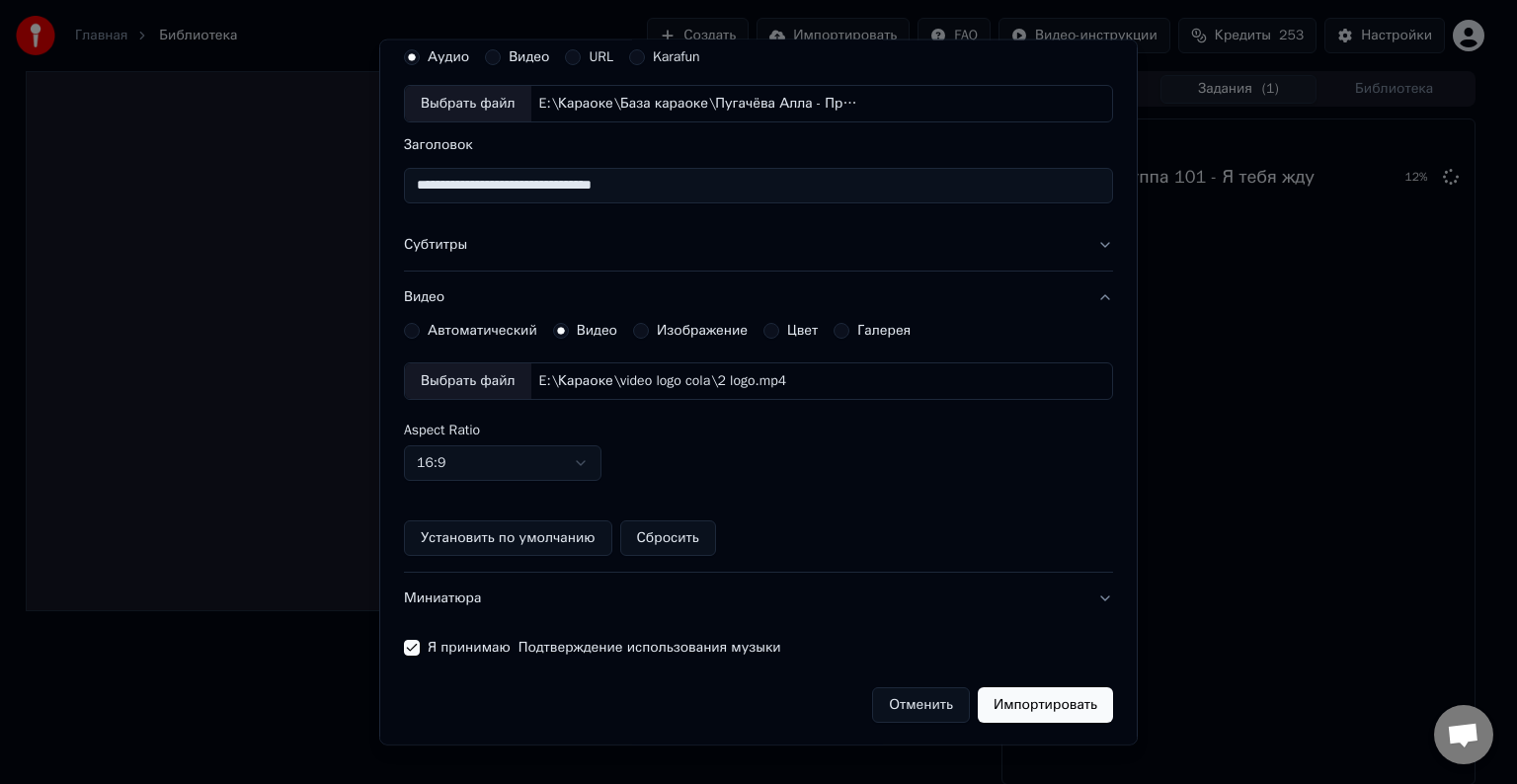 click on "Импортировать" at bounding box center [1045, 705] 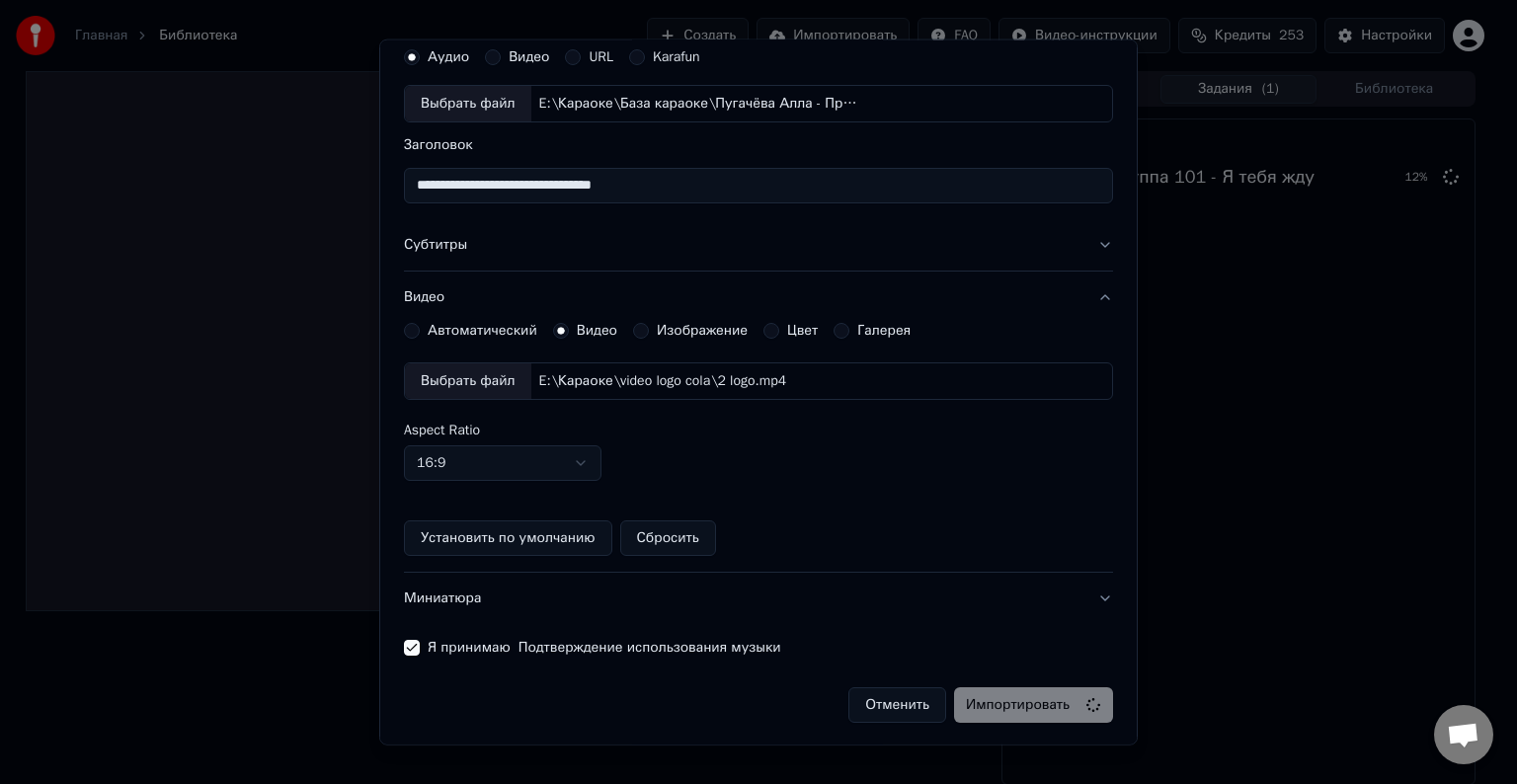 type 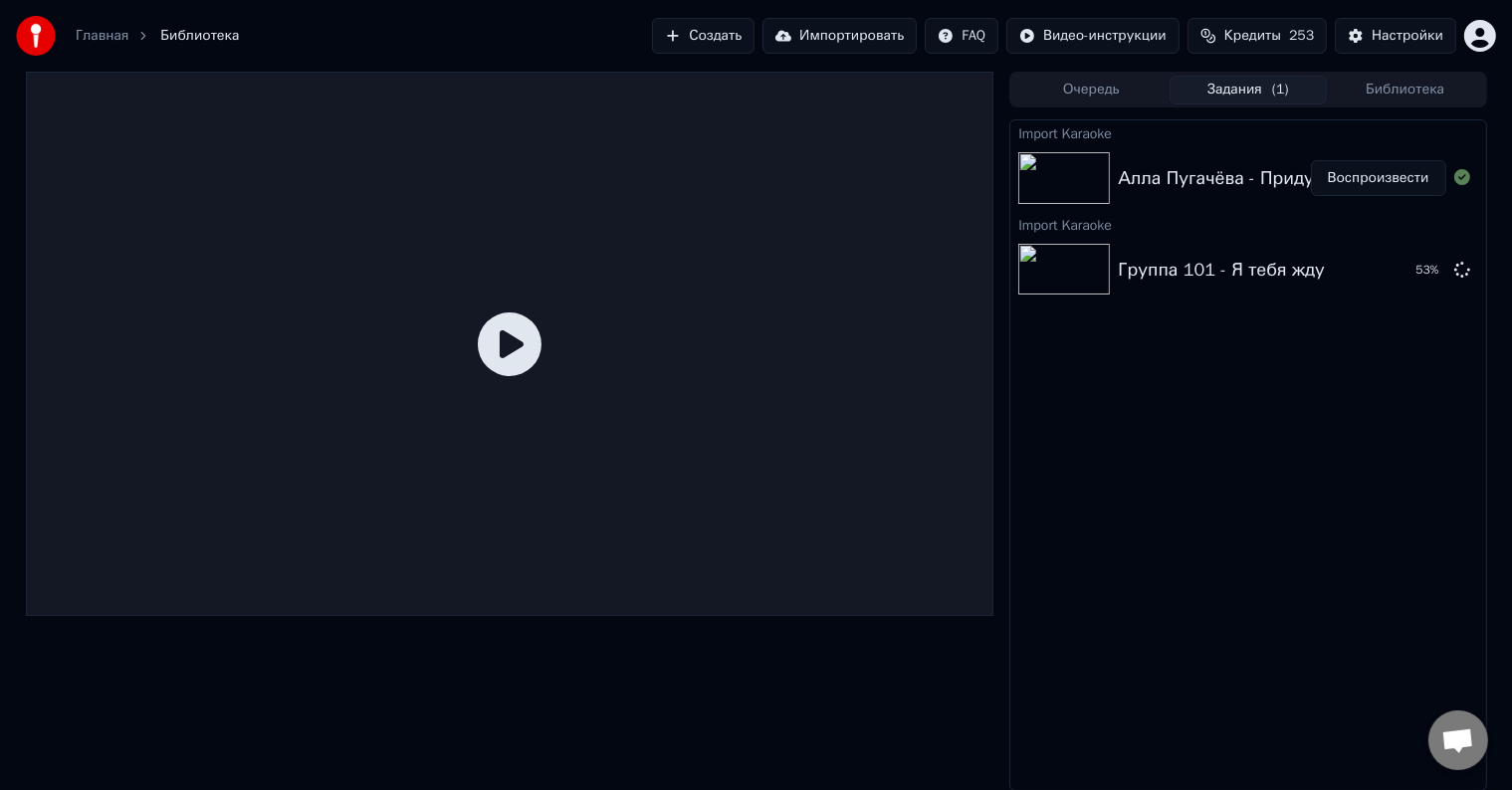 click on "Воспроизвести" at bounding box center [1379, 178] 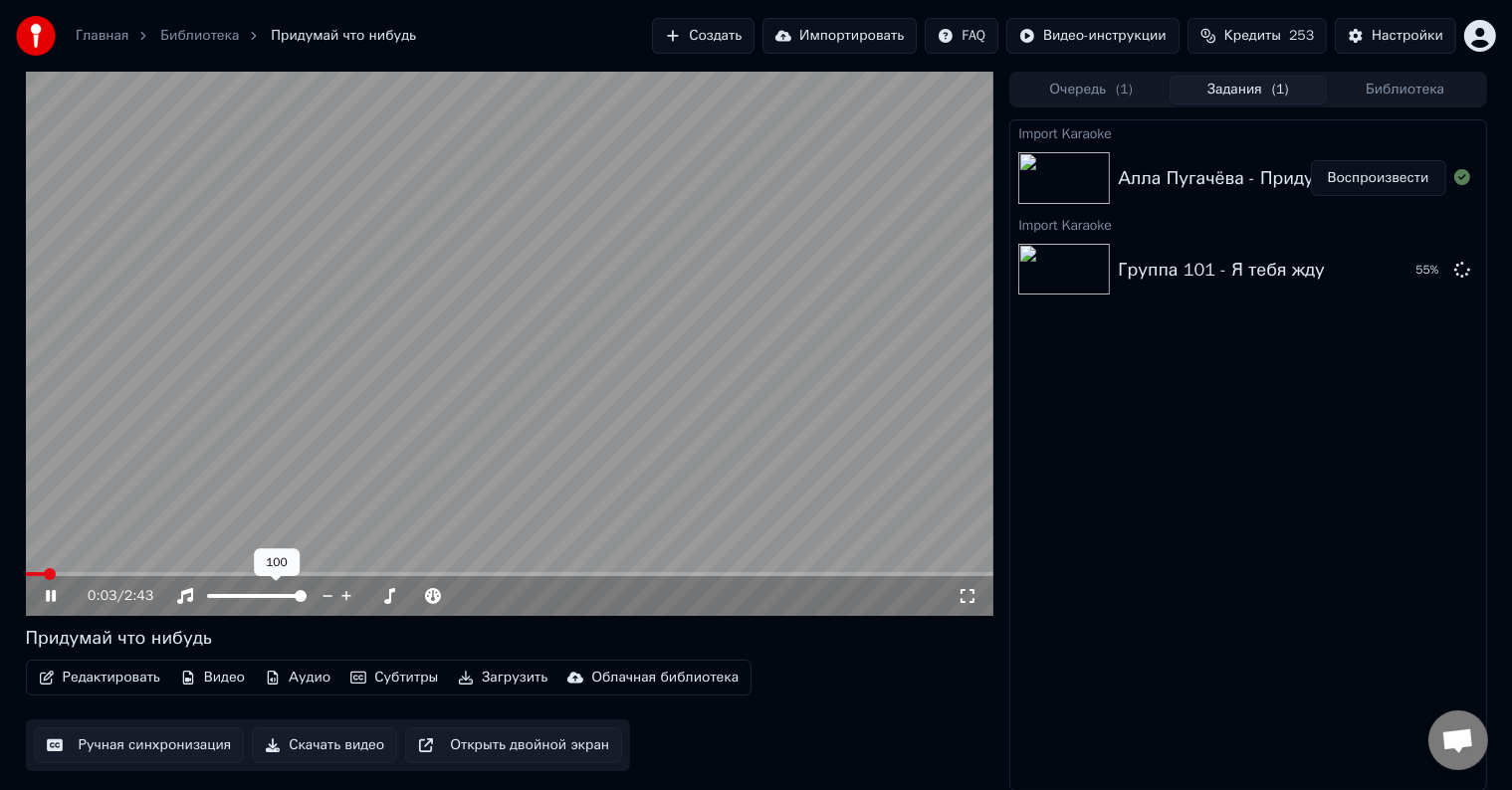 click at bounding box center (510, 343) 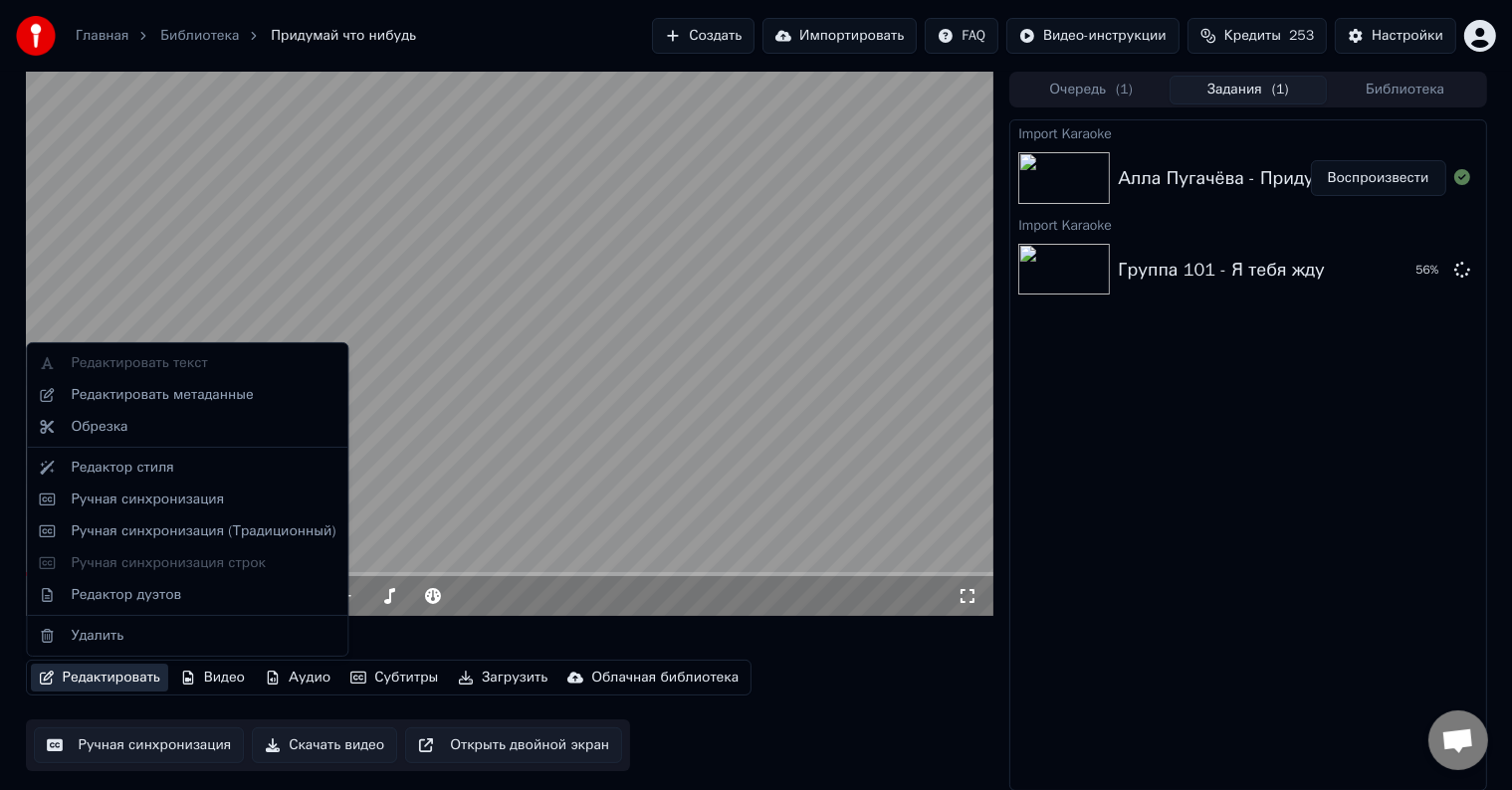 click on "Редактировать" at bounding box center (100, 678) 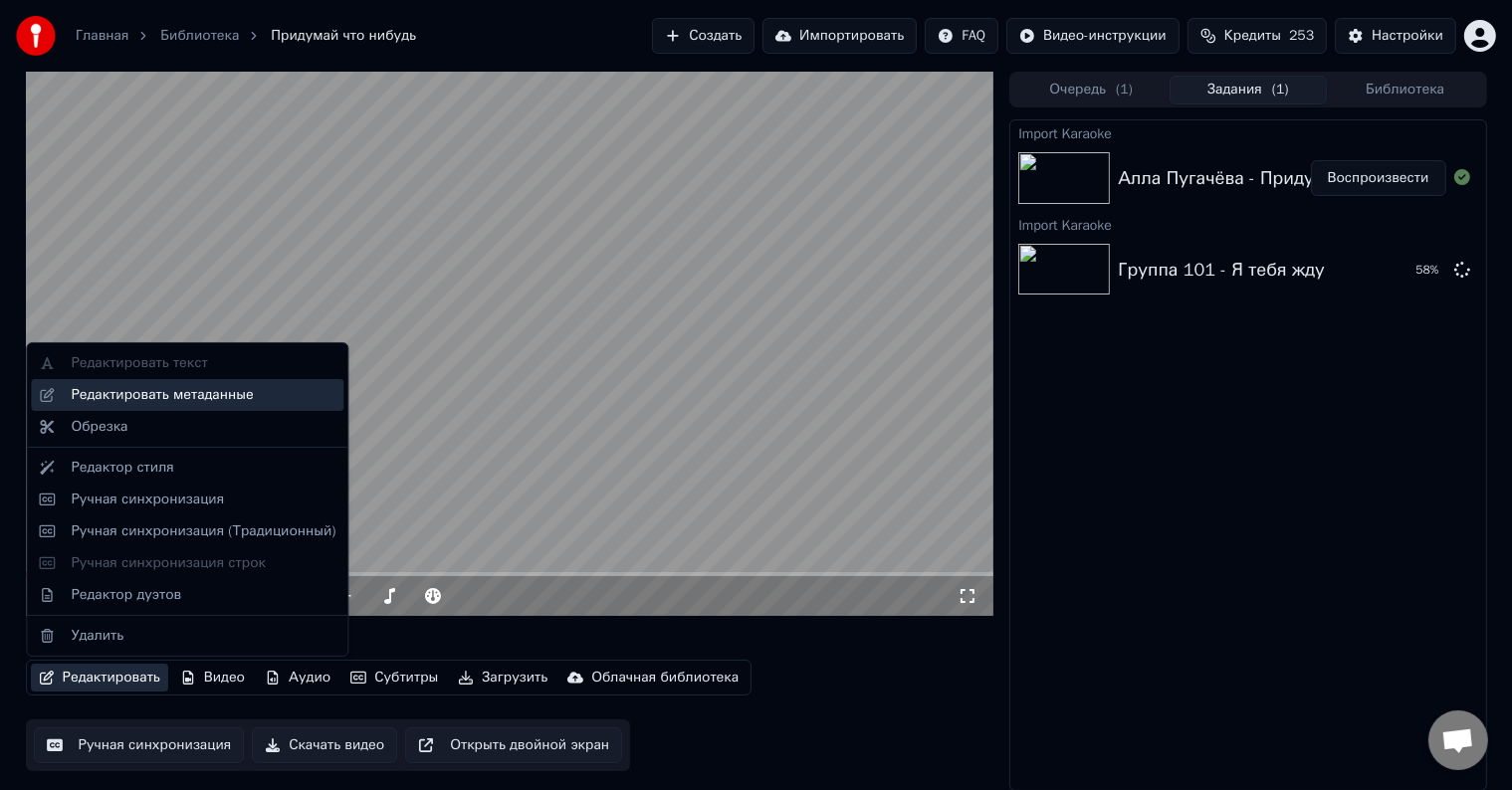 click on "Редактировать метаданные" at bounding box center [161, 395] 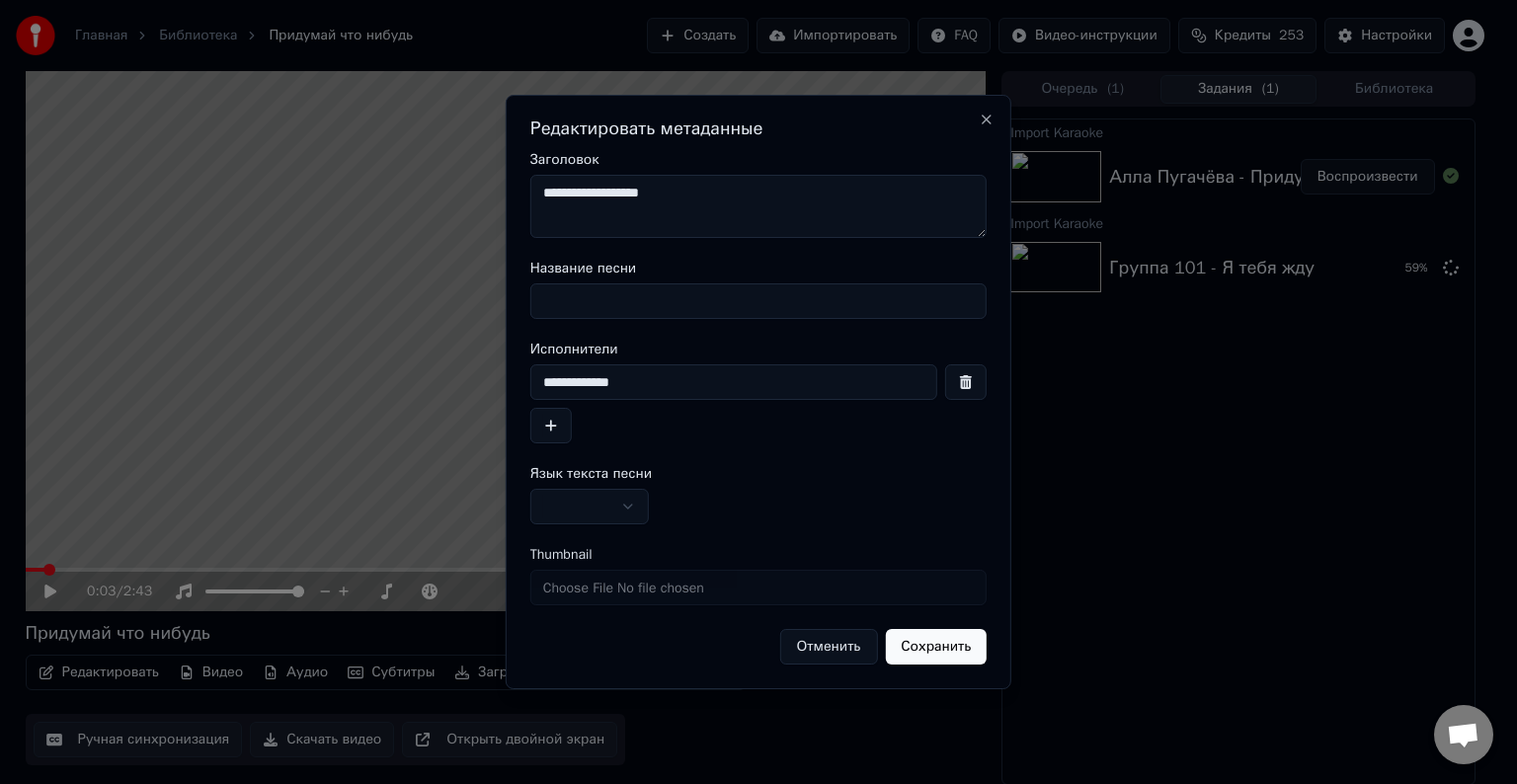 click on "Название песни" at bounding box center (758, 301) 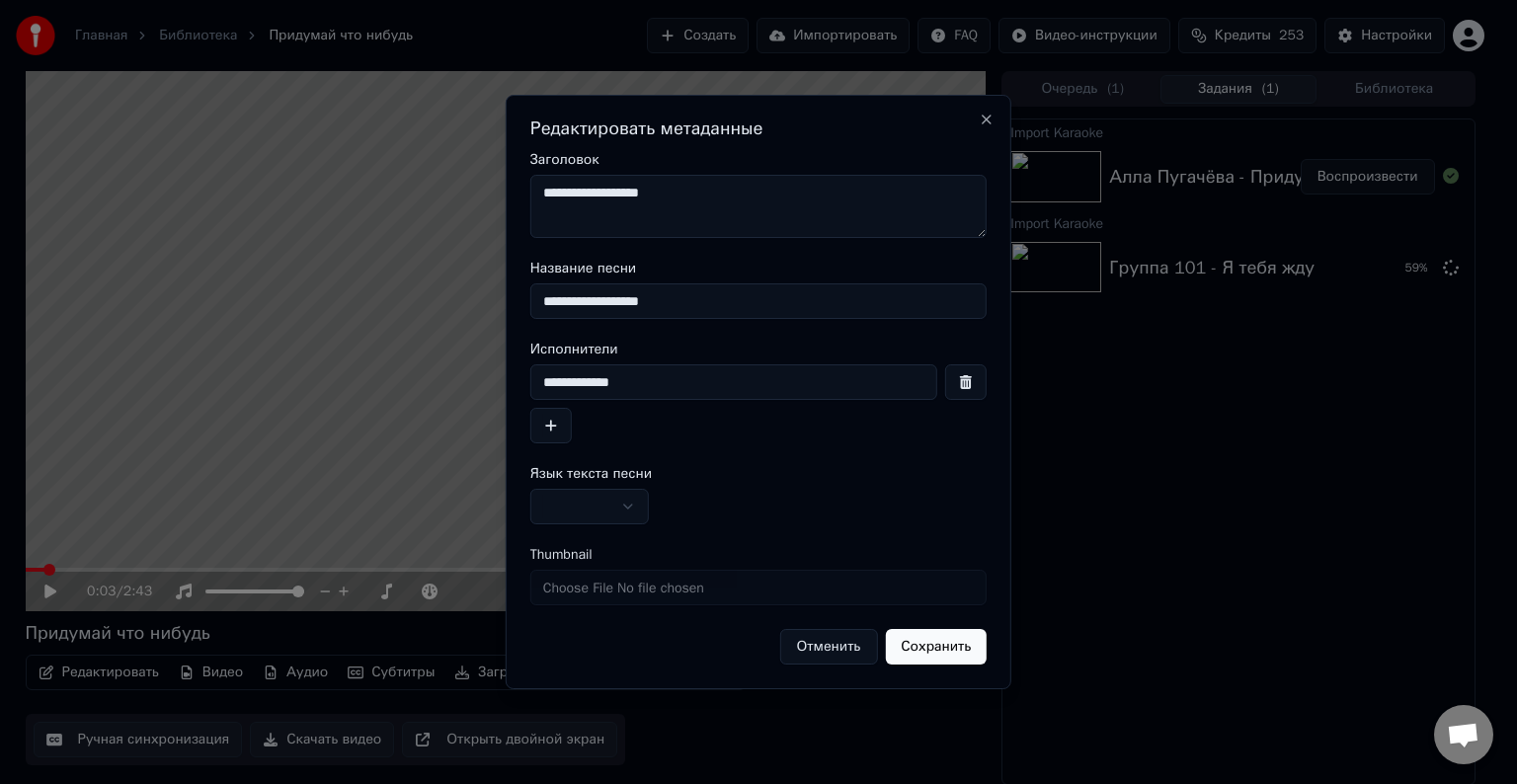 type on "**********" 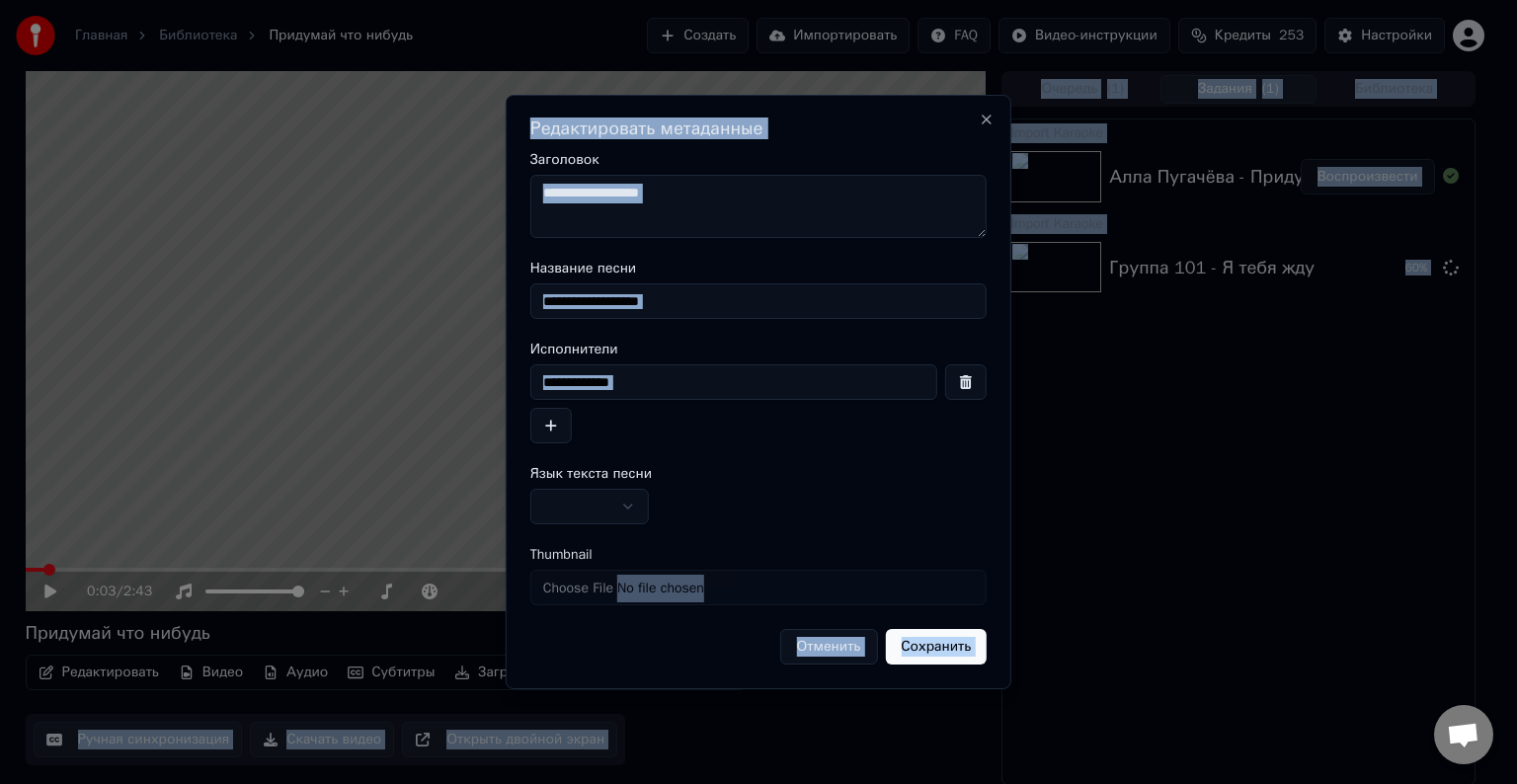 click on "**********" at bounding box center (734, 382) 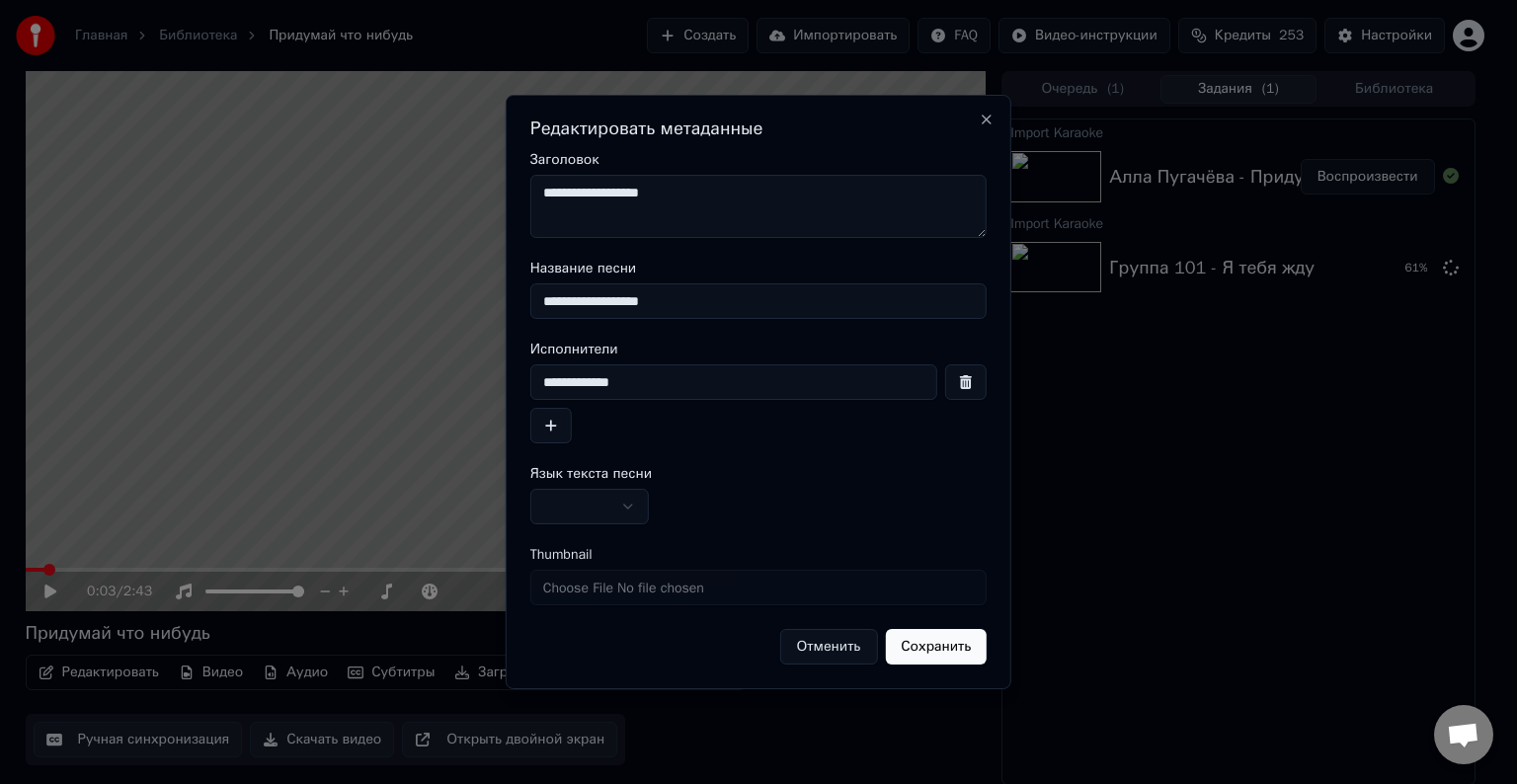 click on "**********" at bounding box center (758, 206) 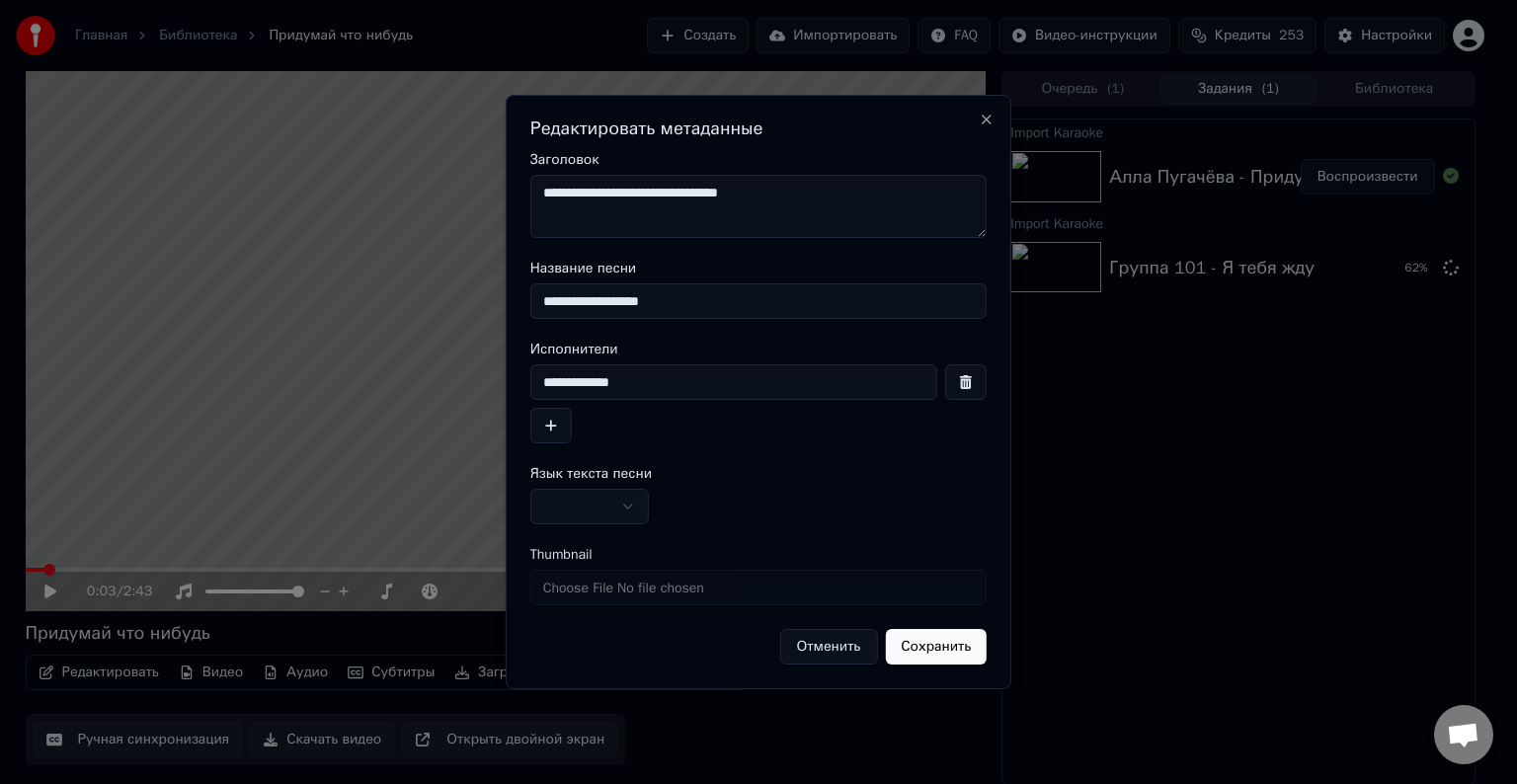 type on "**********" 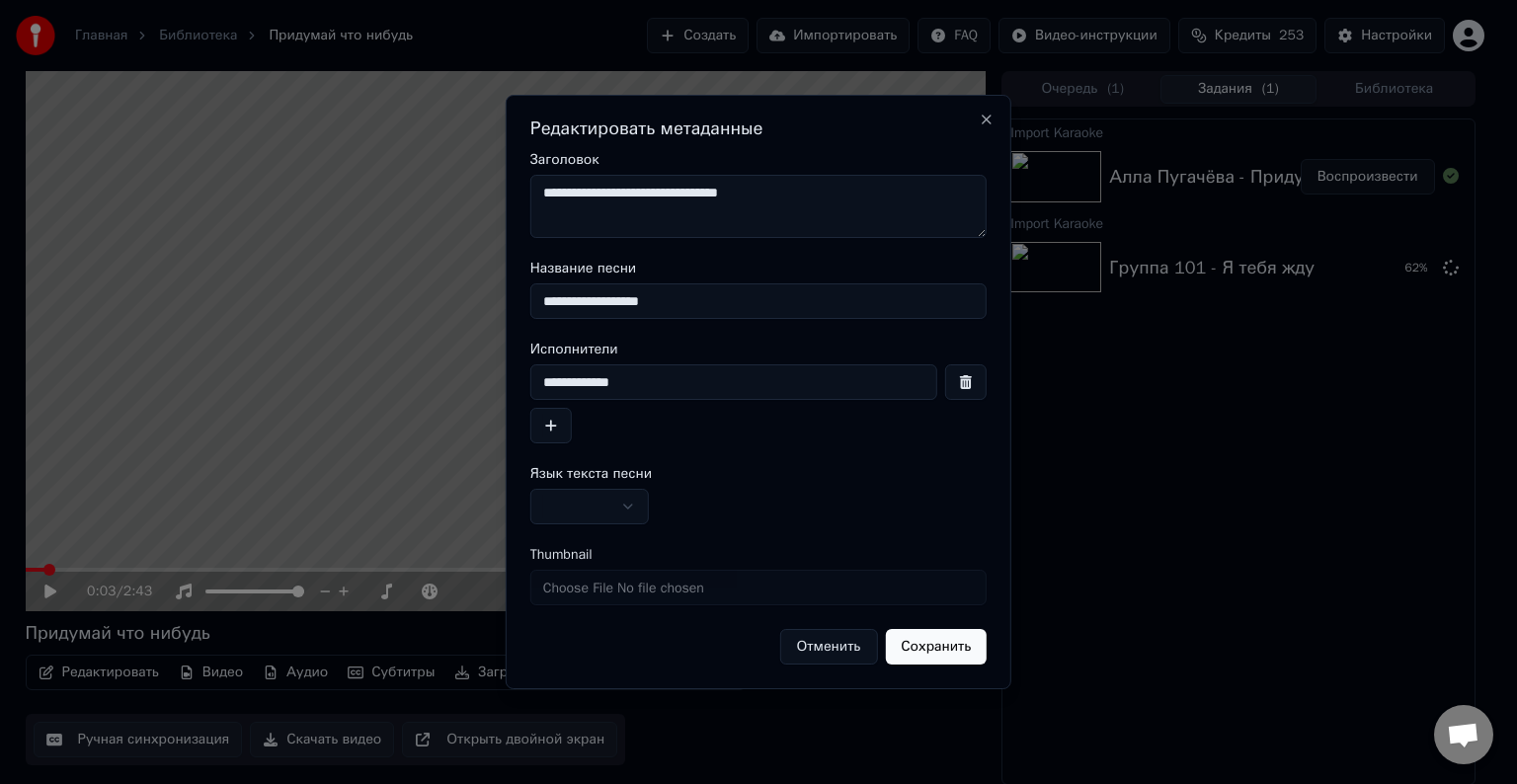 click at bounding box center (590, 507) 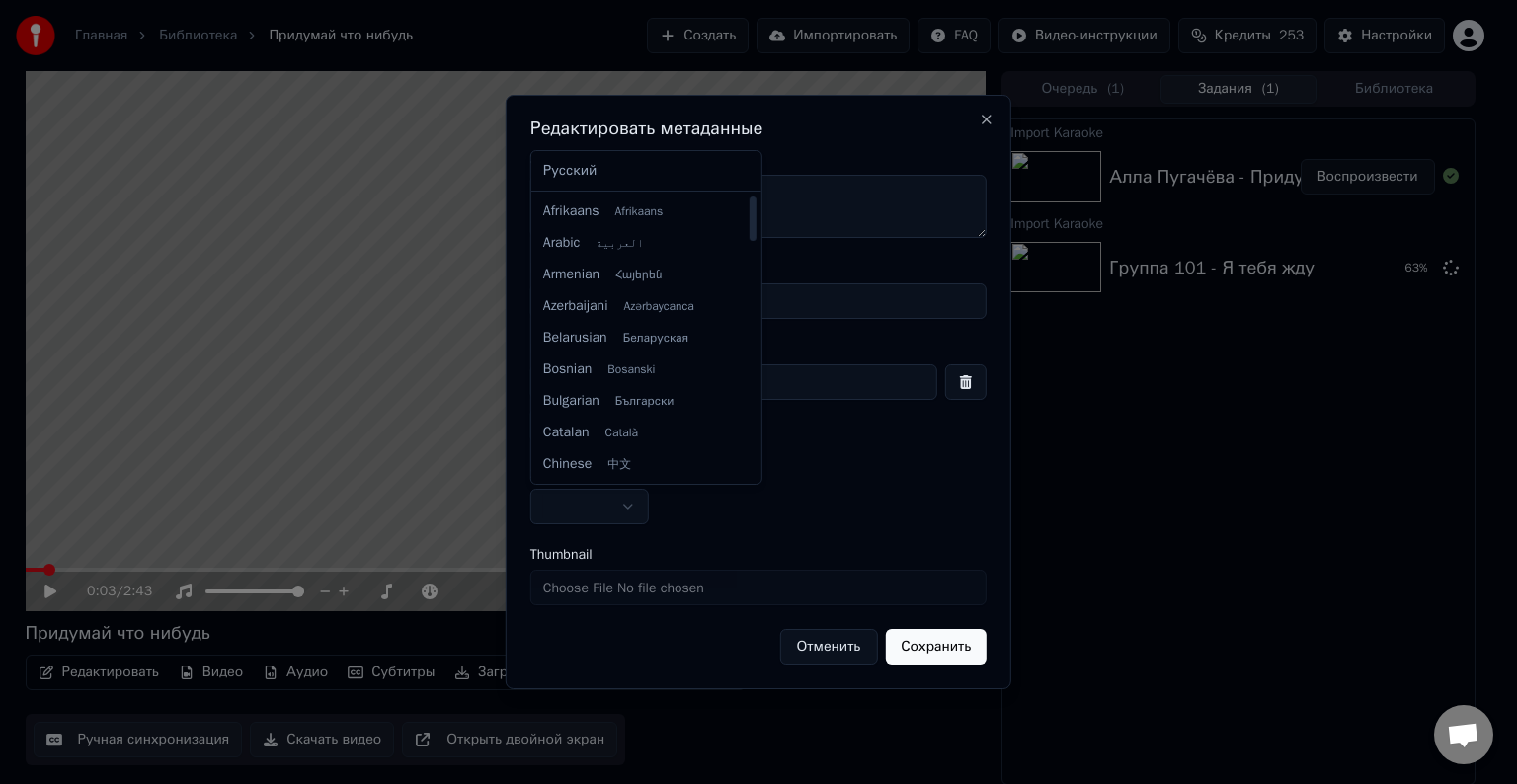 select on "**" 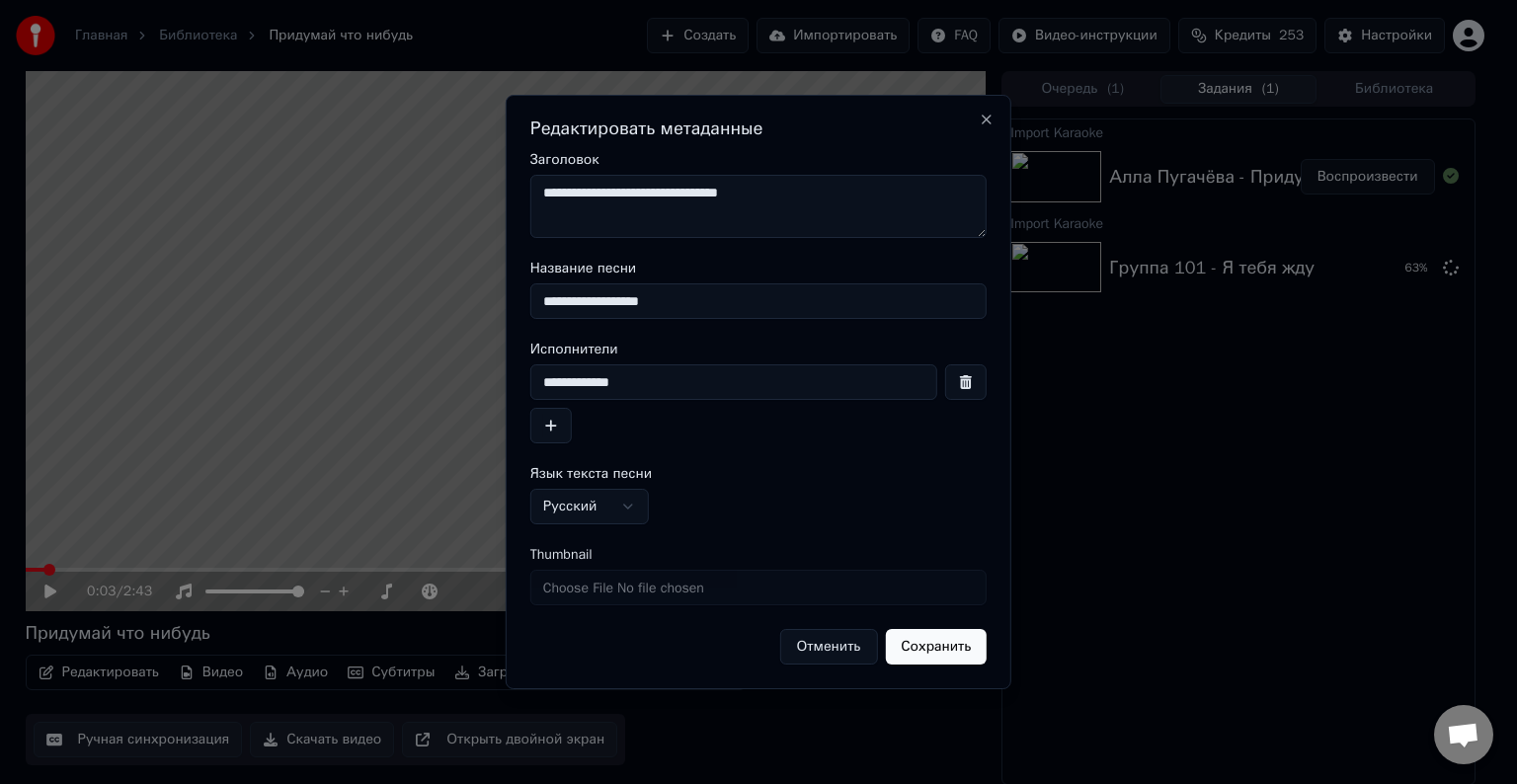 click on "Сохранить" at bounding box center (935, 647) 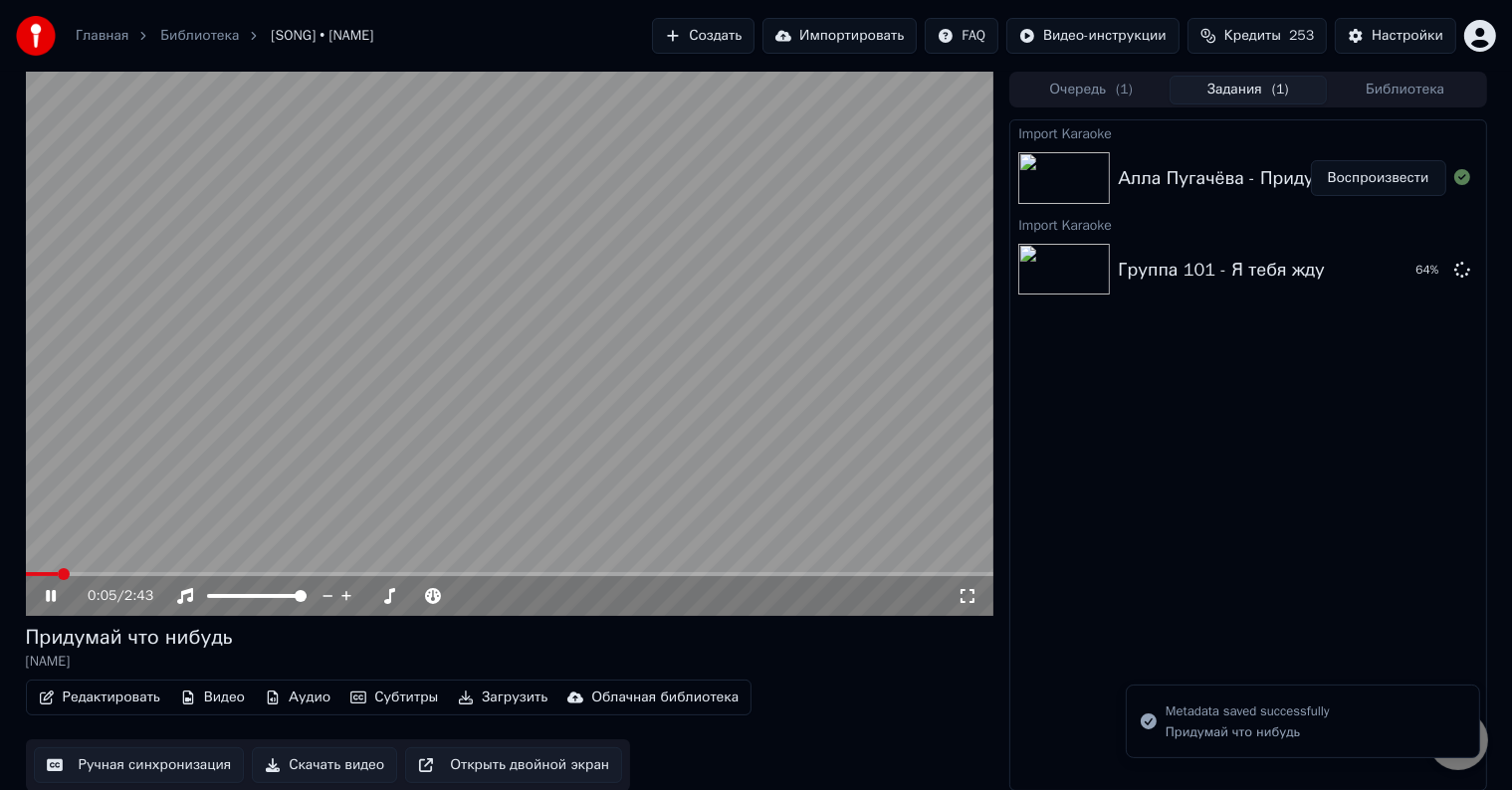 click at bounding box center [510, 343] 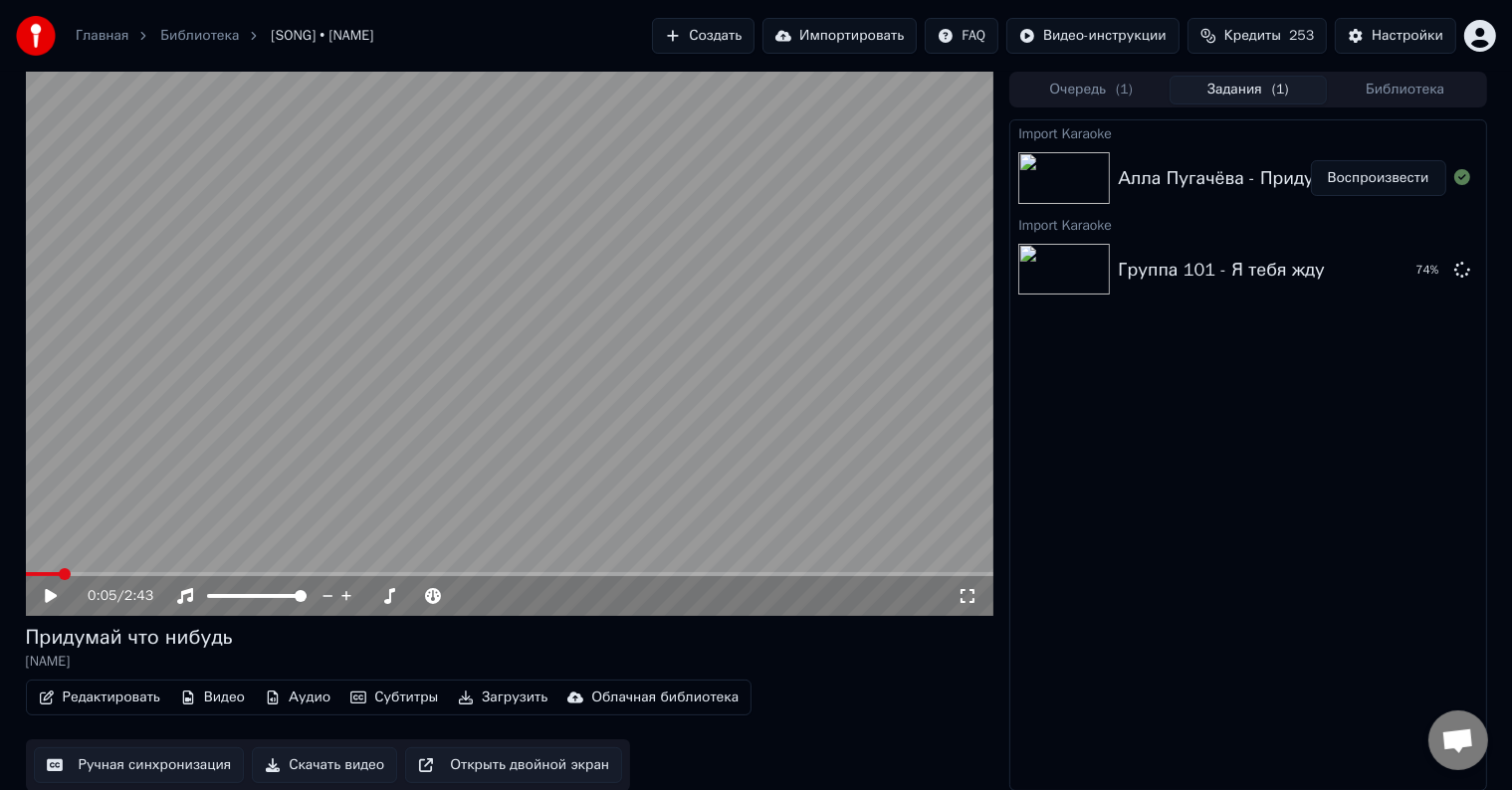 click on "Импортировать" at bounding box center (839, 36) 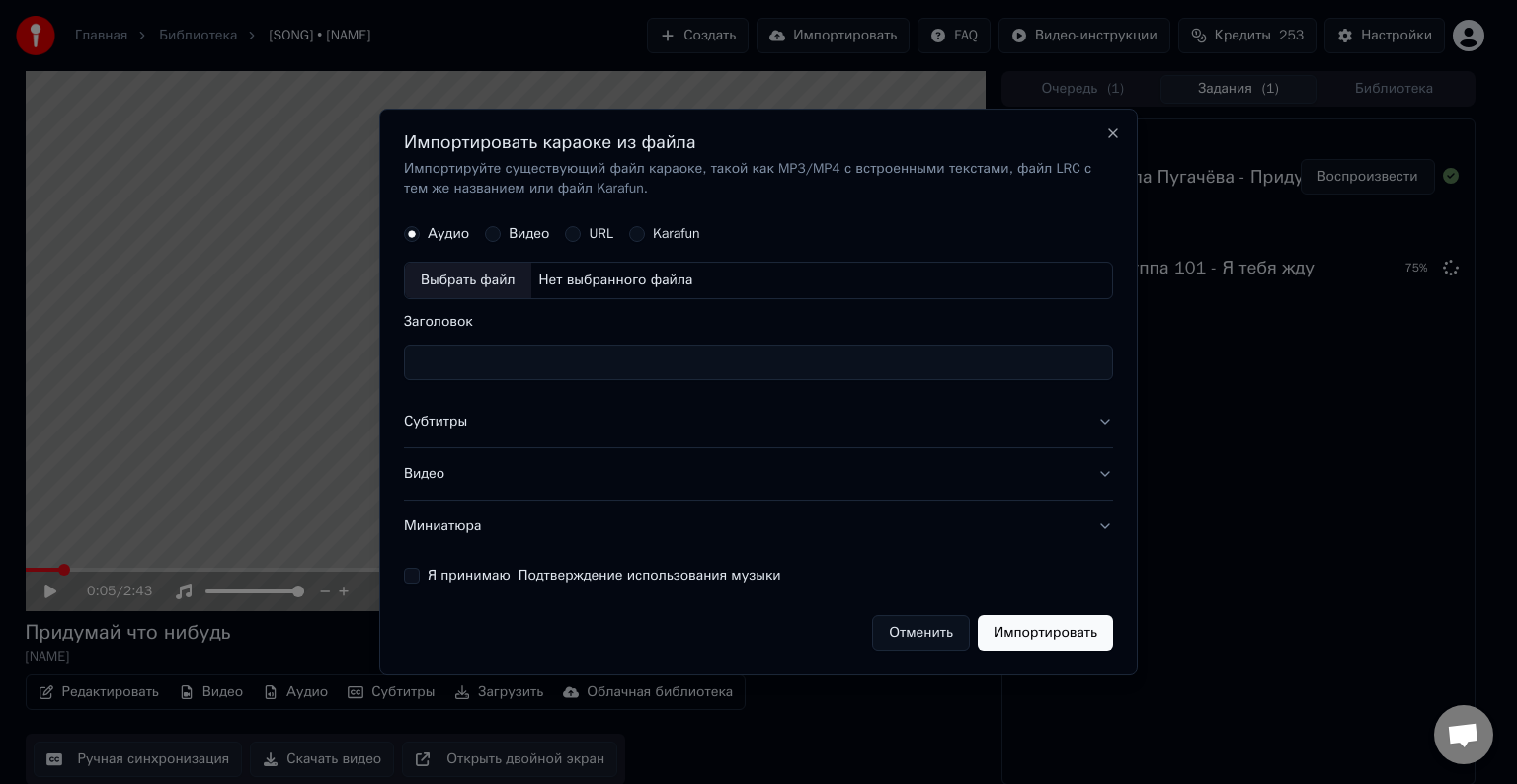 click on "Выбрать файл" at bounding box center (468, 280) 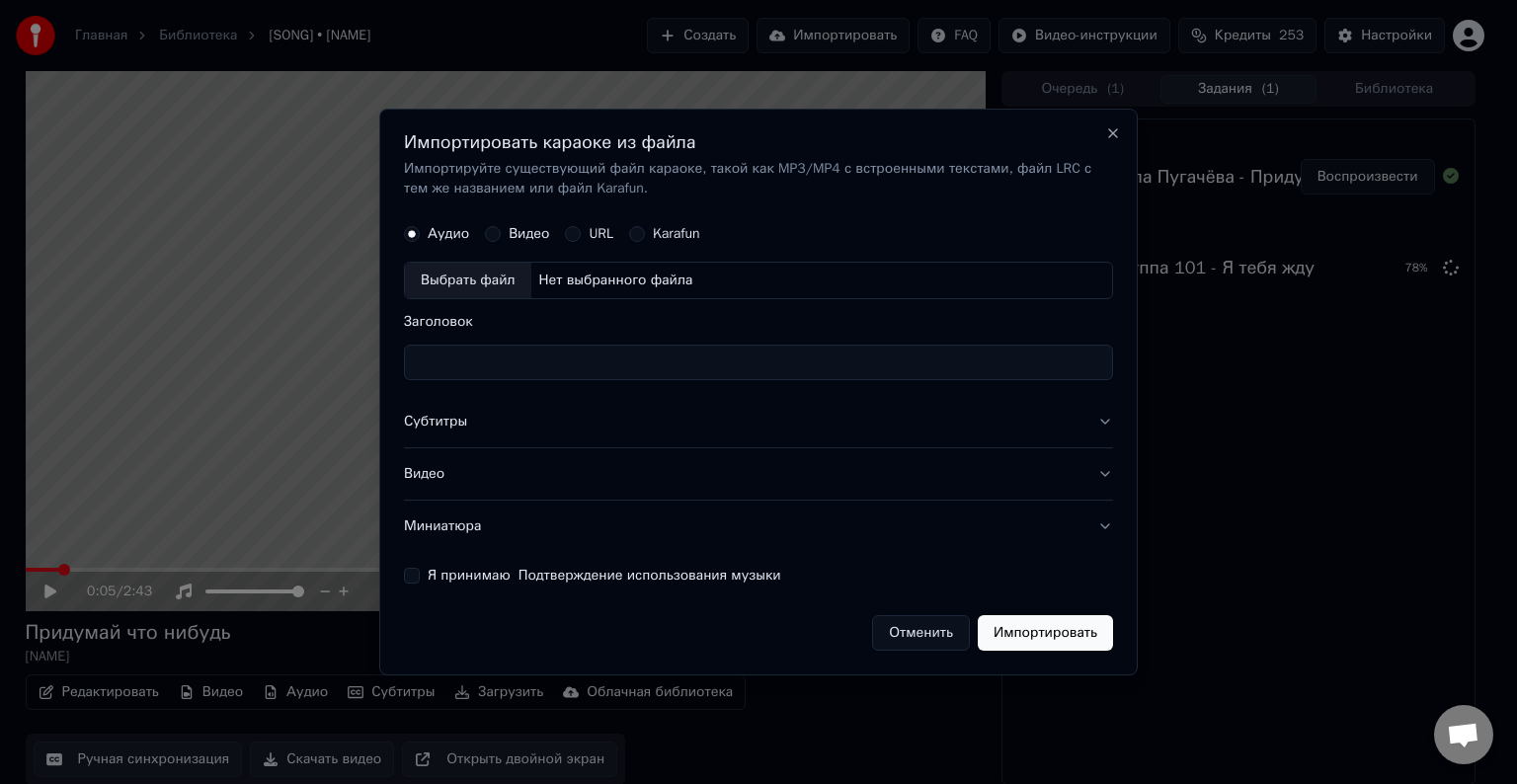 type on "**********" 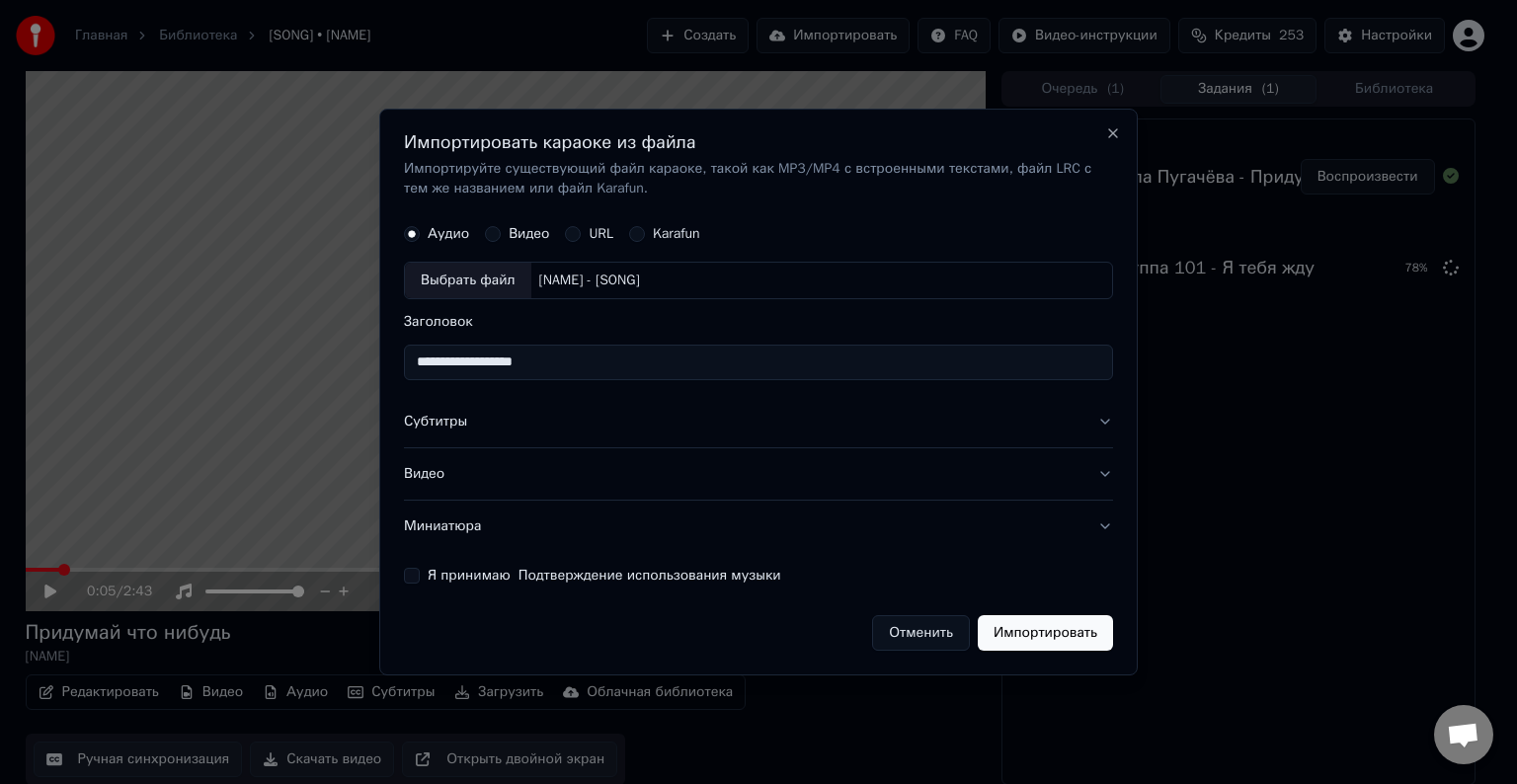 click on "Субтитры" at bounding box center (758, 422) 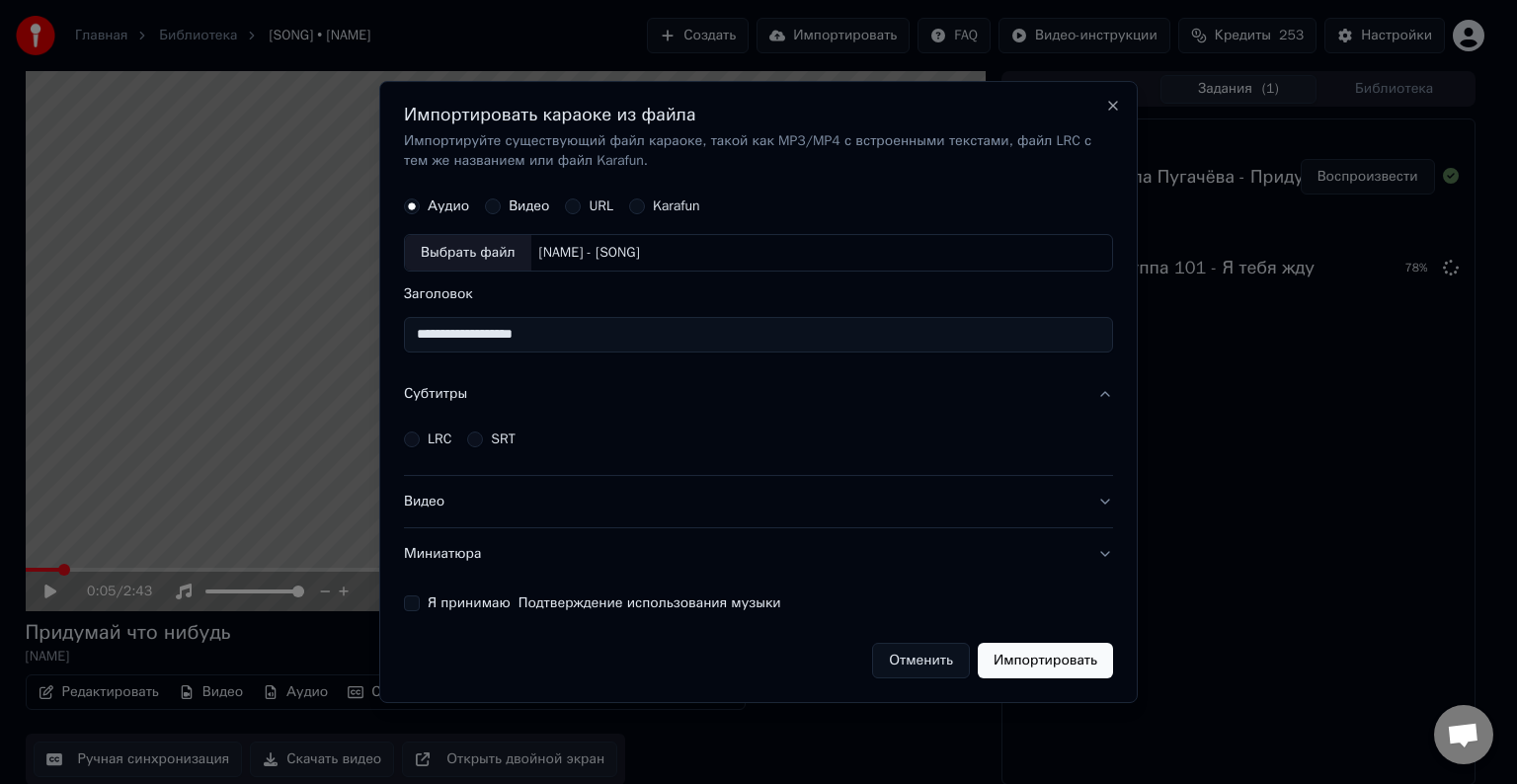 click on "LRC SRT" at bounding box center (758, 439) 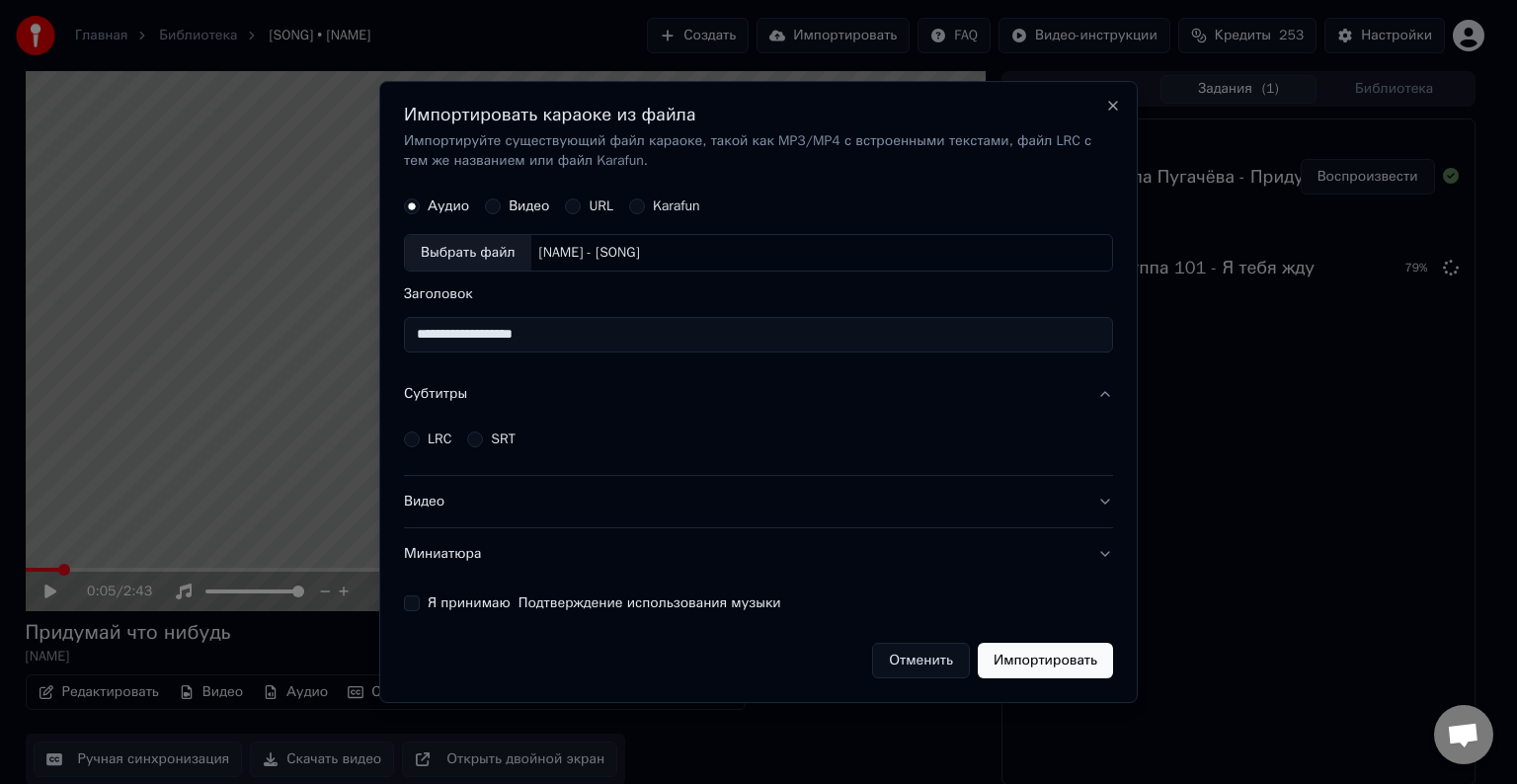 click on "LRC" at bounding box center [439, 439] 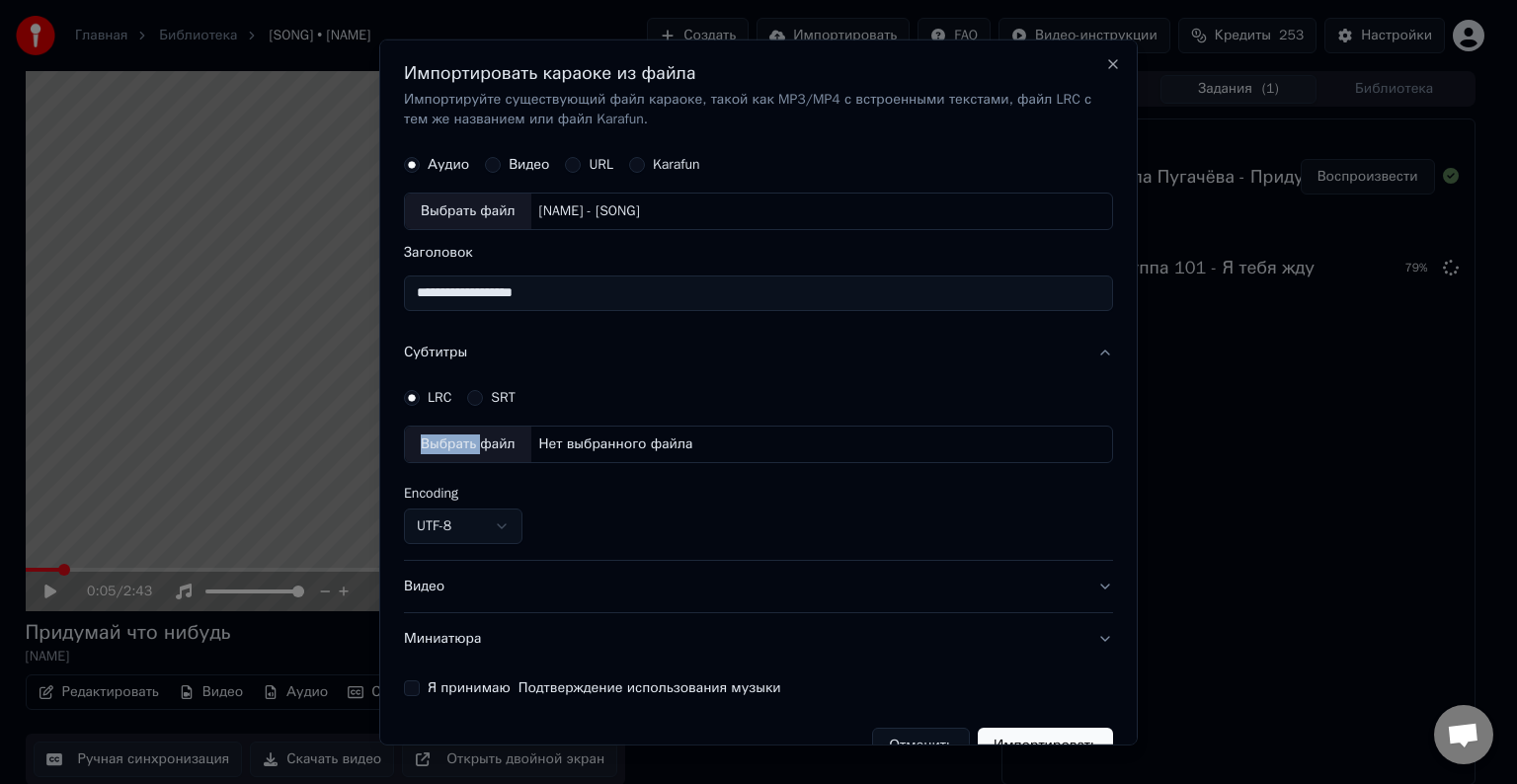 click on "Выбрать файл" at bounding box center [468, 444] 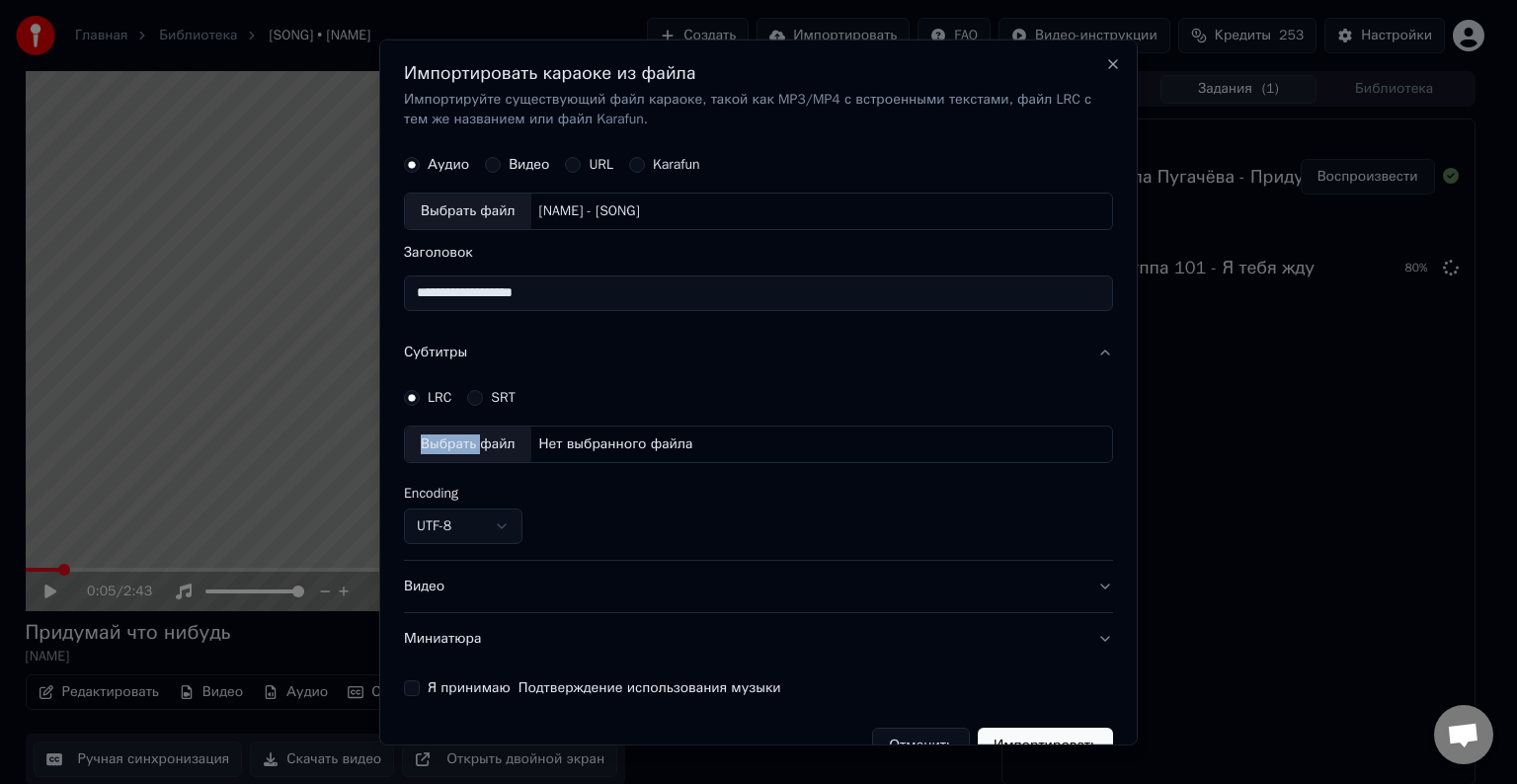 select on "**********" 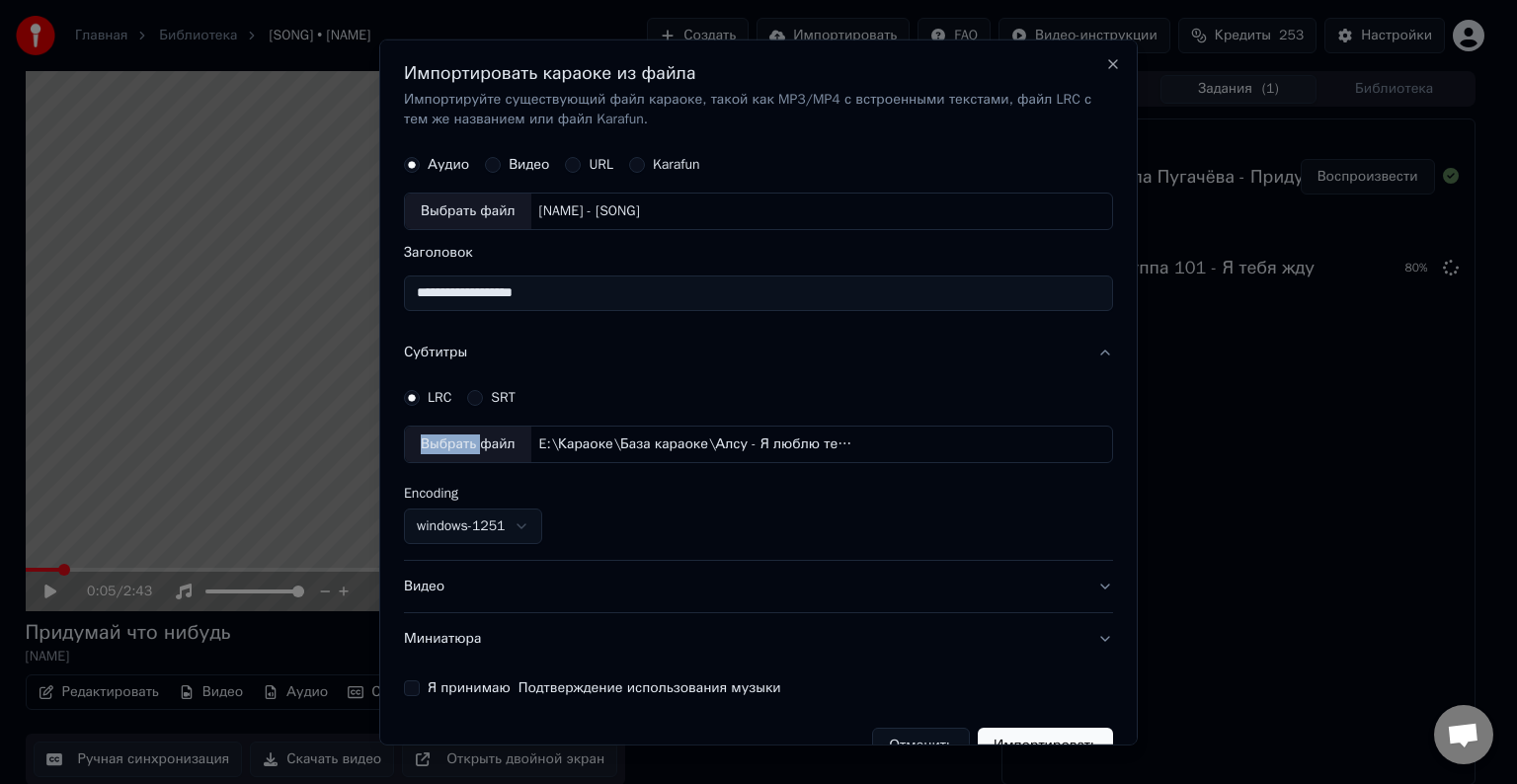 click on "Видео" at bounding box center [758, 587] 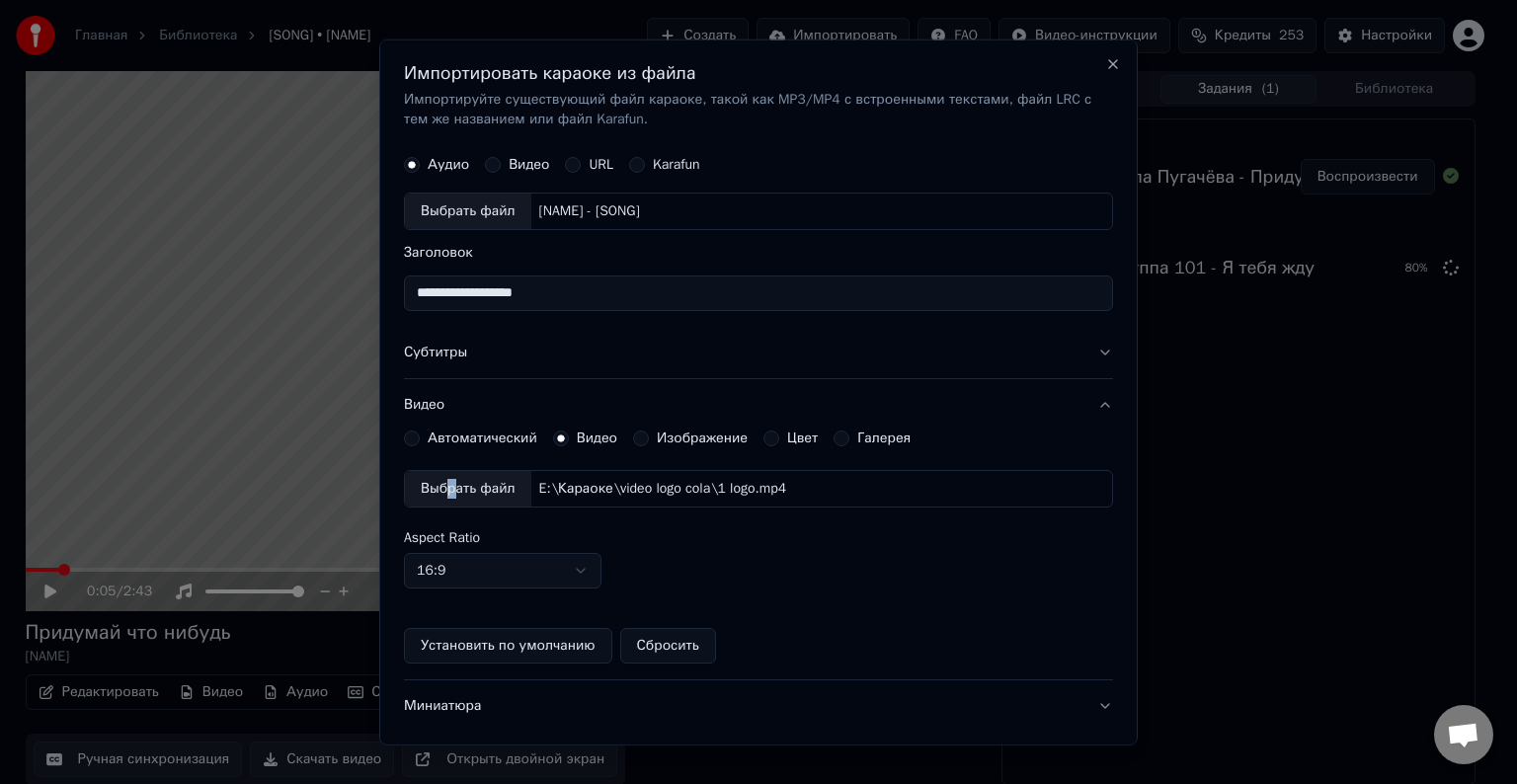click on "Выбрать файл" at bounding box center [468, 489] 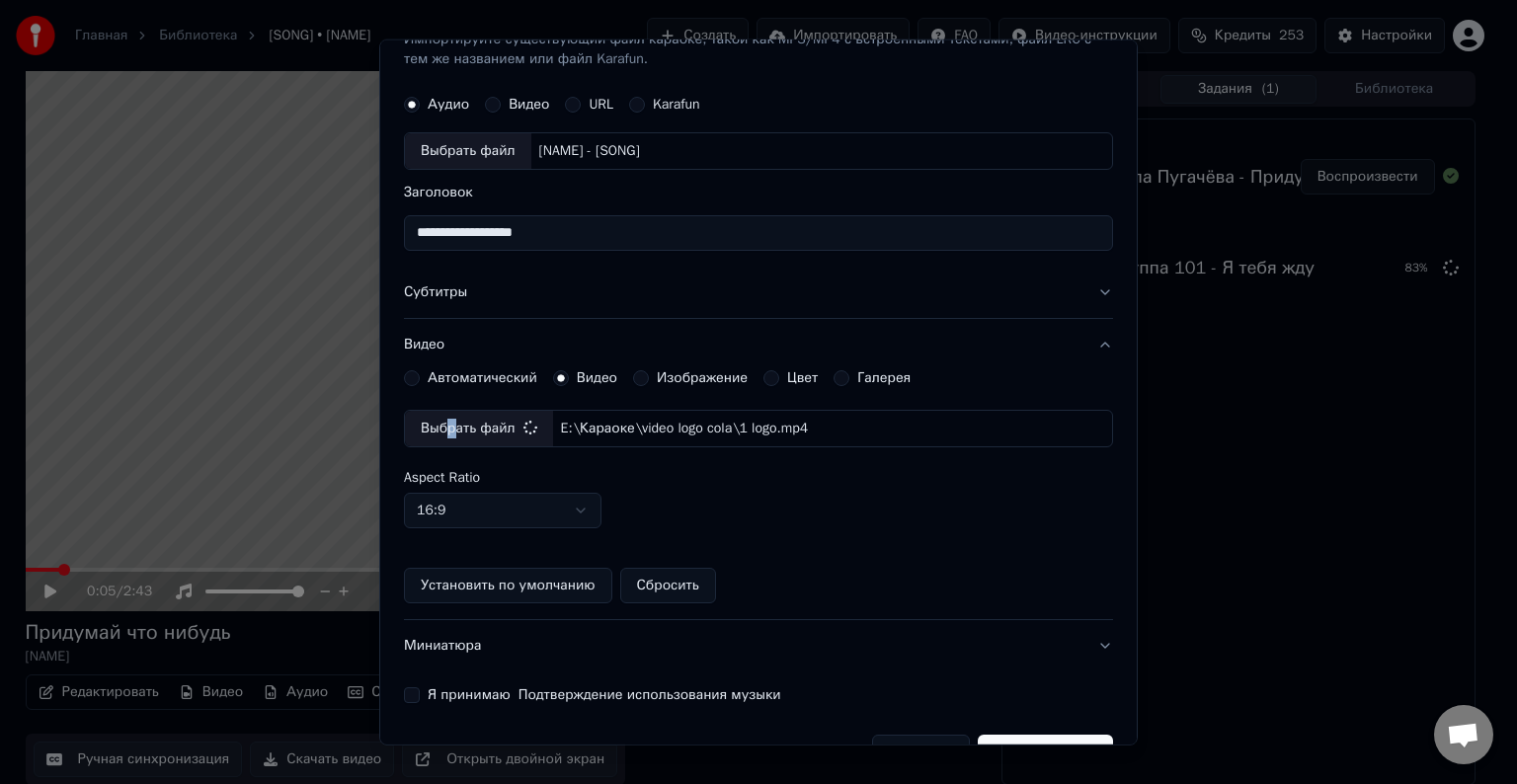 scroll, scrollTop: 108, scrollLeft: 0, axis: vertical 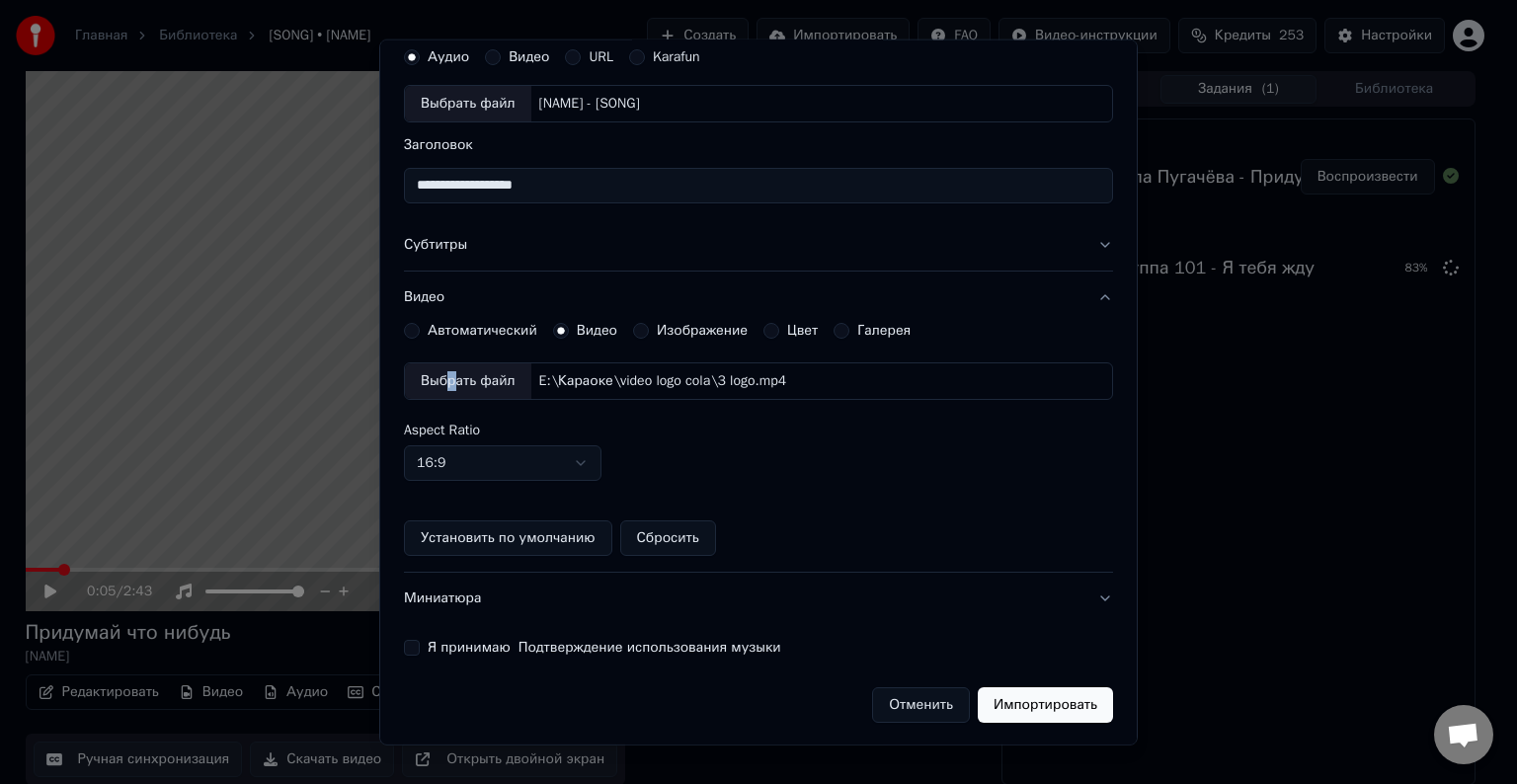 click on "Я принимаю   Подтверждение использования музыки" at bounding box center (412, 648) 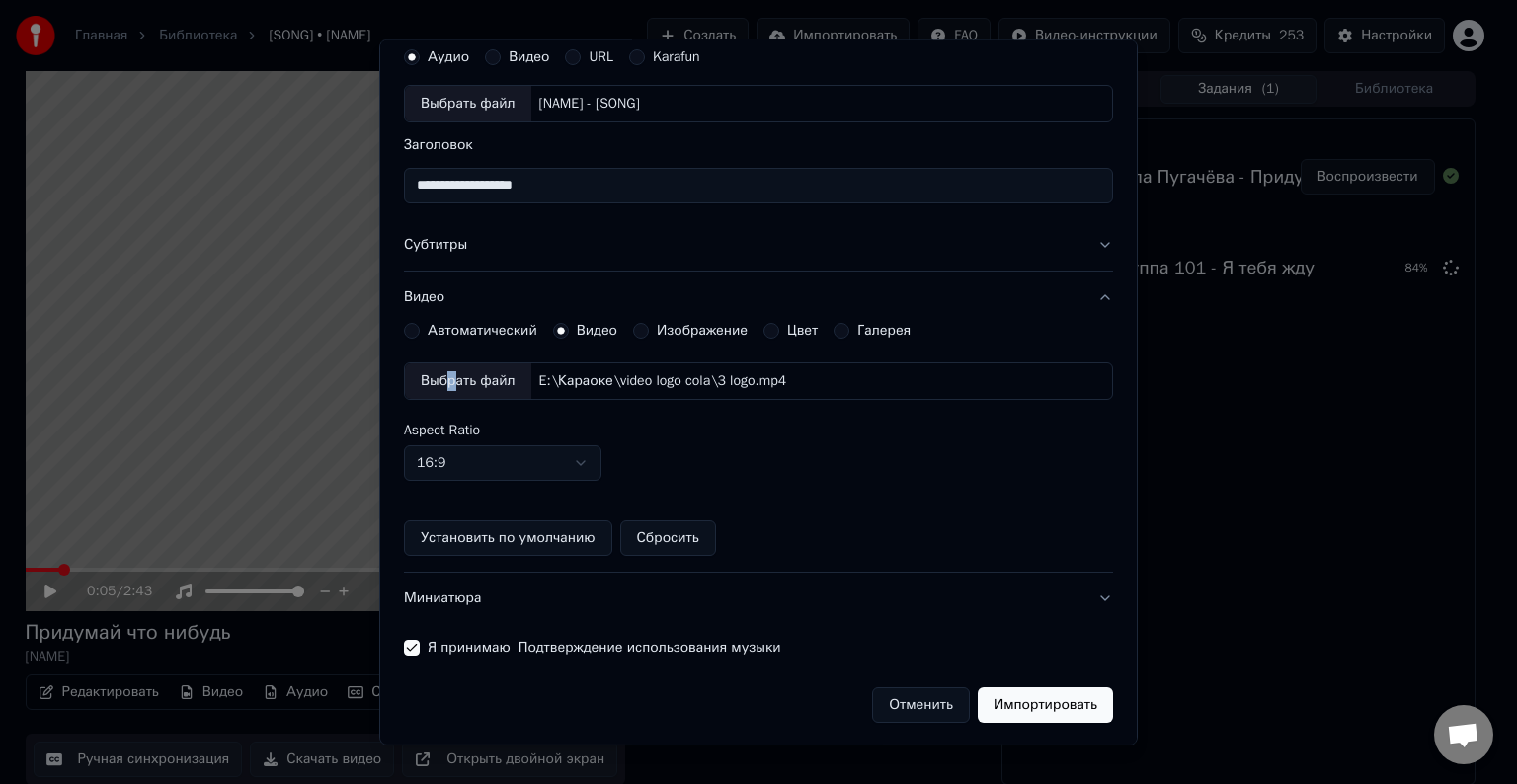 click on "Импортировать" at bounding box center (1045, 705) 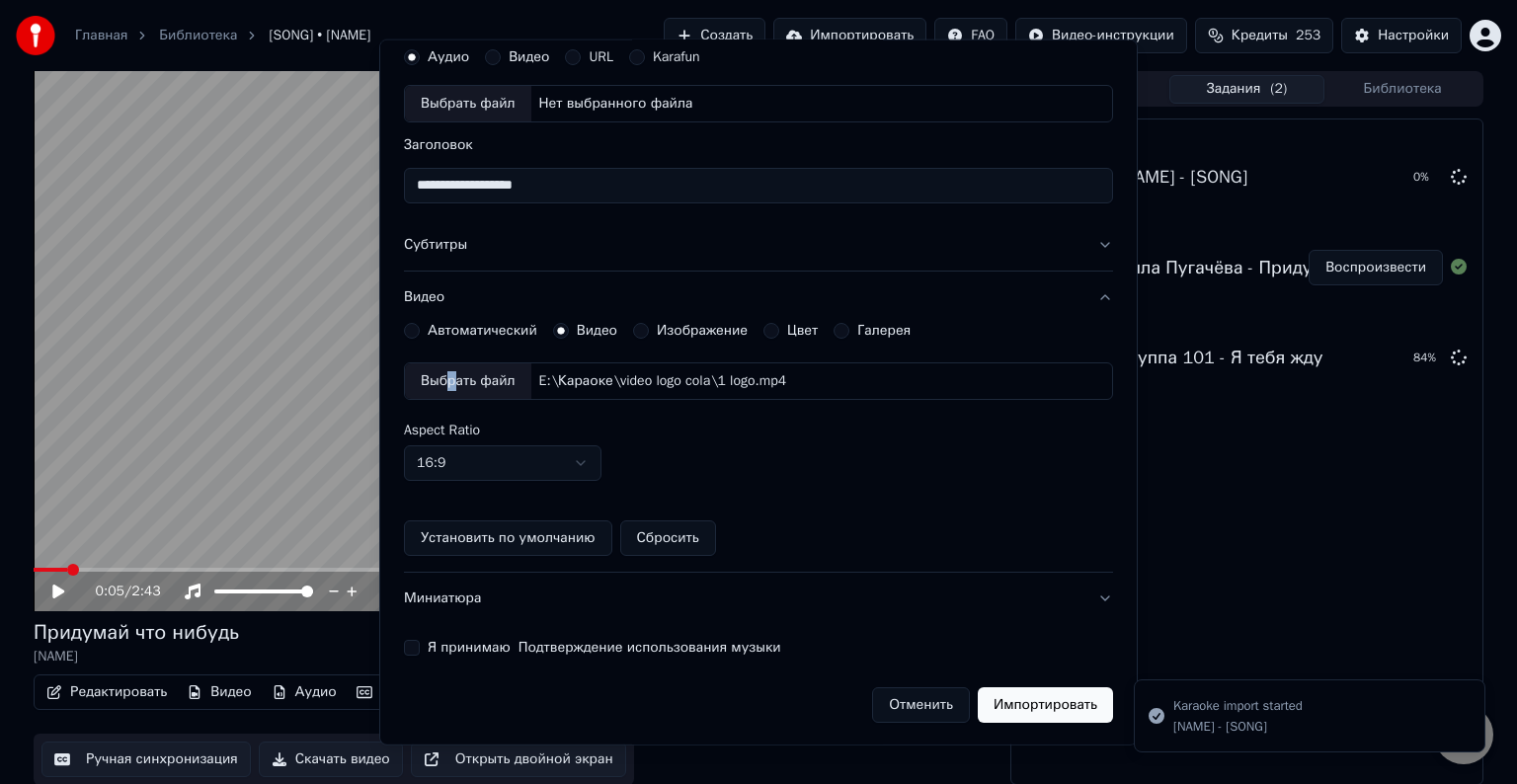 type 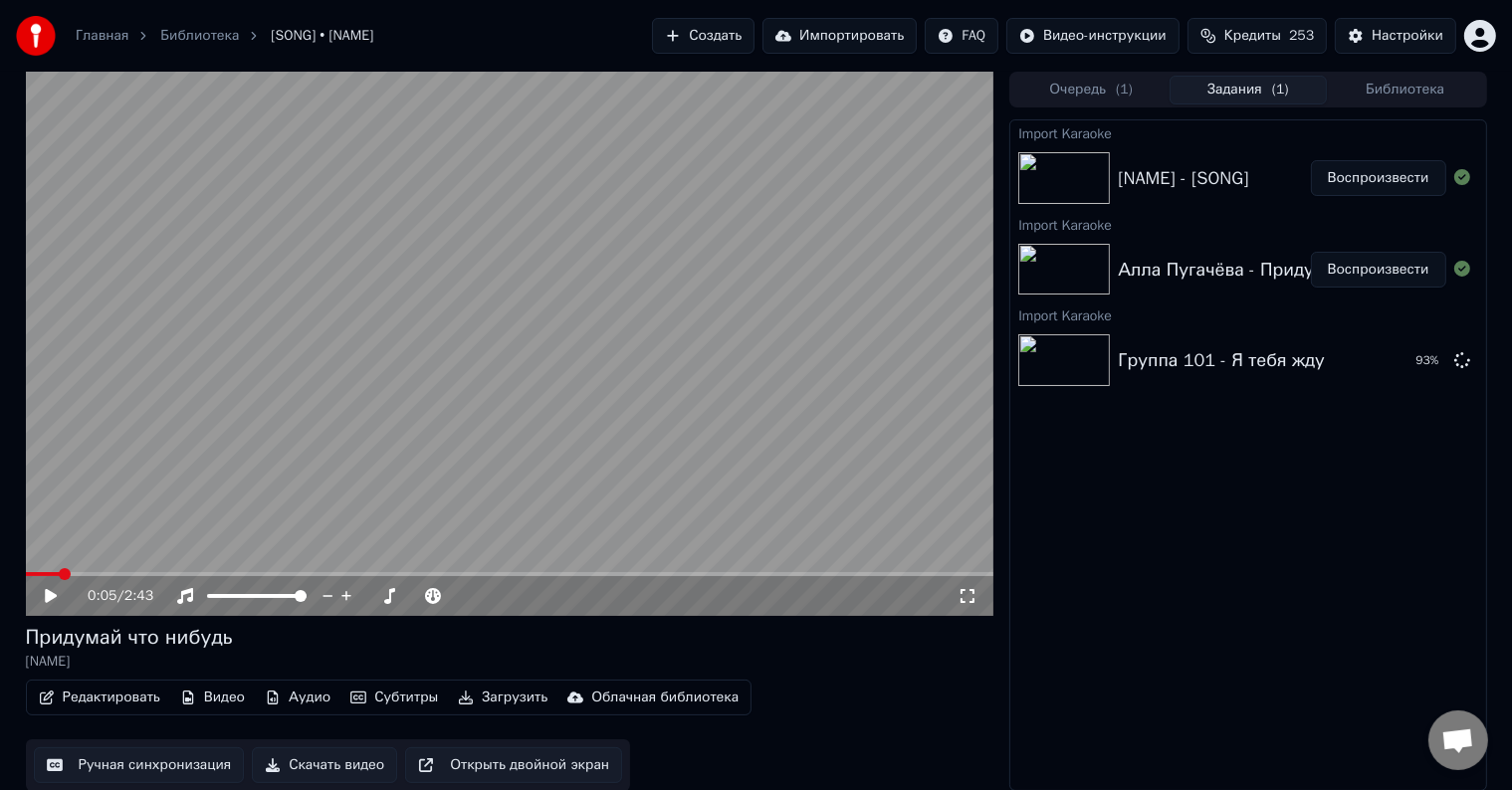 click on "Воспроизвести" at bounding box center [1379, 178] 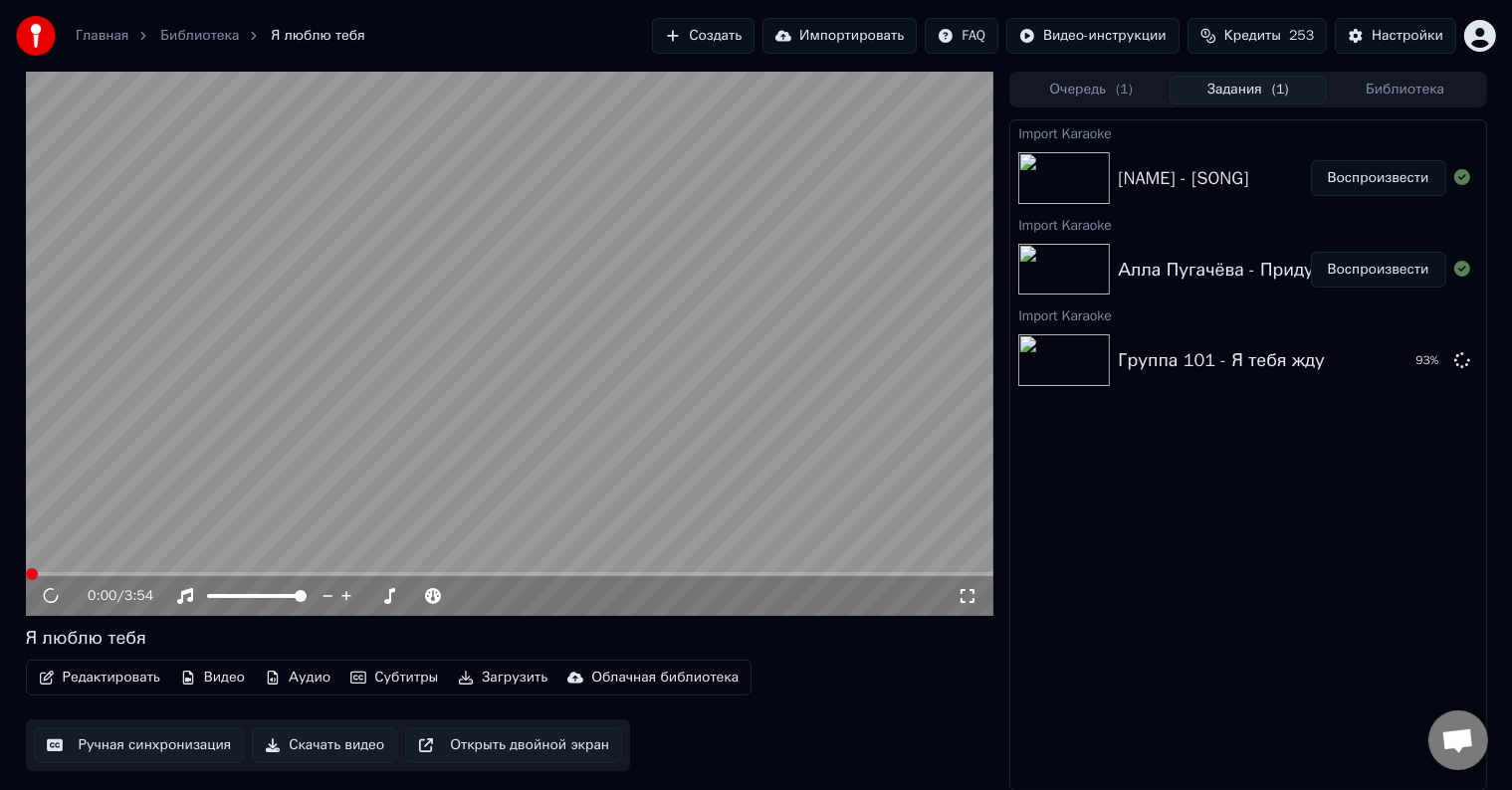 click on "Редактировать" at bounding box center (100, 678) 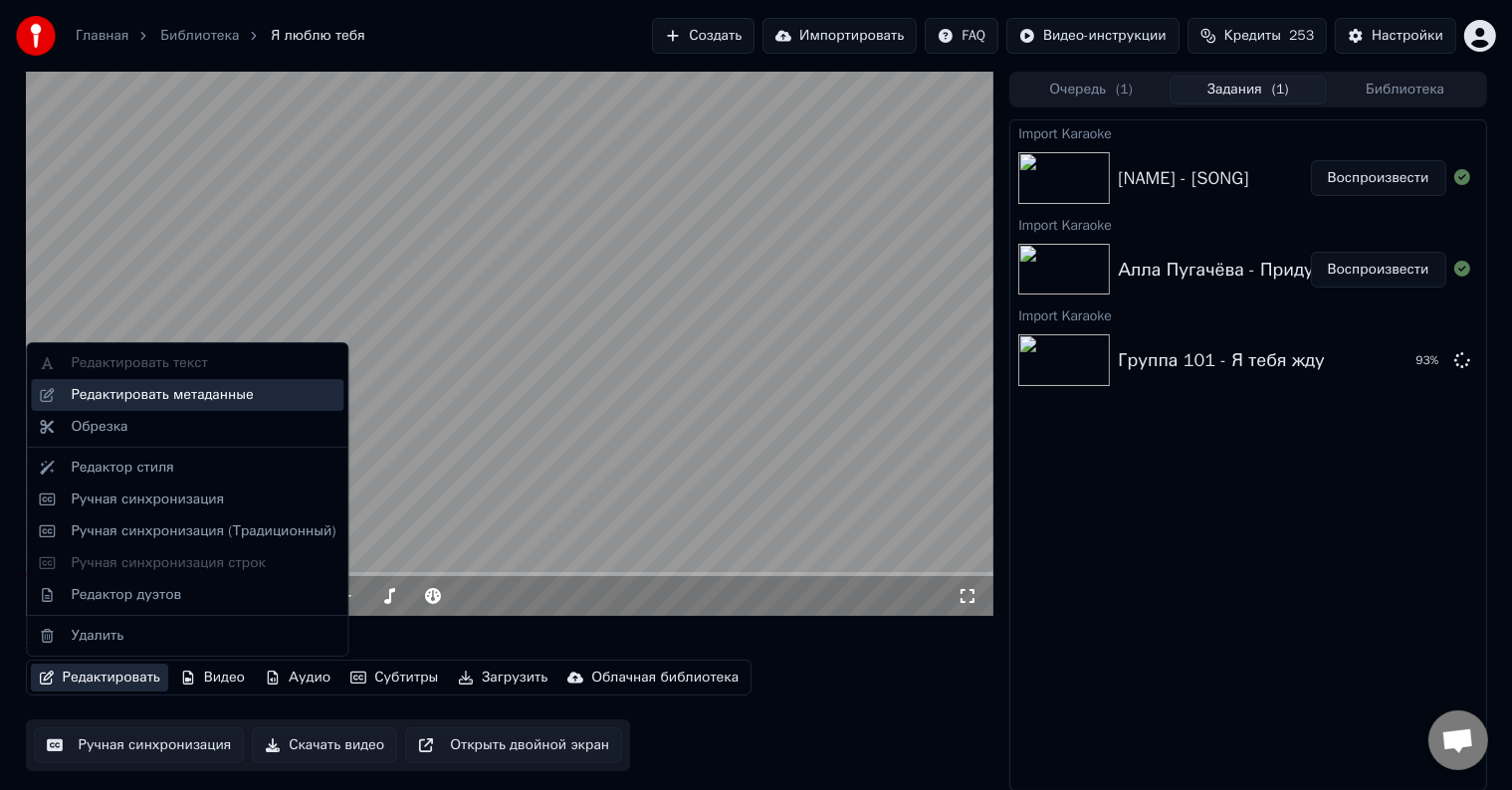click on "Редактировать метаданные" at bounding box center (161, 395) 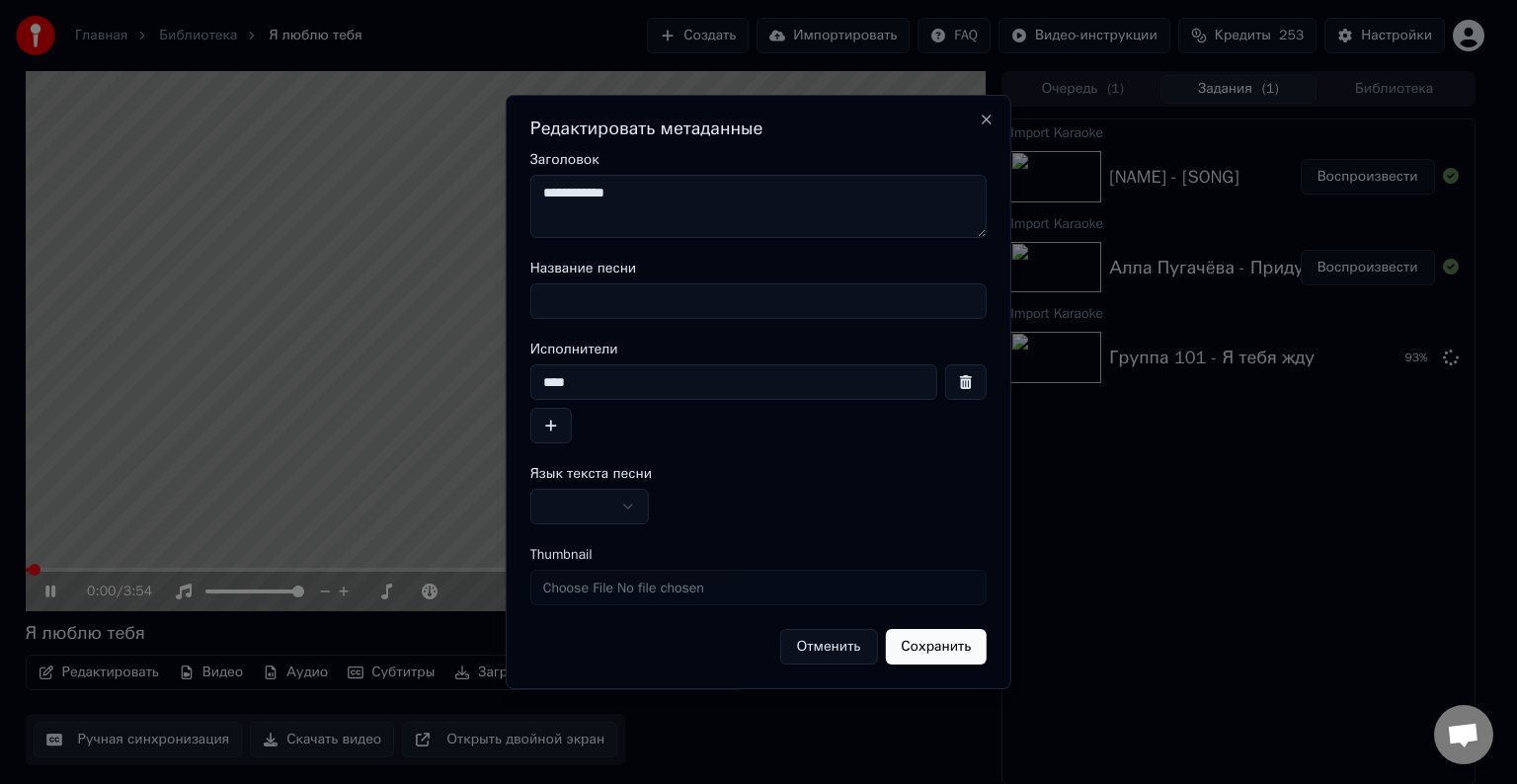 click on "Название песни" at bounding box center (758, 301) 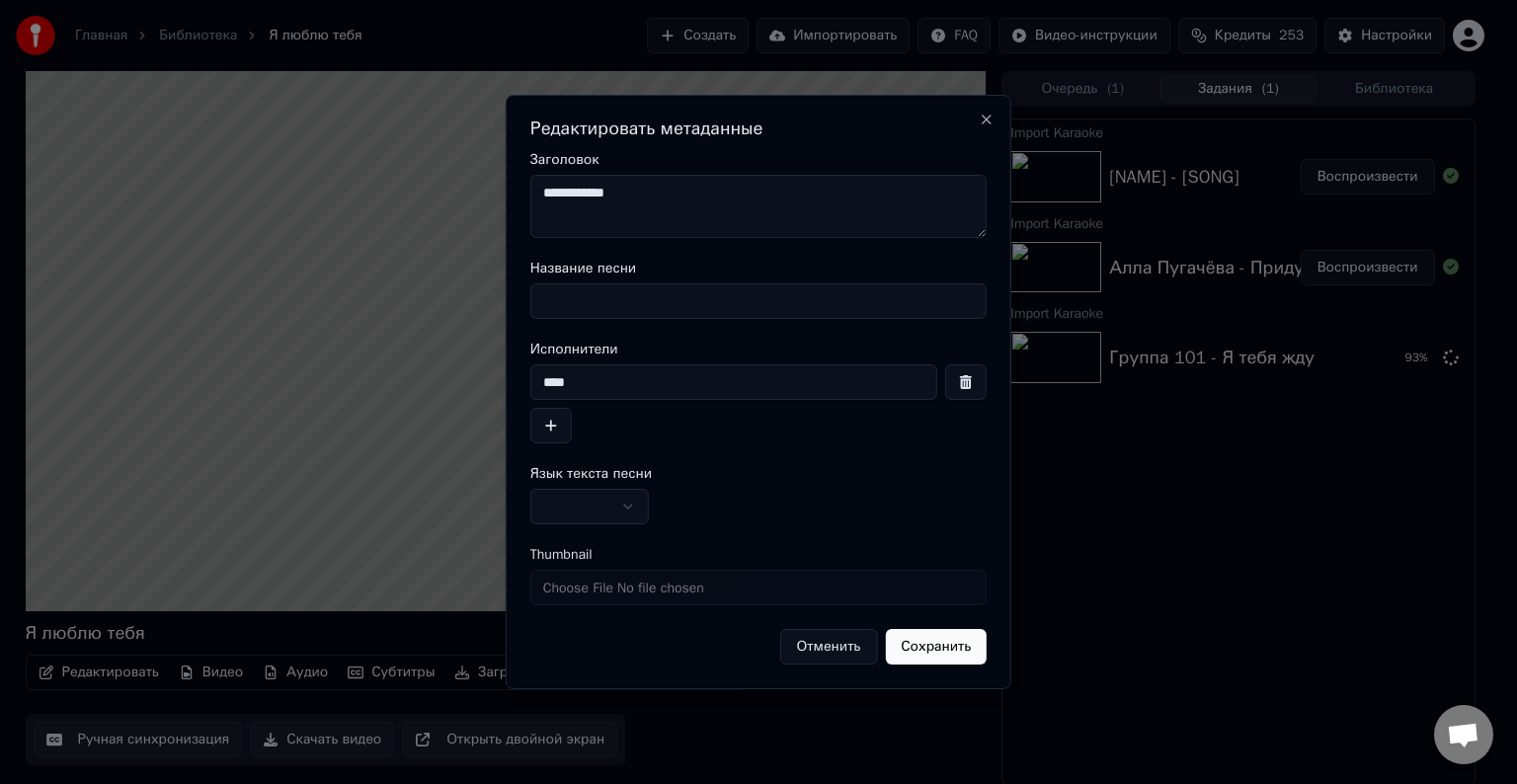 paste on "**********" 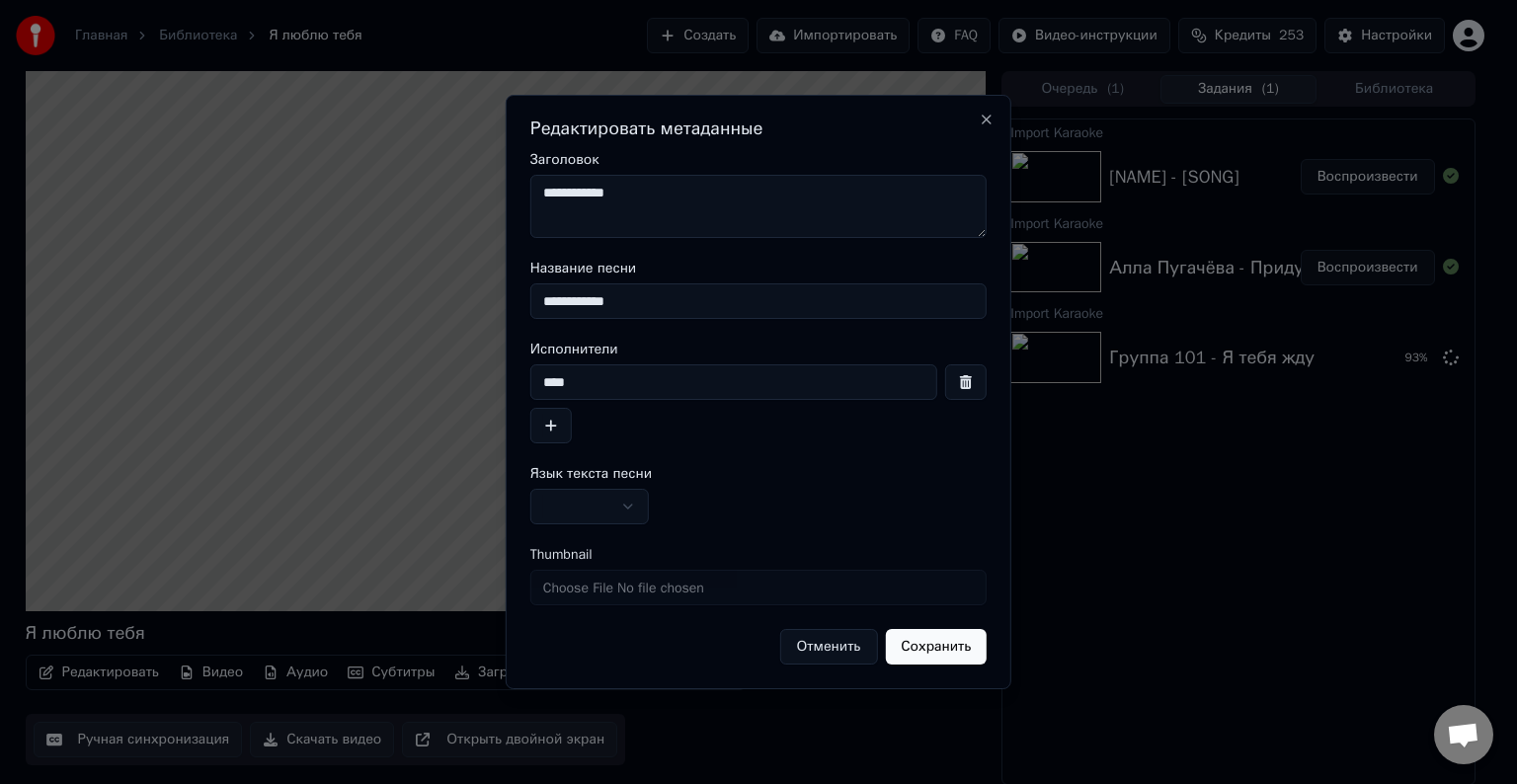 type on "**********" 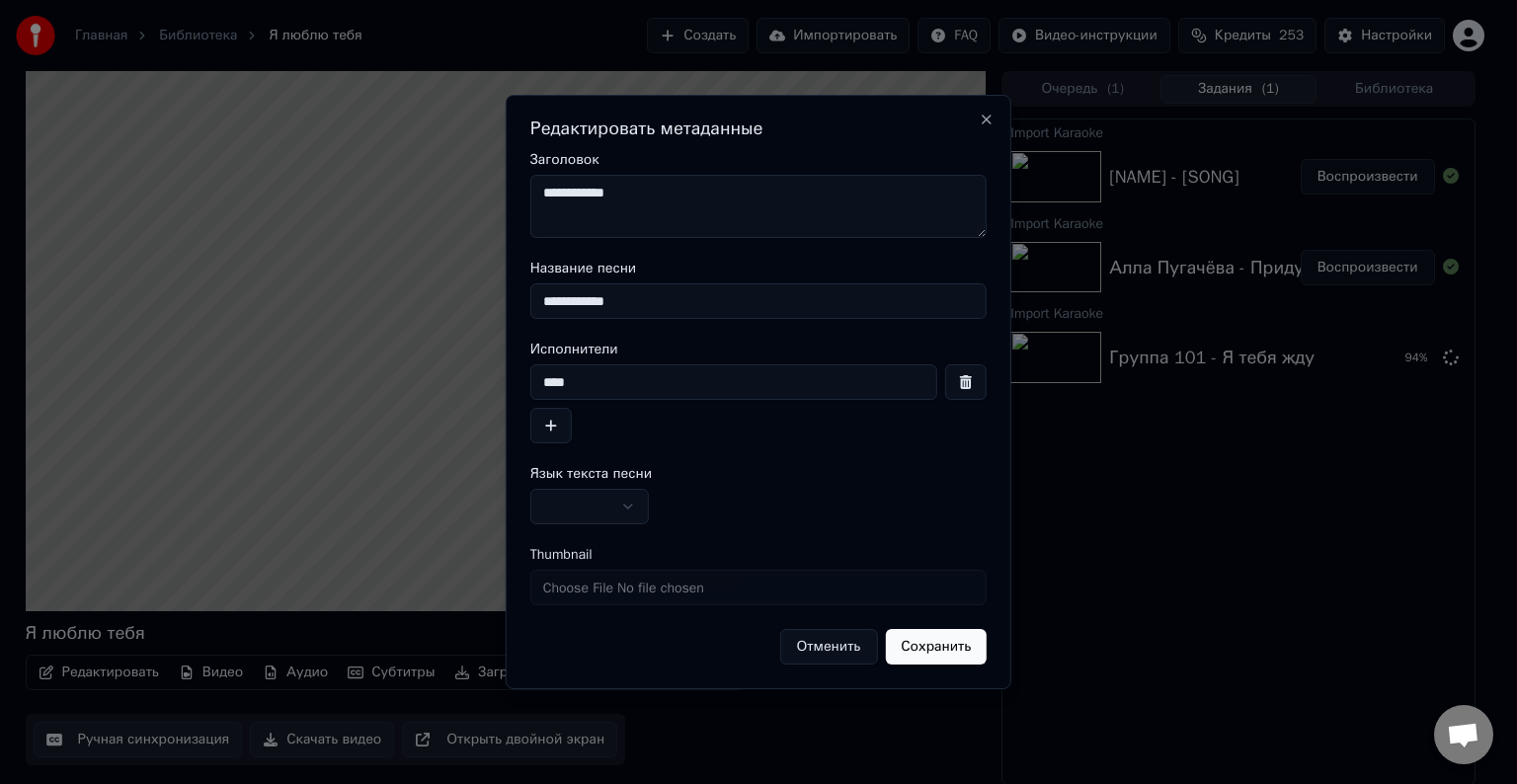 click on "**********" at bounding box center (758, 206) 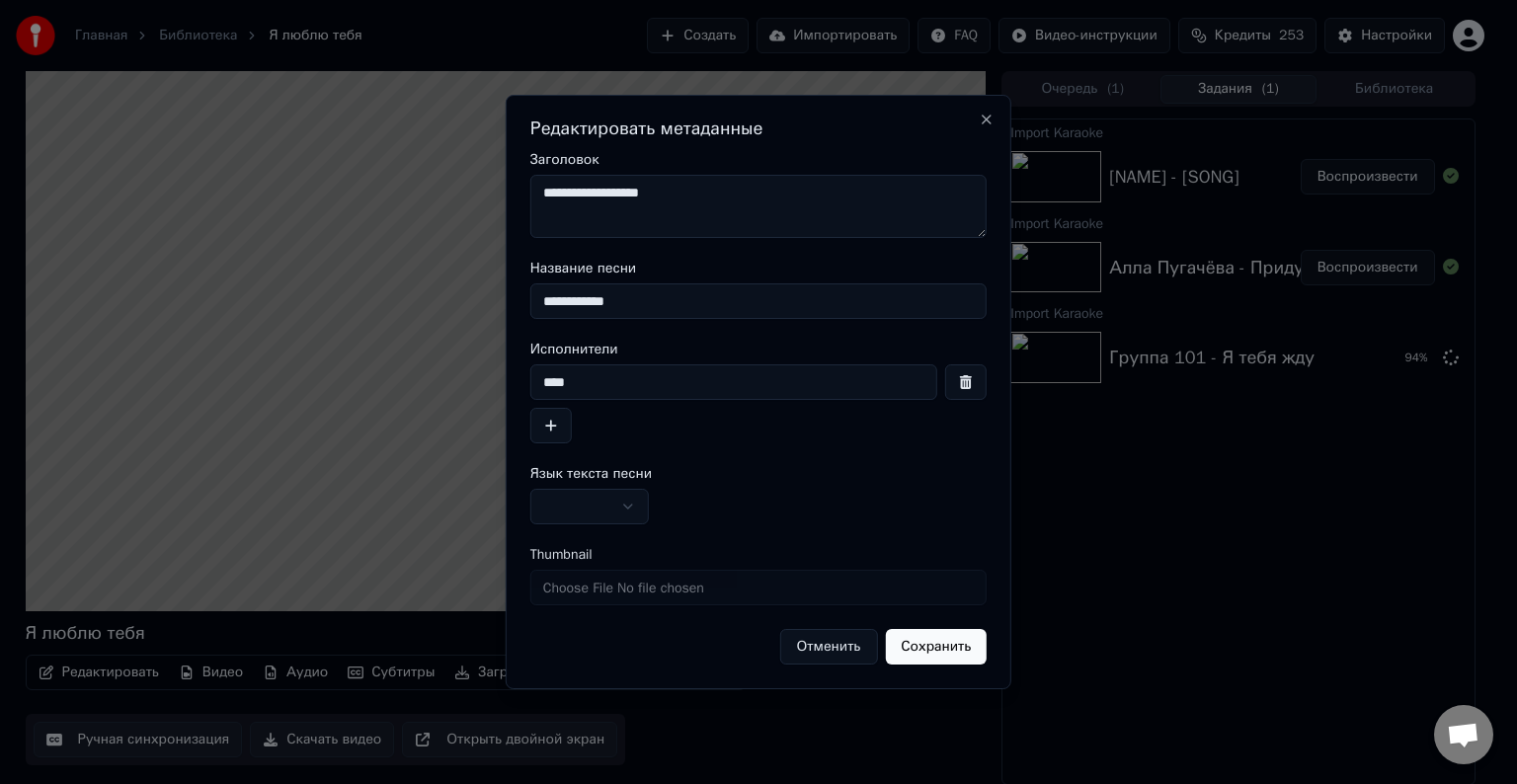 type on "**********" 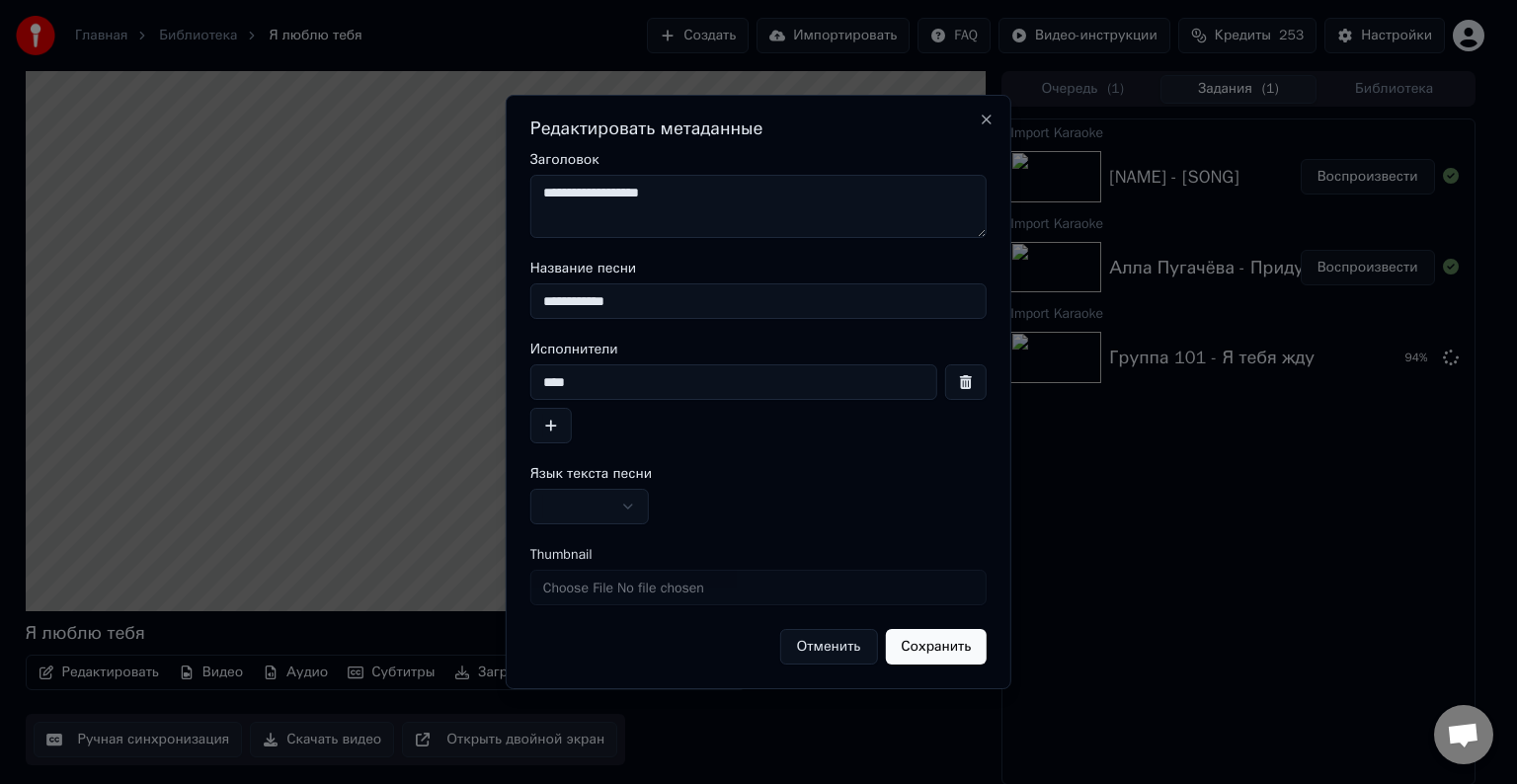 click at bounding box center (590, 507) 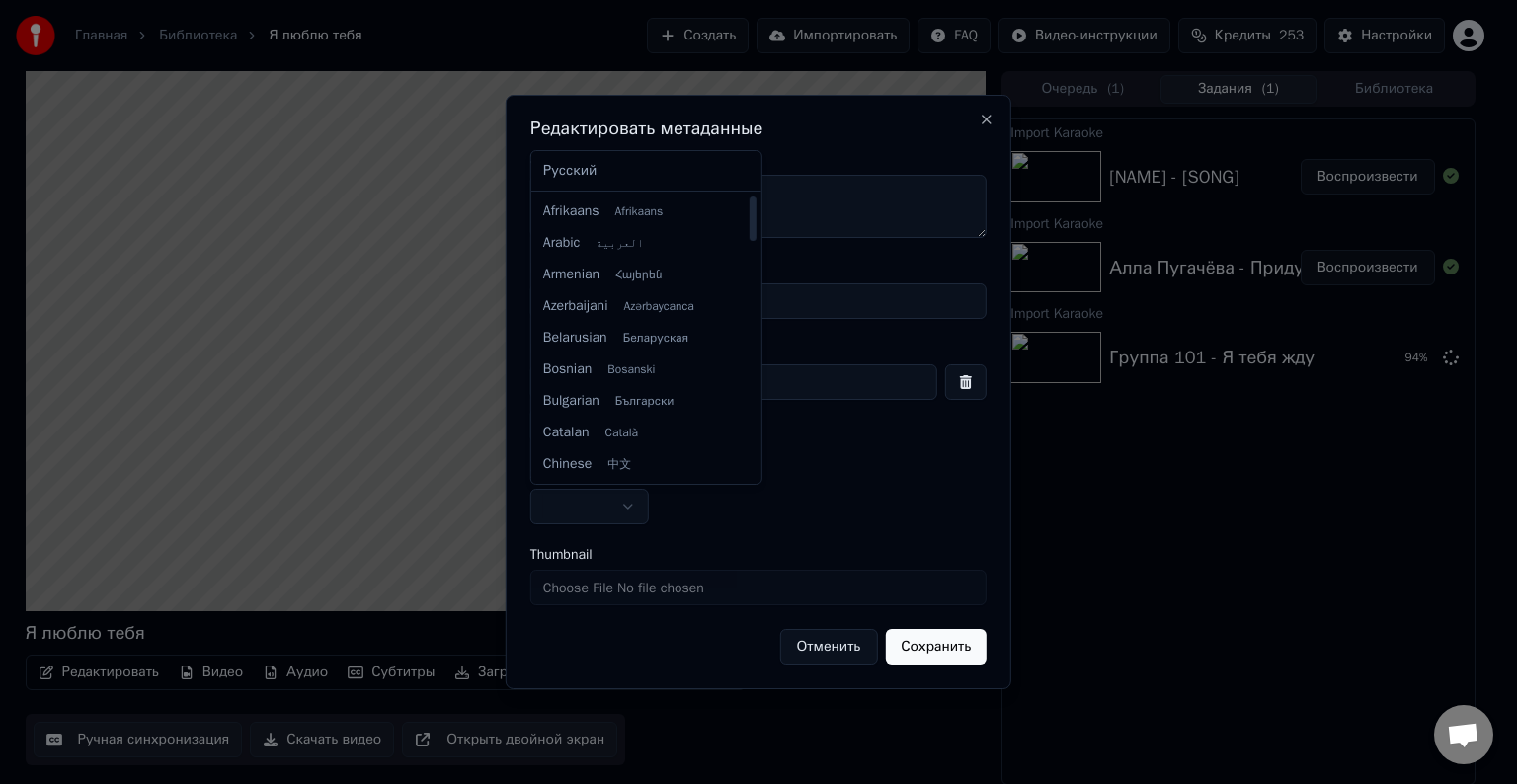 select on "**" 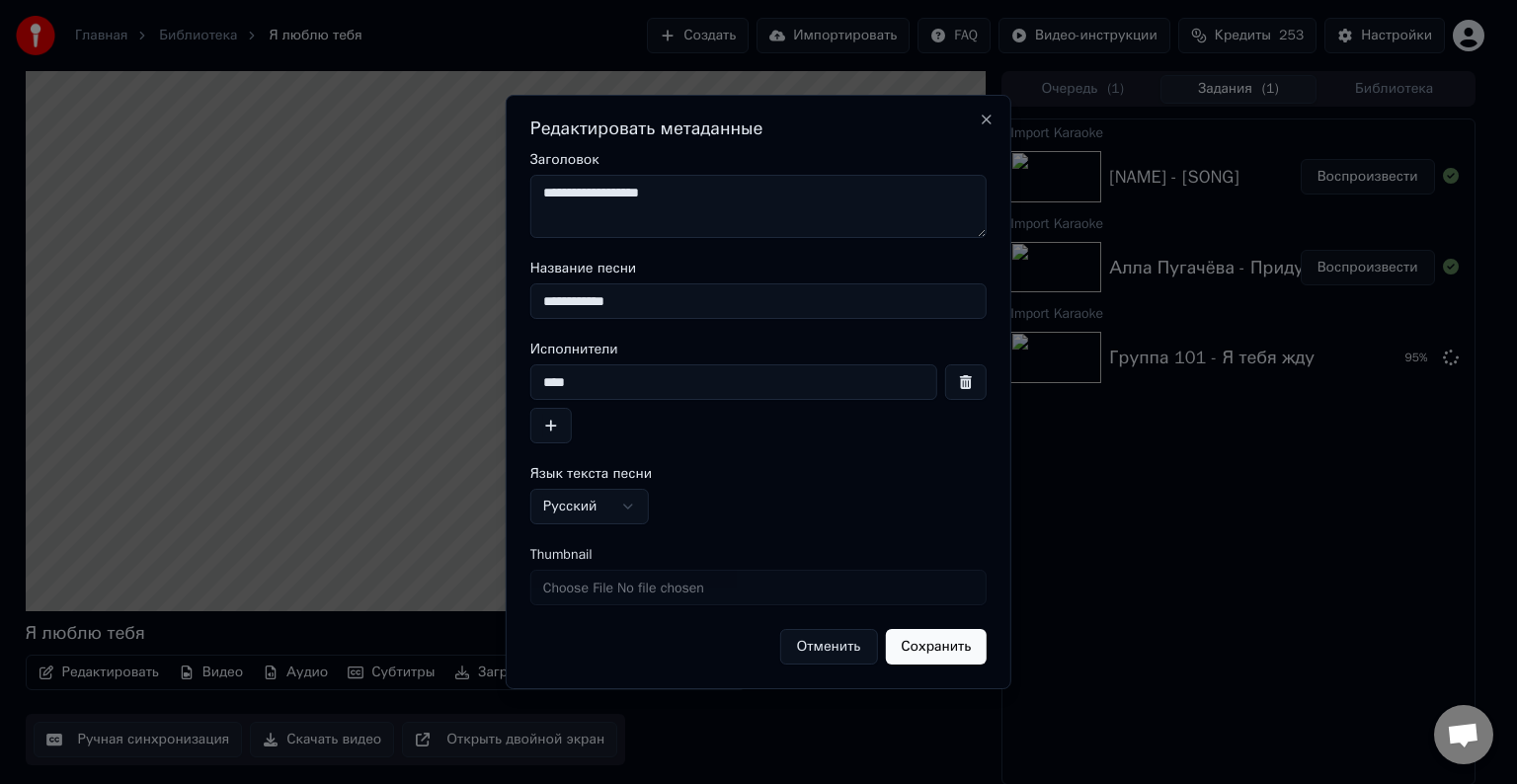 click on "Сохранить" at bounding box center (935, 647) 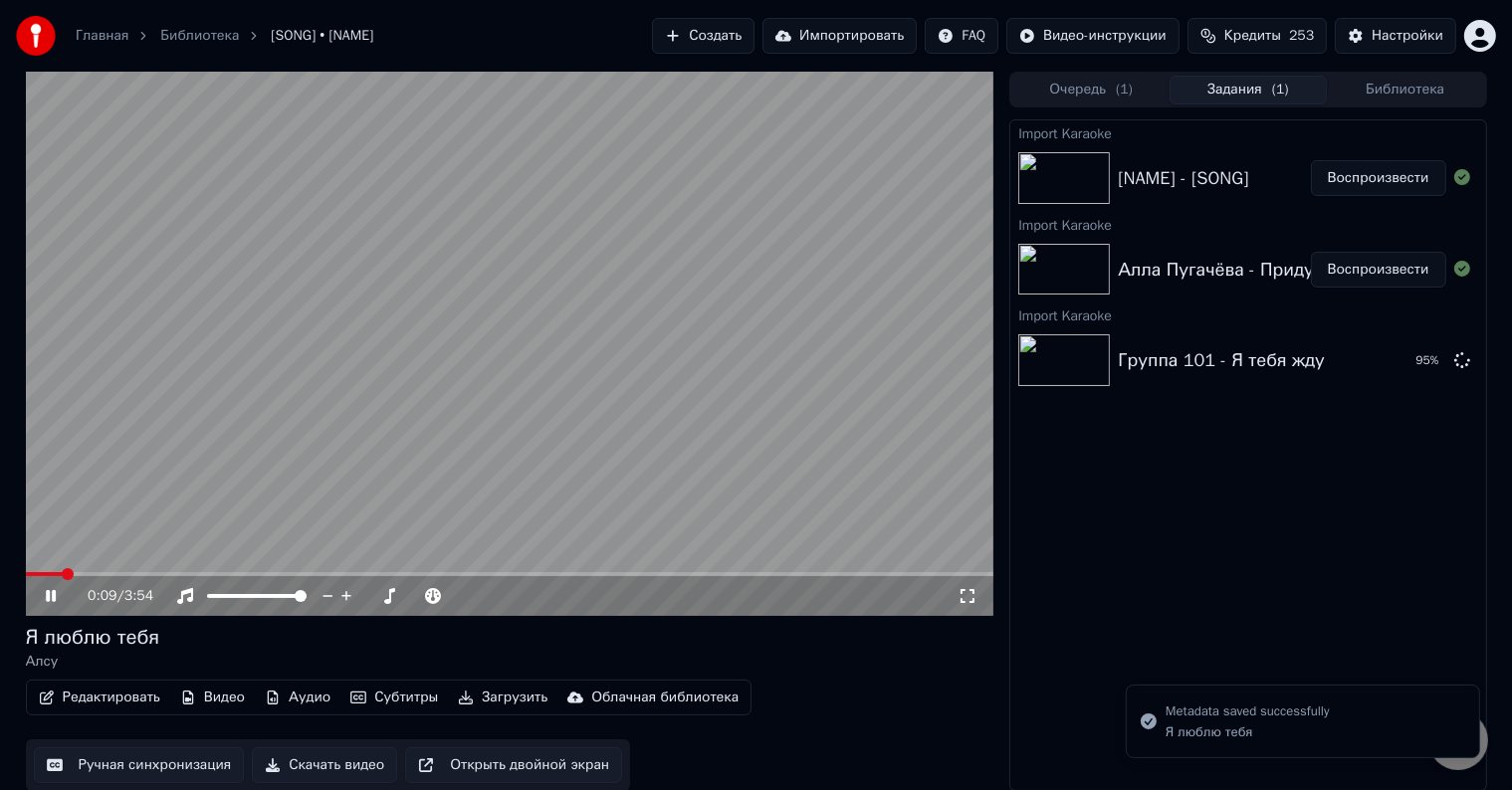 click at bounding box center (510, 343) 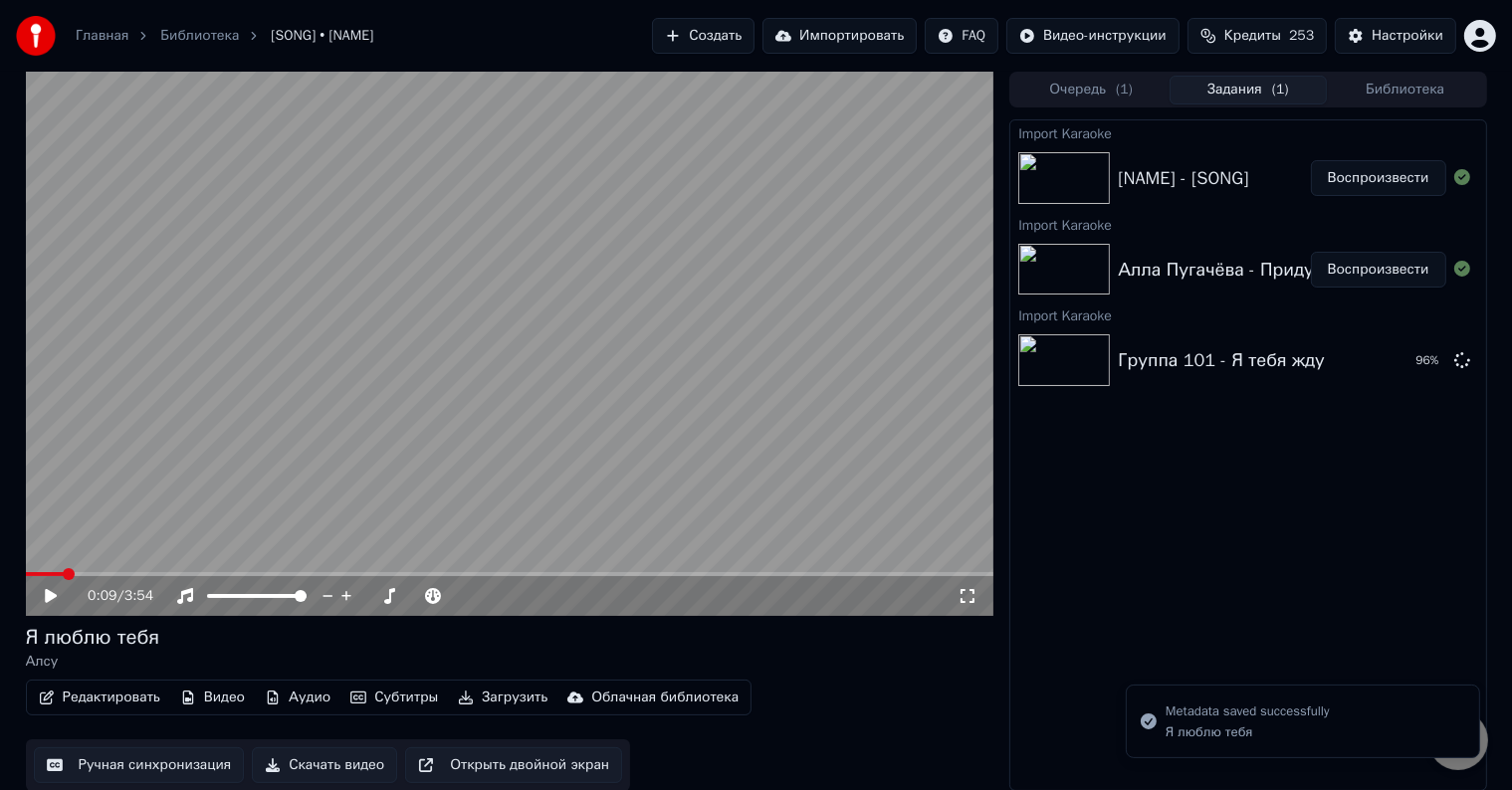 click on "Импортировать" at bounding box center (839, 36) 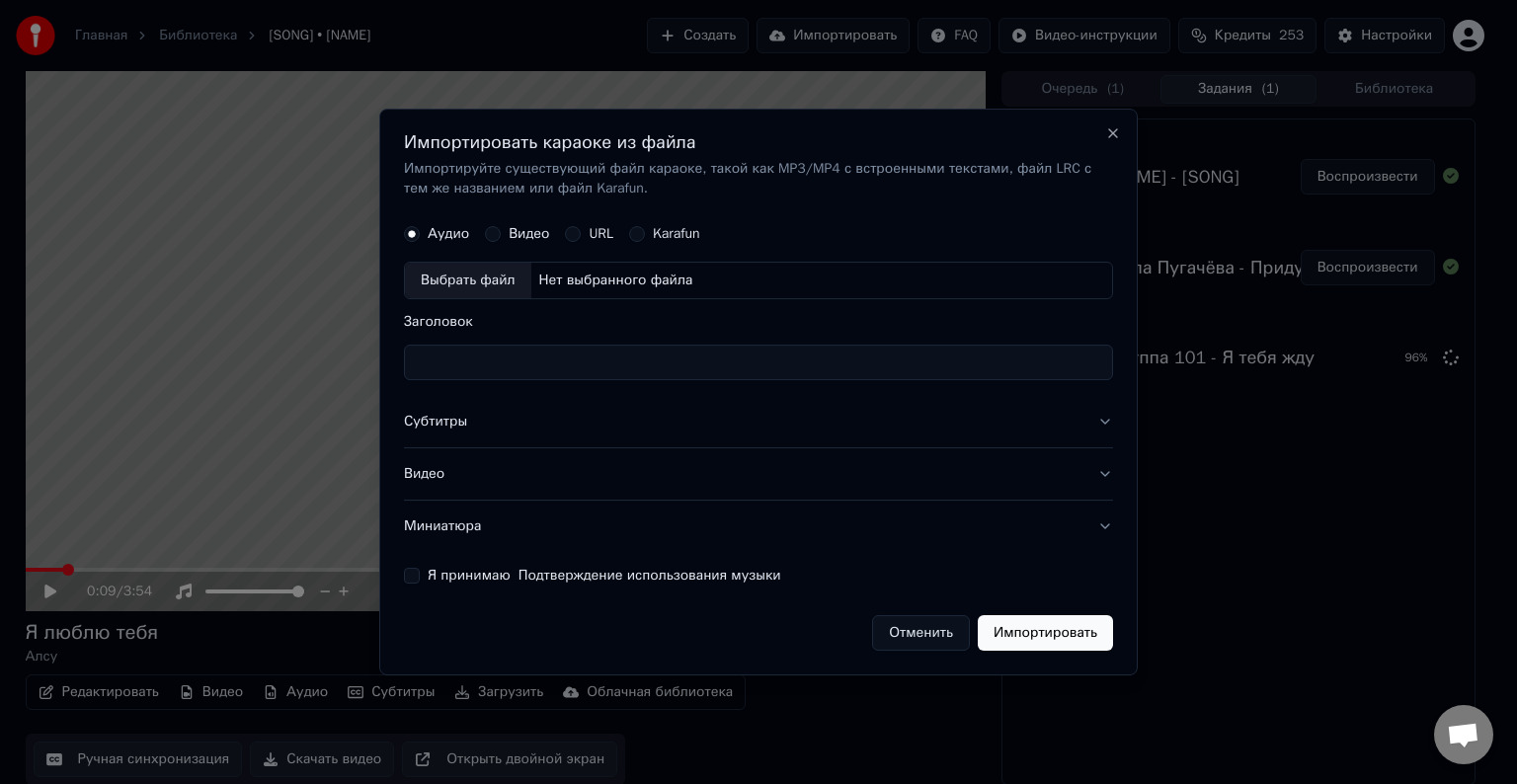 click on "Выбрать файл" at bounding box center (468, 280) 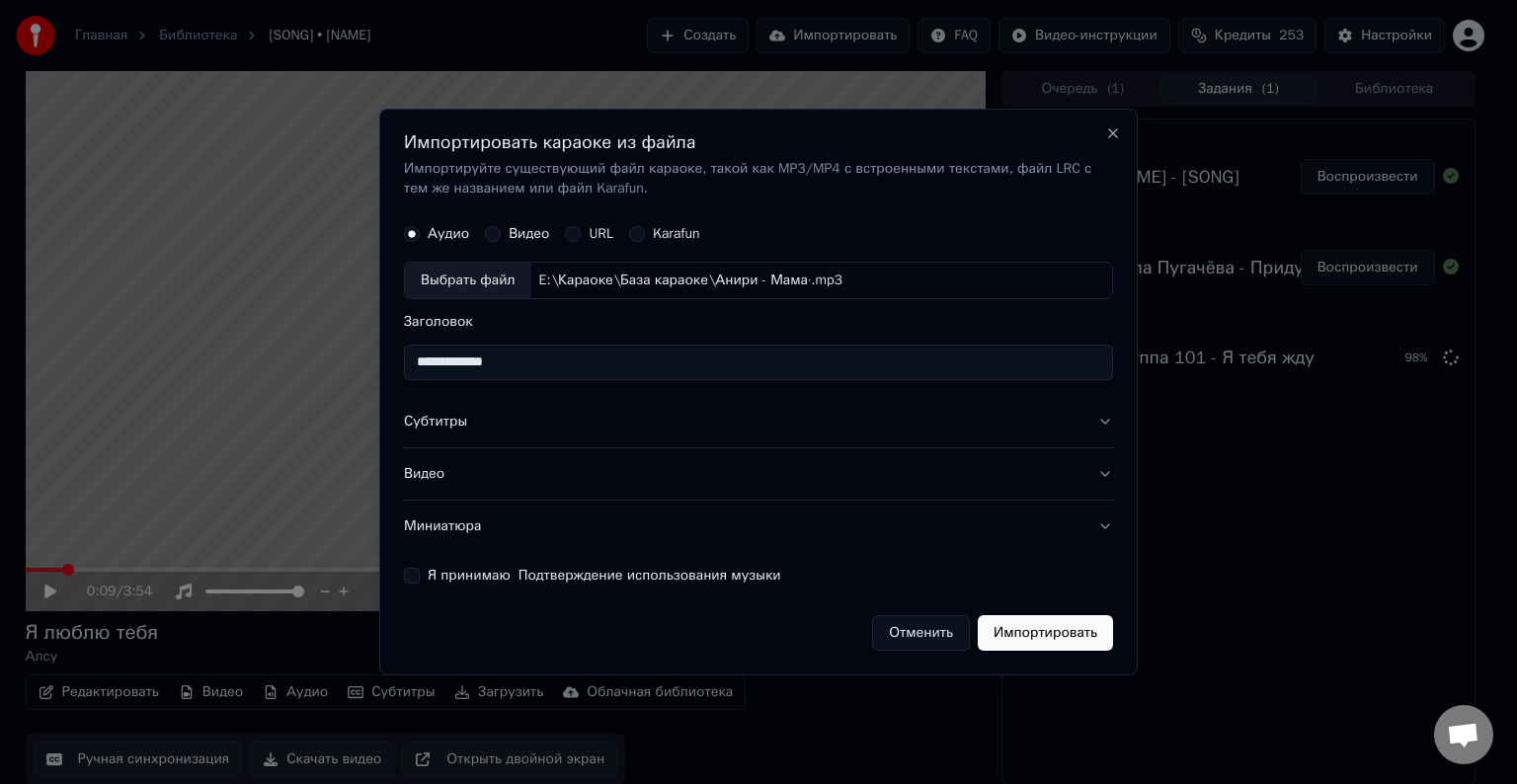 click on "**********" at bounding box center (758, 362) 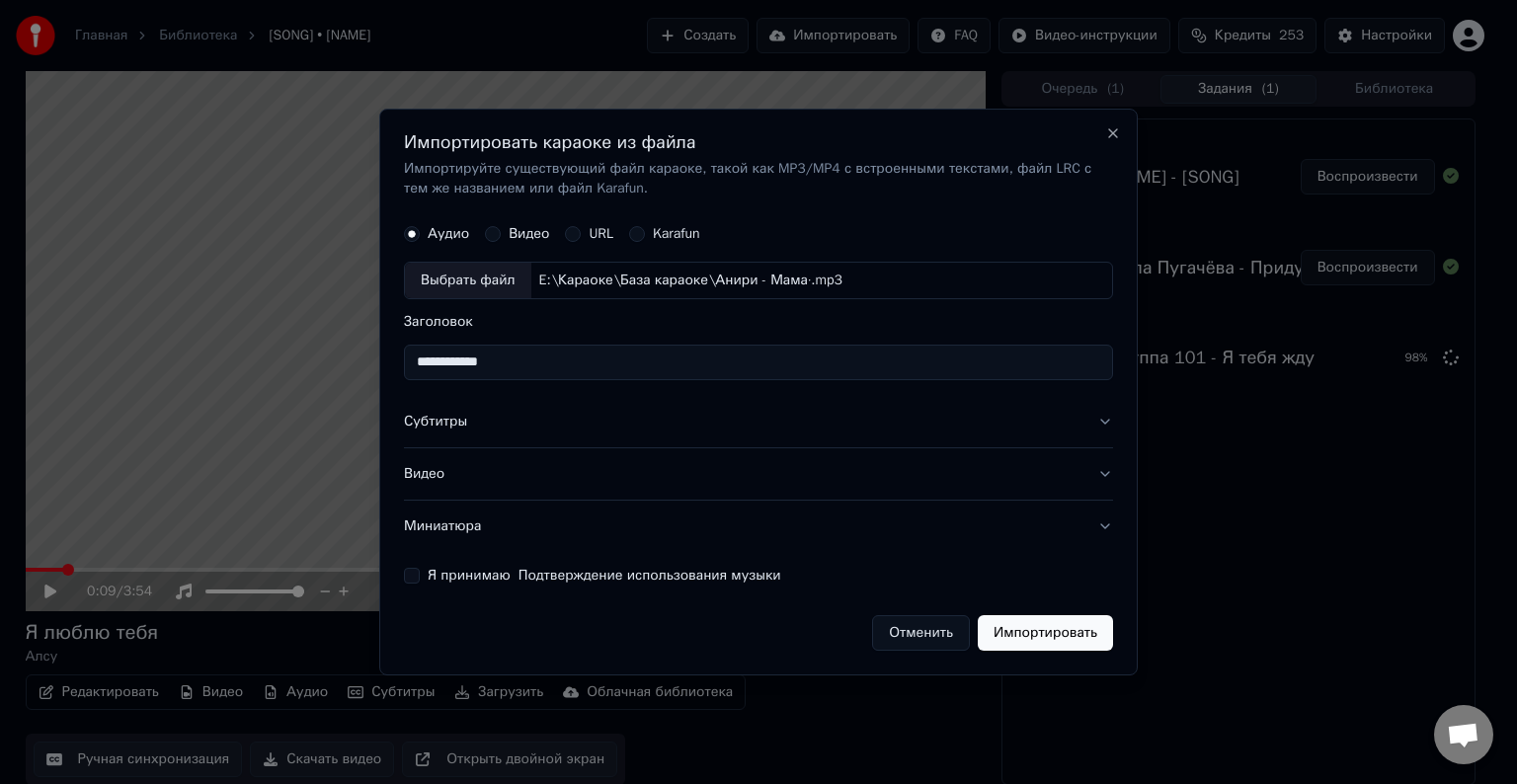 type on "**********" 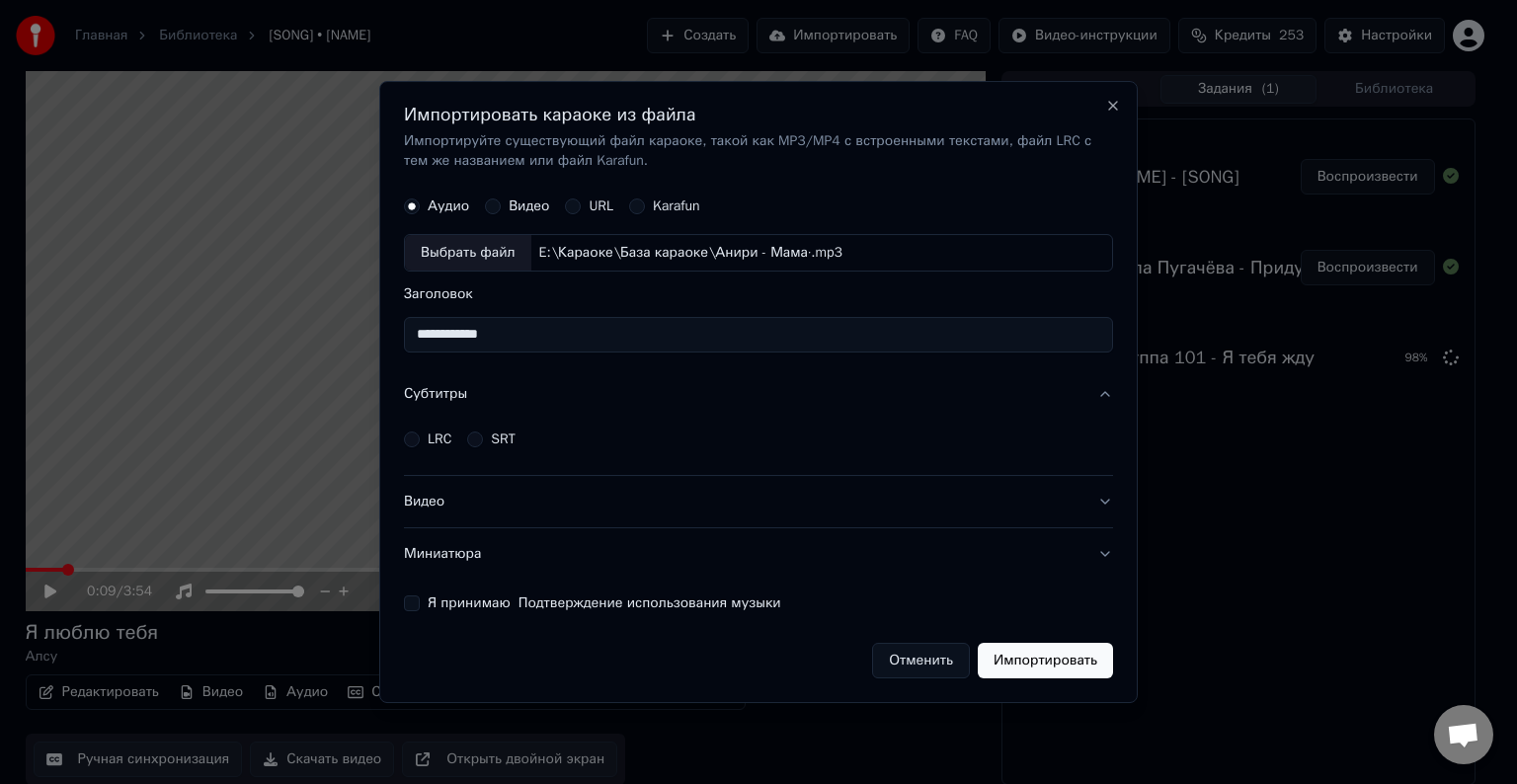 click on "LRC SRT" at bounding box center [758, 439] 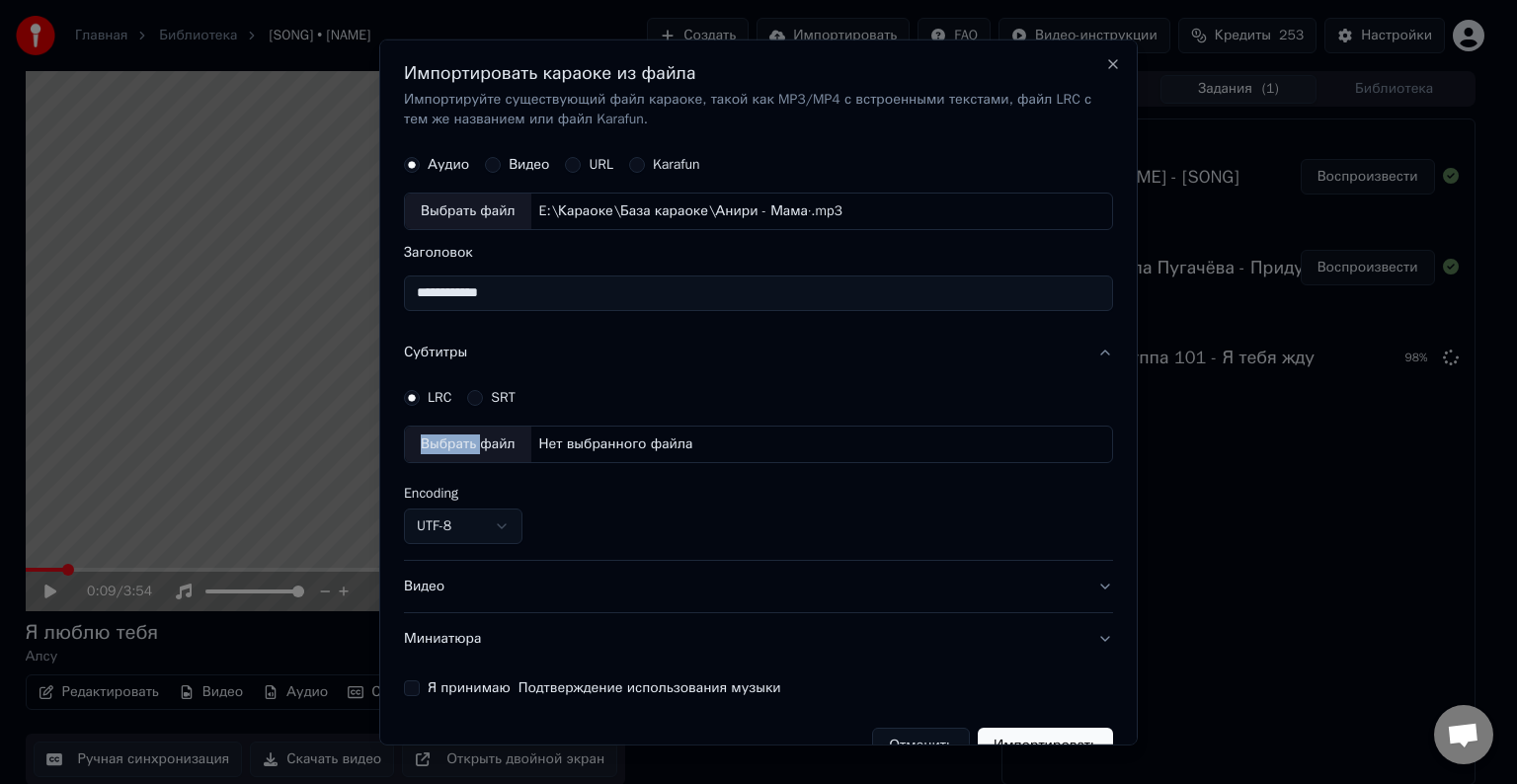 click on "Выбрать файл" at bounding box center [468, 444] 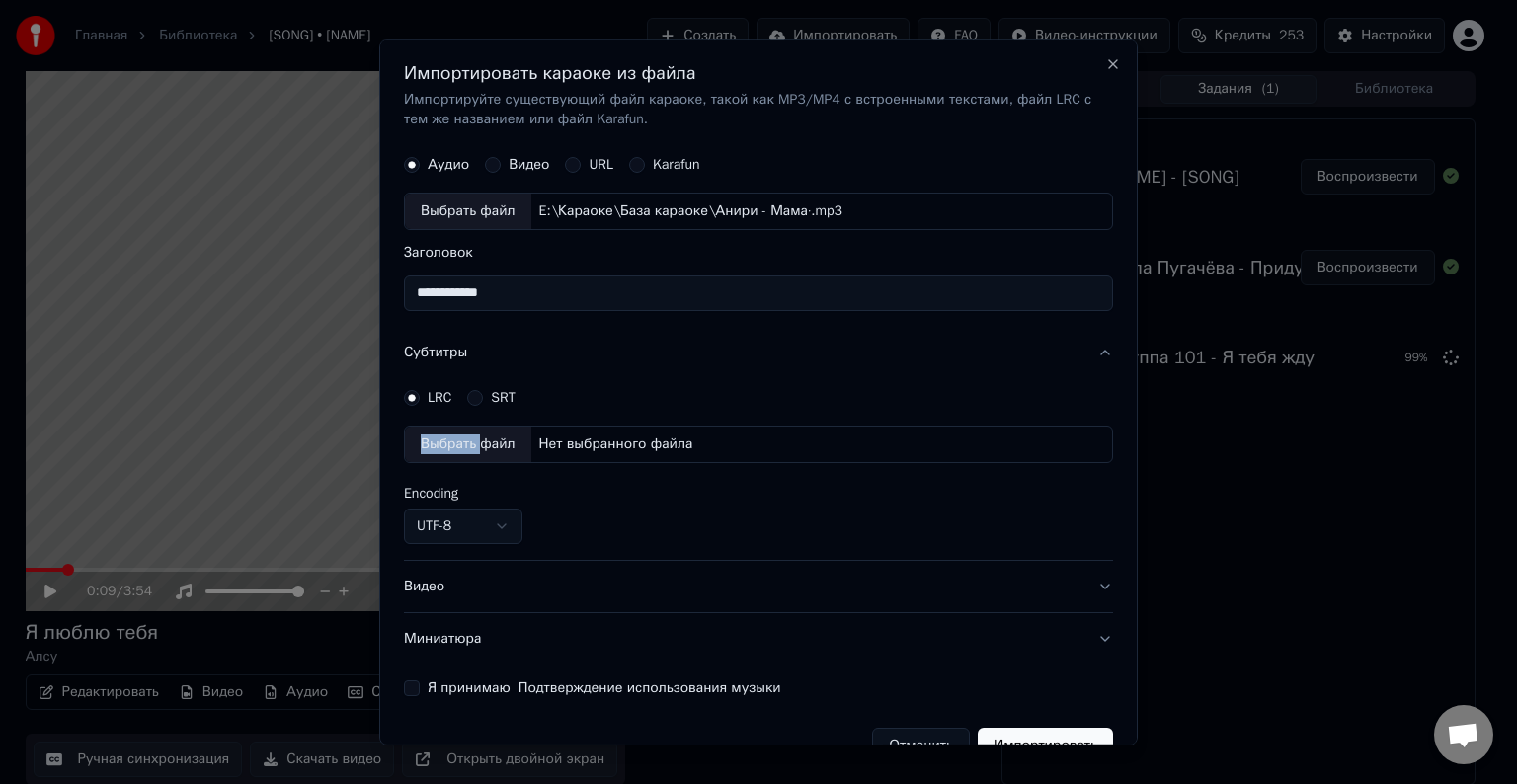 select on "**********" 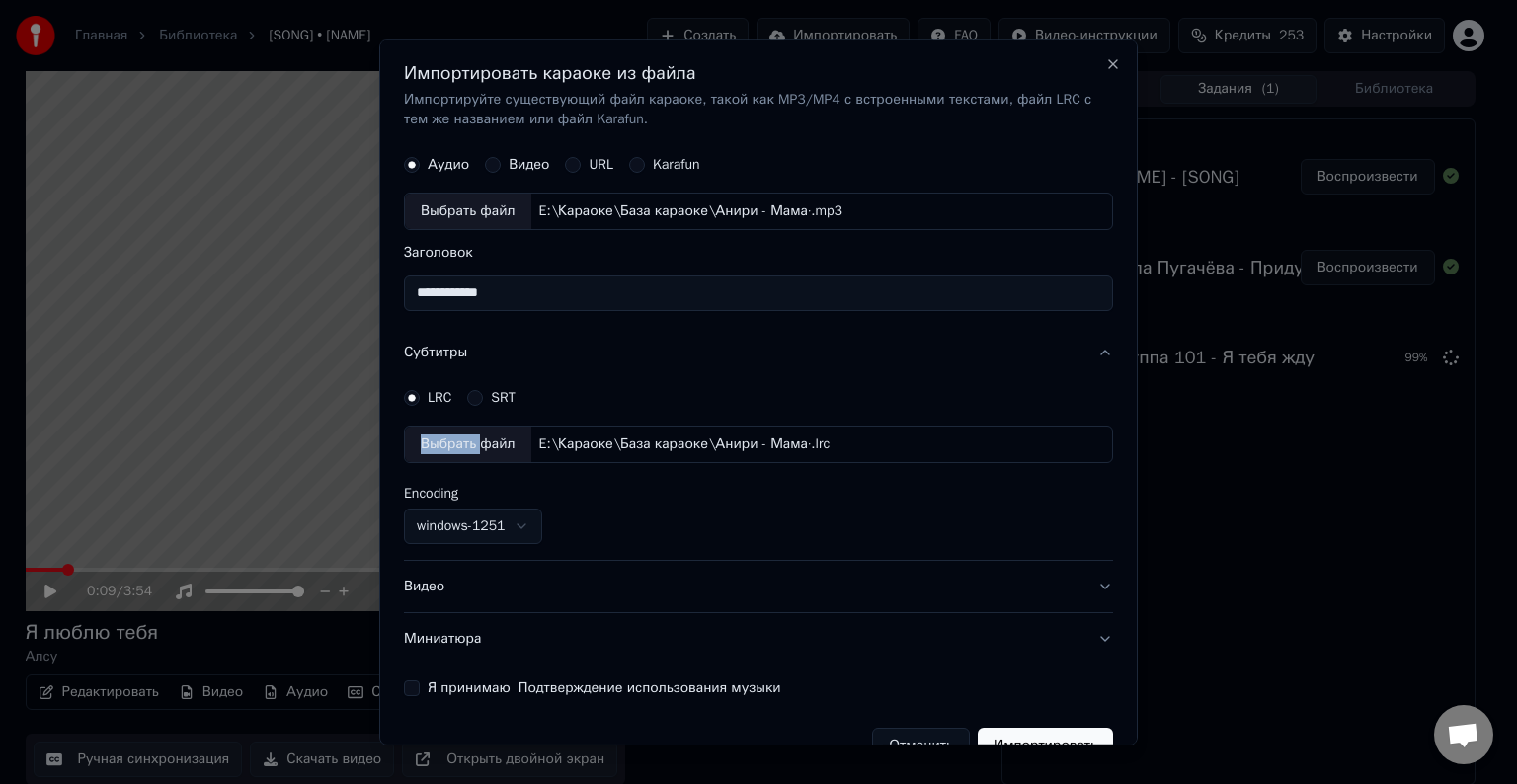 click on "Видео" at bounding box center [758, 587] 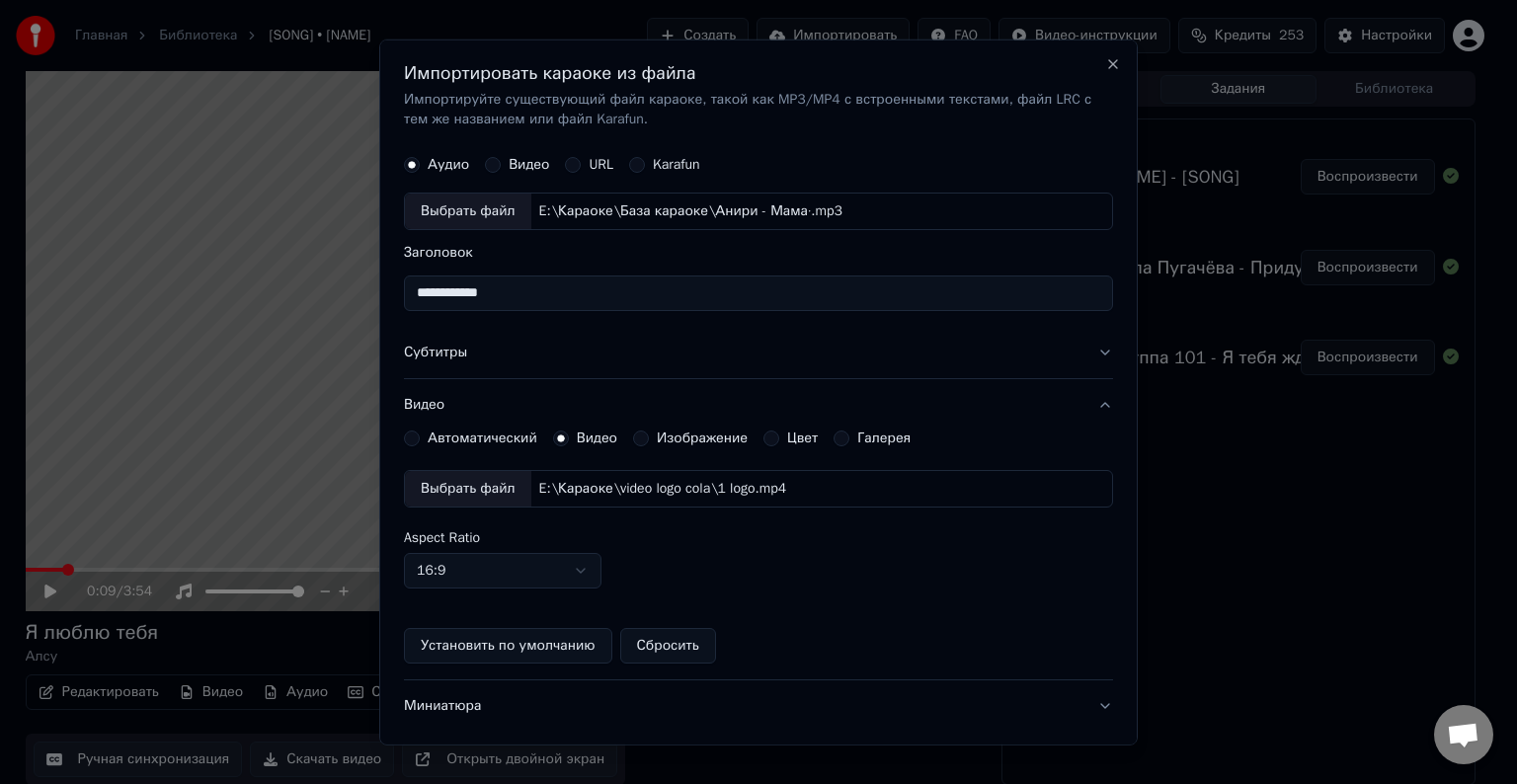 click on "Выбрать файл" at bounding box center [468, 489] 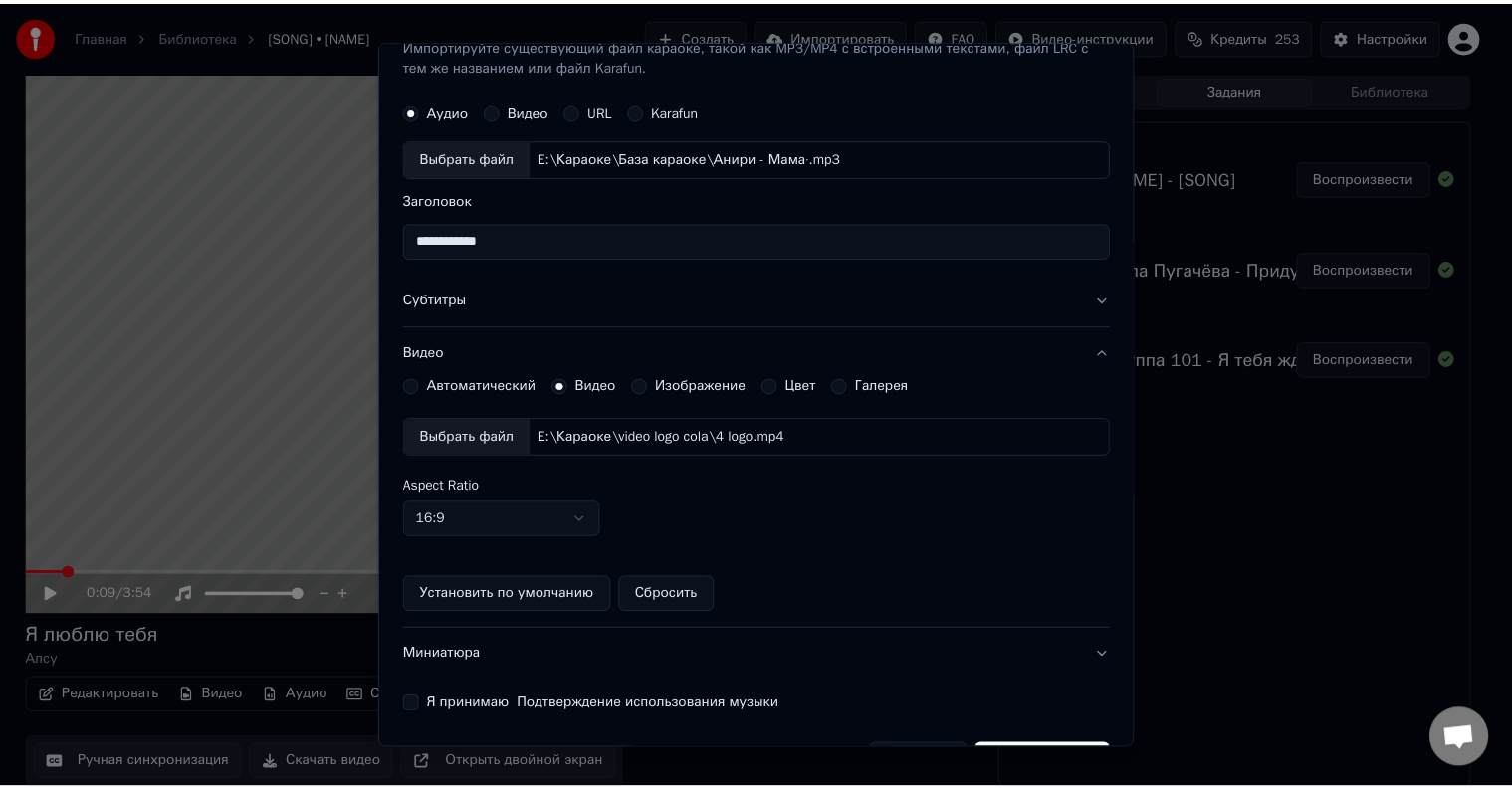 scroll, scrollTop: 108, scrollLeft: 0, axis: vertical 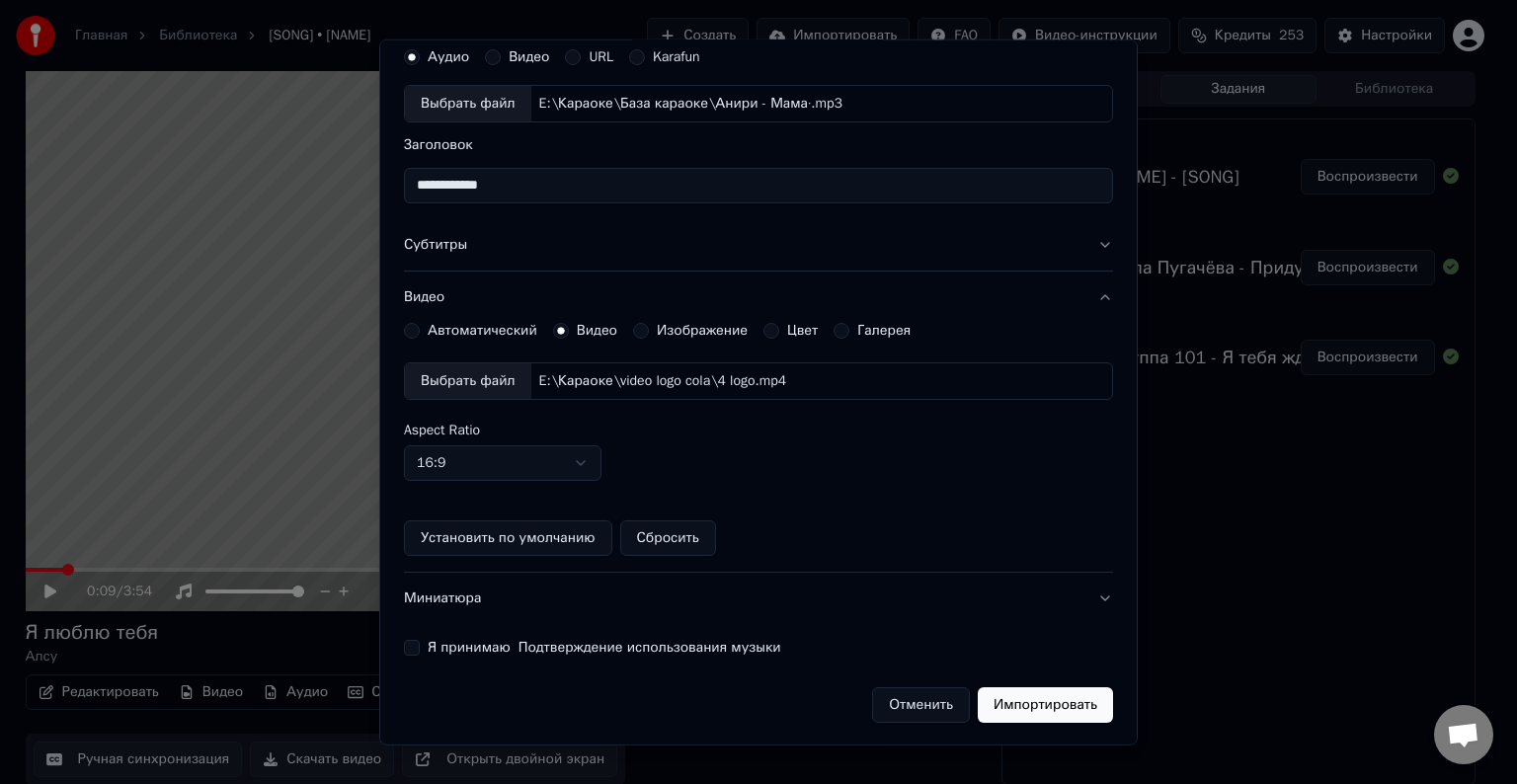 click on "Я принимаю   Подтверждение использования музыки" at bounding box center [412, 648] 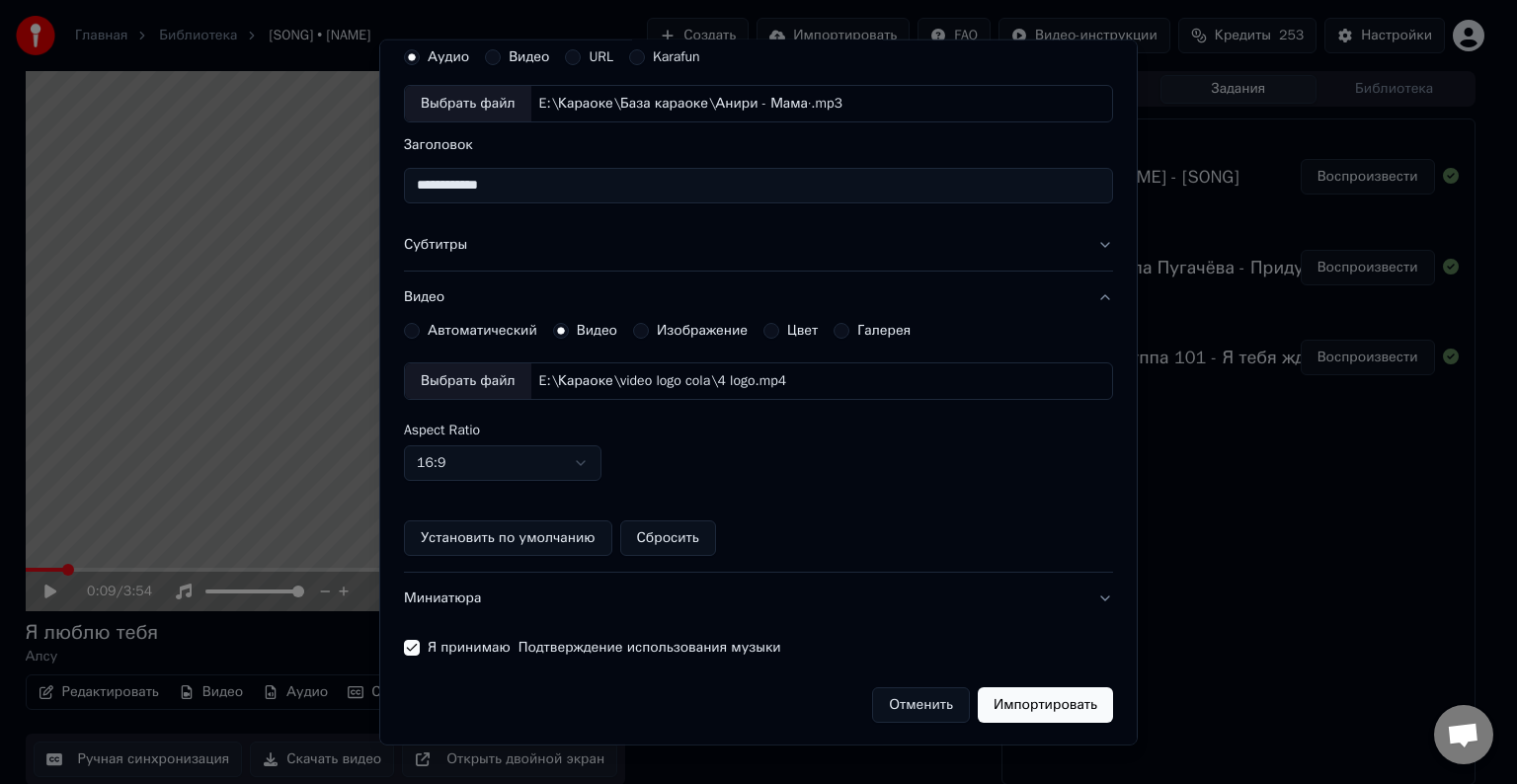 click on "Импортировать" at bounding box center (1045, 705) 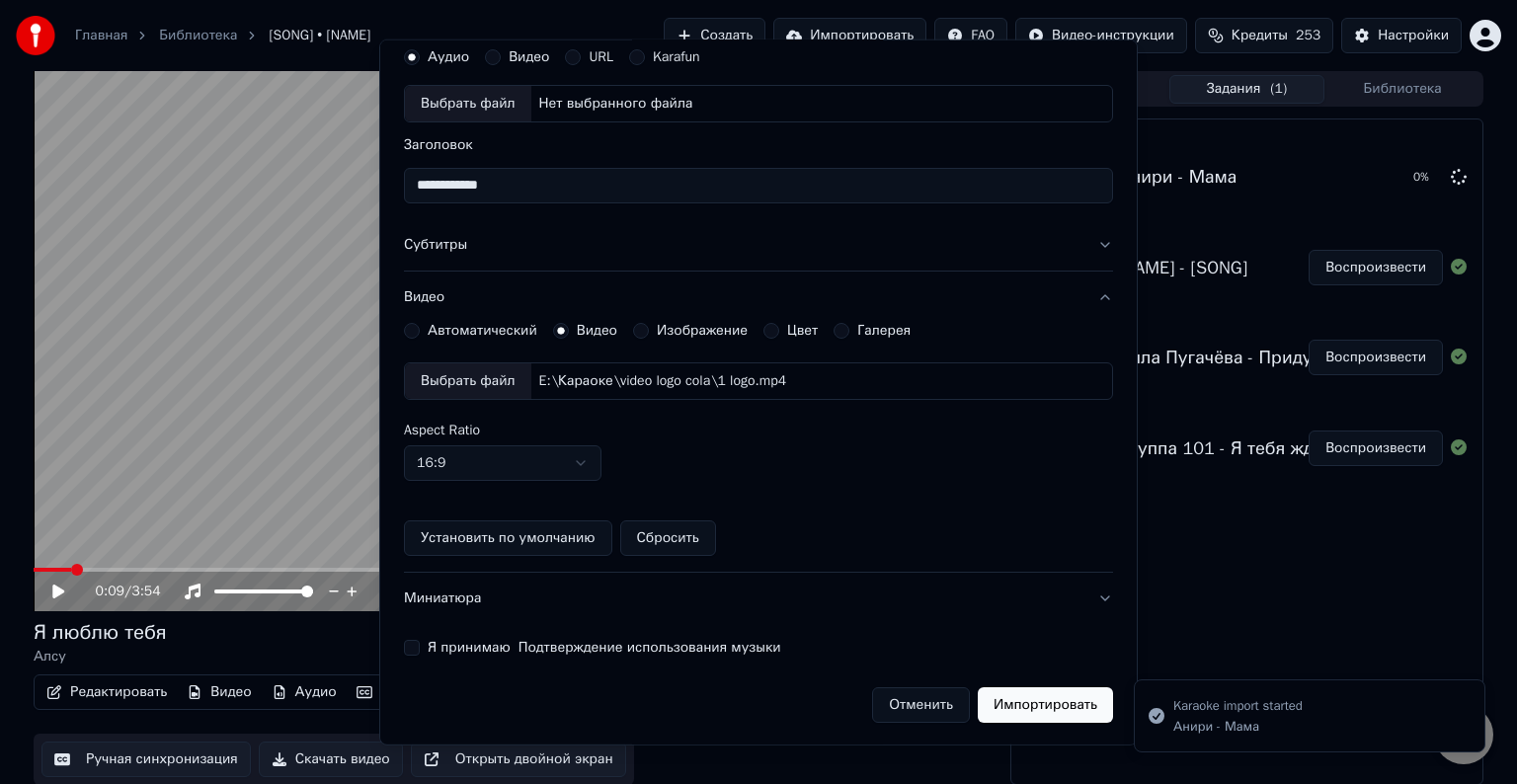 type 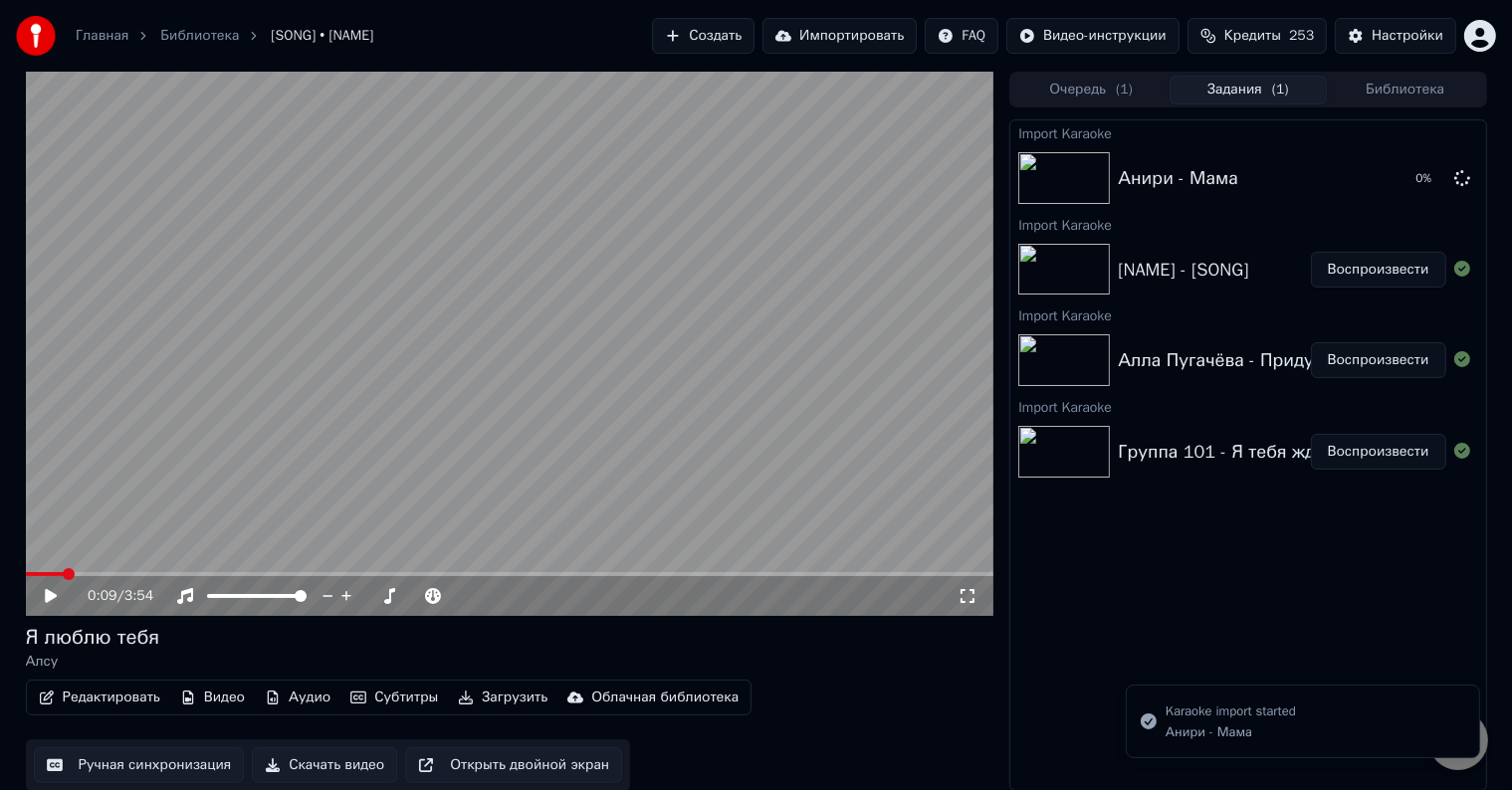 click on "Воспроизвести" at bounding box center (1379, 452) 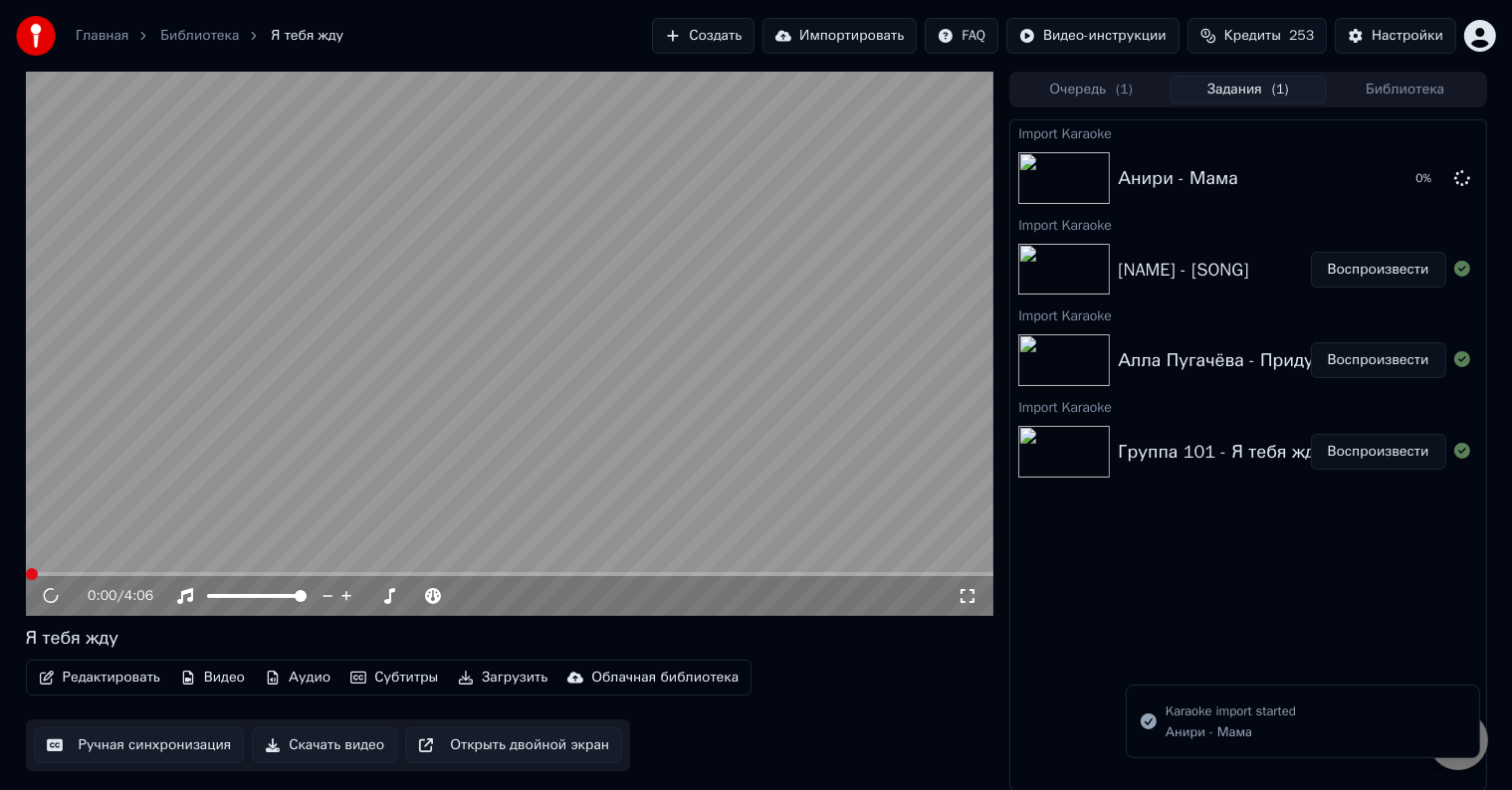click on "Редактировать" at bounding box center [100, 678] 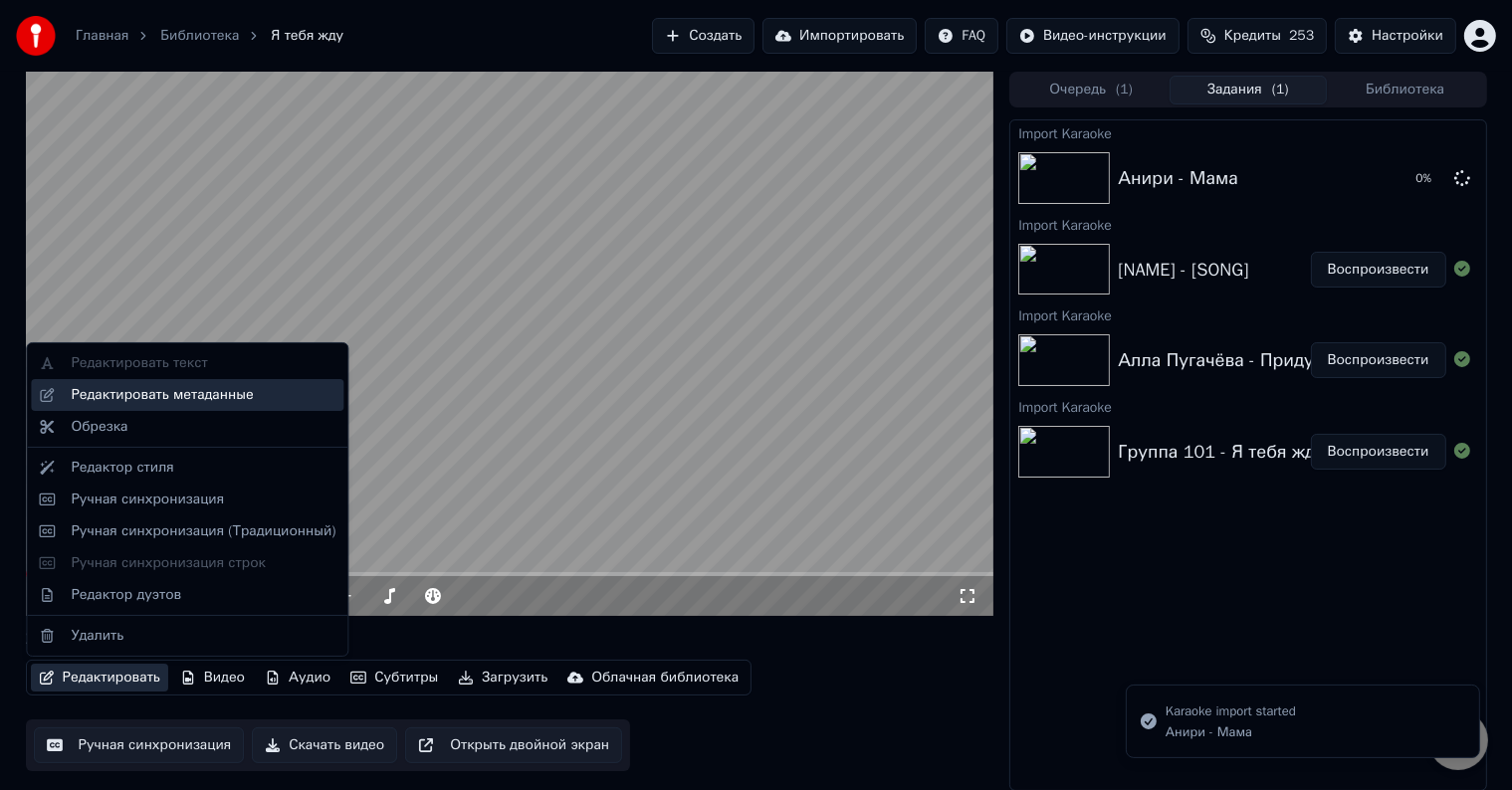 click on "Редактировать метаданные" at bounding box center [161, 395] 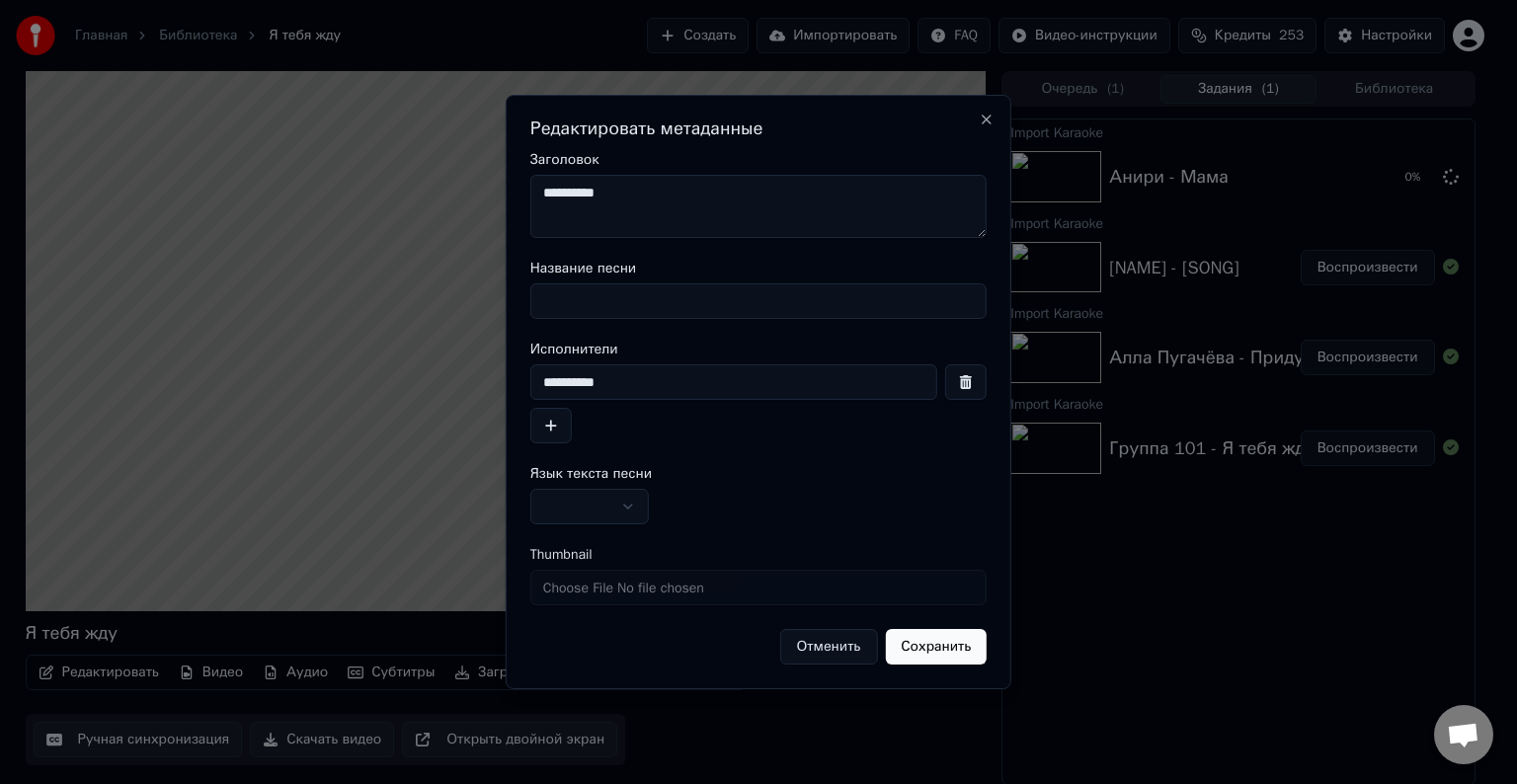 click on "Название песни" at bounding box center (758, 301) 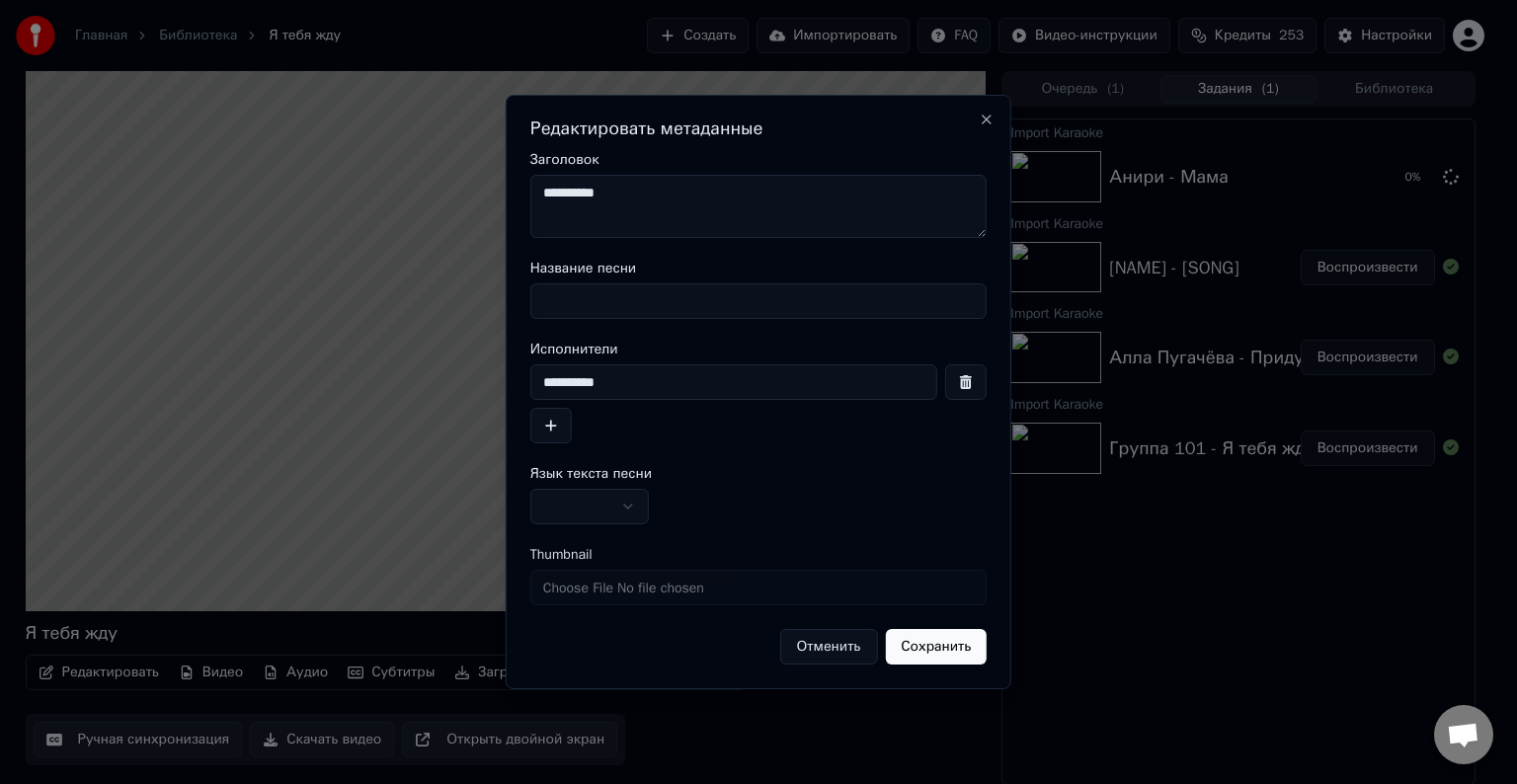 paste on "**********" 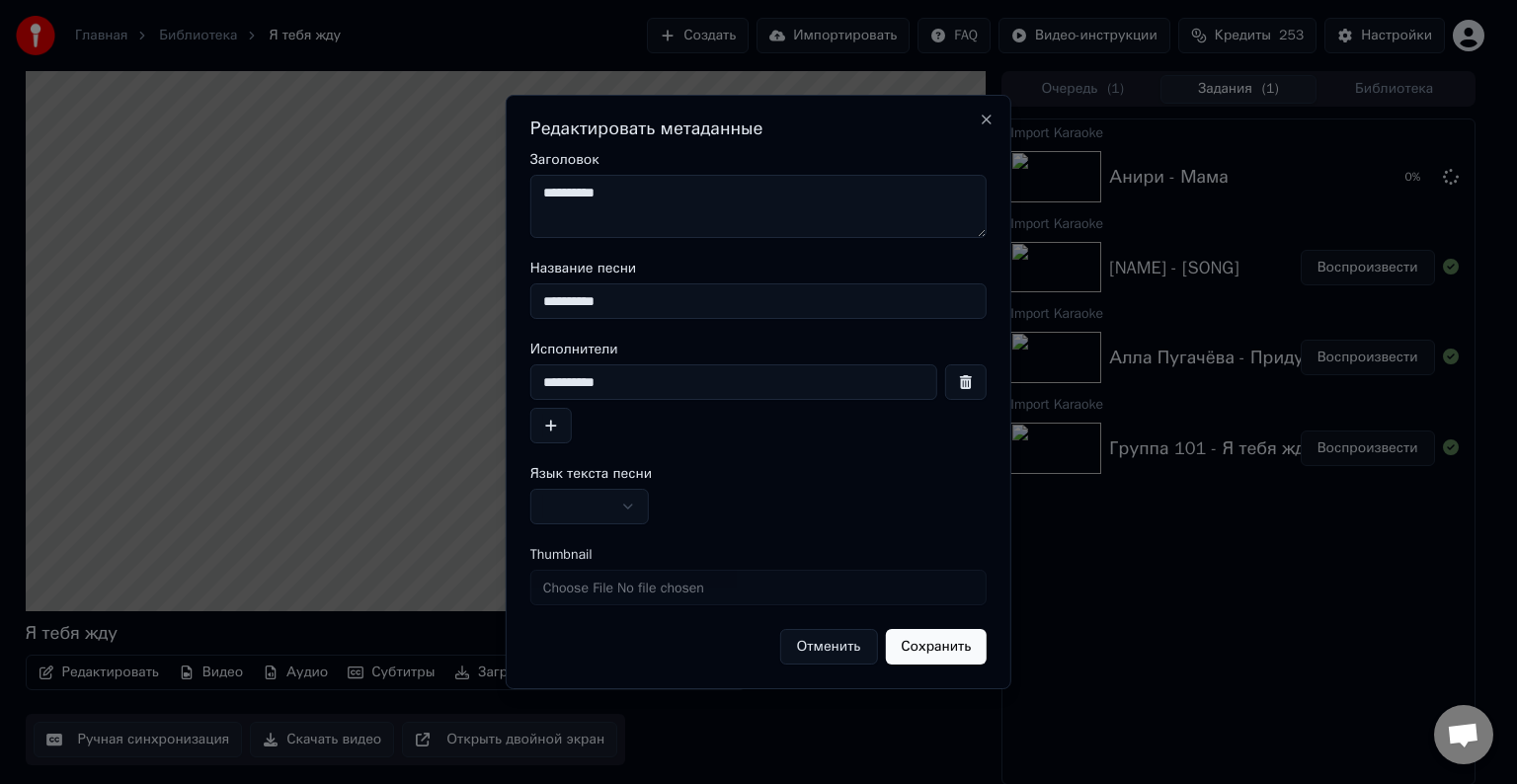 type on "**********" 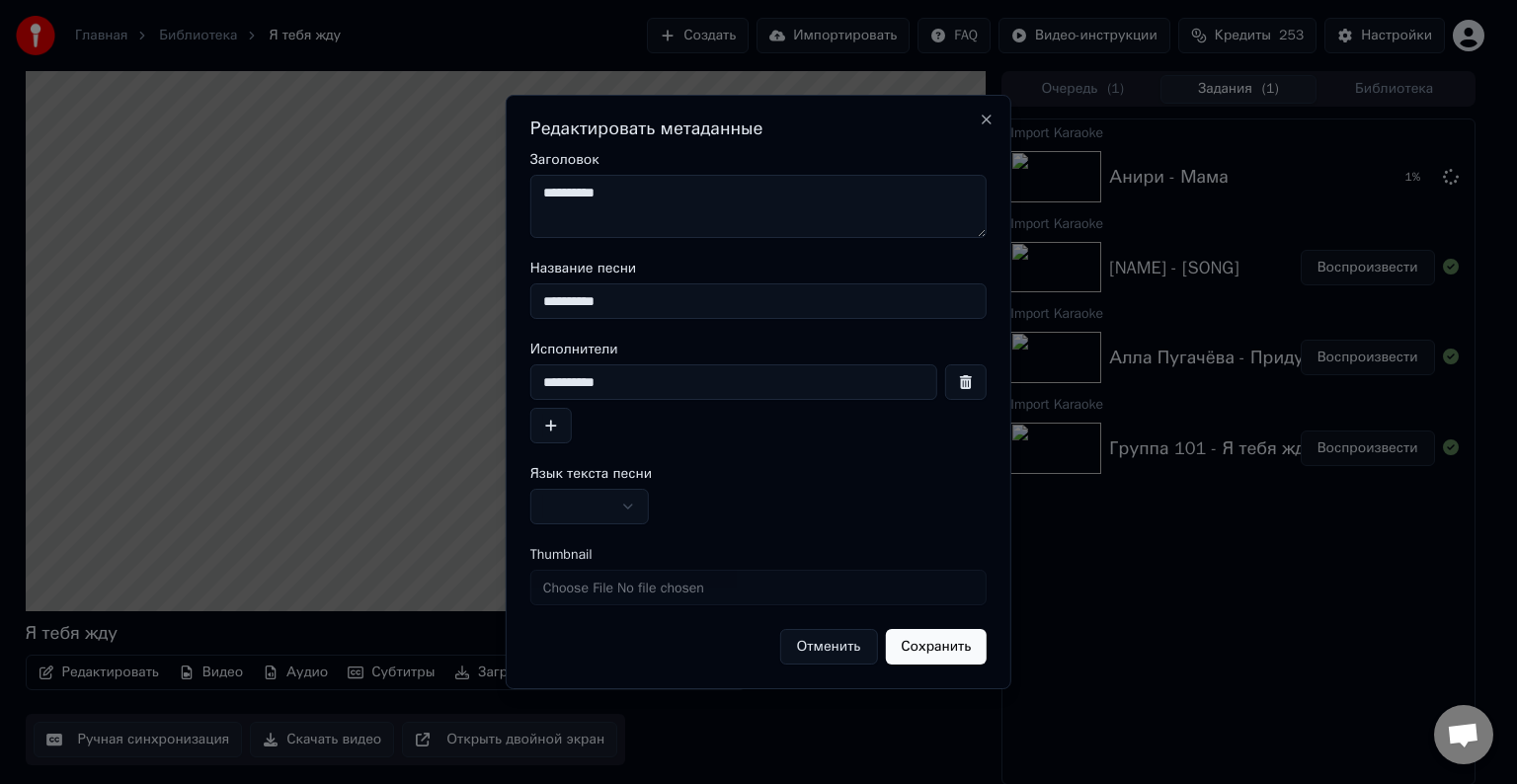 click on "**********" at bounding box center [734, 382] 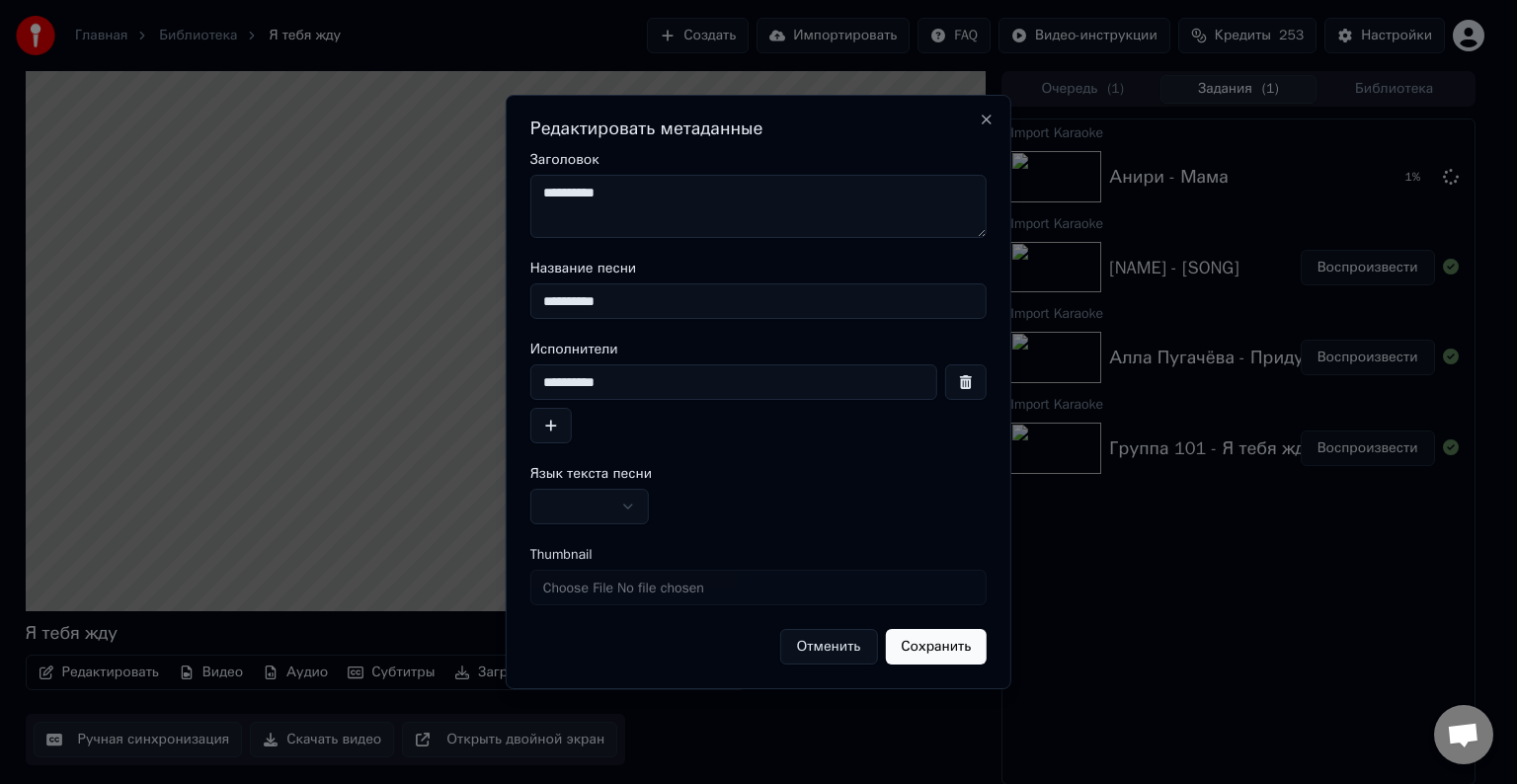 click on "**********" at bounding box center [758, 206] 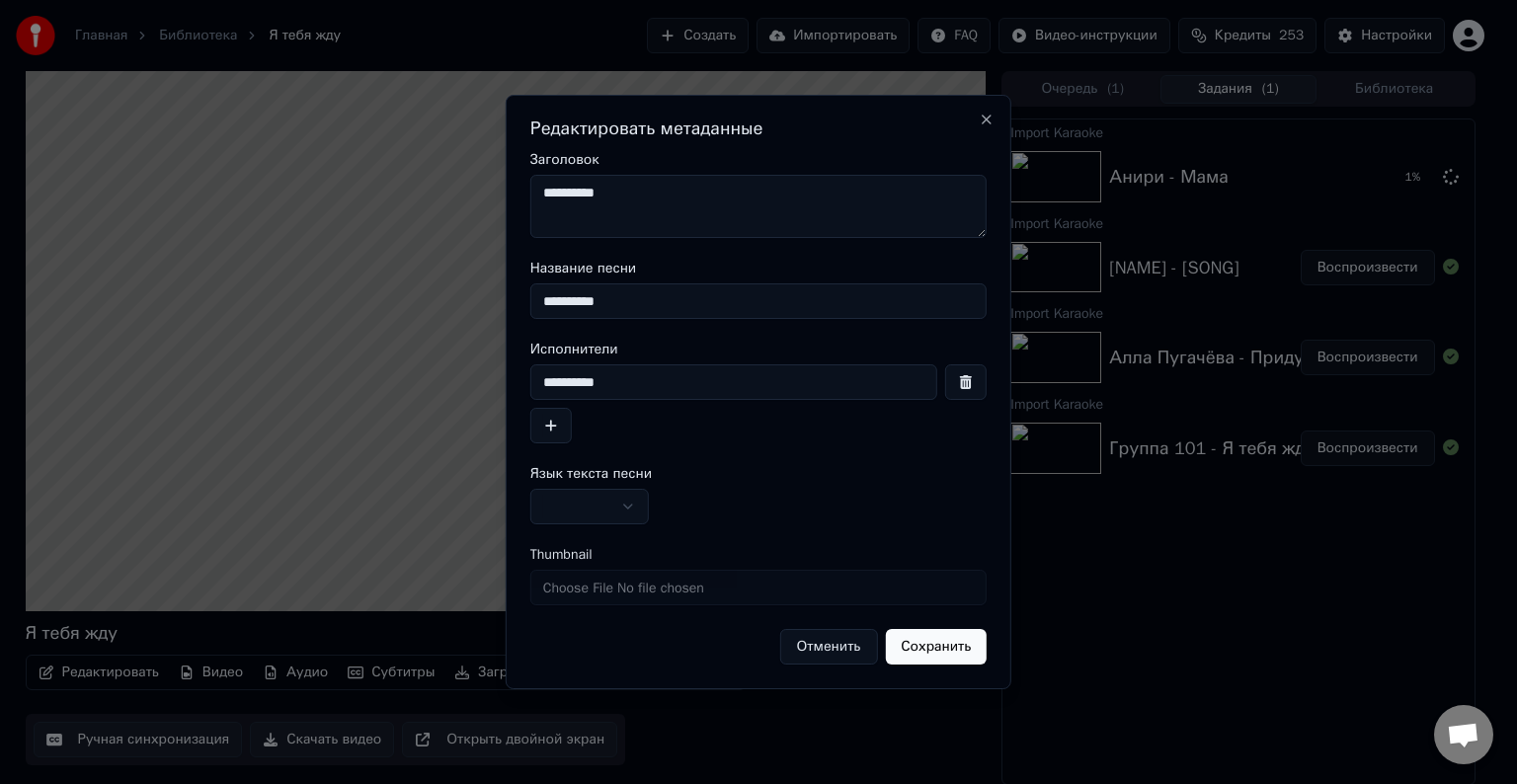 paste on "**********" 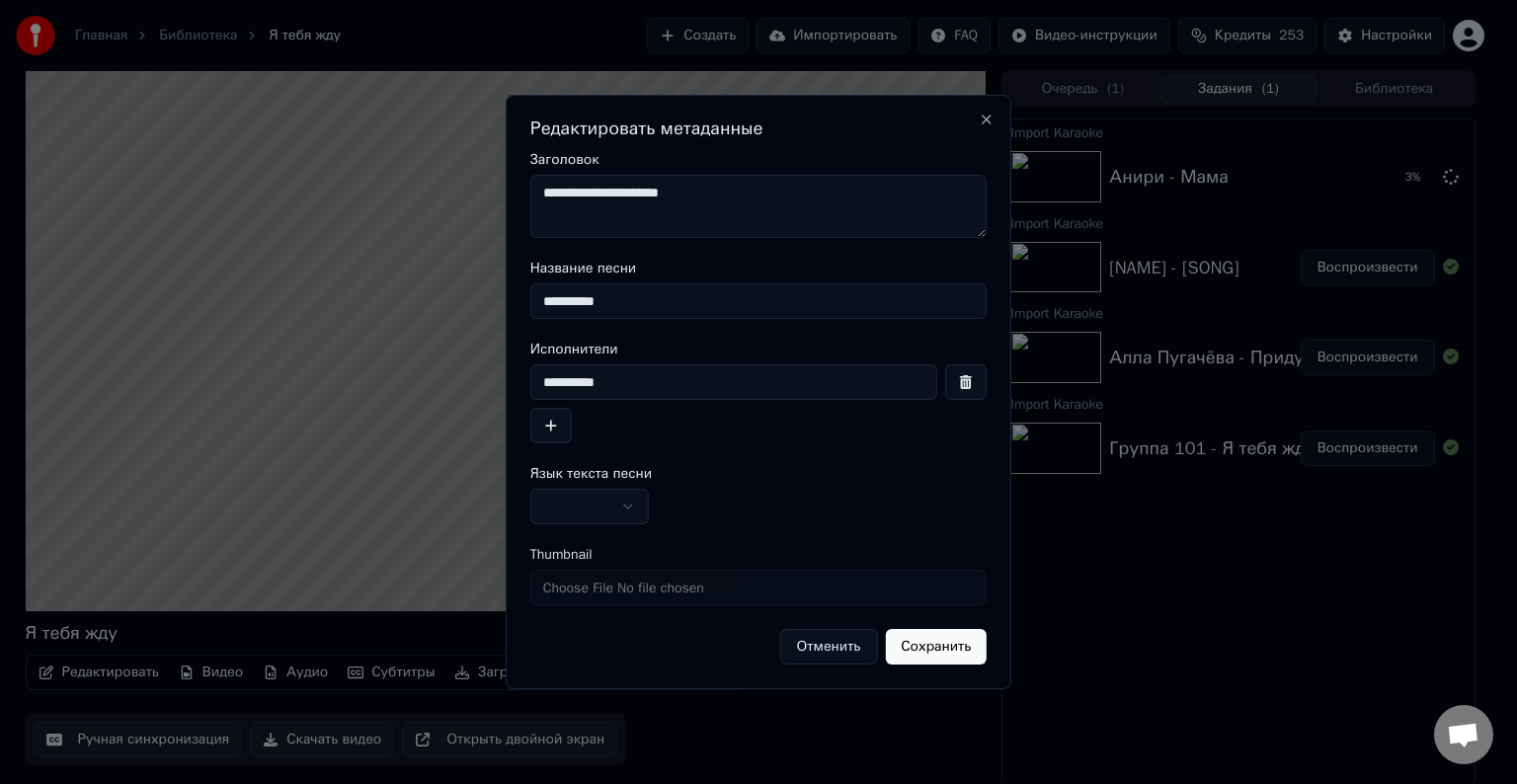 type on "**********" 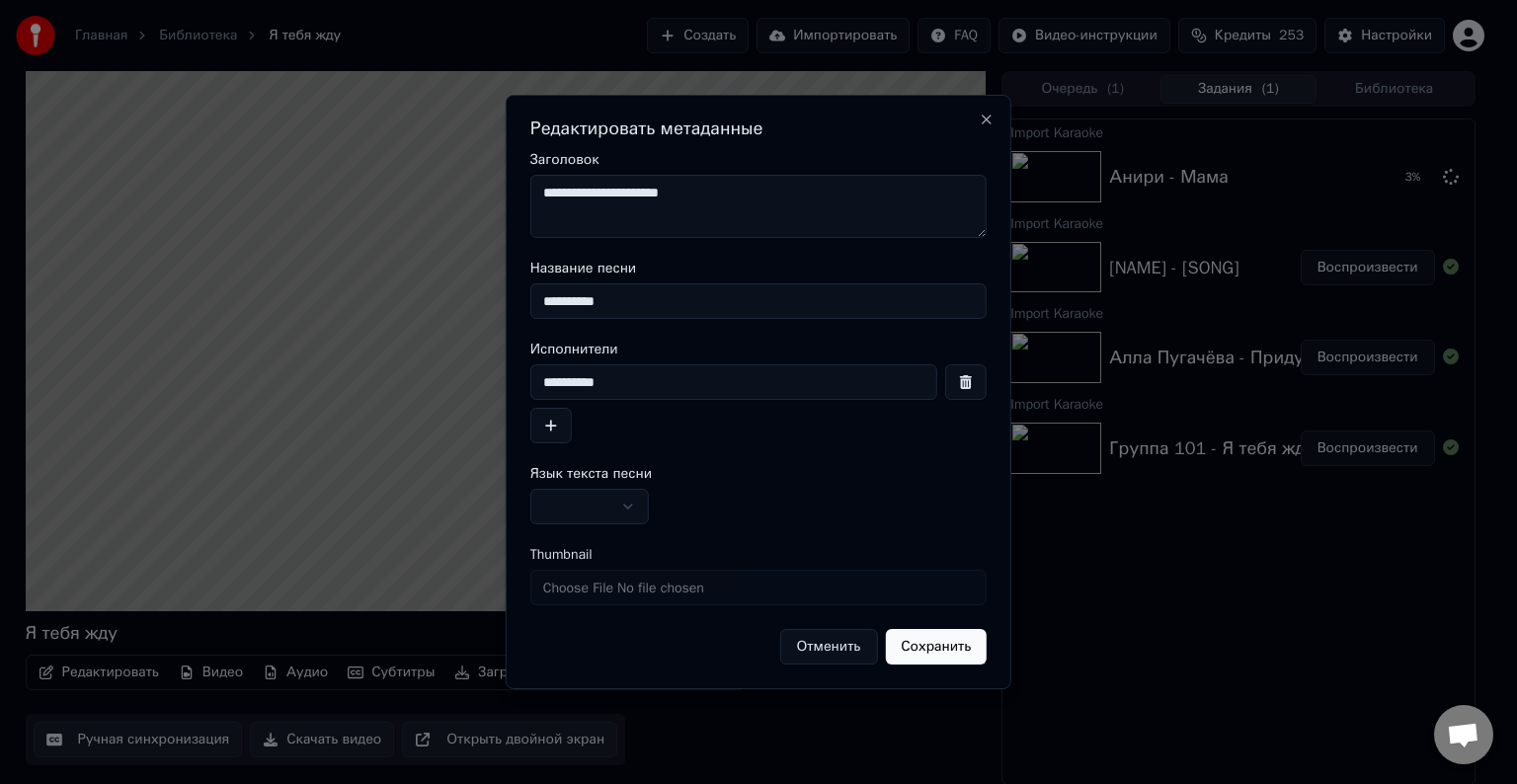 click on "**********" at bounding box center (758, 409) 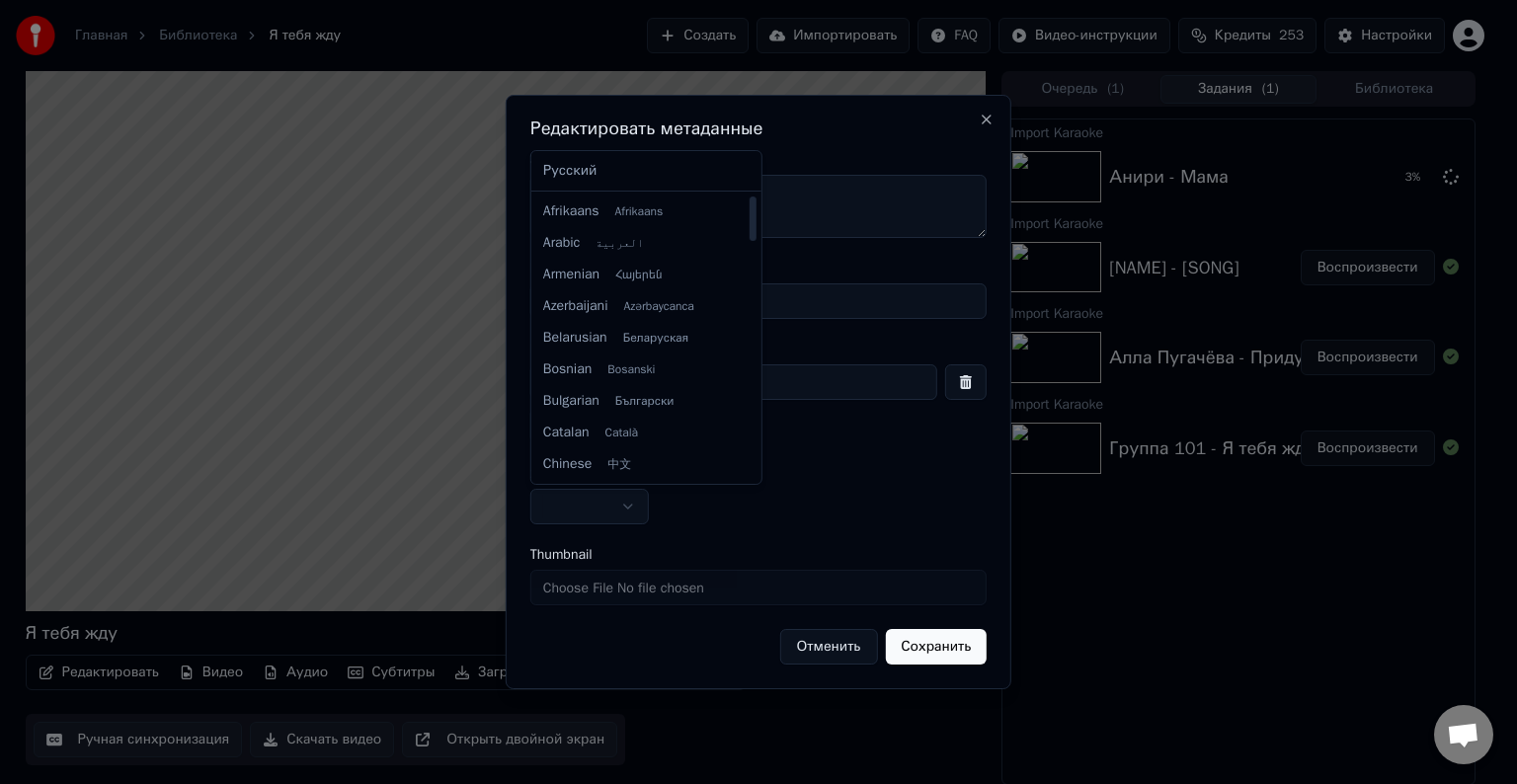 select on "**" 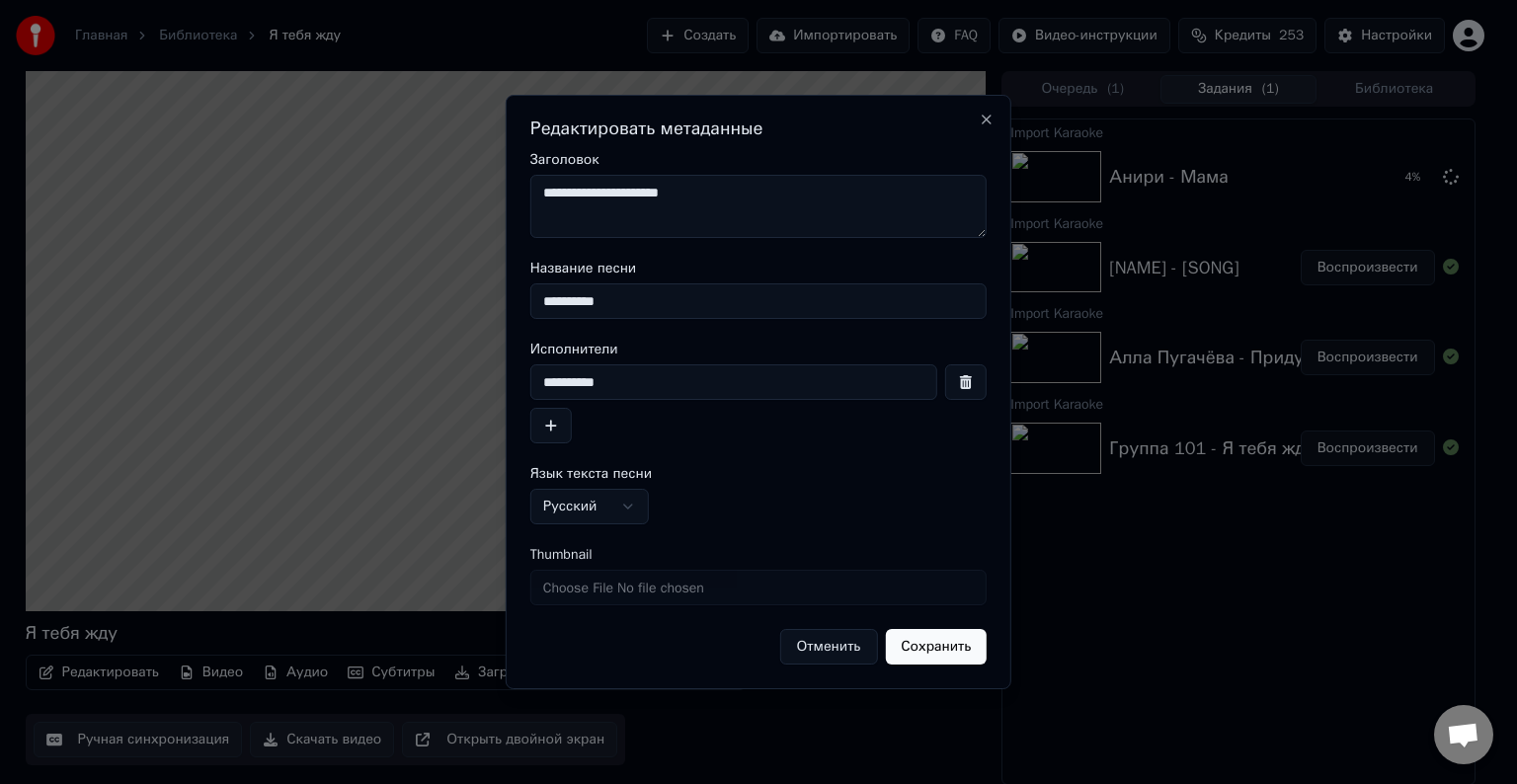 click on "Сохранить" at bounding box center [935, 647] 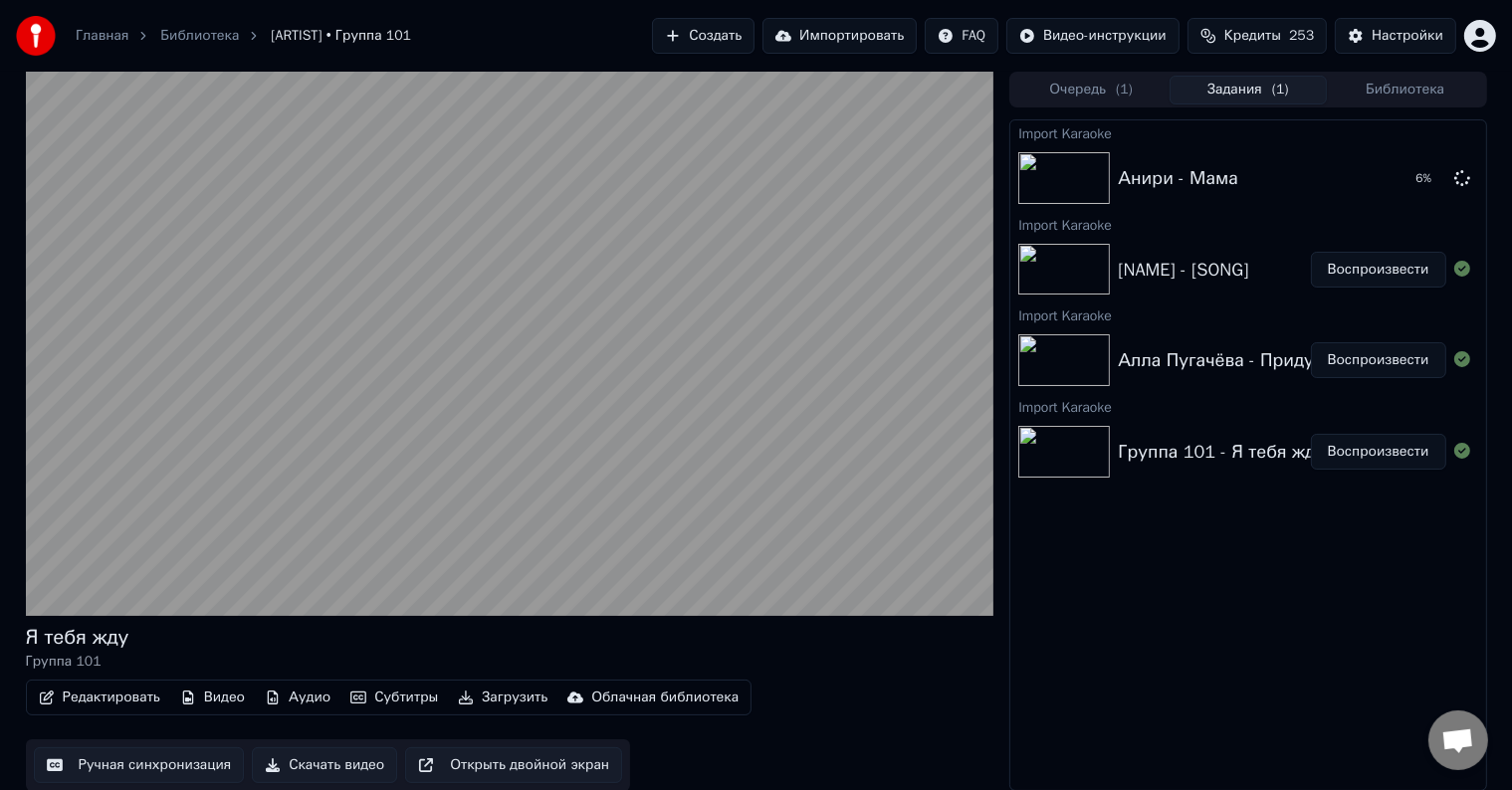 click at bounding box center [510, 343] 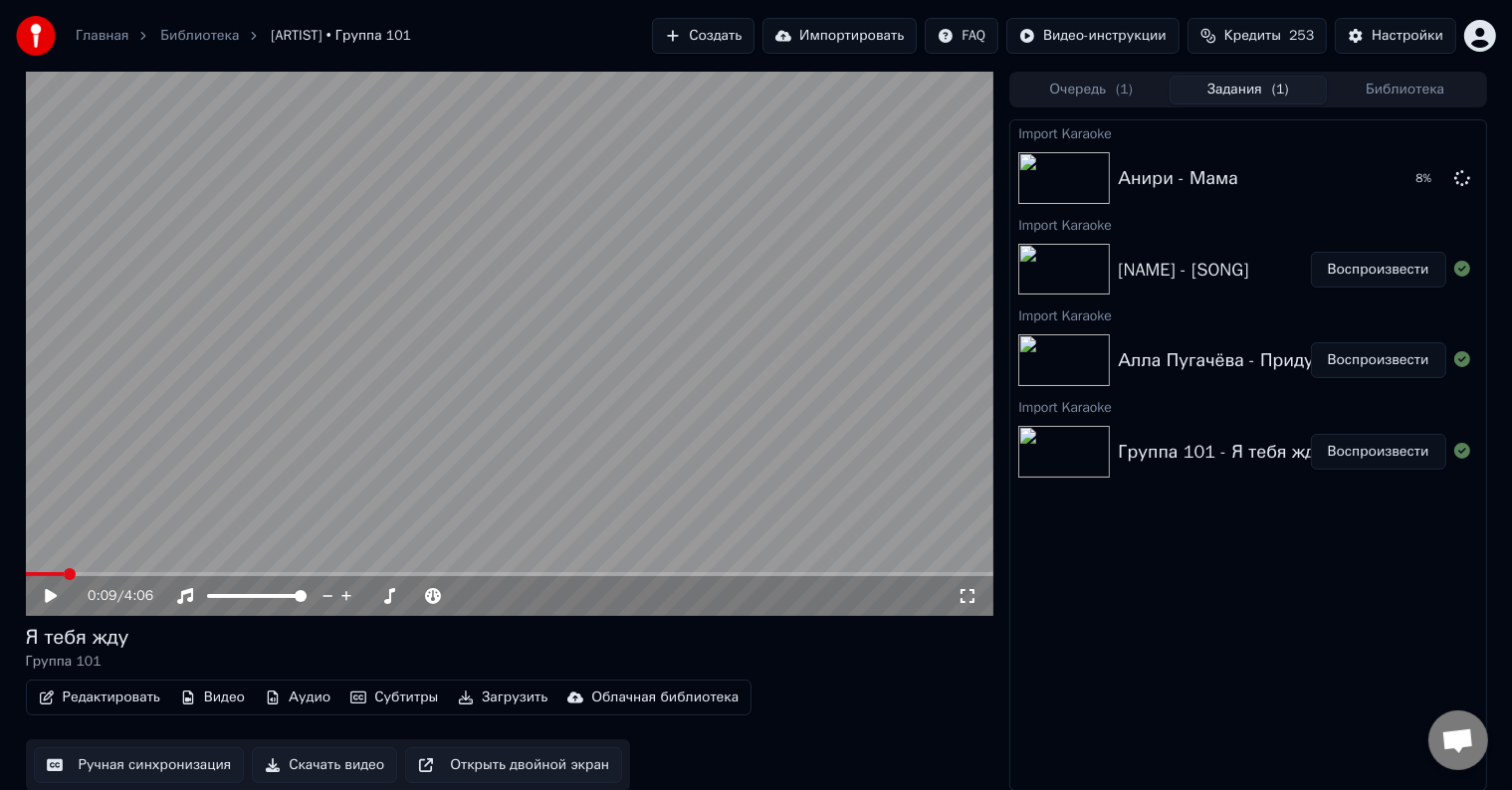 click on "Скачать видео" at bounding box center [324, 765] 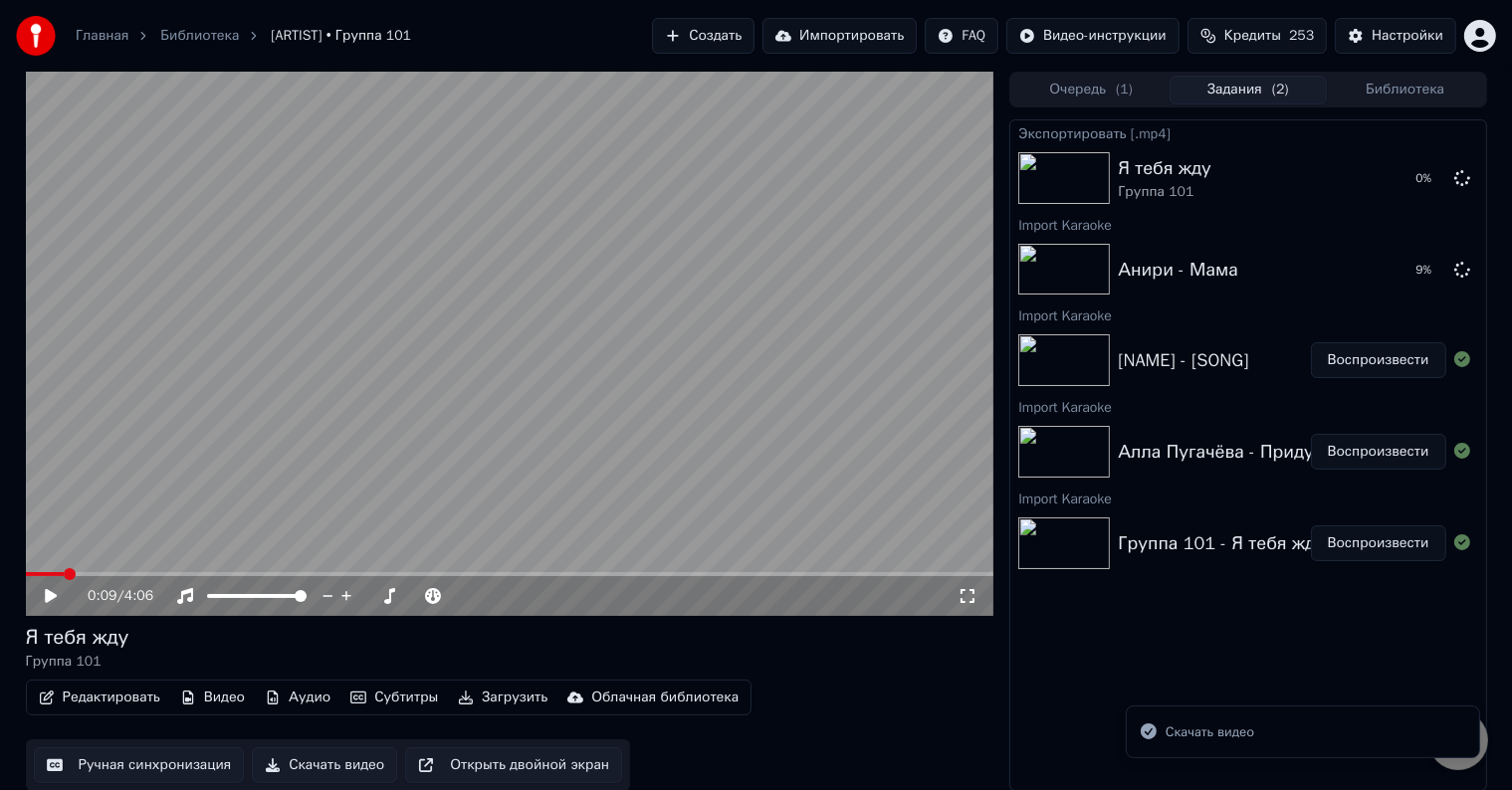 click on "Воспроизвести" at bounding box center [1379, 452] 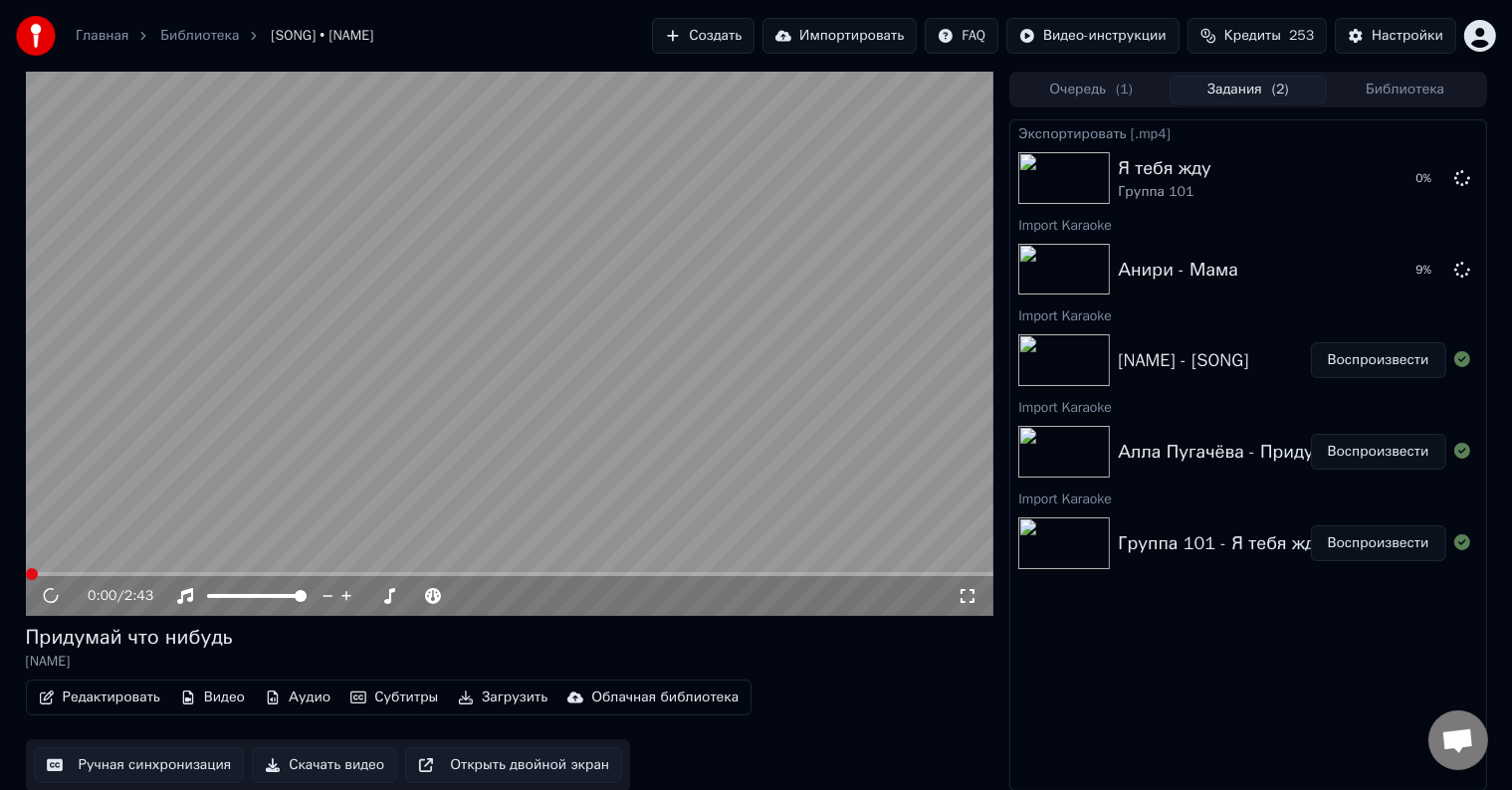 click on "Скачать видео" at bounding box center (324, 765) 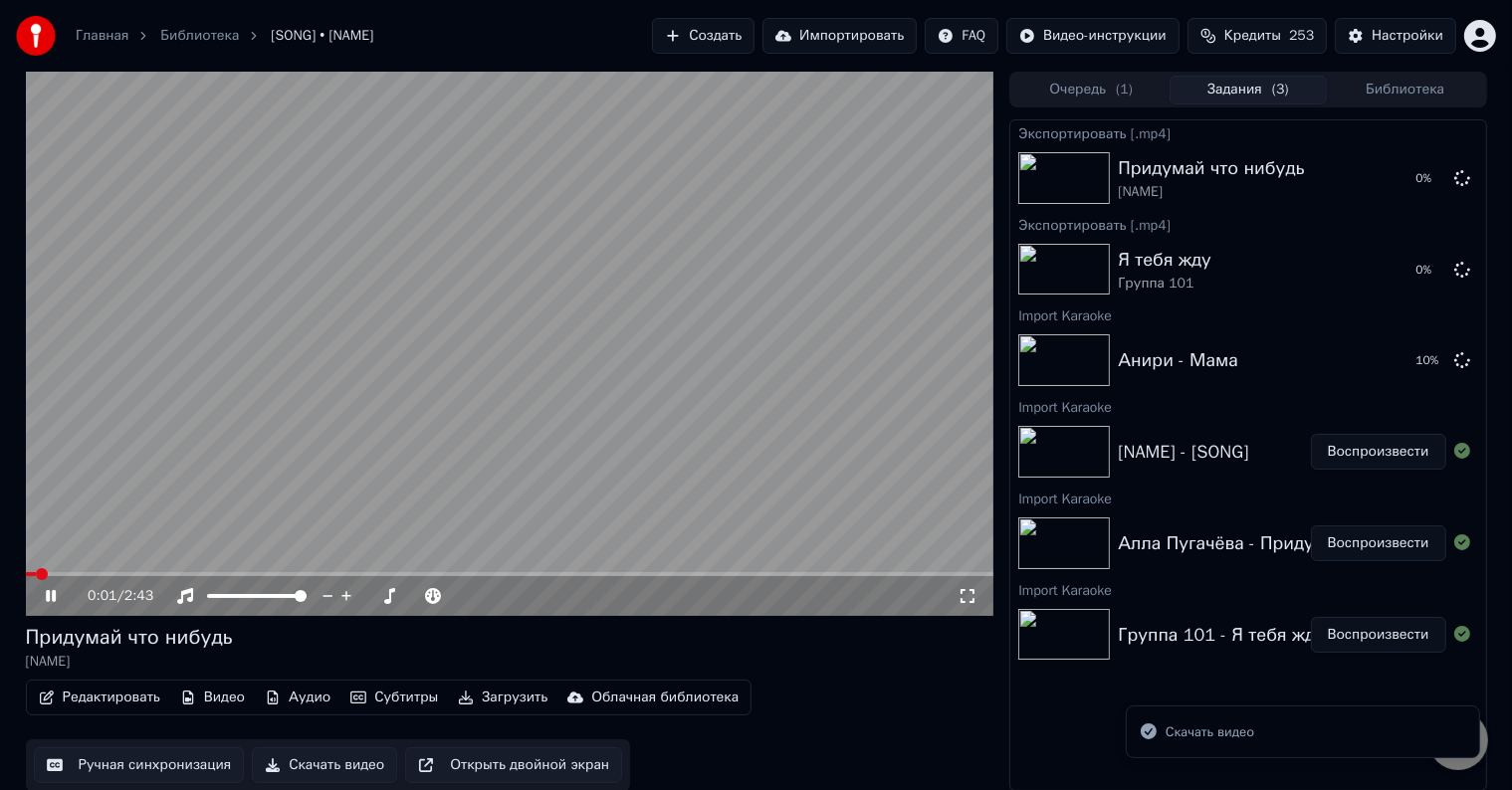 click at bounding box center (510, 343) 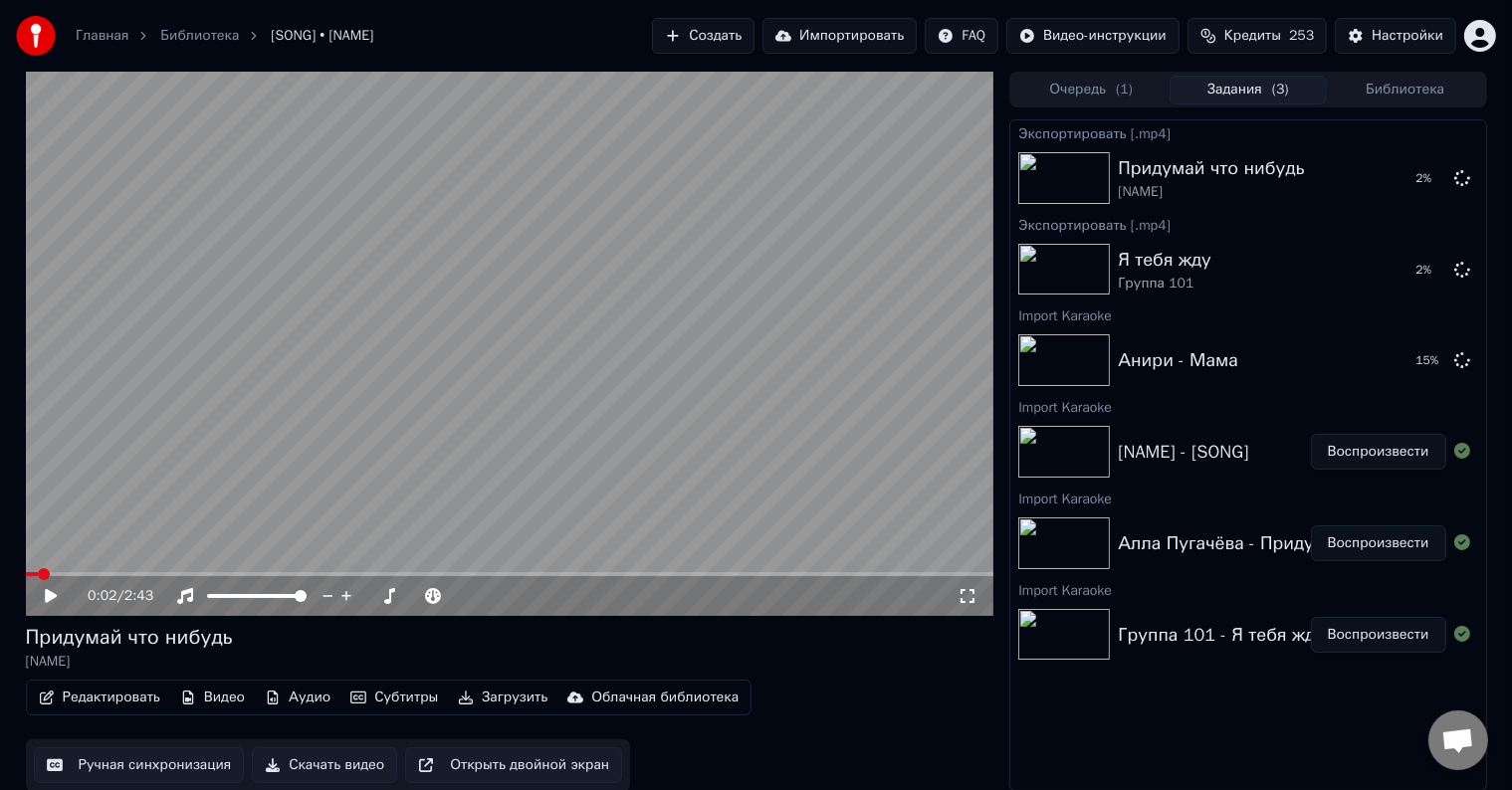 click on "Воспроизвести" at bounding box center (1379, 452) 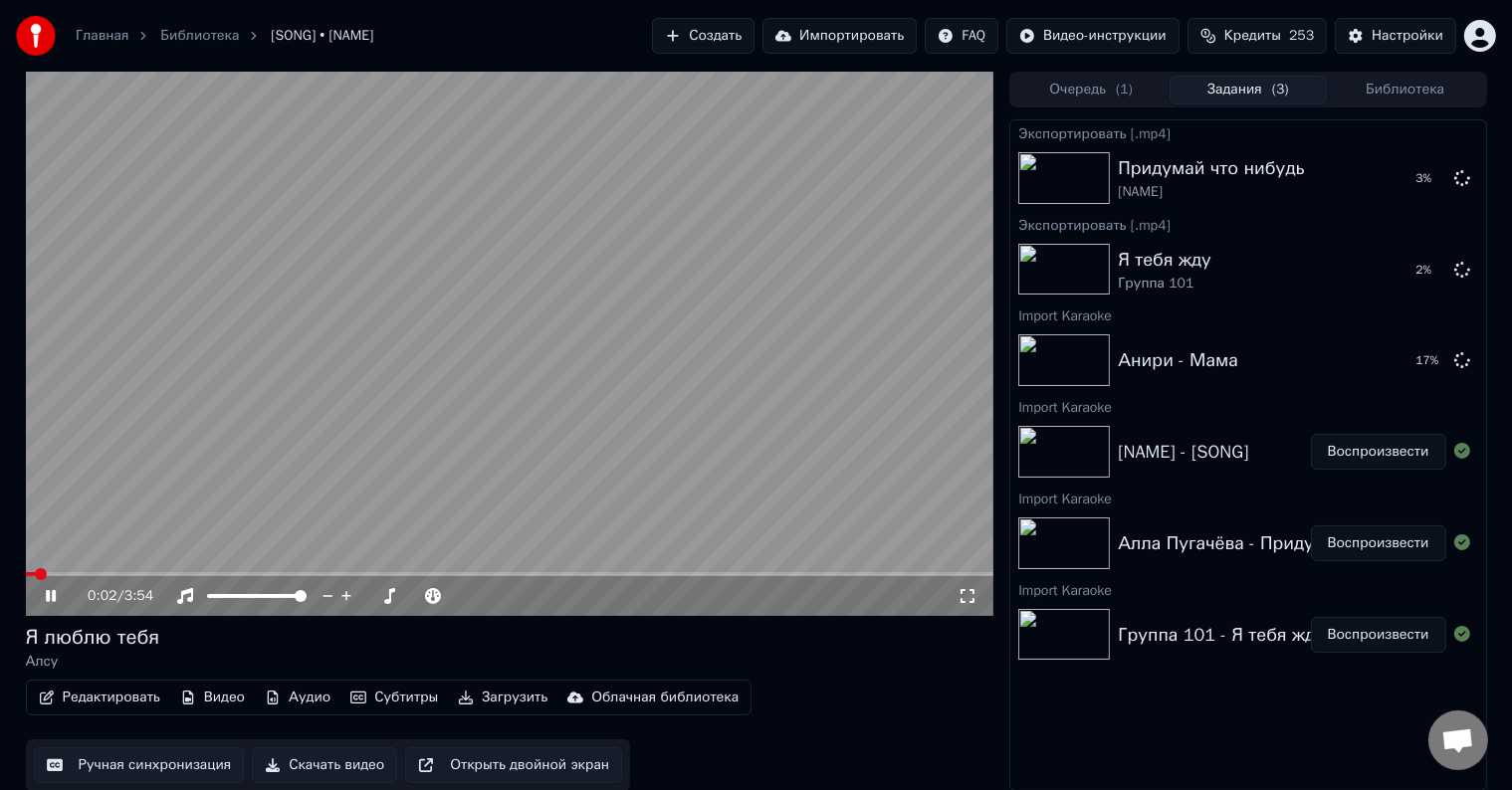 click at bounding box center (510, 343) 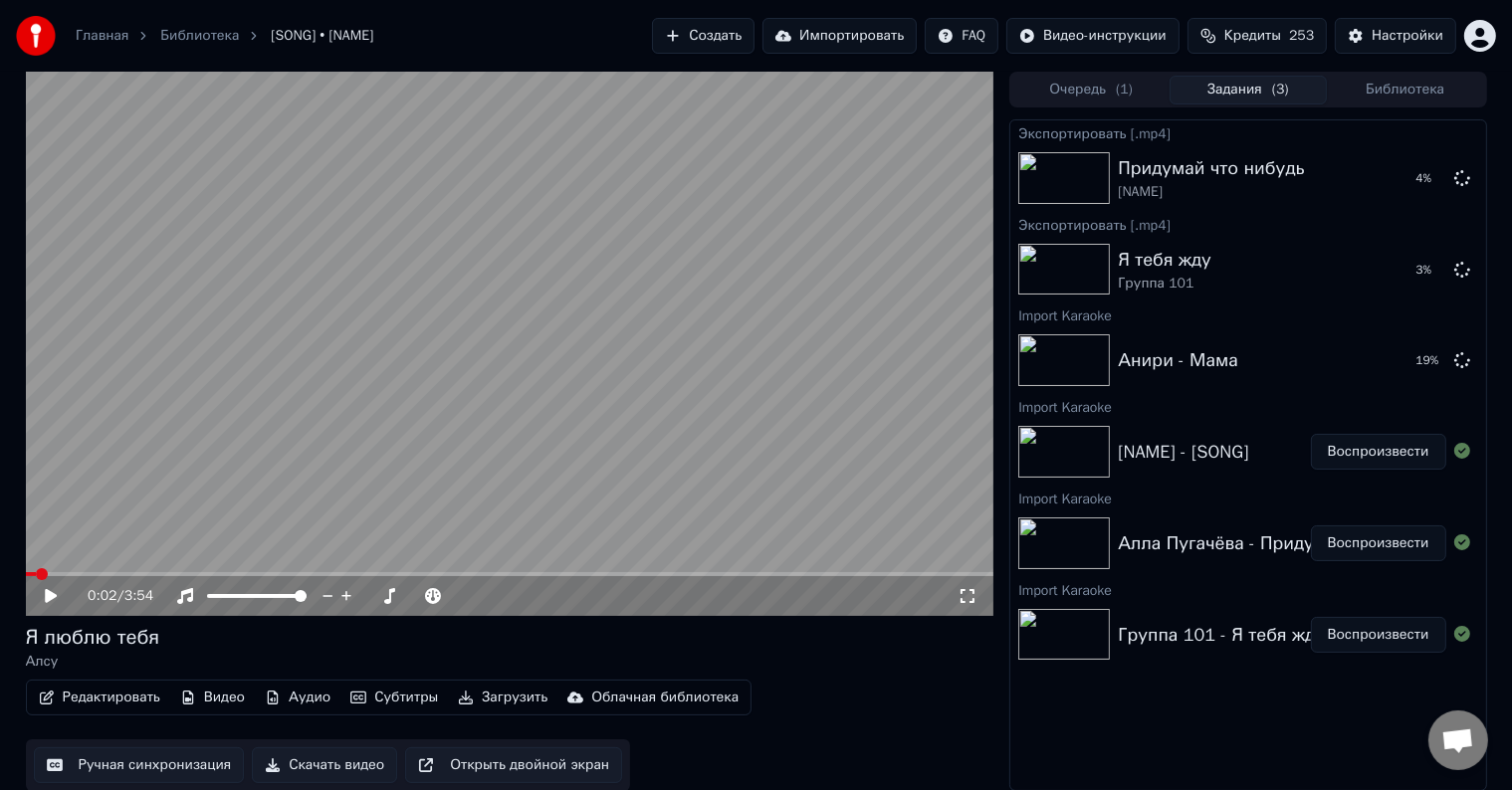 scroll, scrollTop: 1, scrollLeft: 0, axis: vertical 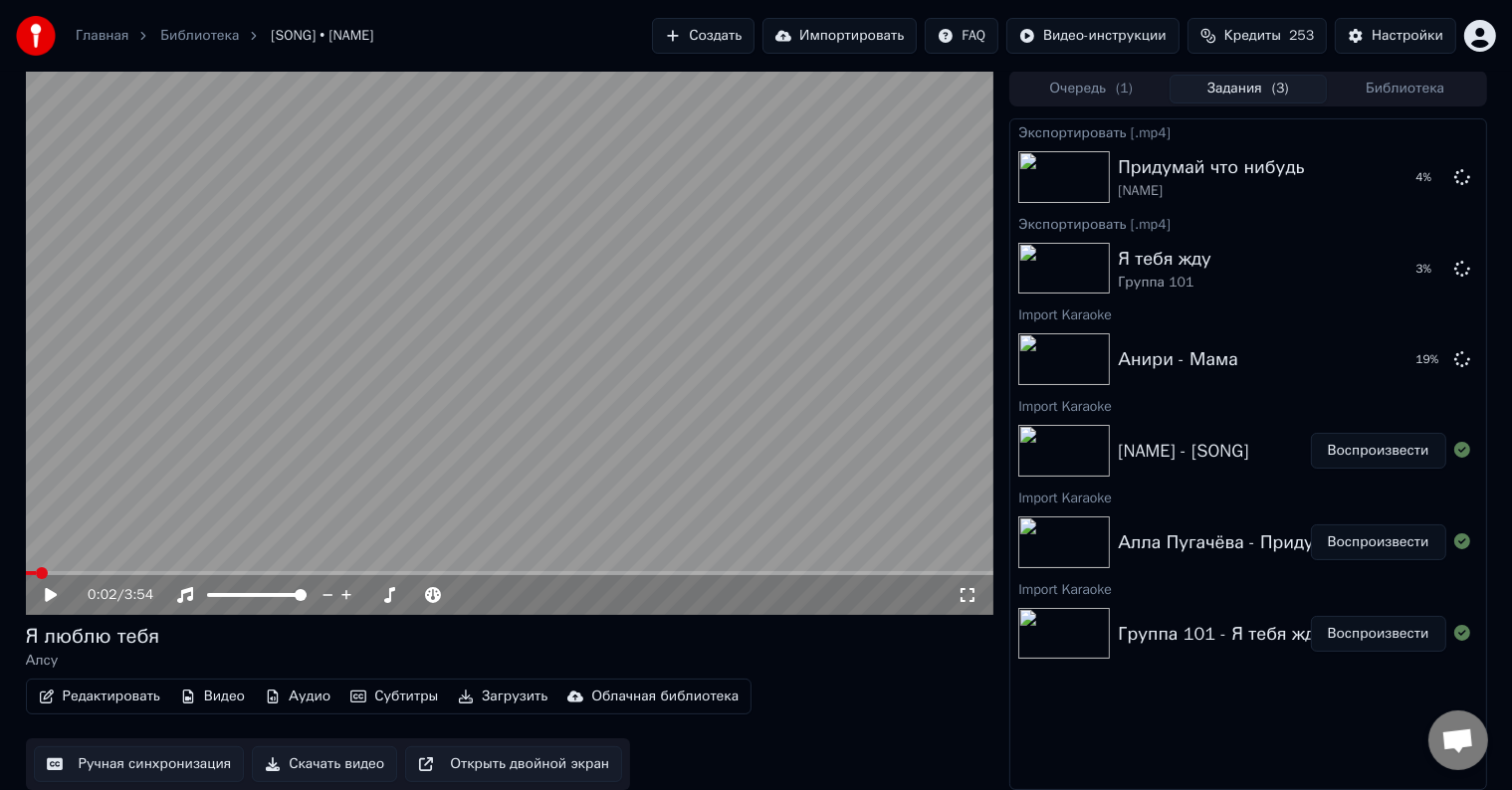 click on "Скачать видео" at bounding box center (324, 764) 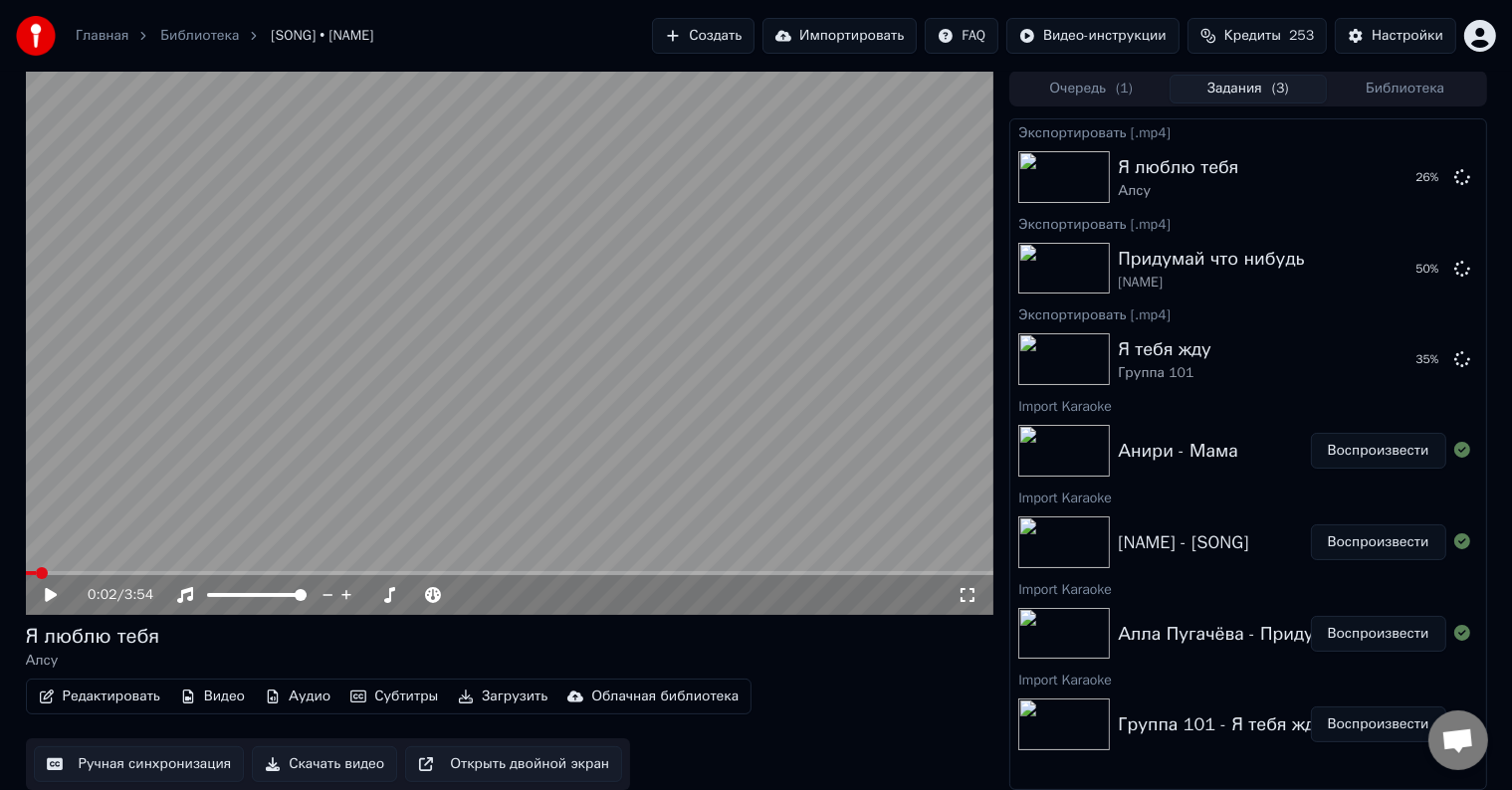 click on "Воспроизвести" at bounding box center (1379, 451) 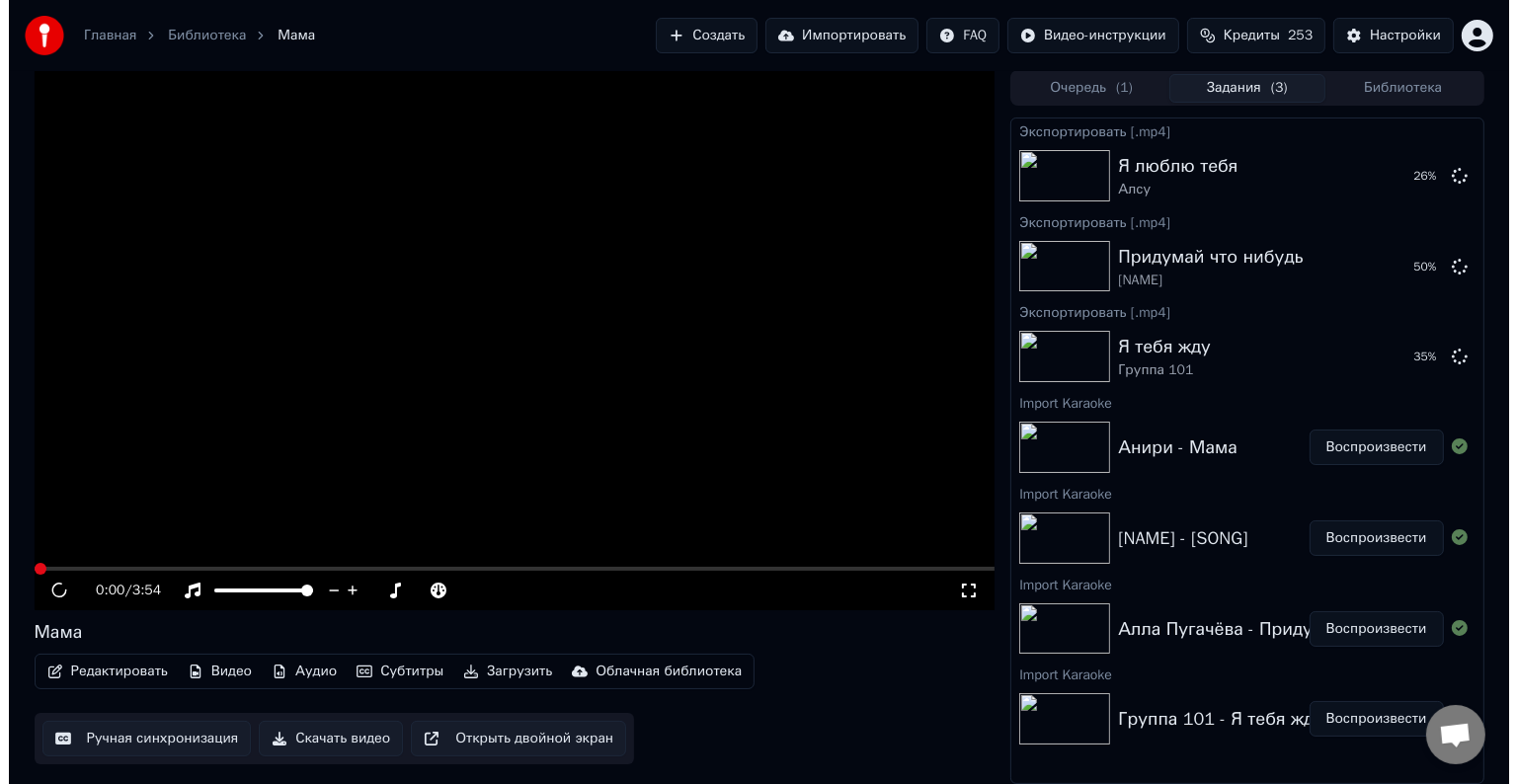 scroll, scrollTop: 0, scrollLeft: 0, axis: both 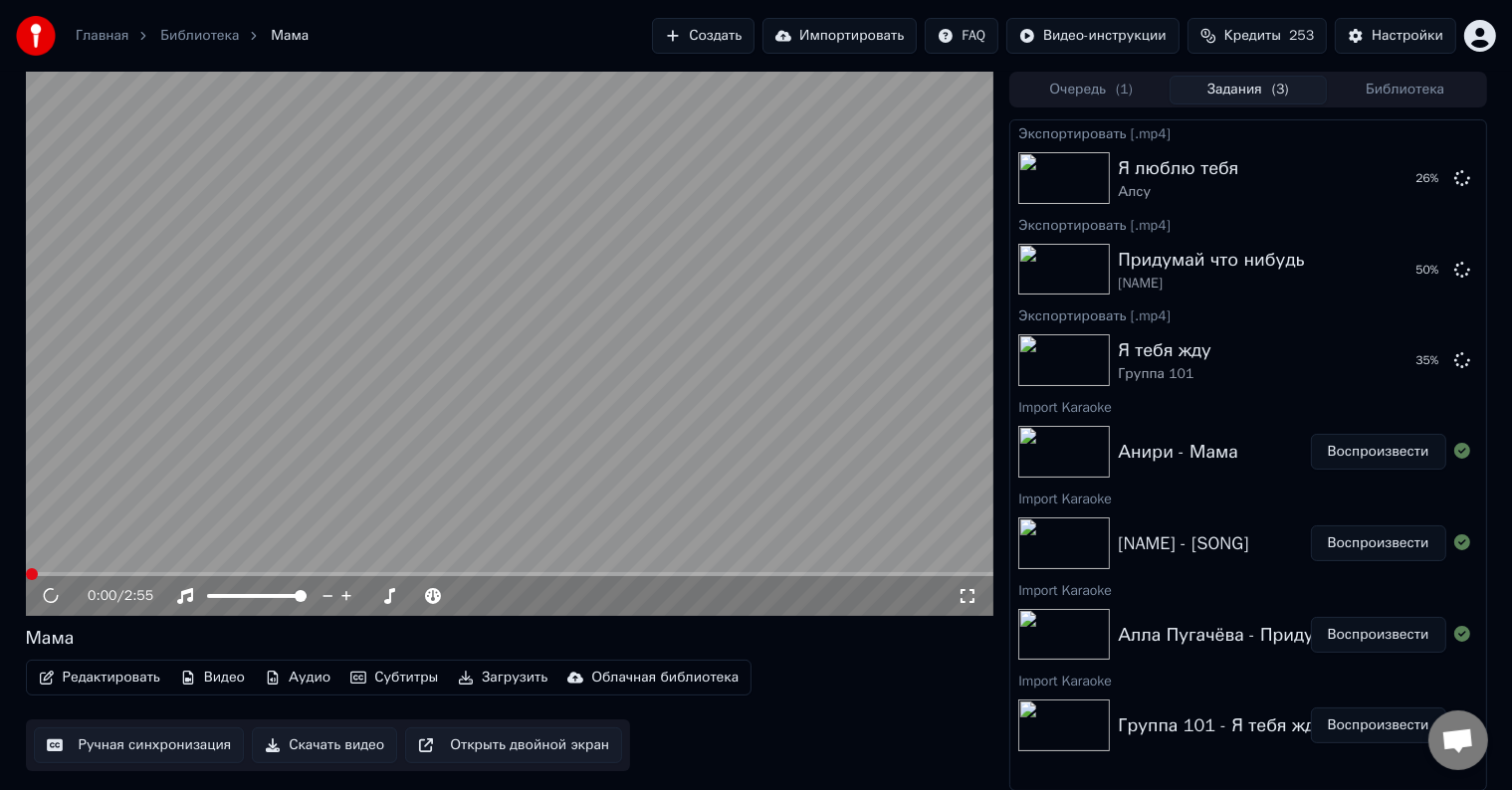 click on "Редактировать" at bounding box center (100, 678) 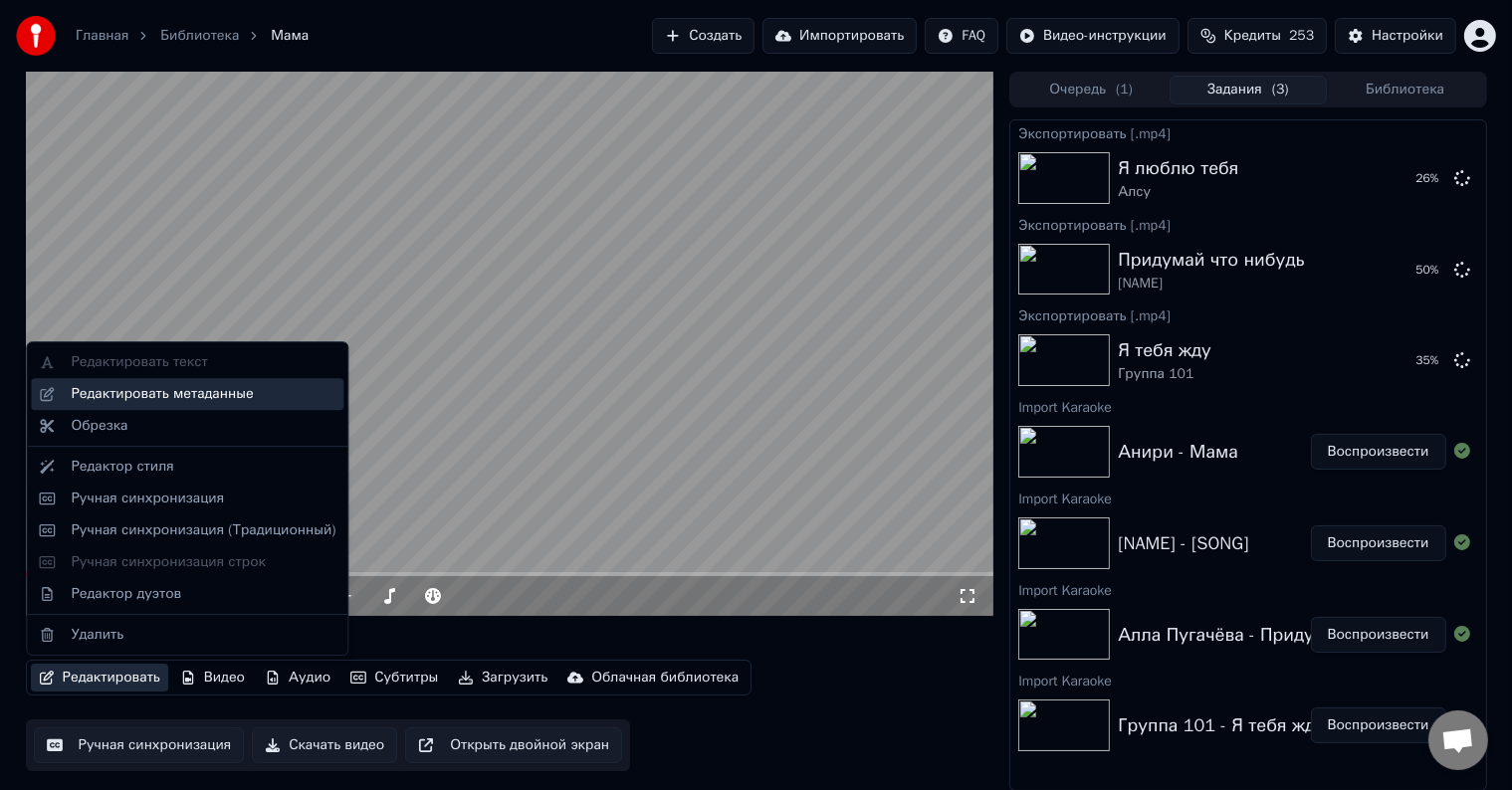 click on "Редактировать метаданные" at bounding box center (161, 394) 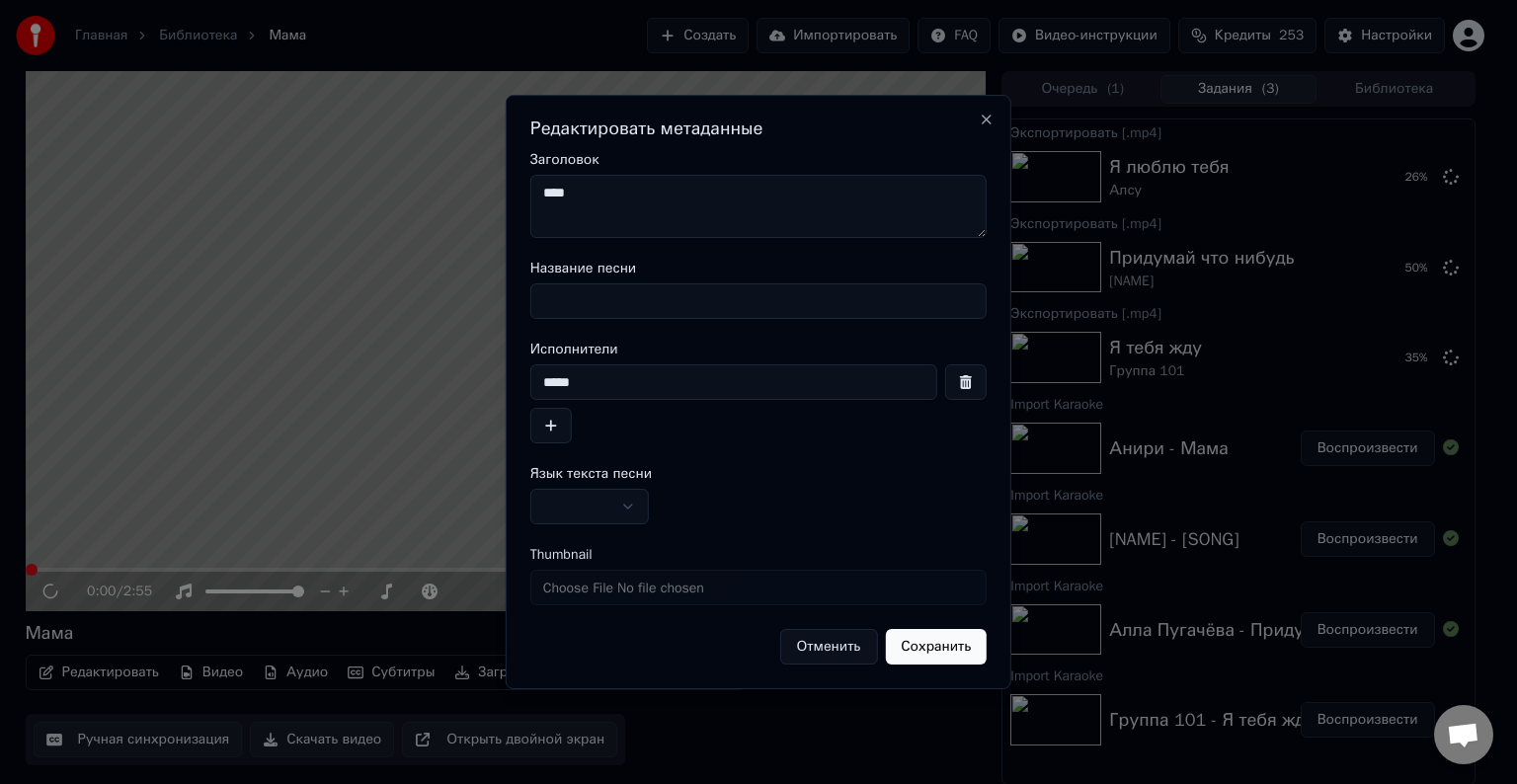 click on "Название песни" at bounding box center [758, 301] 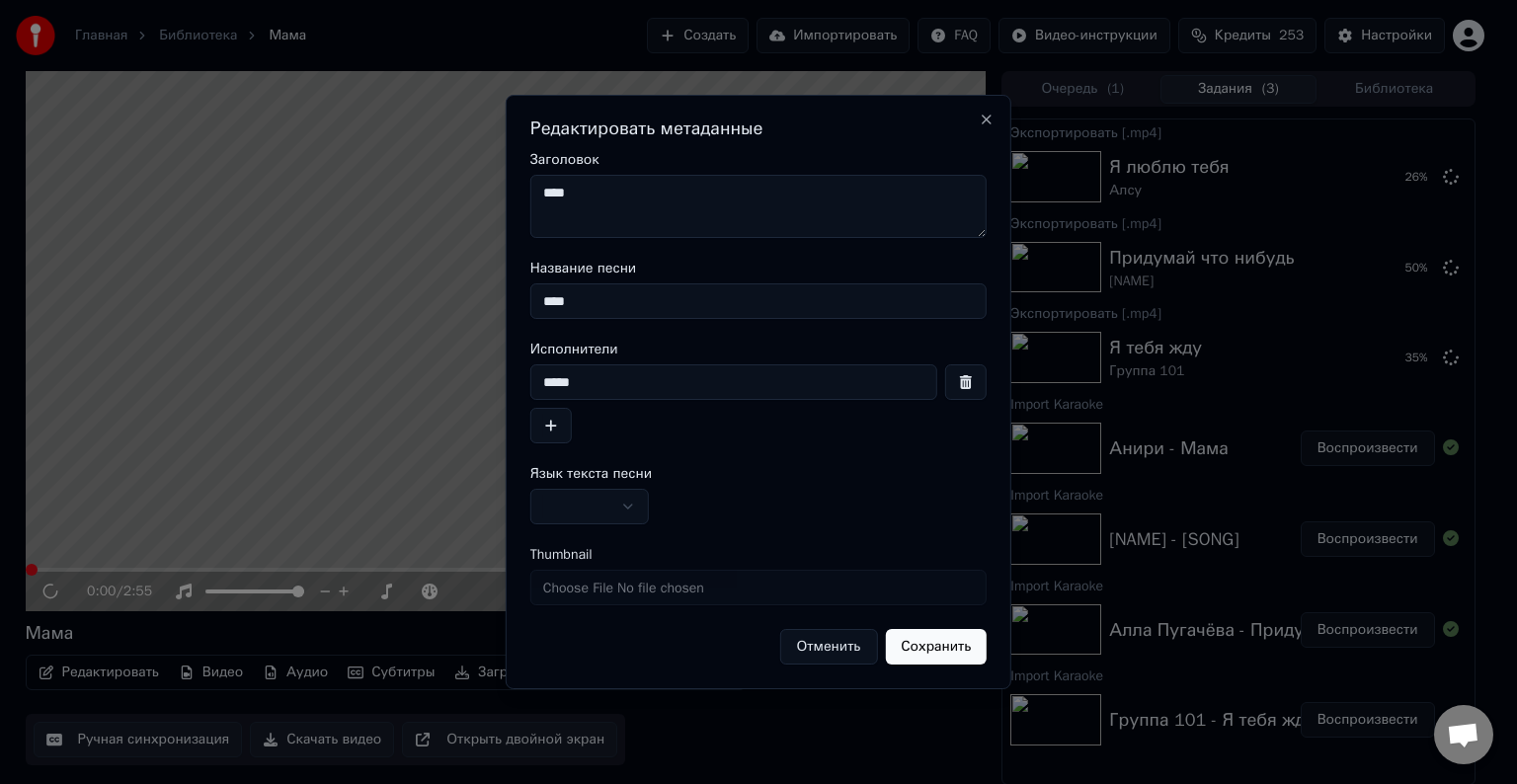 type on "****" 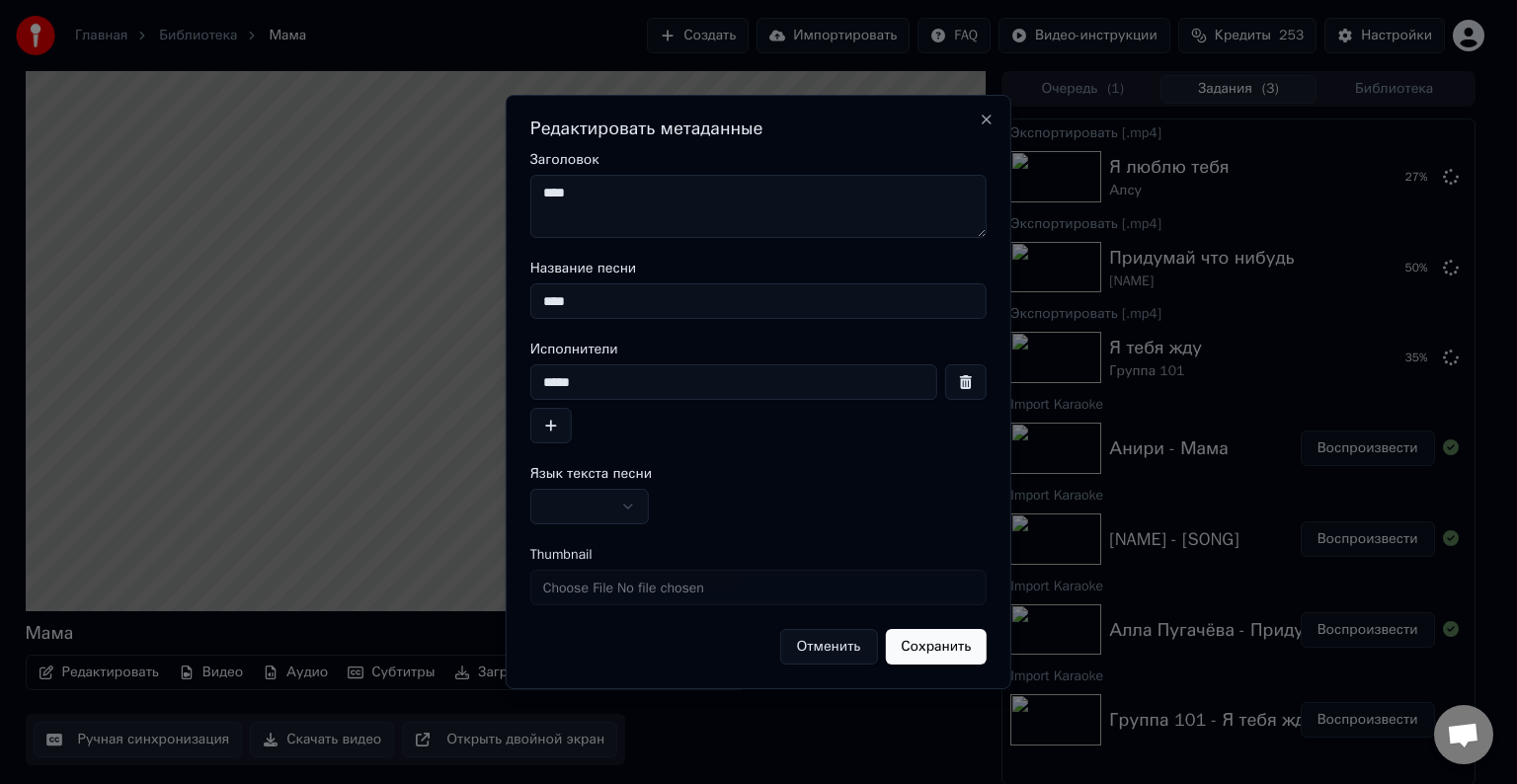 click on "****" at bounding box center (758, 206) 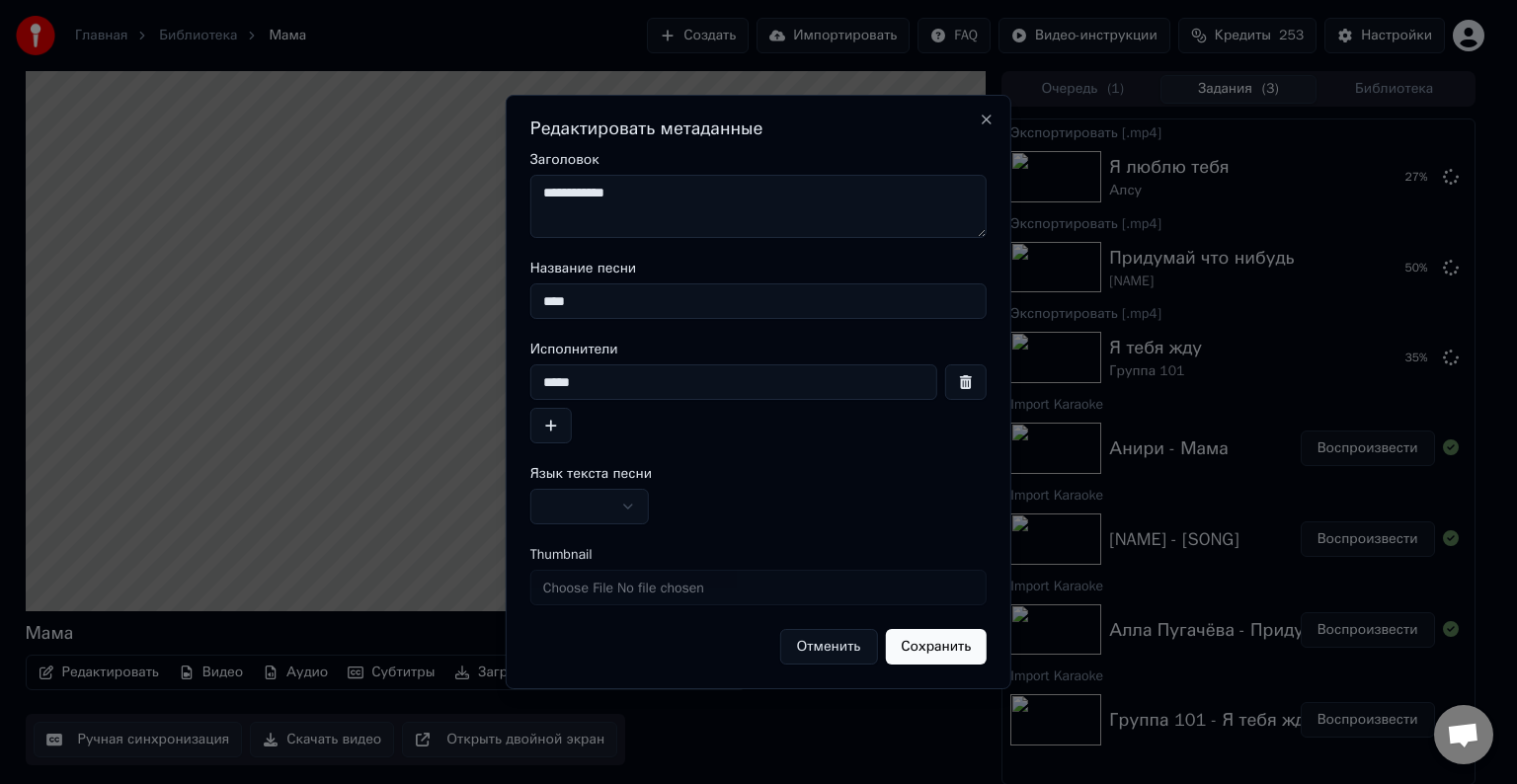 type on "**********" 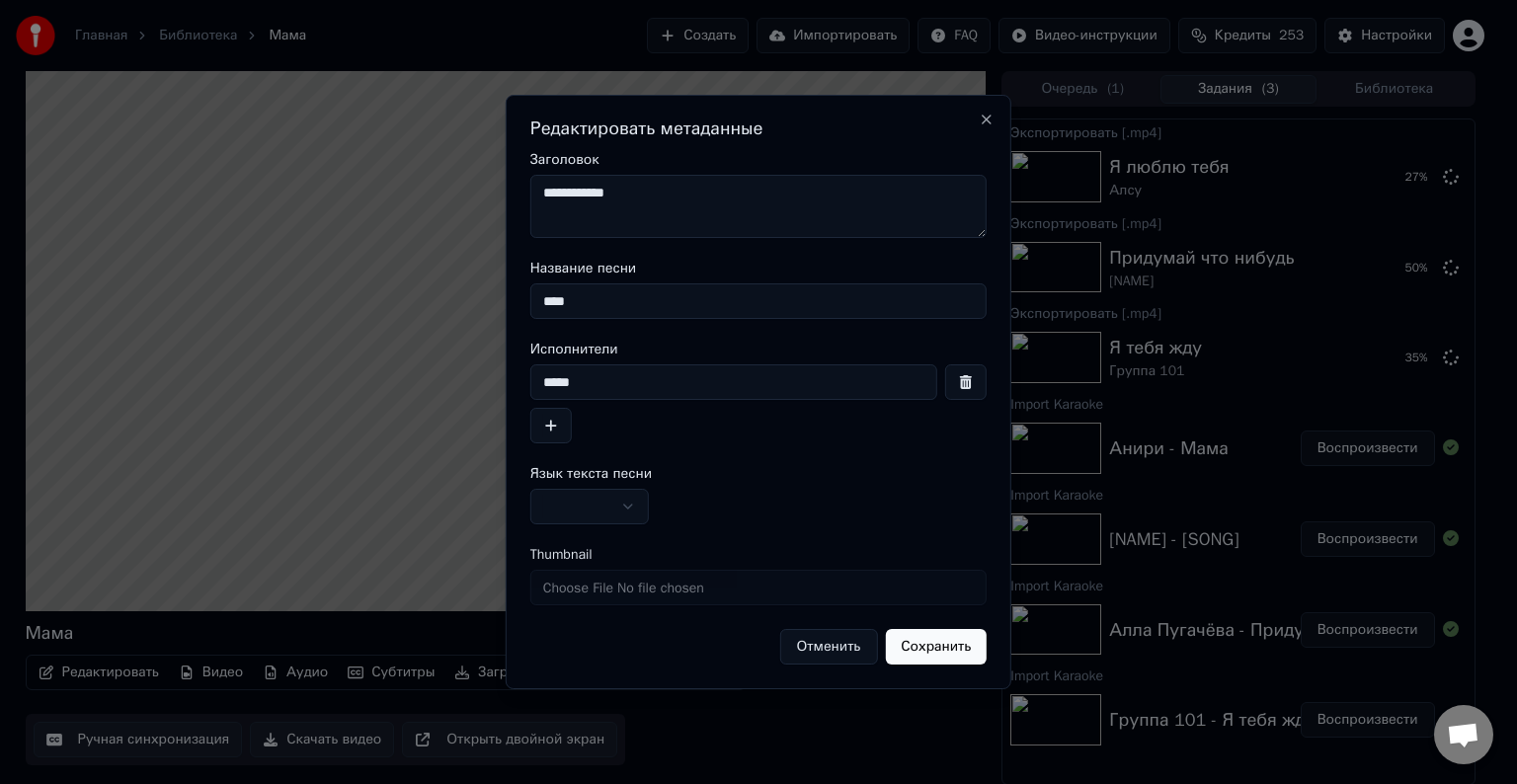 click at bounding box center (590, 507) 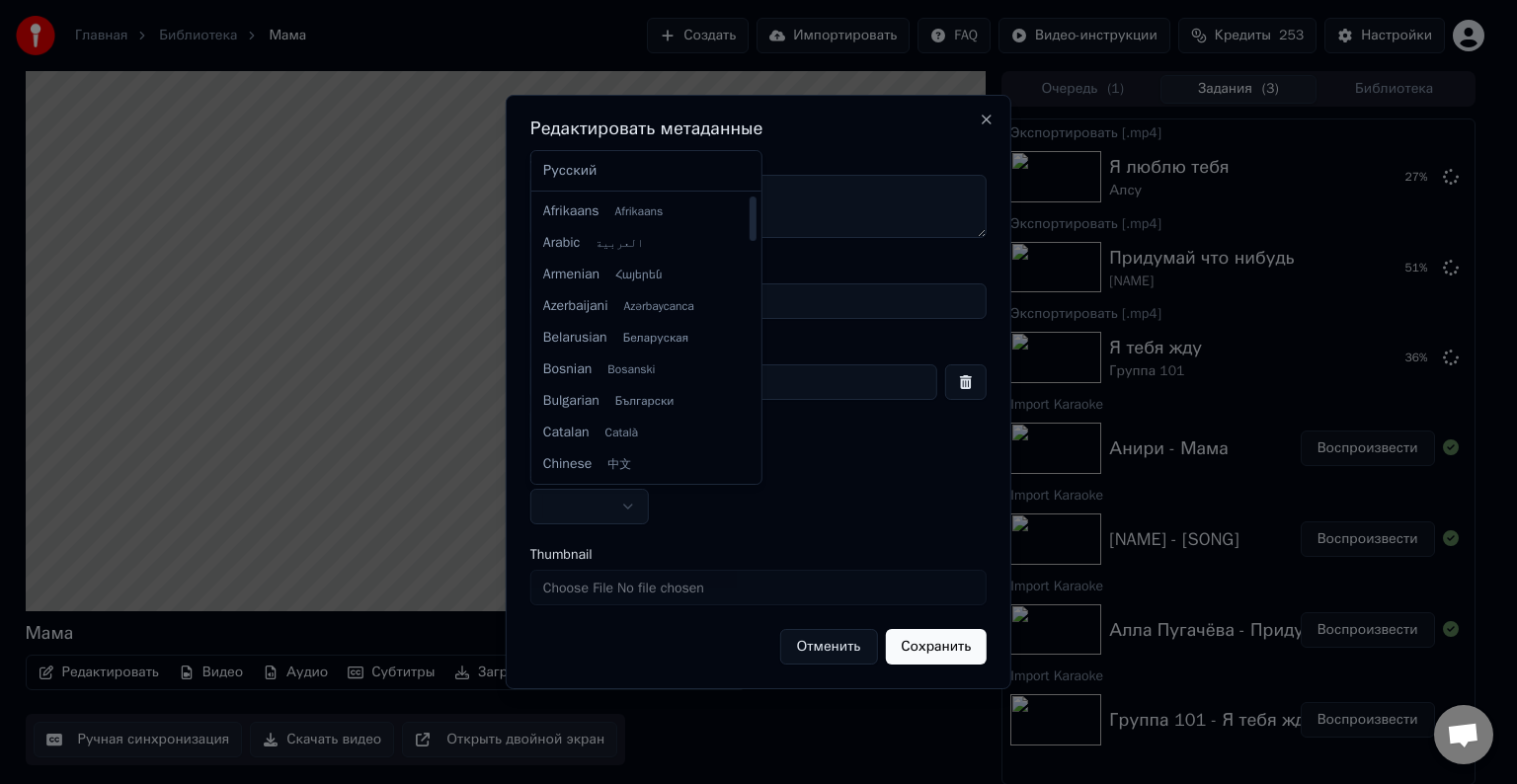 select on "**" 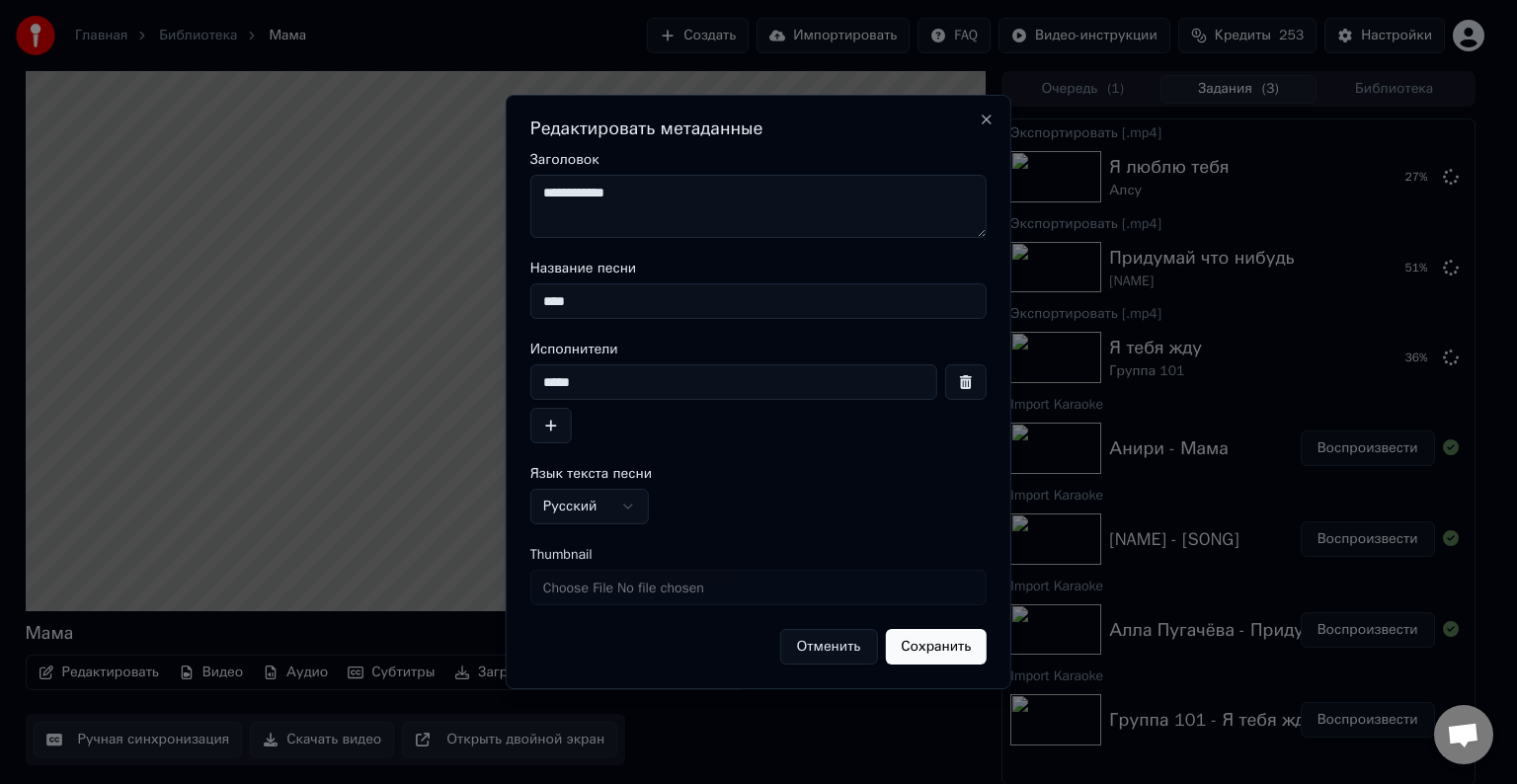 click on "Сохранить" at bounding box center (935, 647) 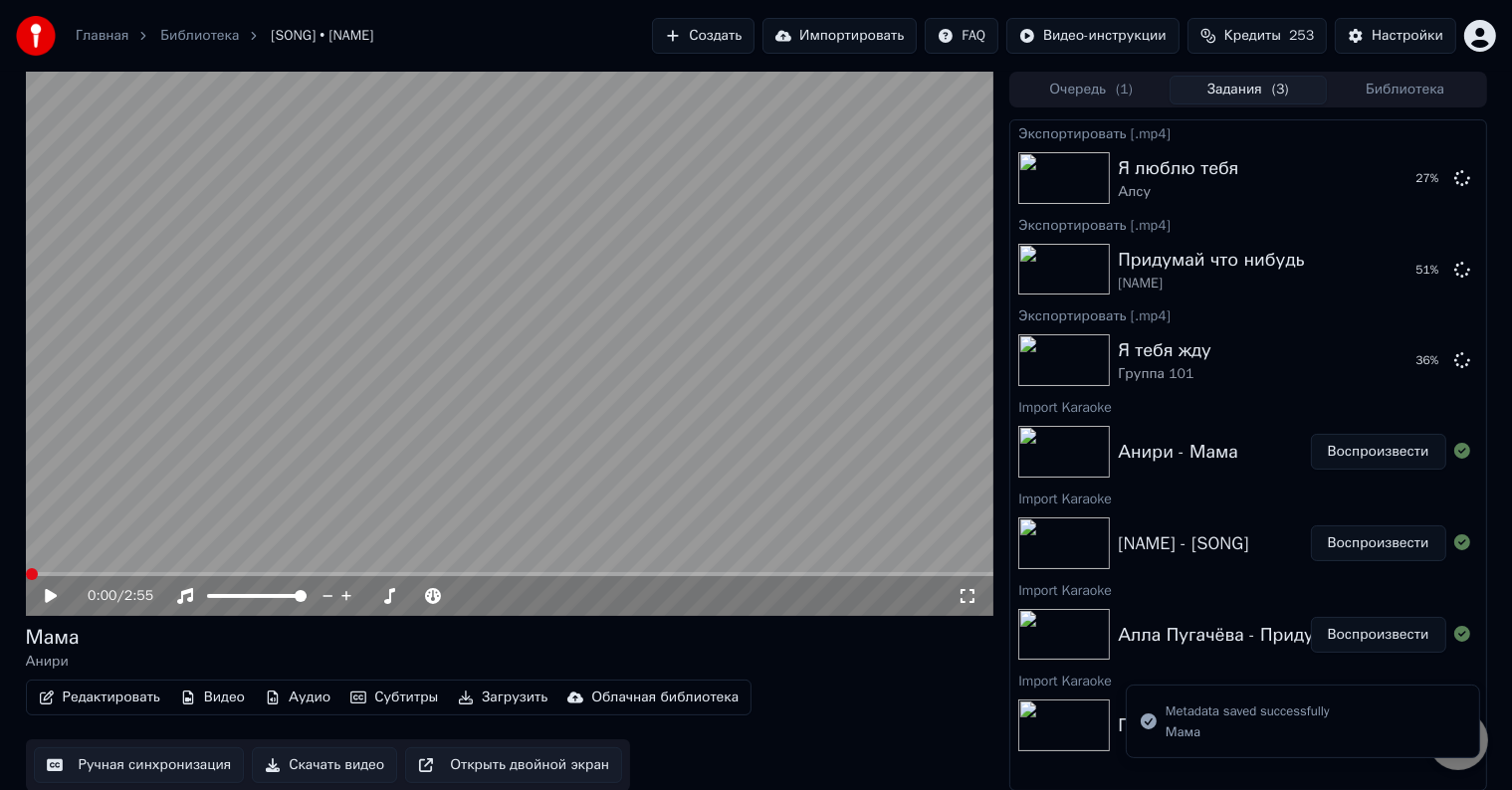 click on "Скачать видео" at bounding box center [324, 765] 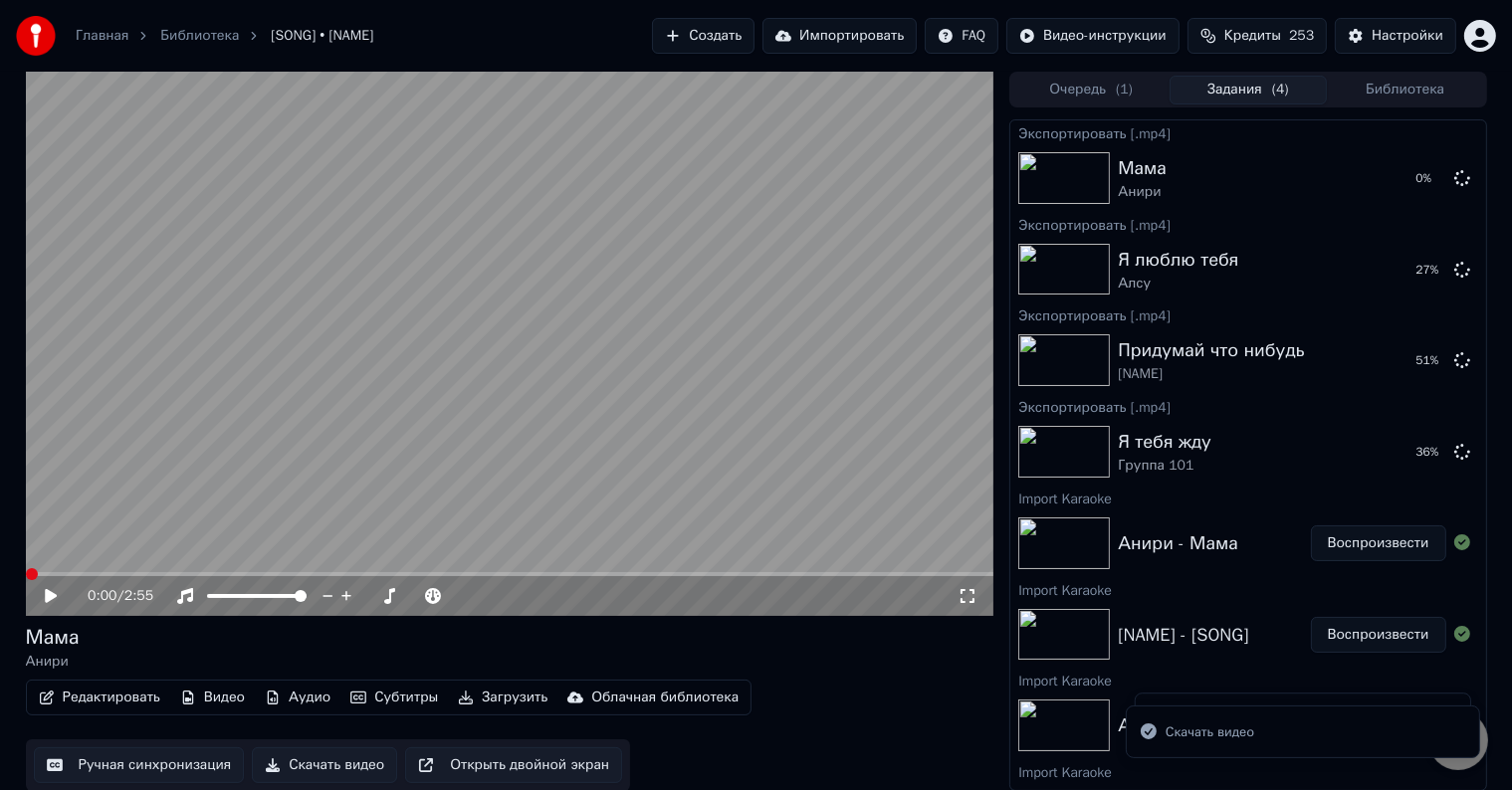 click on "Импортировать" at bounding box center [839, 36] 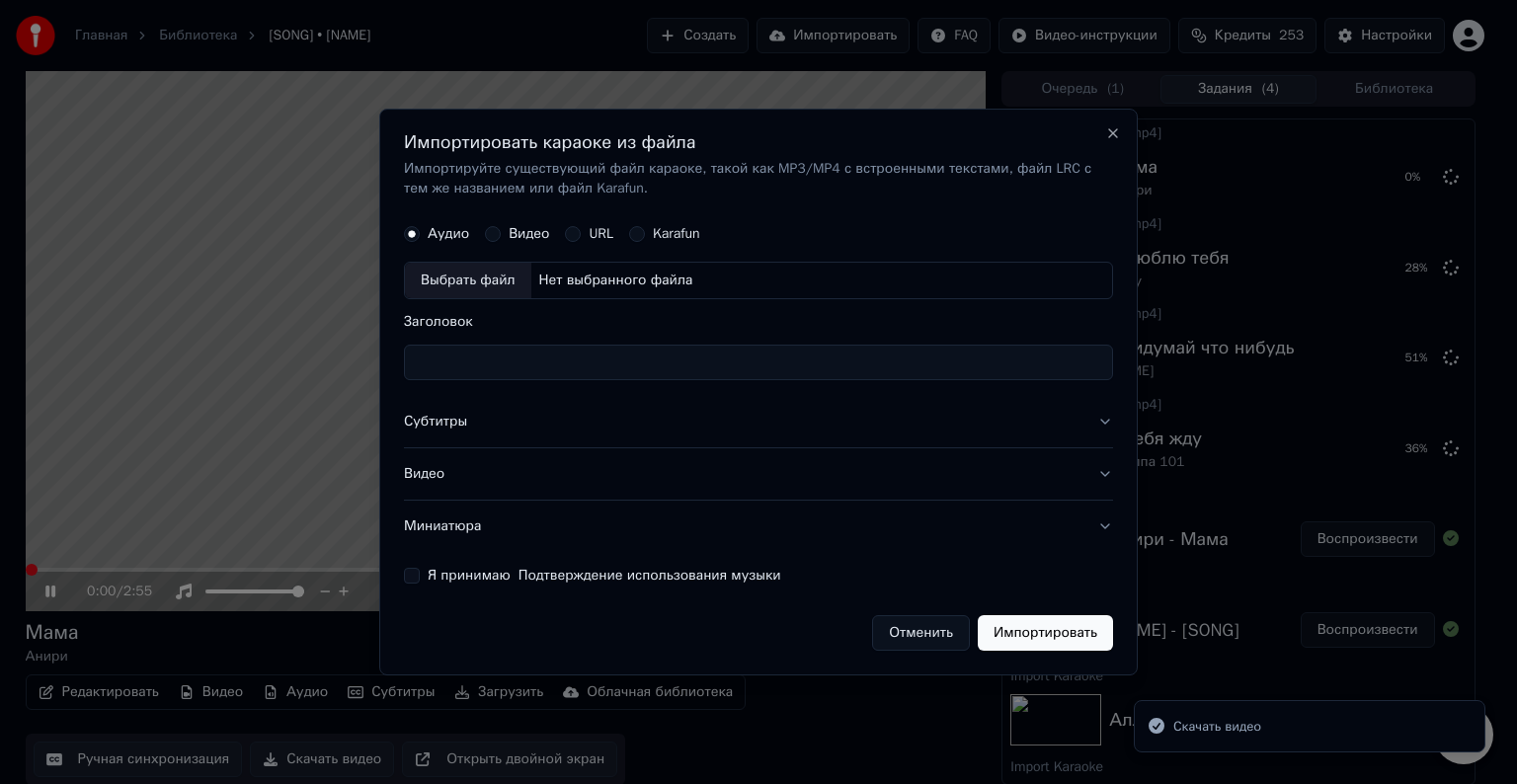 click on "Выбрать файл" at bounding box center [468, 280] 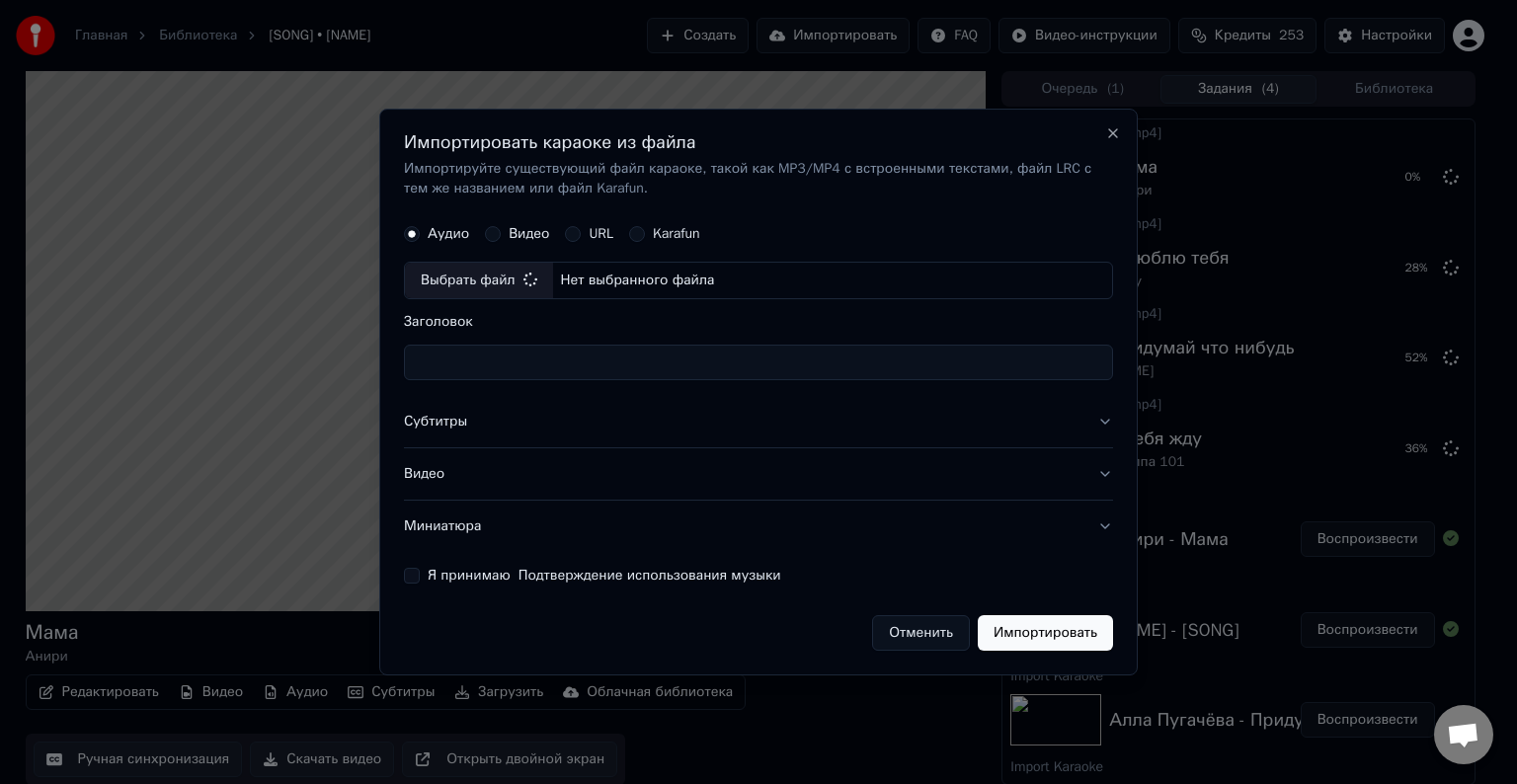 click on "Субтитры" at bounding box center (758, 422) 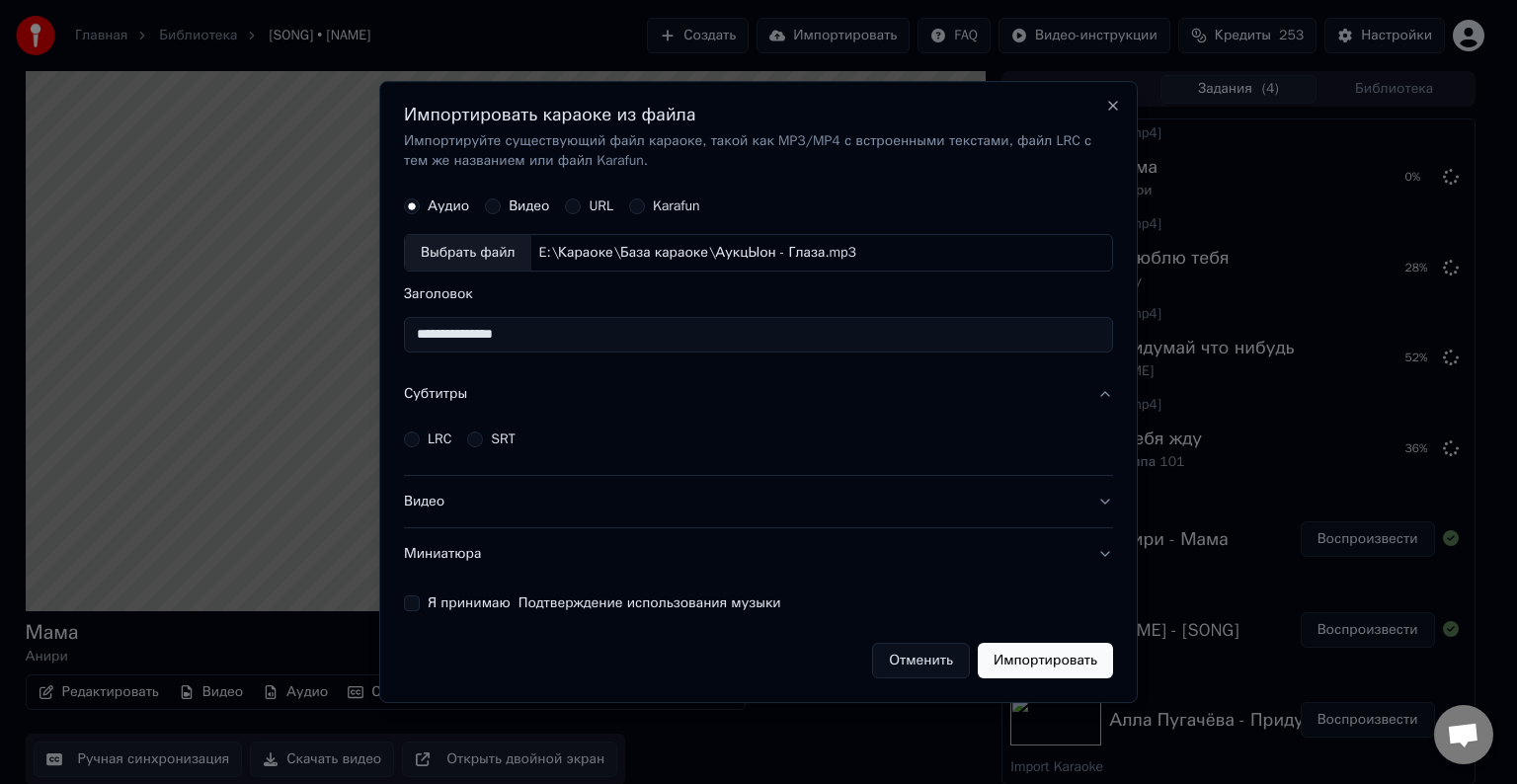 type on "**********" 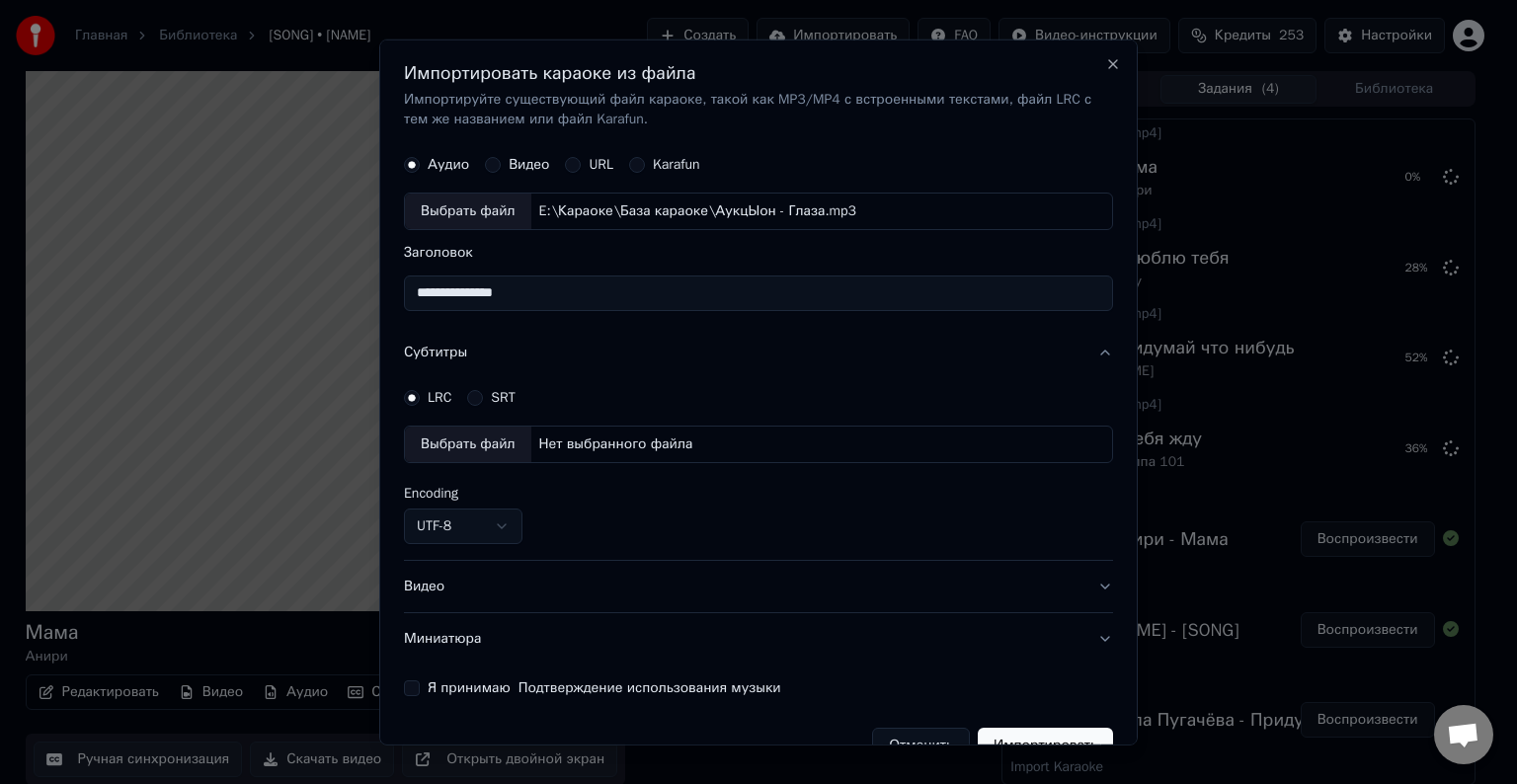 click on "Выбрать файл" at bounding box center [468, 444] 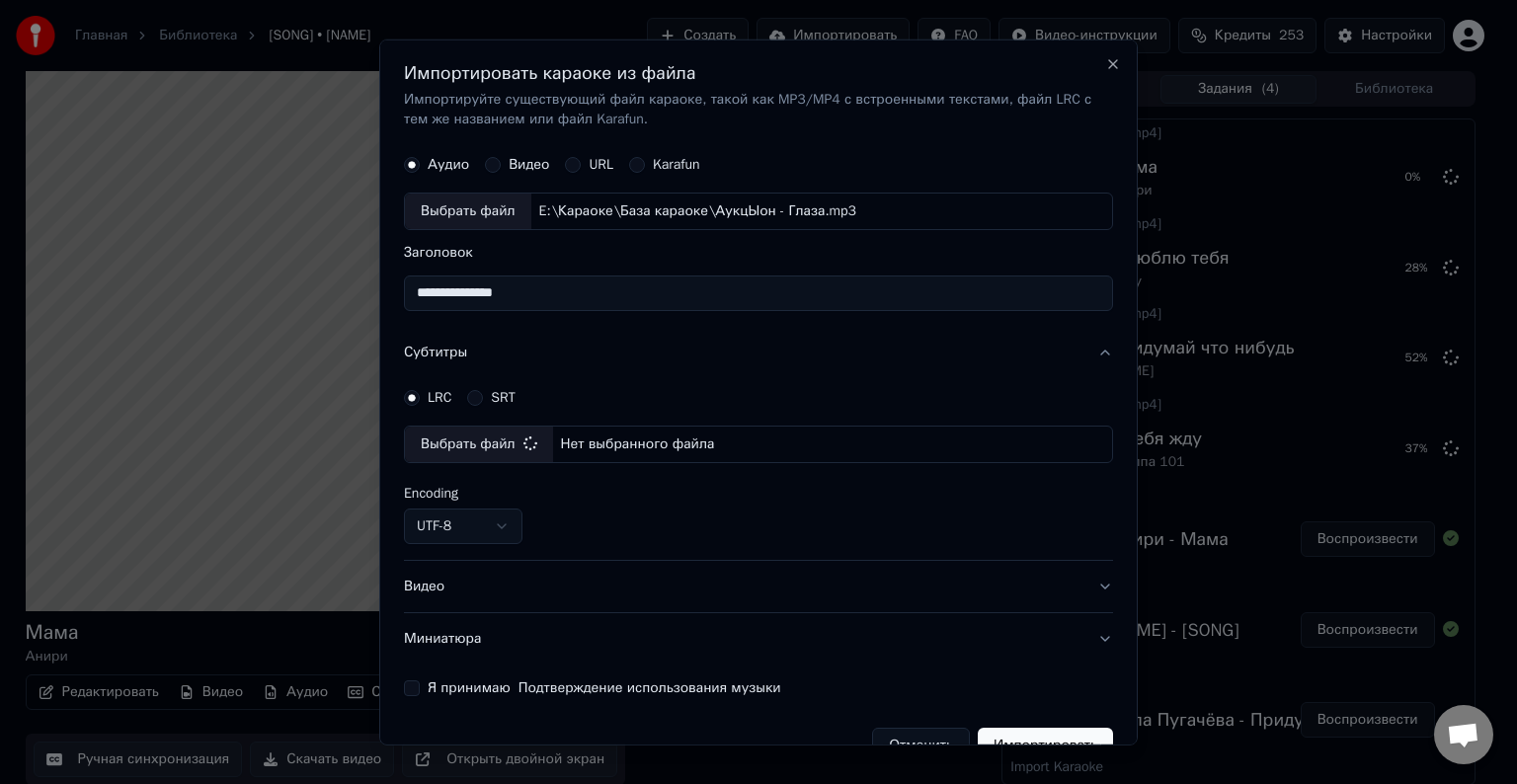 select on "**********" 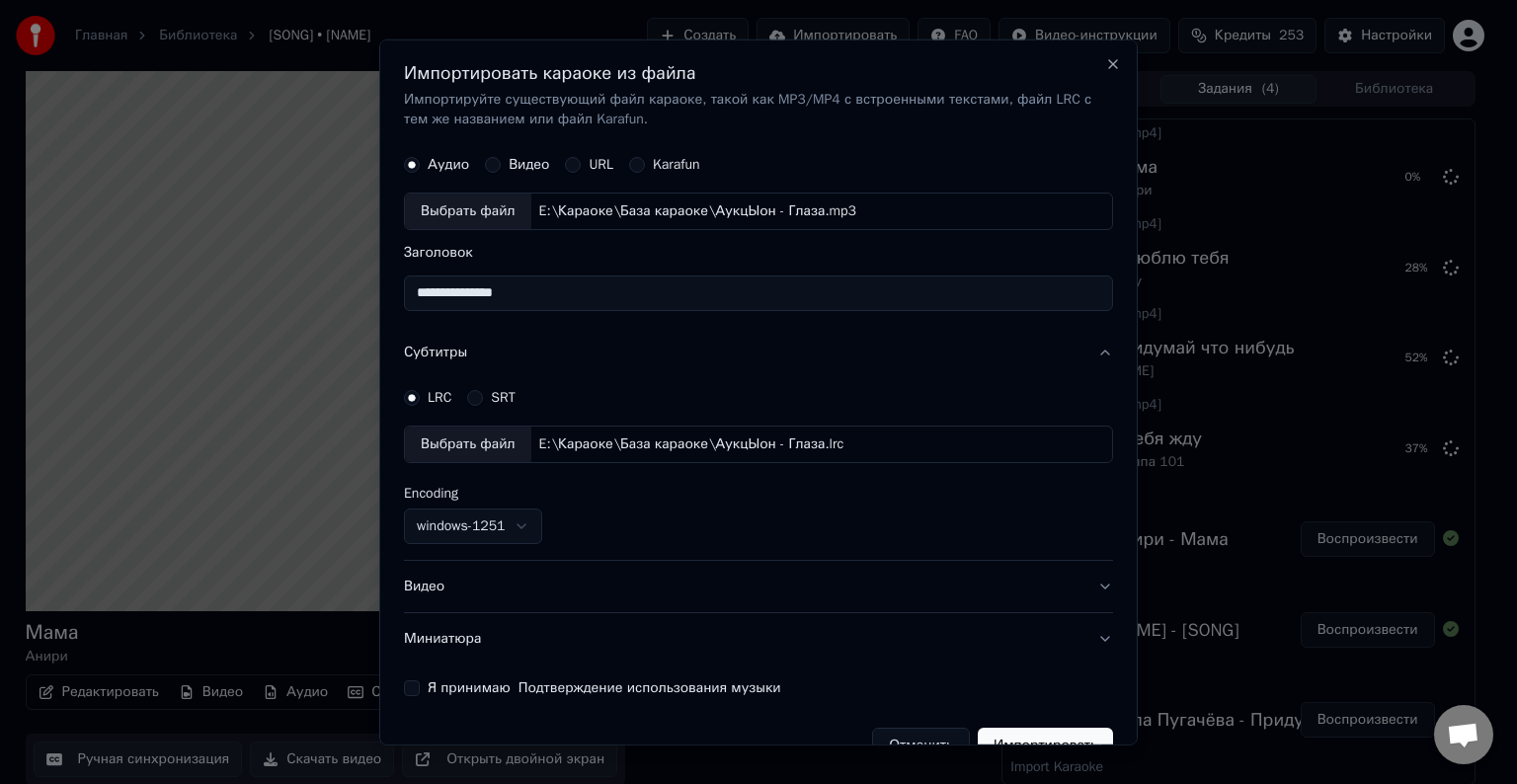 scroll, scrollTop: 40, scrollLeft: 0, axis: vertical 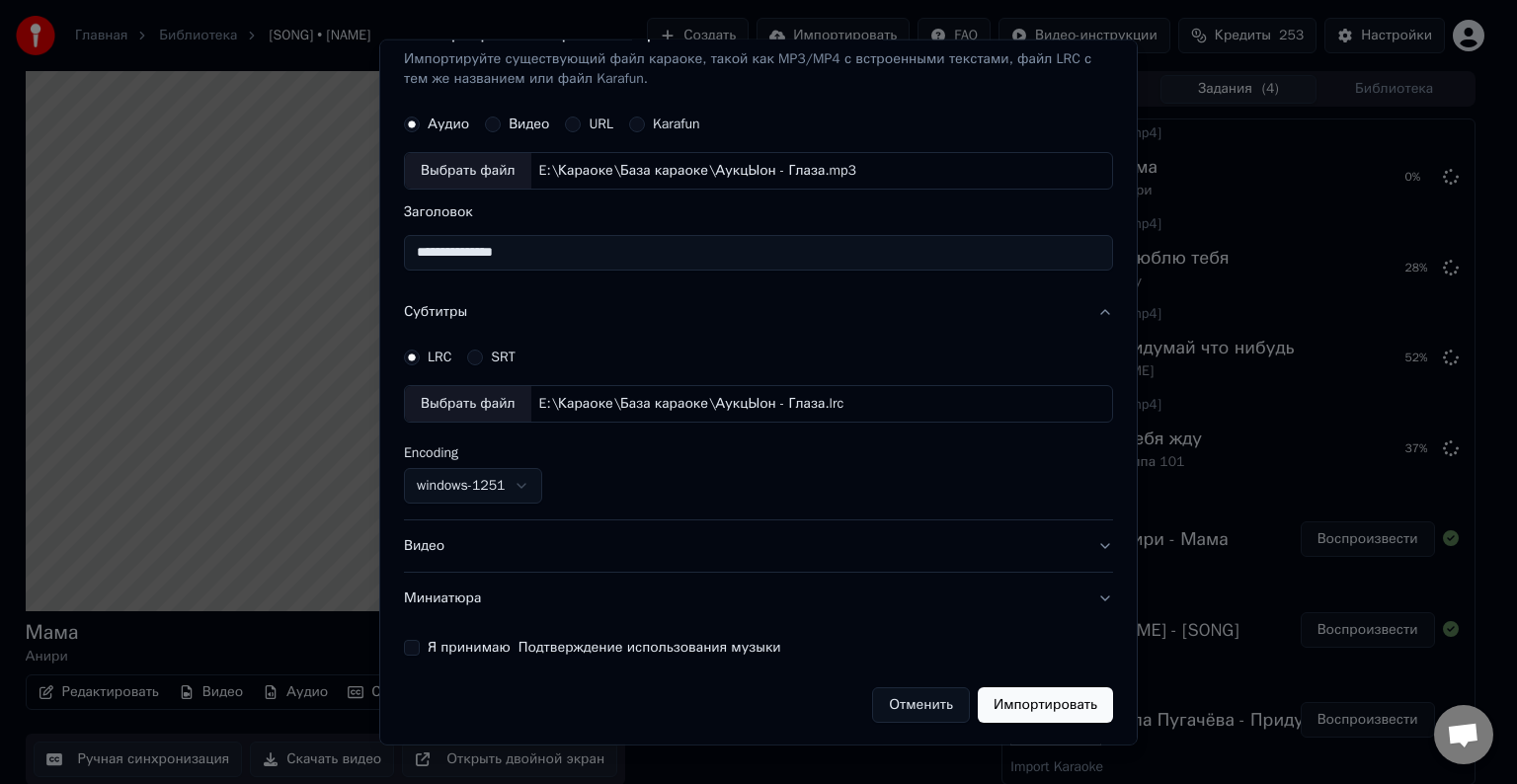 click on "Видео" at bounding box center [758, 546] 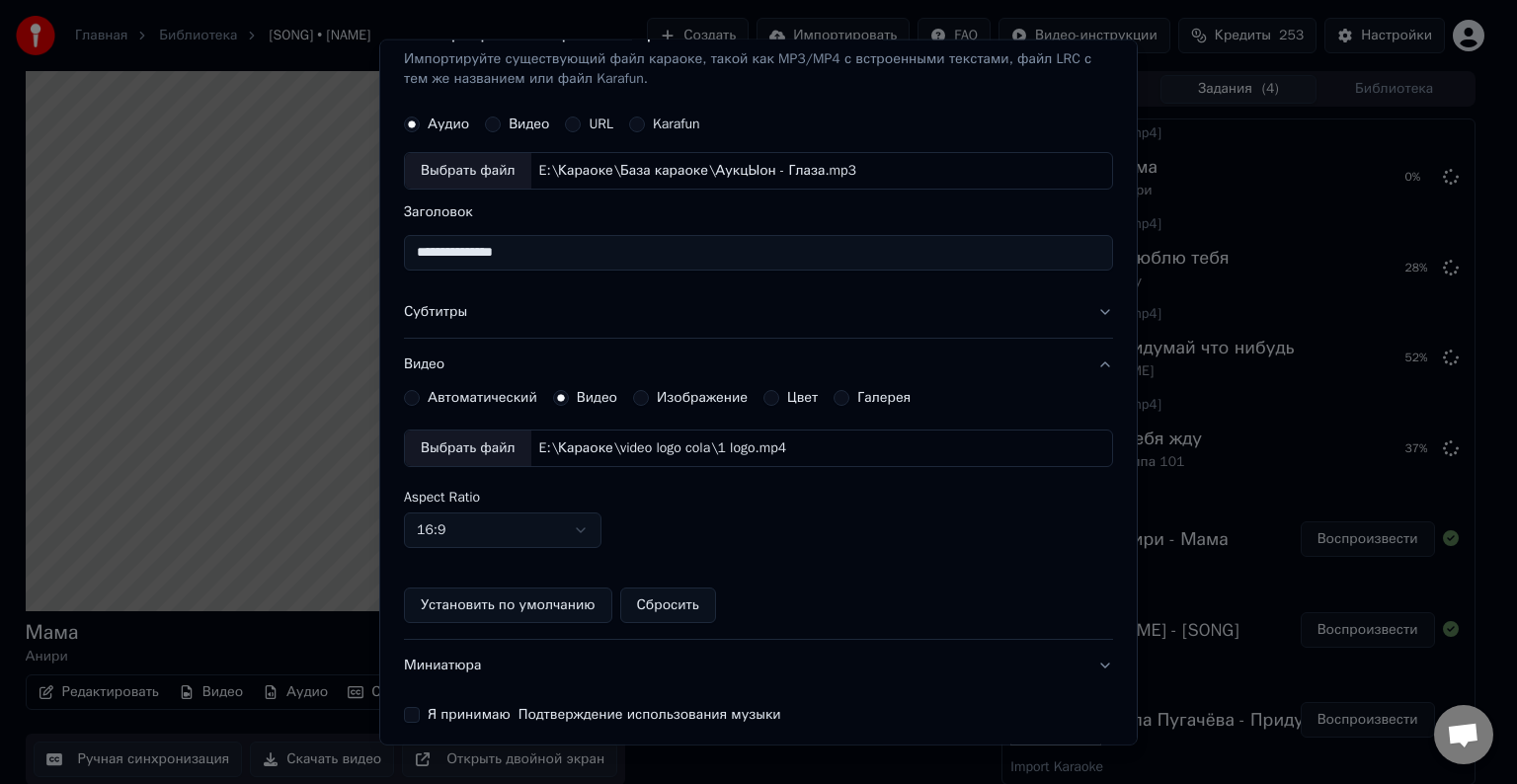 click on "Выбрать файл" at bounding box center (468, 448) 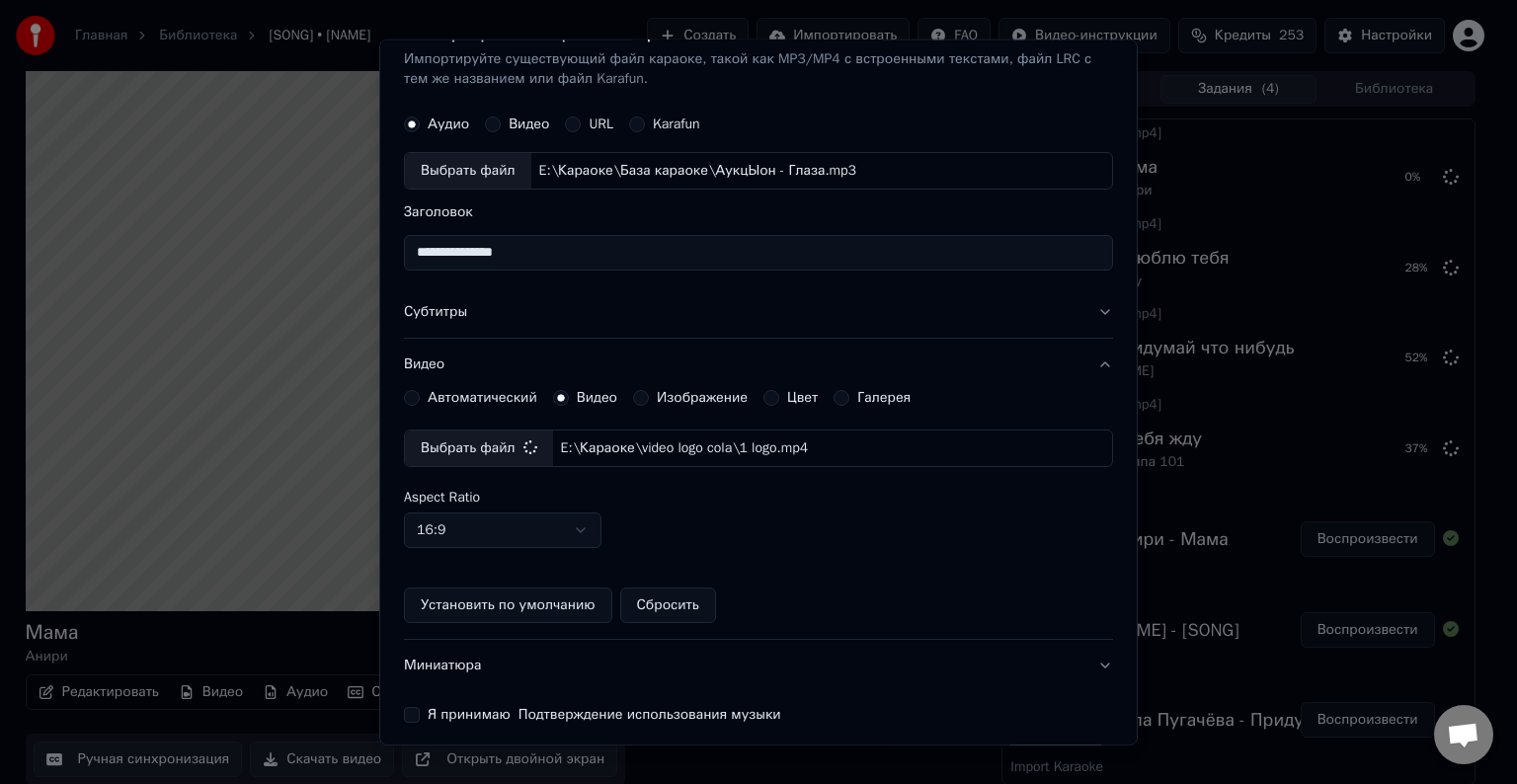 scroll, scrollTop: 108, scrollLeft: 0, axis: vertical 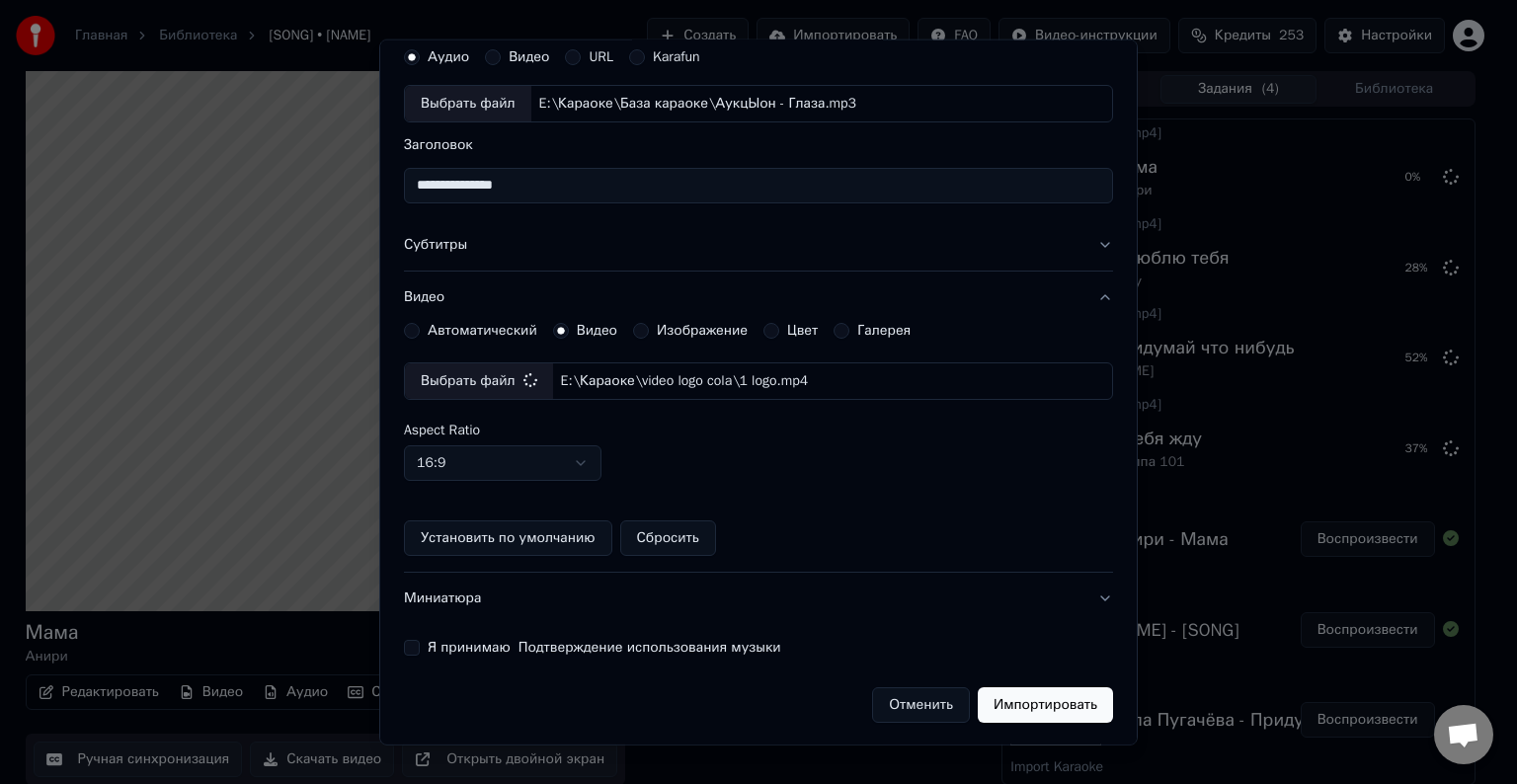 click on "Я принимаю   Подтверждение использования музыки" at bounding box center [412, 648] 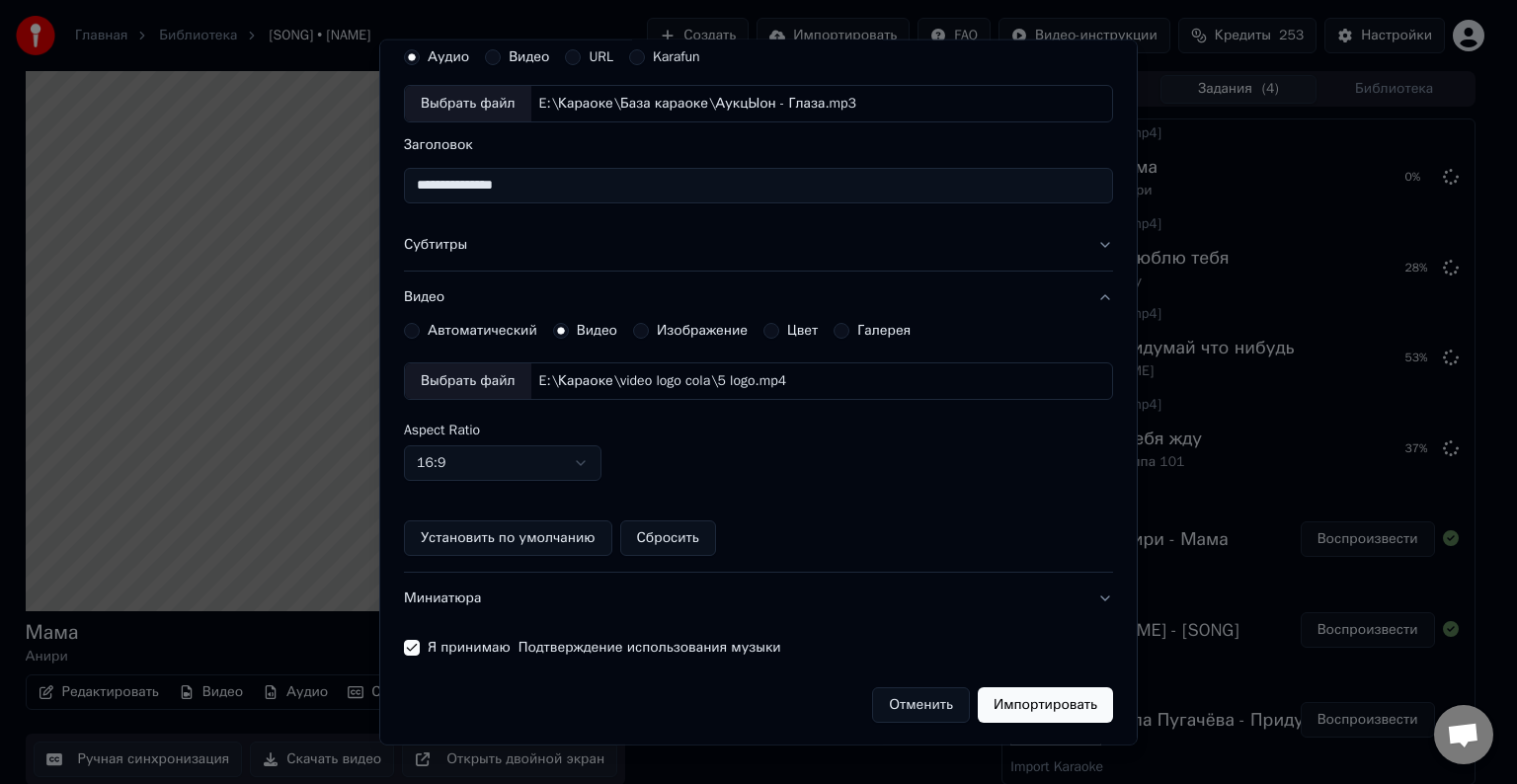 click on "Импортировать" at bounding box center [1045, 705] 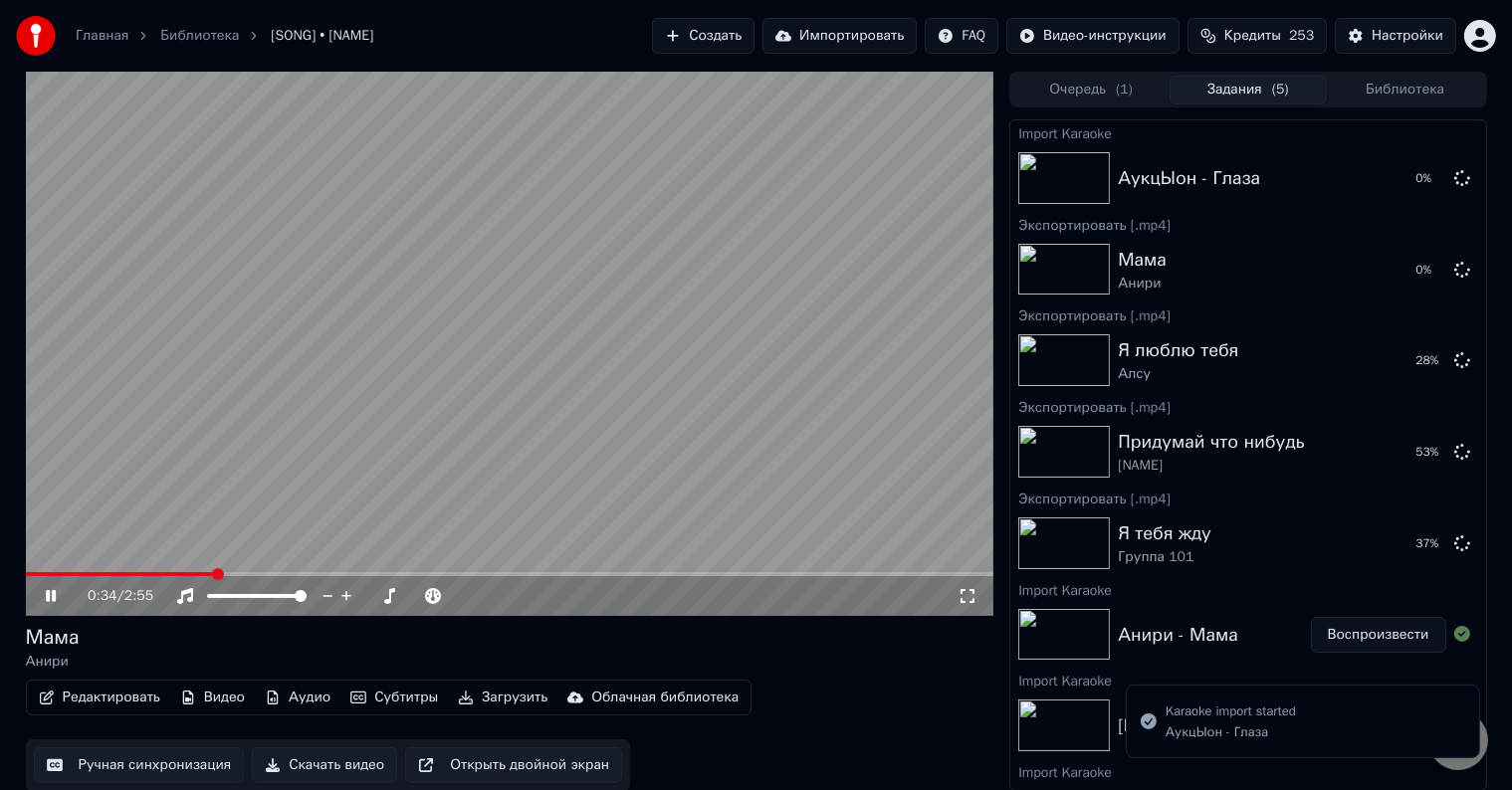click at bounding box center (510, 343) 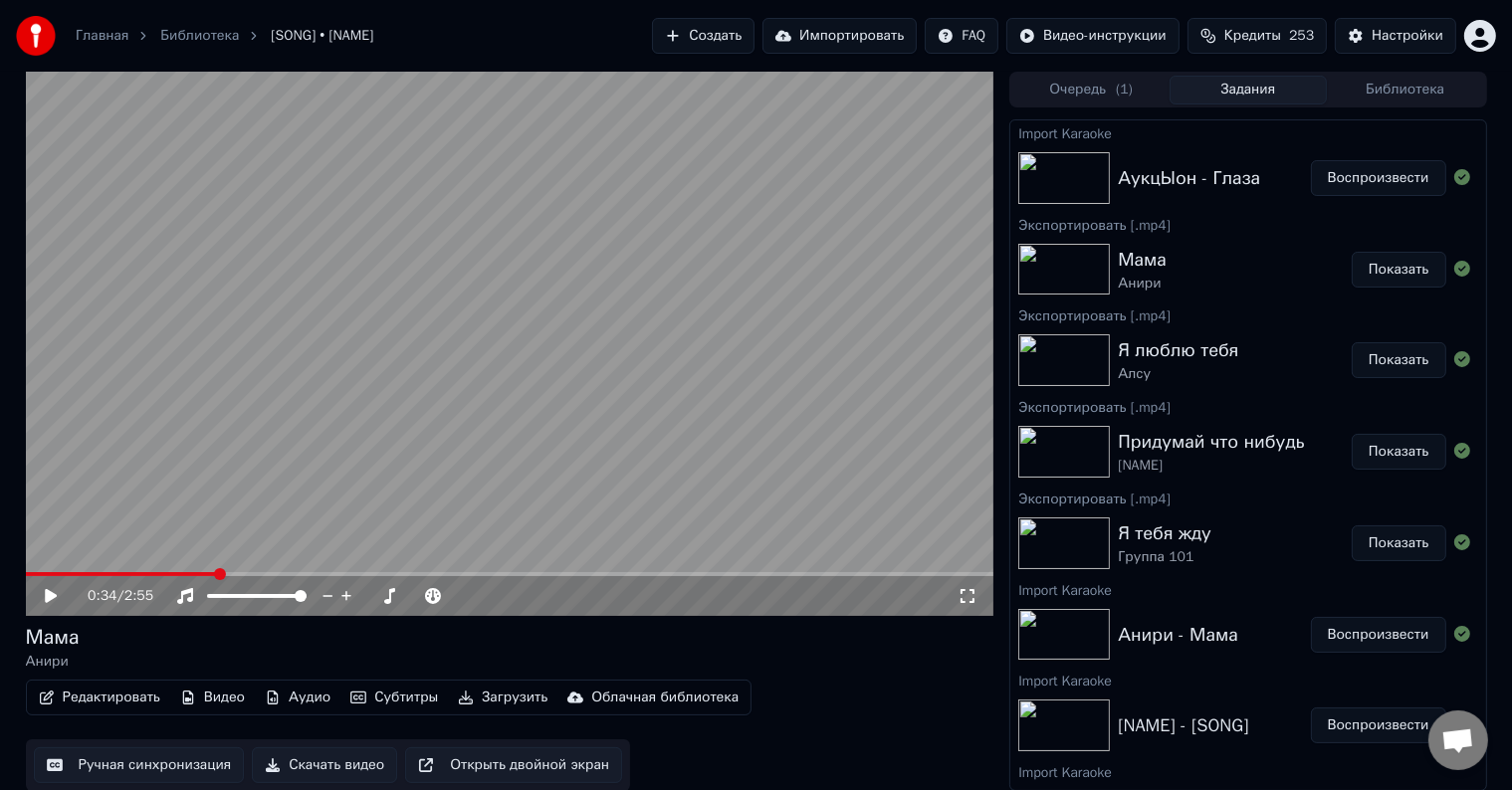 click on "Воспроизвести" at bounding box center (1379, 178) 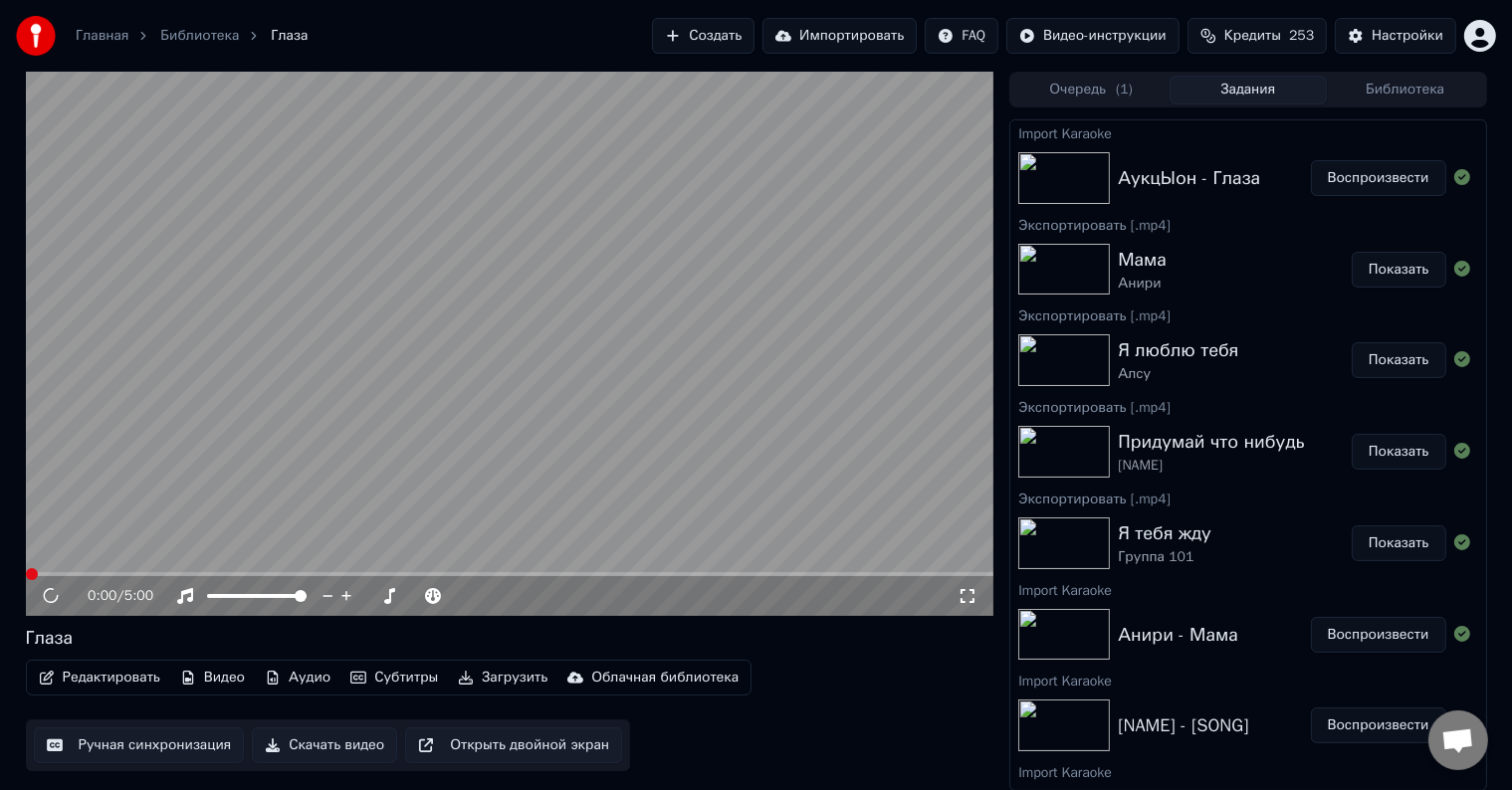click on "Редактировать" at bounding box center [100, 678] 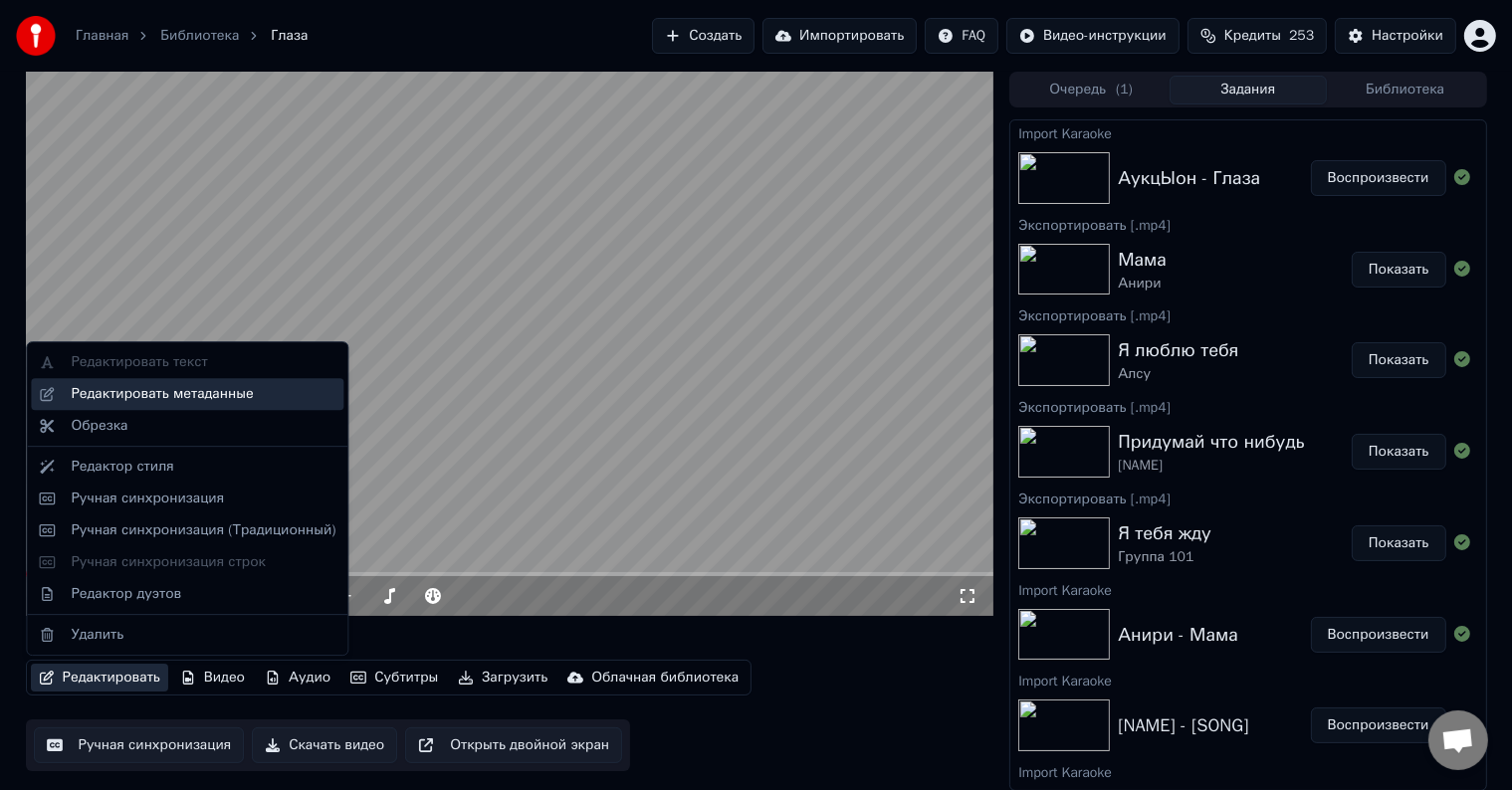 click on "Редактировать метаданные" at bounding box center (161, 394) 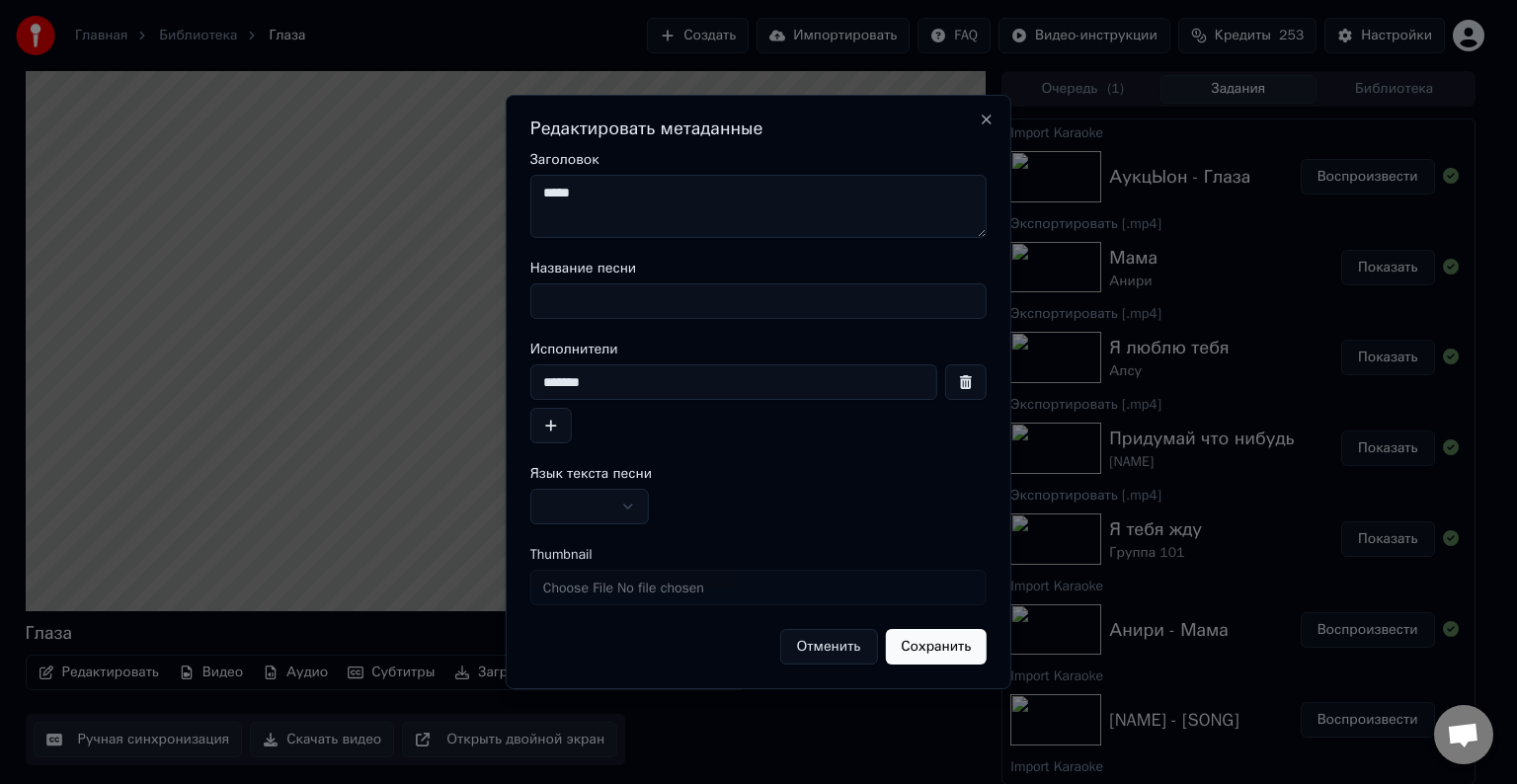click on "Название песни" at bounding box center [758, 301] 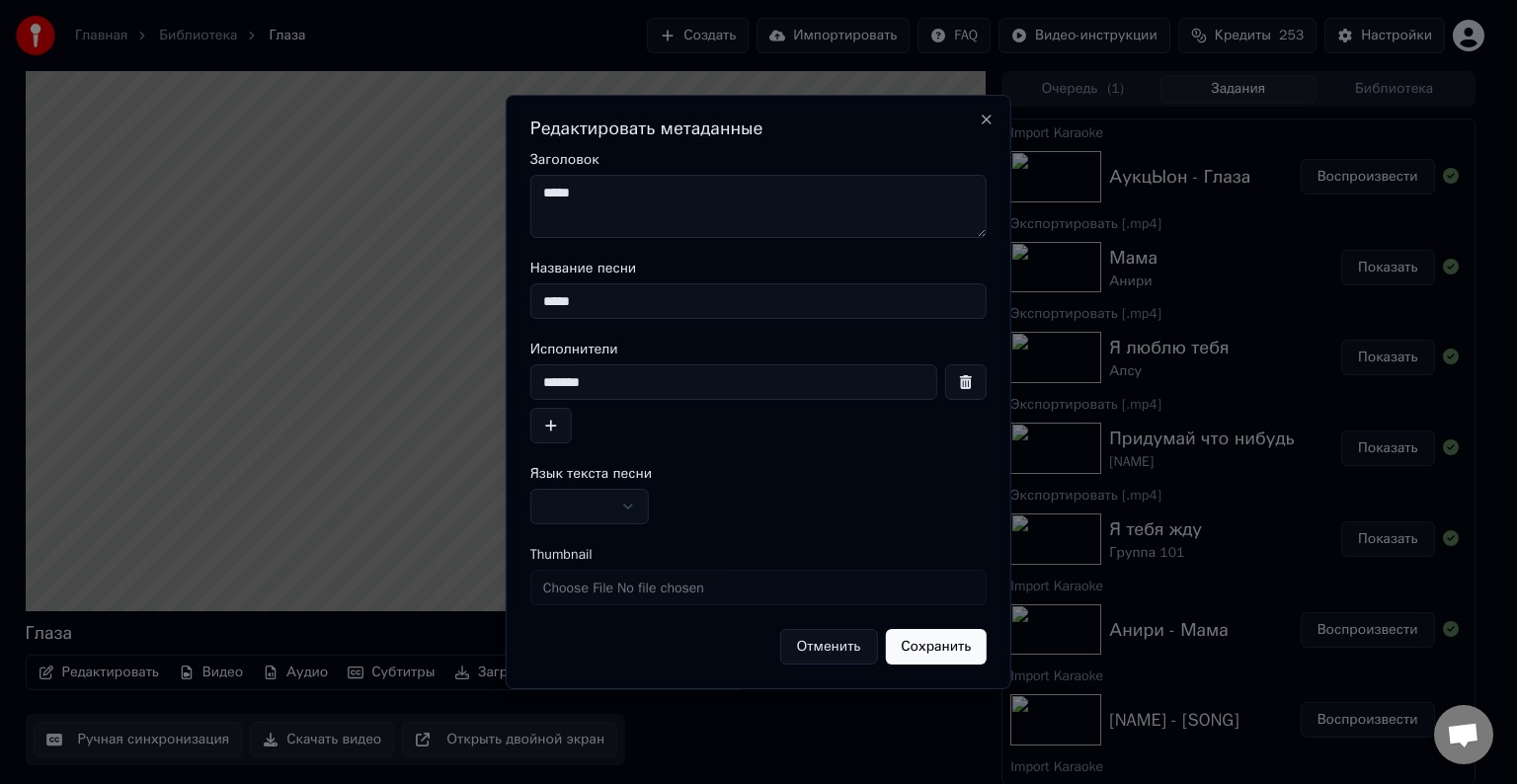 type on "*****" 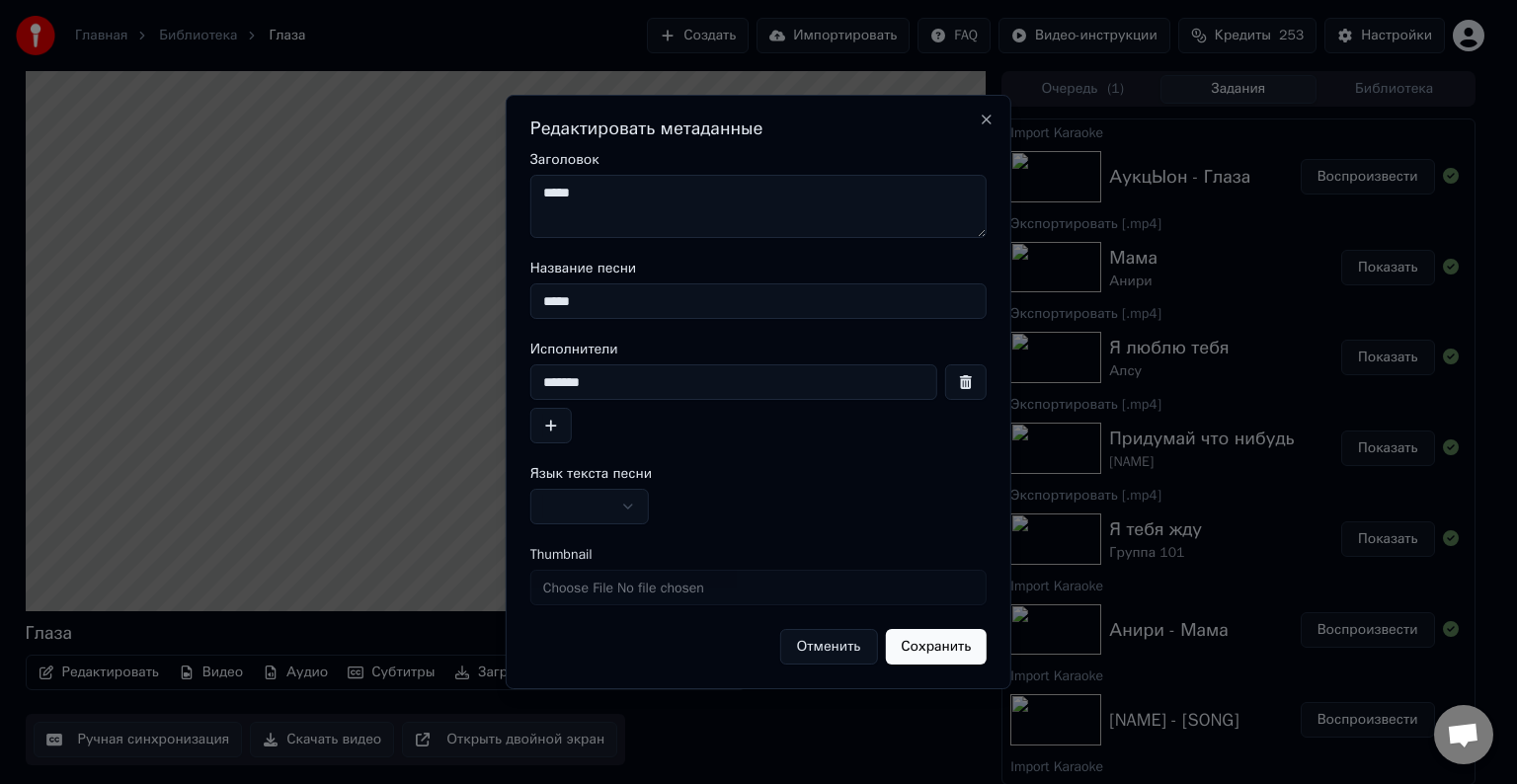 click on "*****" at bounding box center [758, 206] 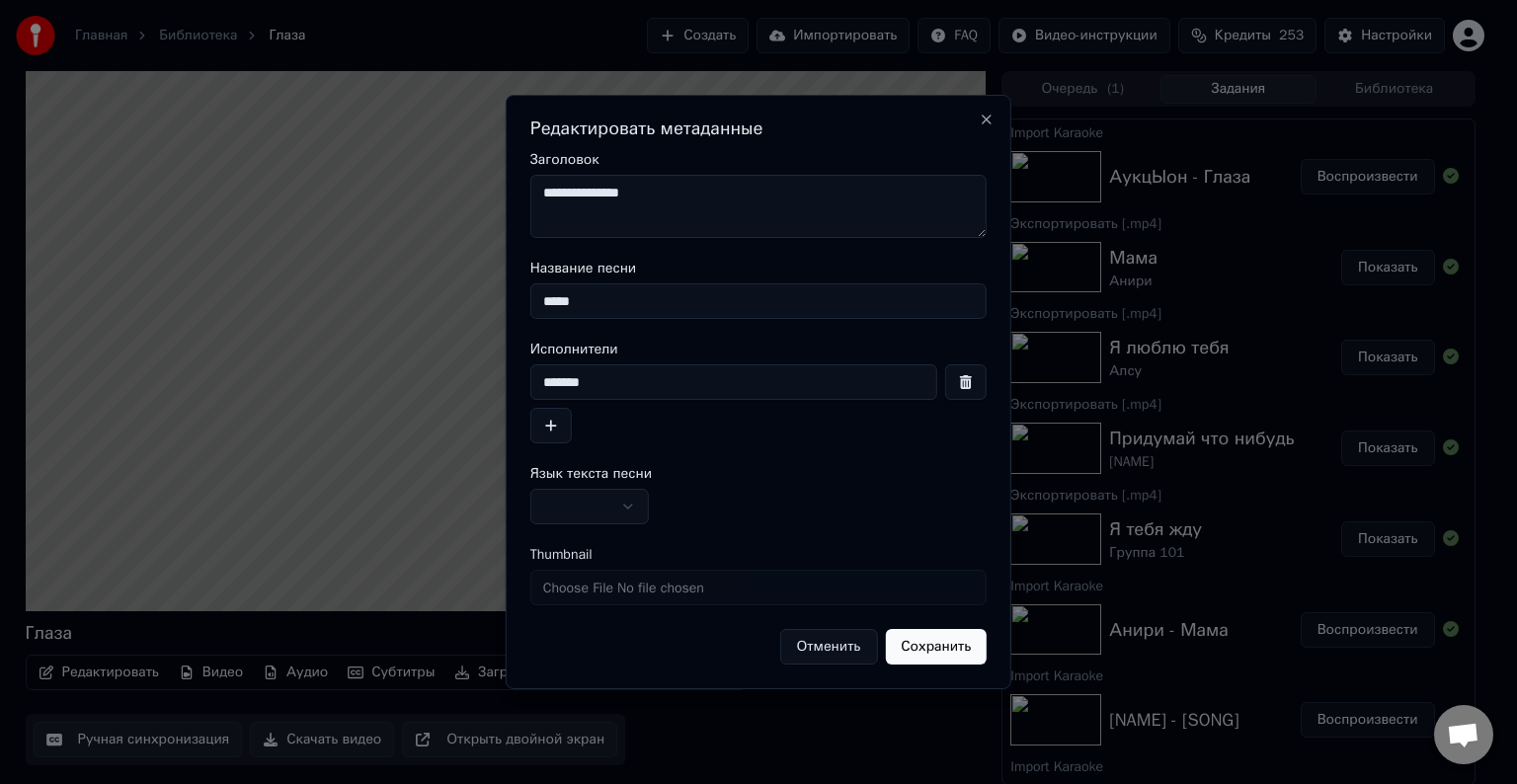 type on "**********" 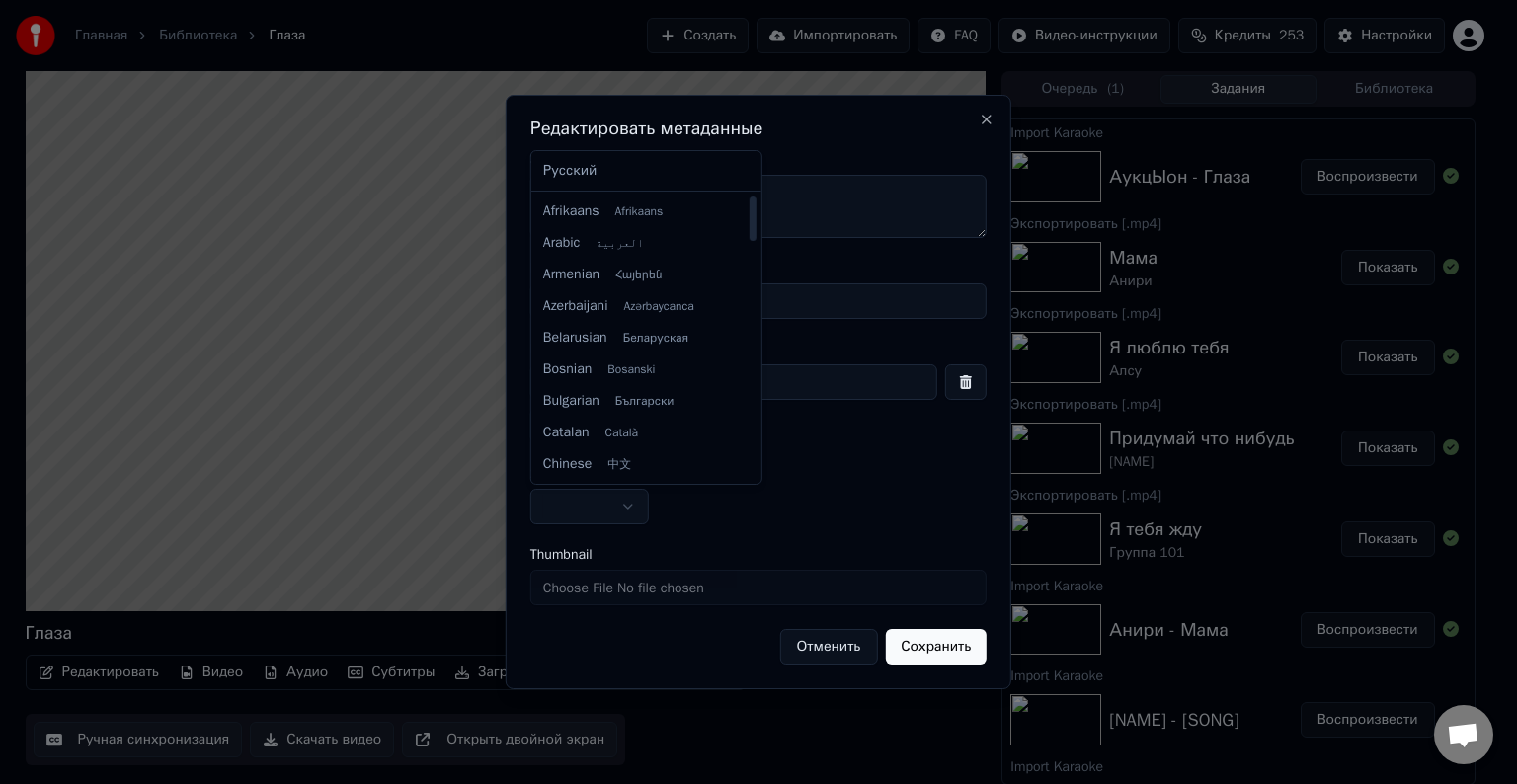 select on "**" 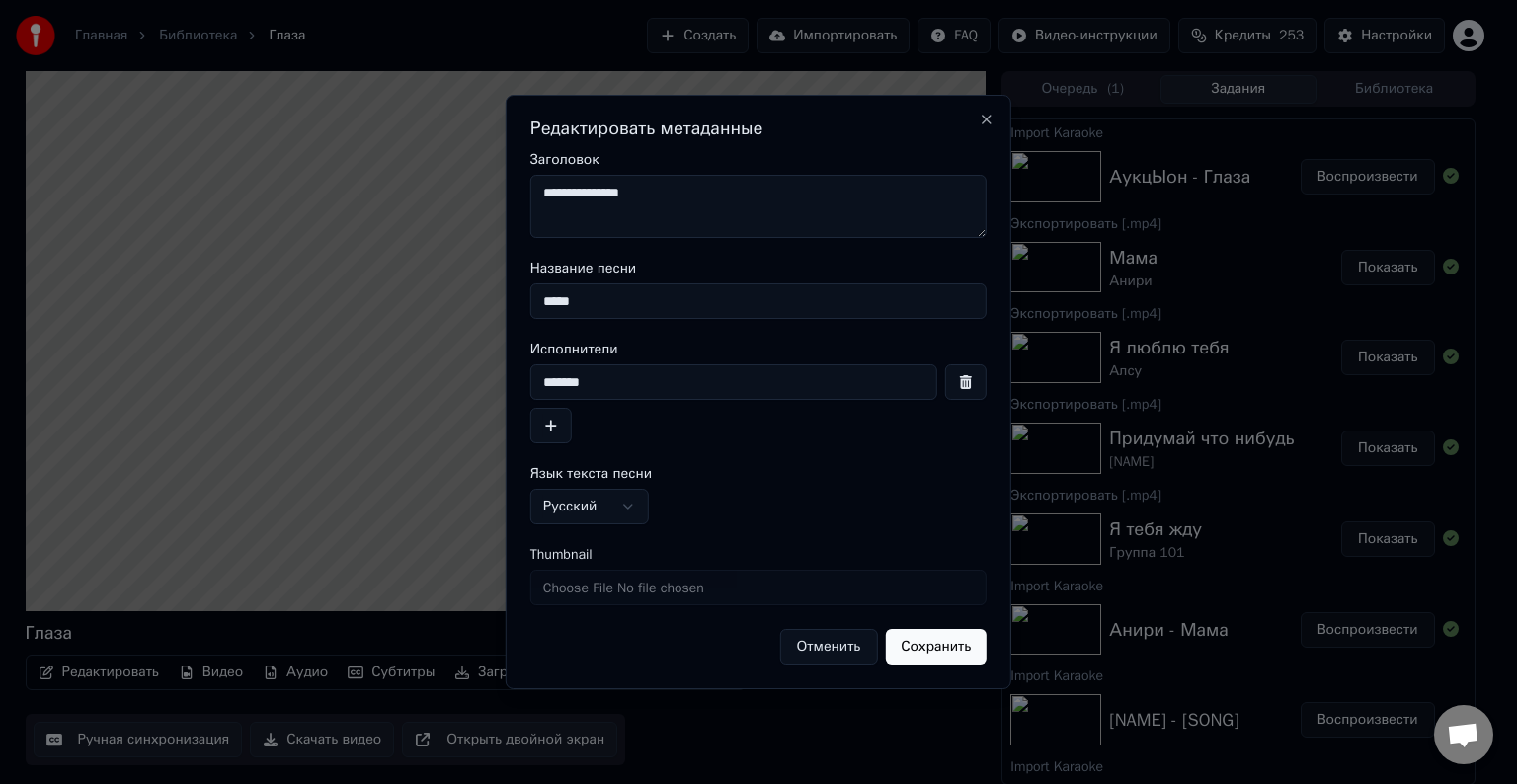 click on "Сохранить" at bounding box center [935, 647] 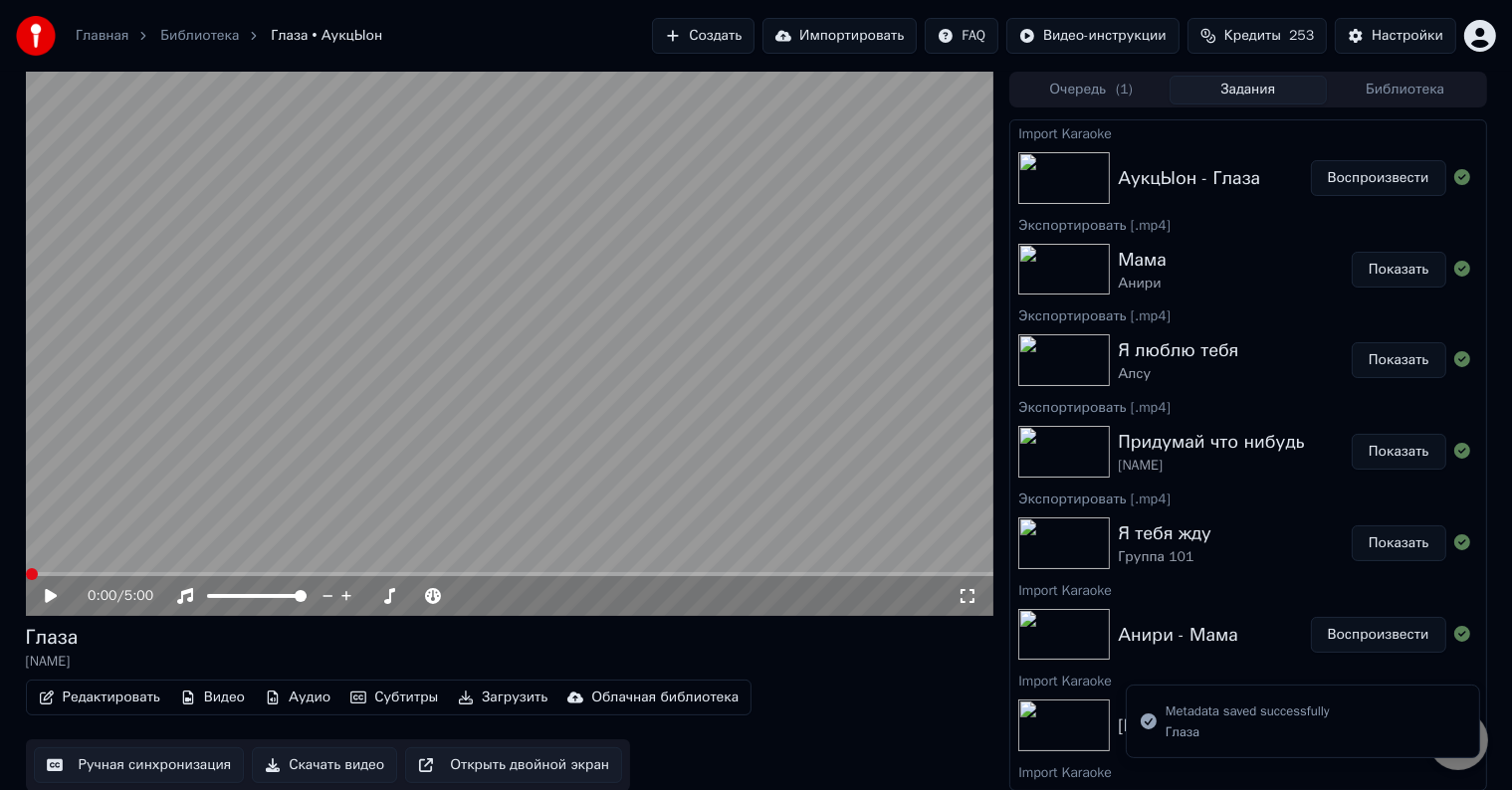 click at bounding box center (510, 343) 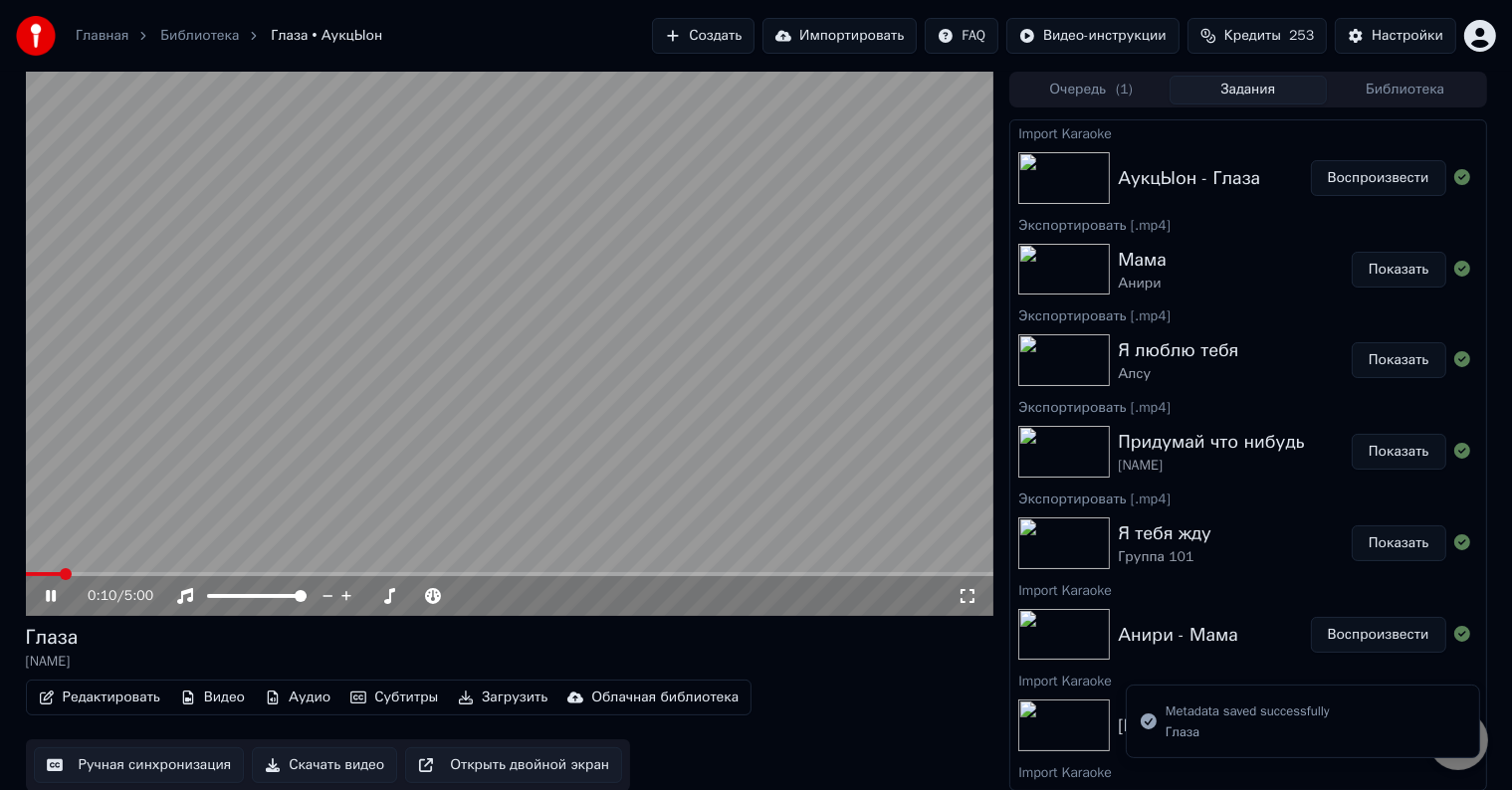click at bounding box center [510, 343] 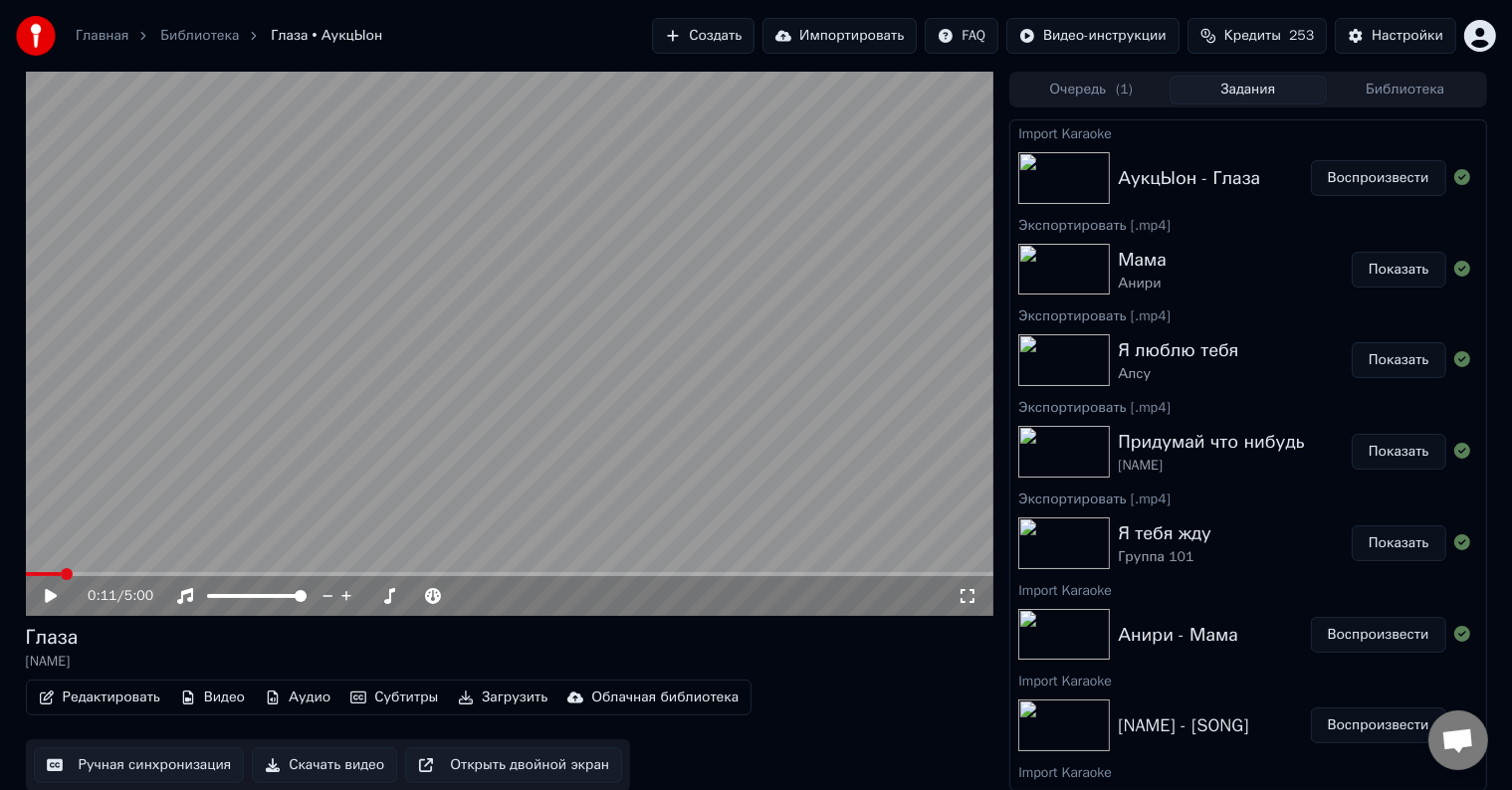 click on "Скачать видео" at bounding box center (324, 765) 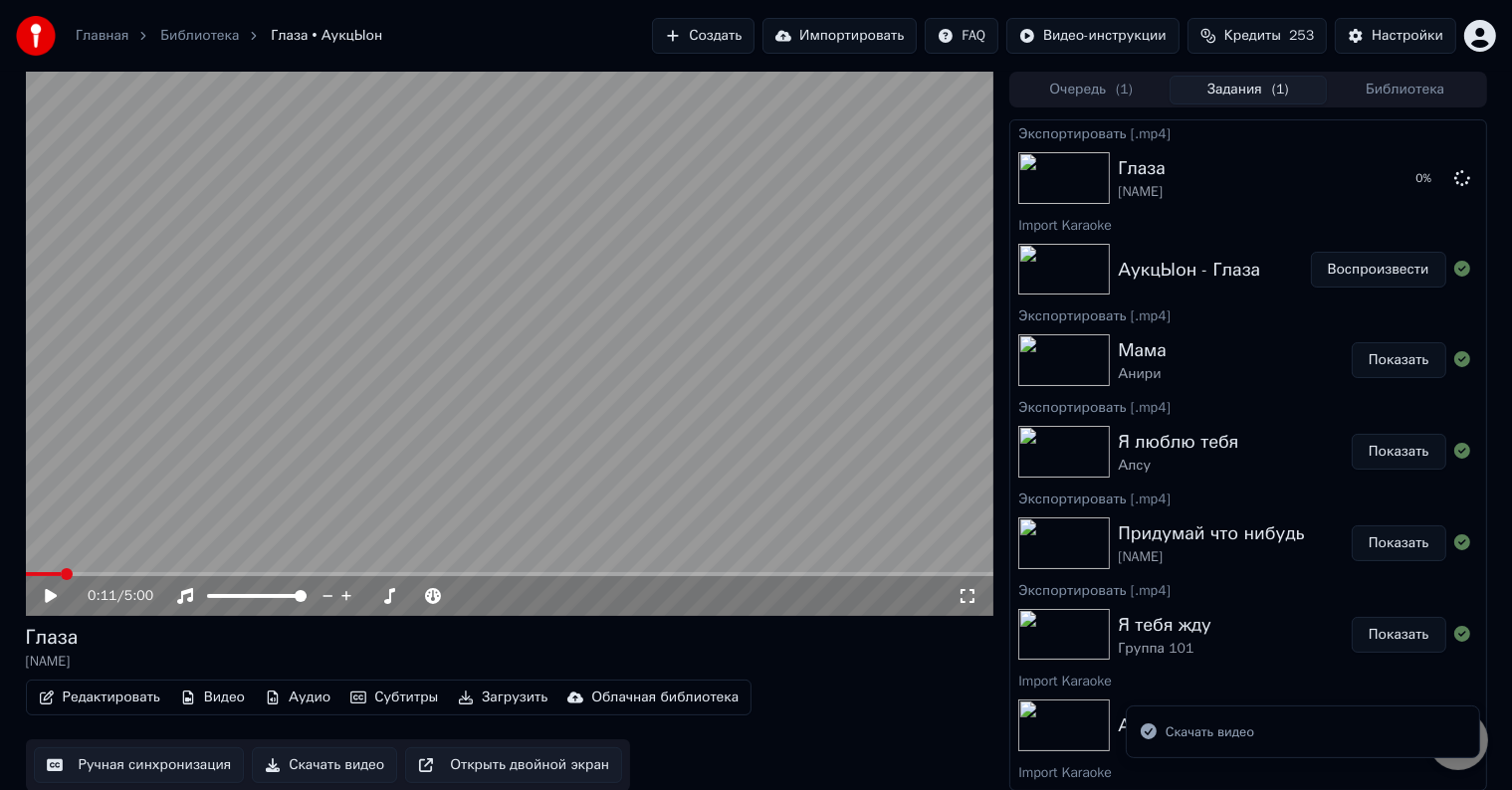 click on "Импортировать" at bounding box center [839, 36] 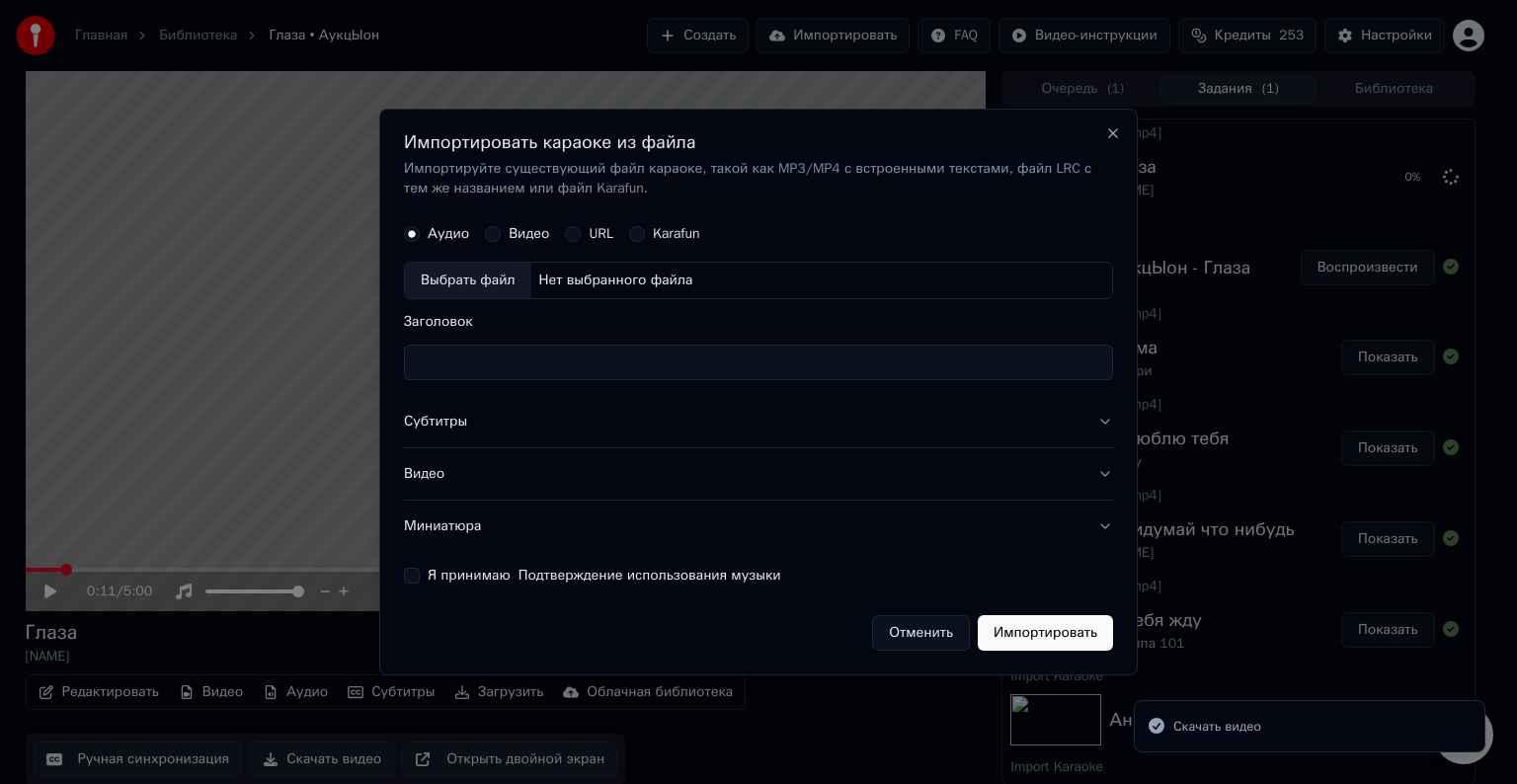 click on "Выбрать файл" at bounding box center (468, 280) 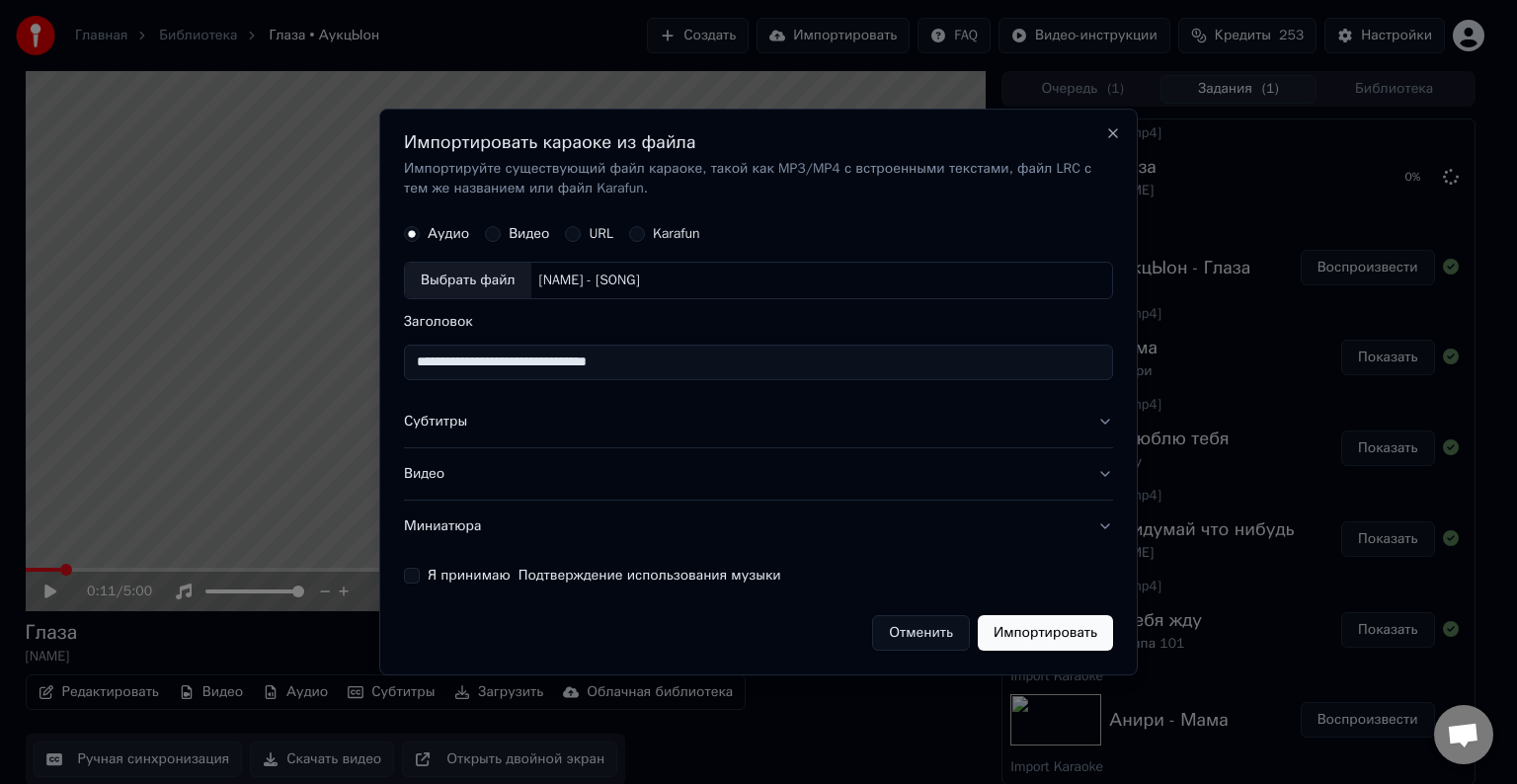 click on "**********" at bounding box center [758, 362] 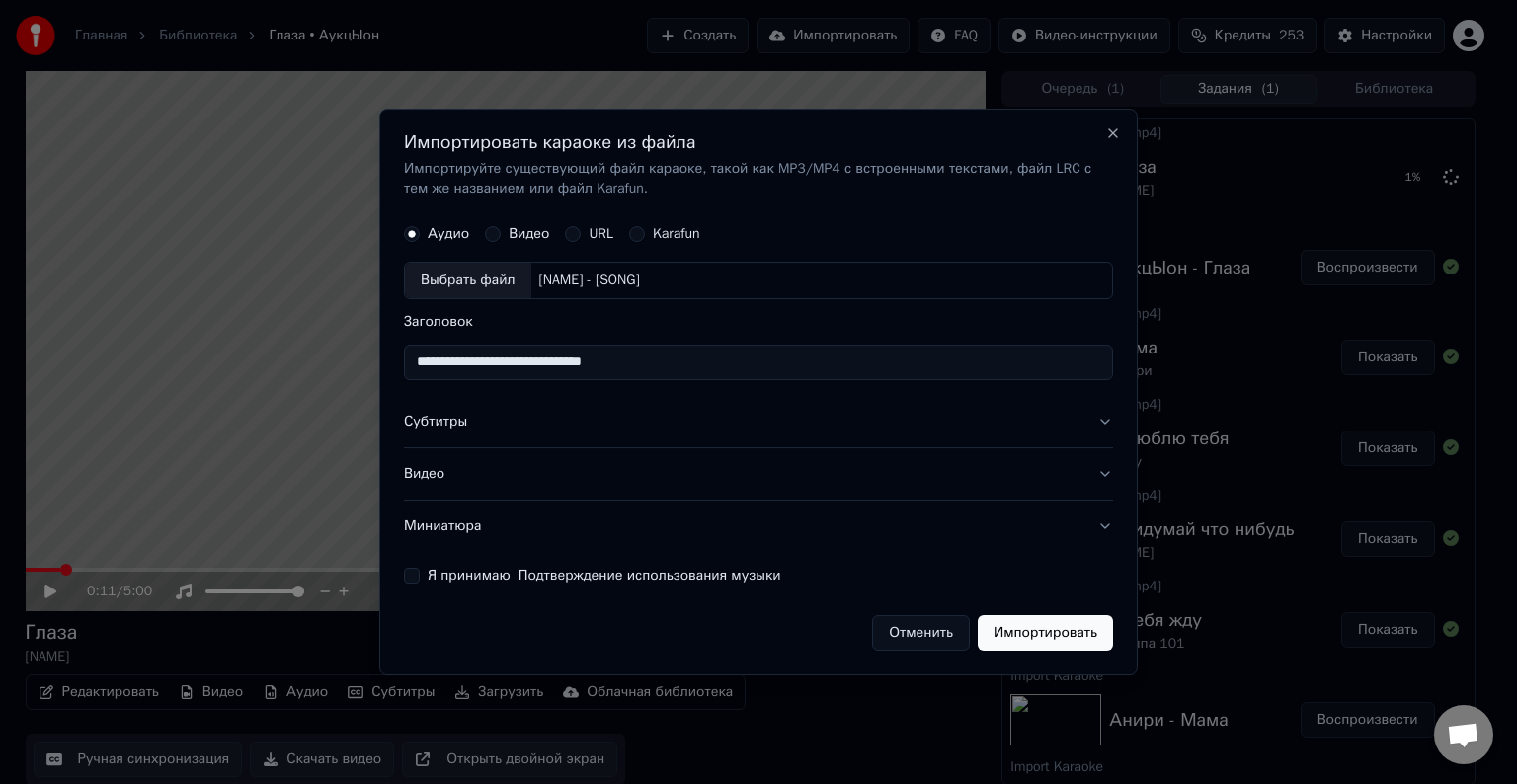 type on "**********" 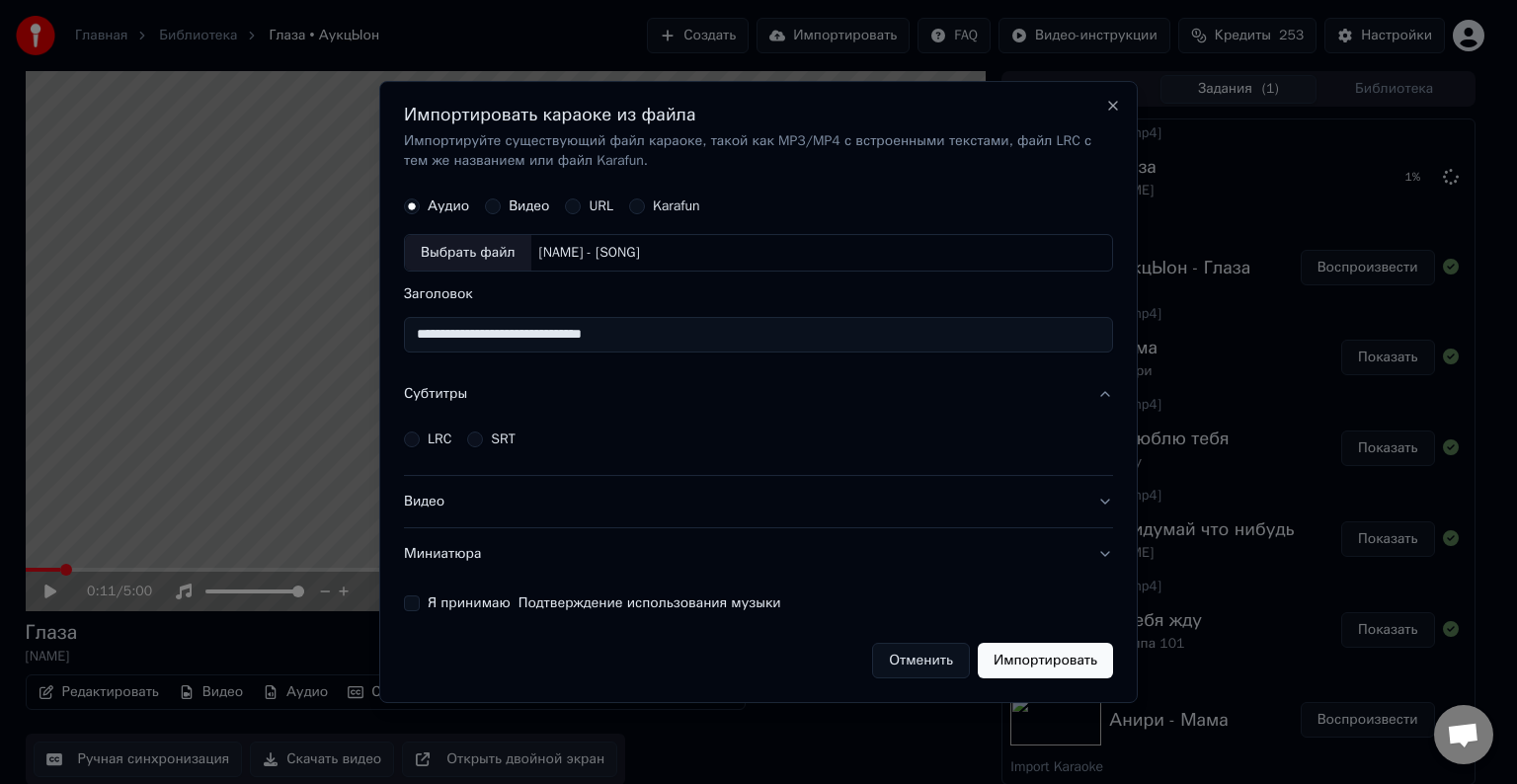 click on "LRC" at bounding box center [439, 439] 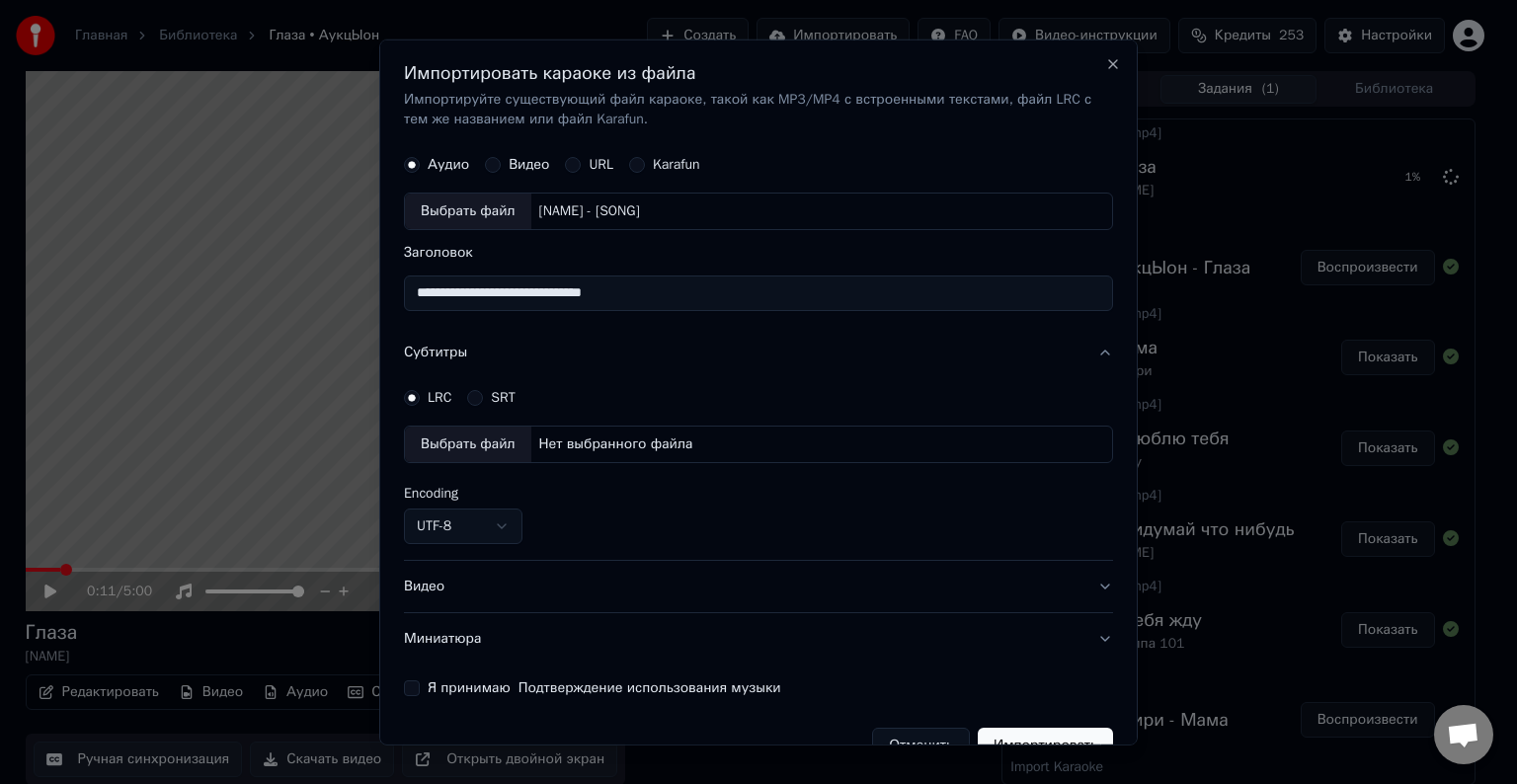 click on "Выбрать файл" at bounding box center (468, 444) 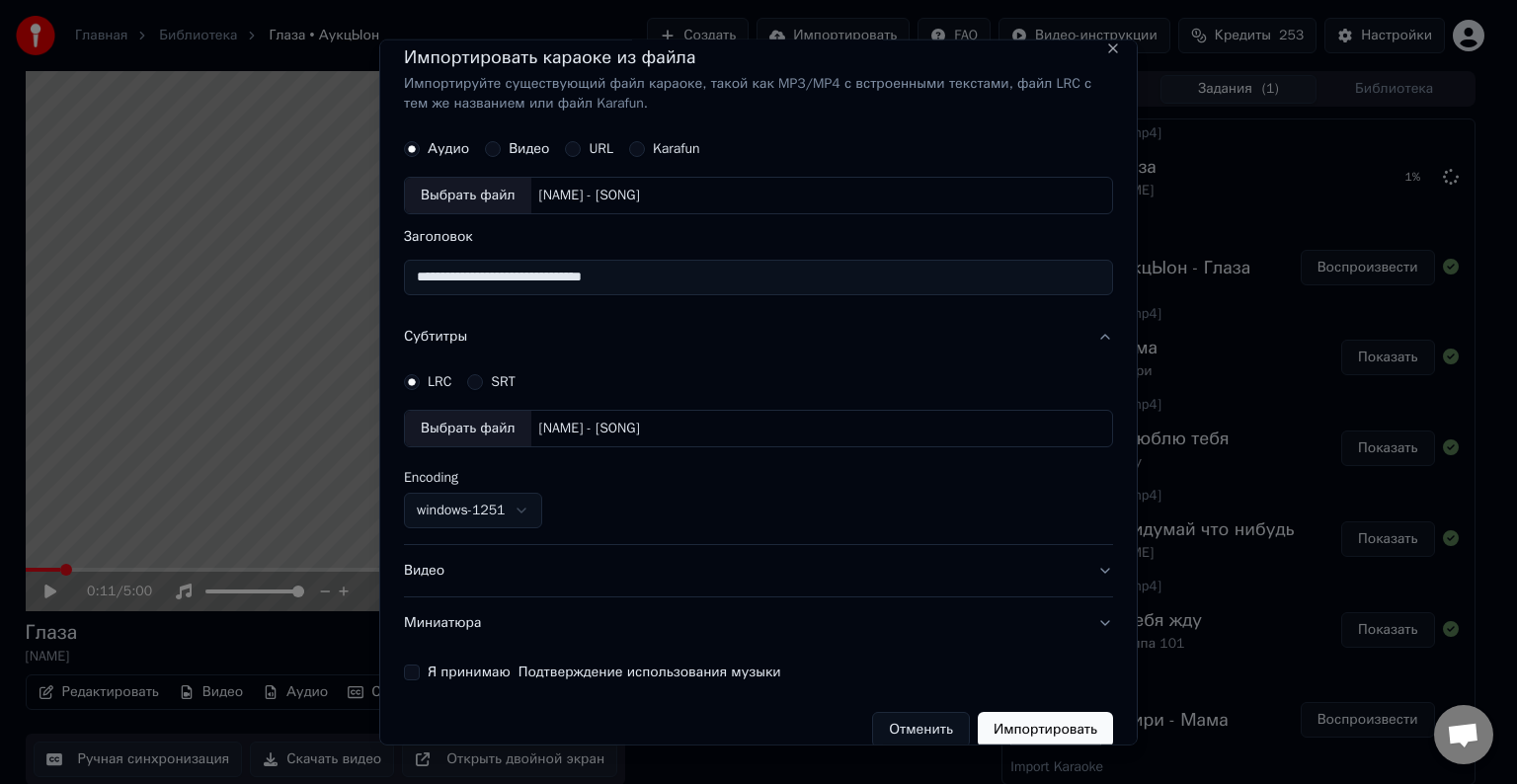 scroll, scrollTop: 40, scrollLeft: 0, axis: vertical 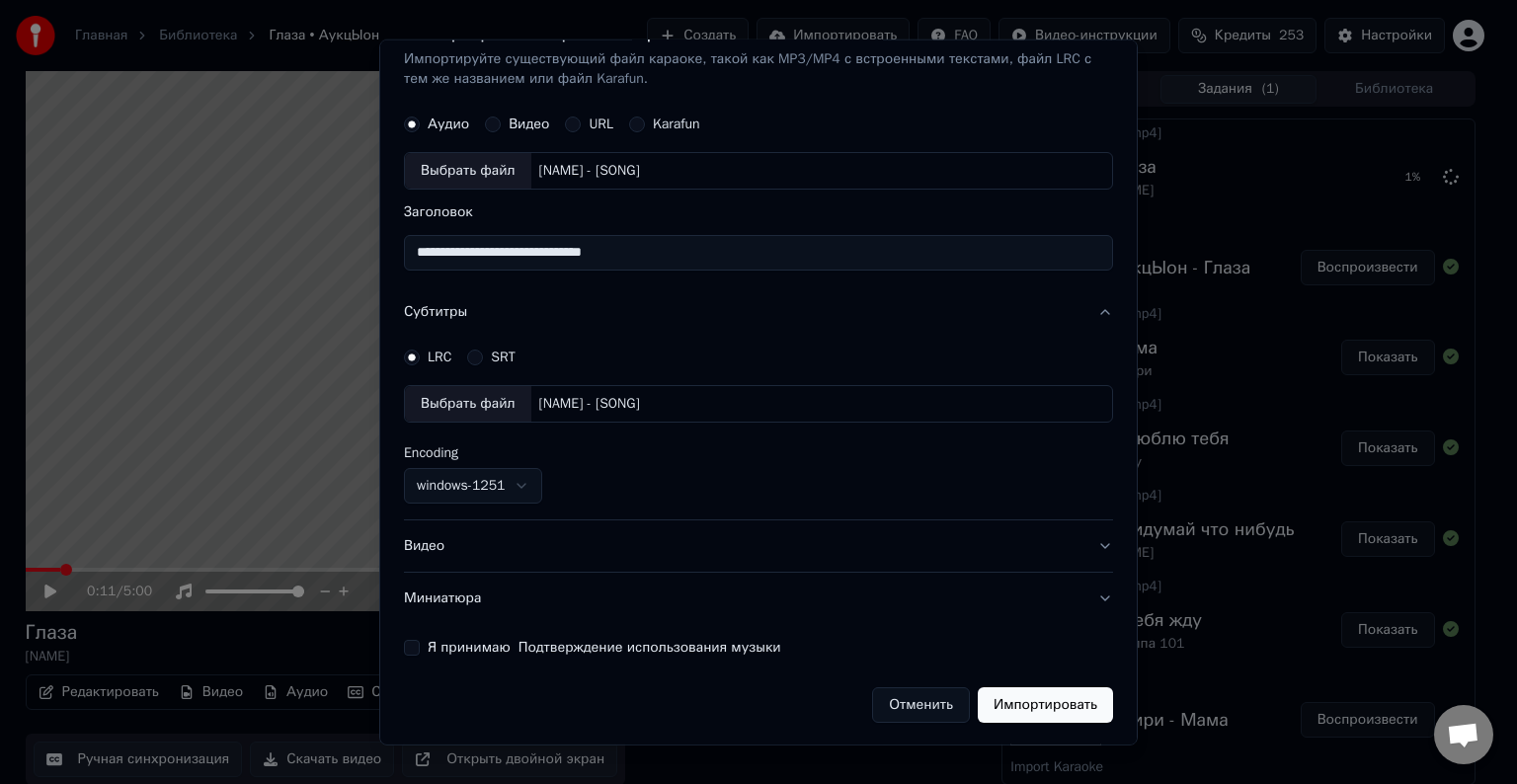 click on "Видео" at bounding box center (758, 546) 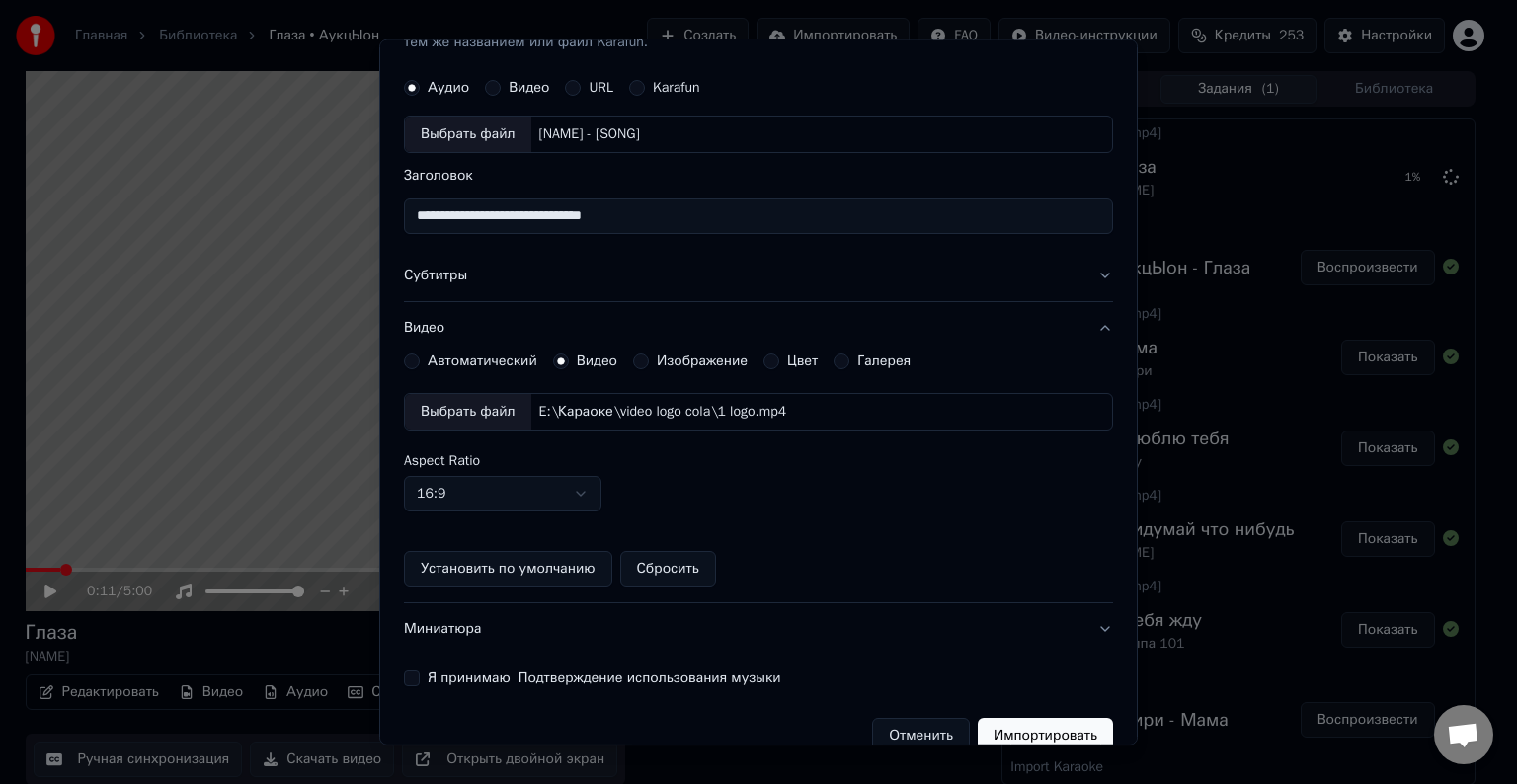 scroll, scrollTop: 108, scrollLeft: 0, axis: vertical 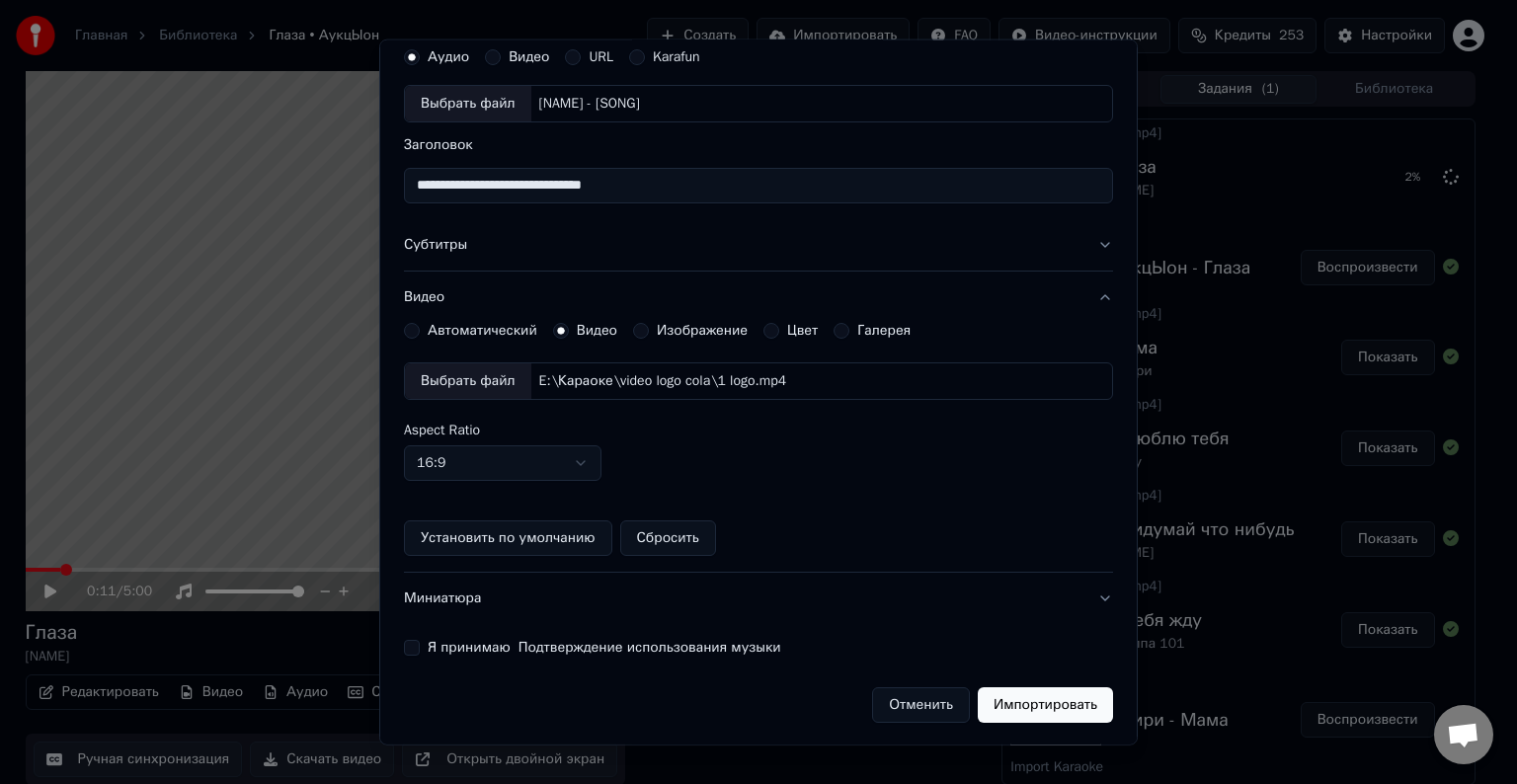 click on "Я принимаю   Подтверждение использования музыки" at bounding box center [412, 648] 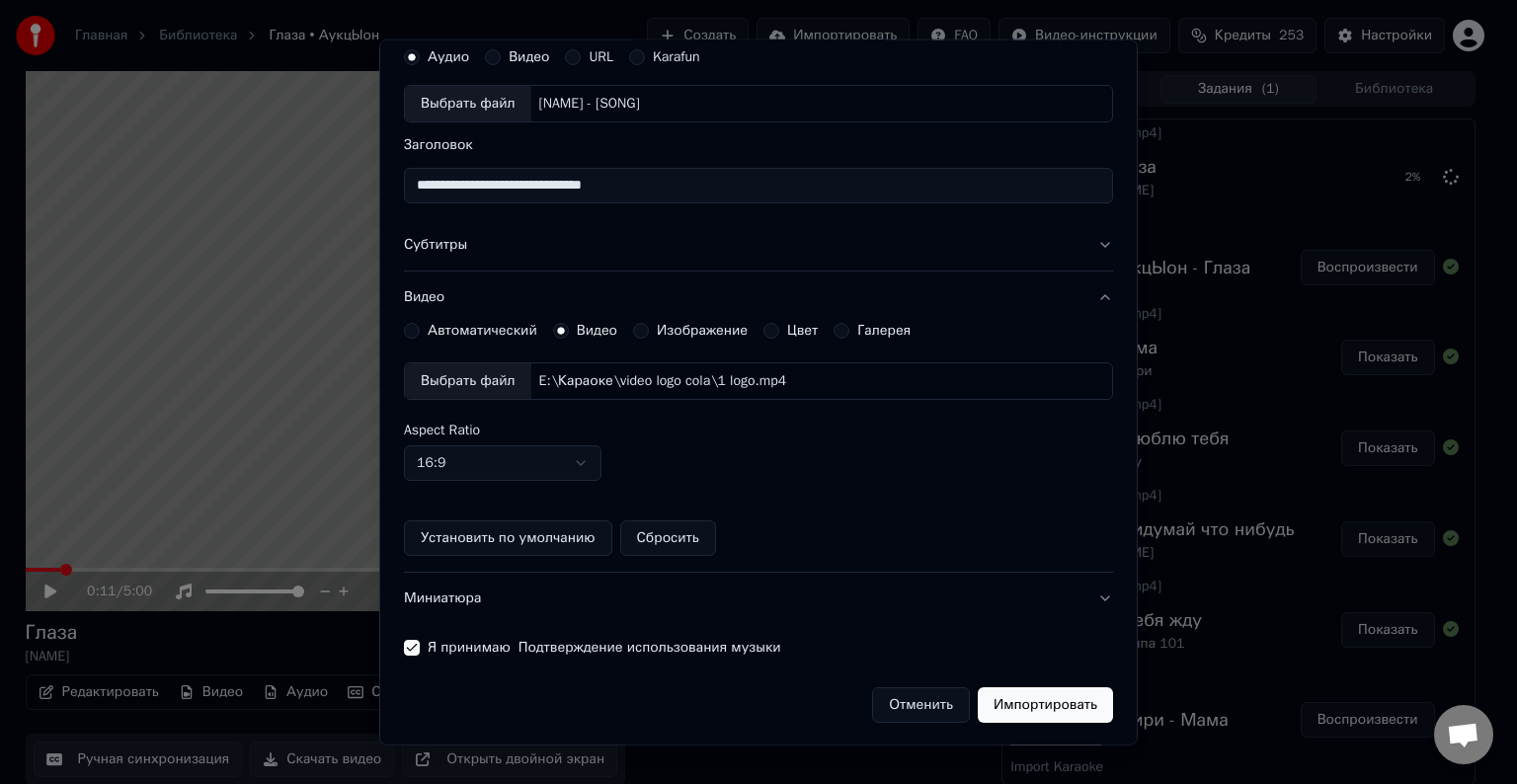 click on "Импортировать" at bounding box center (1045, 705) 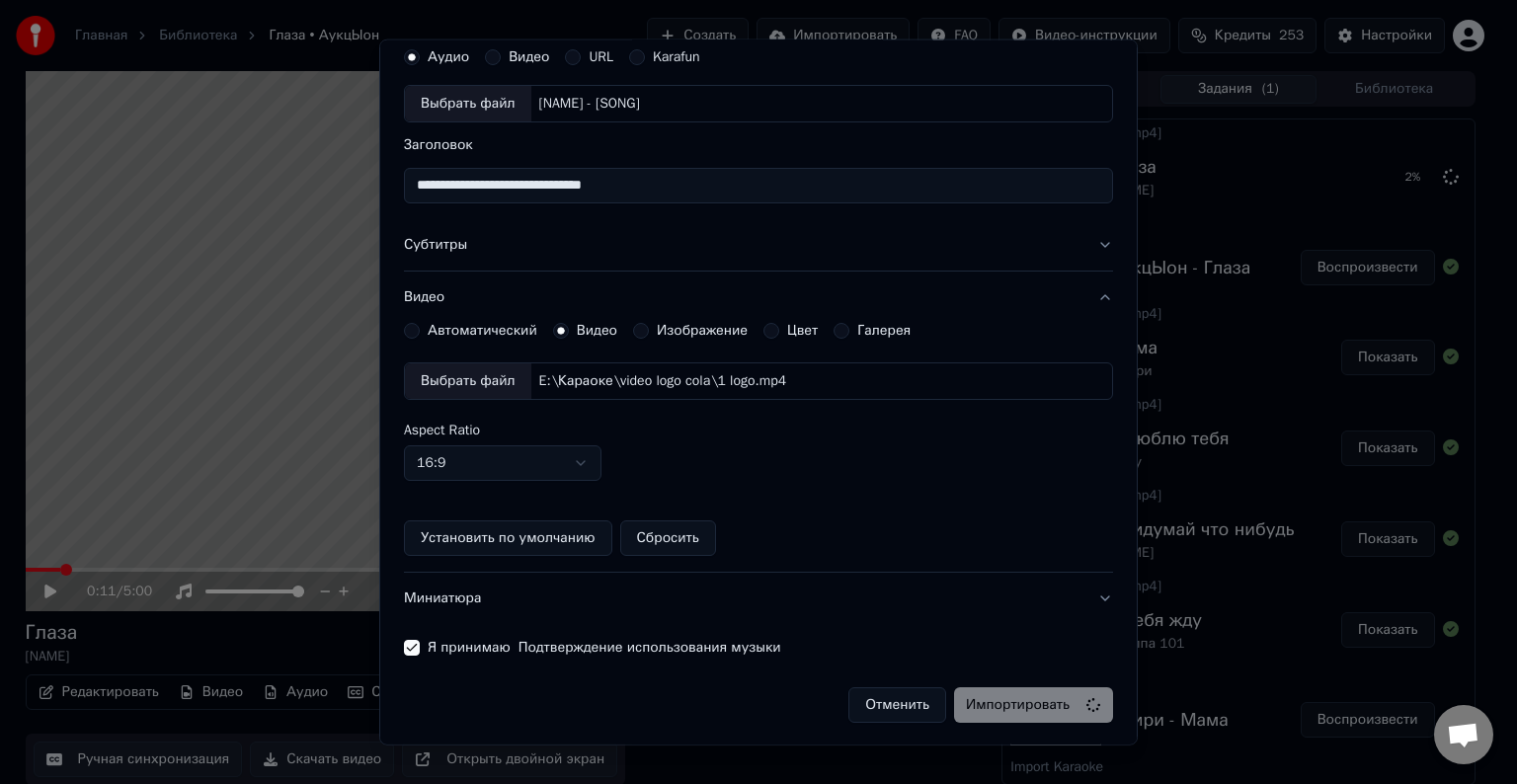 type 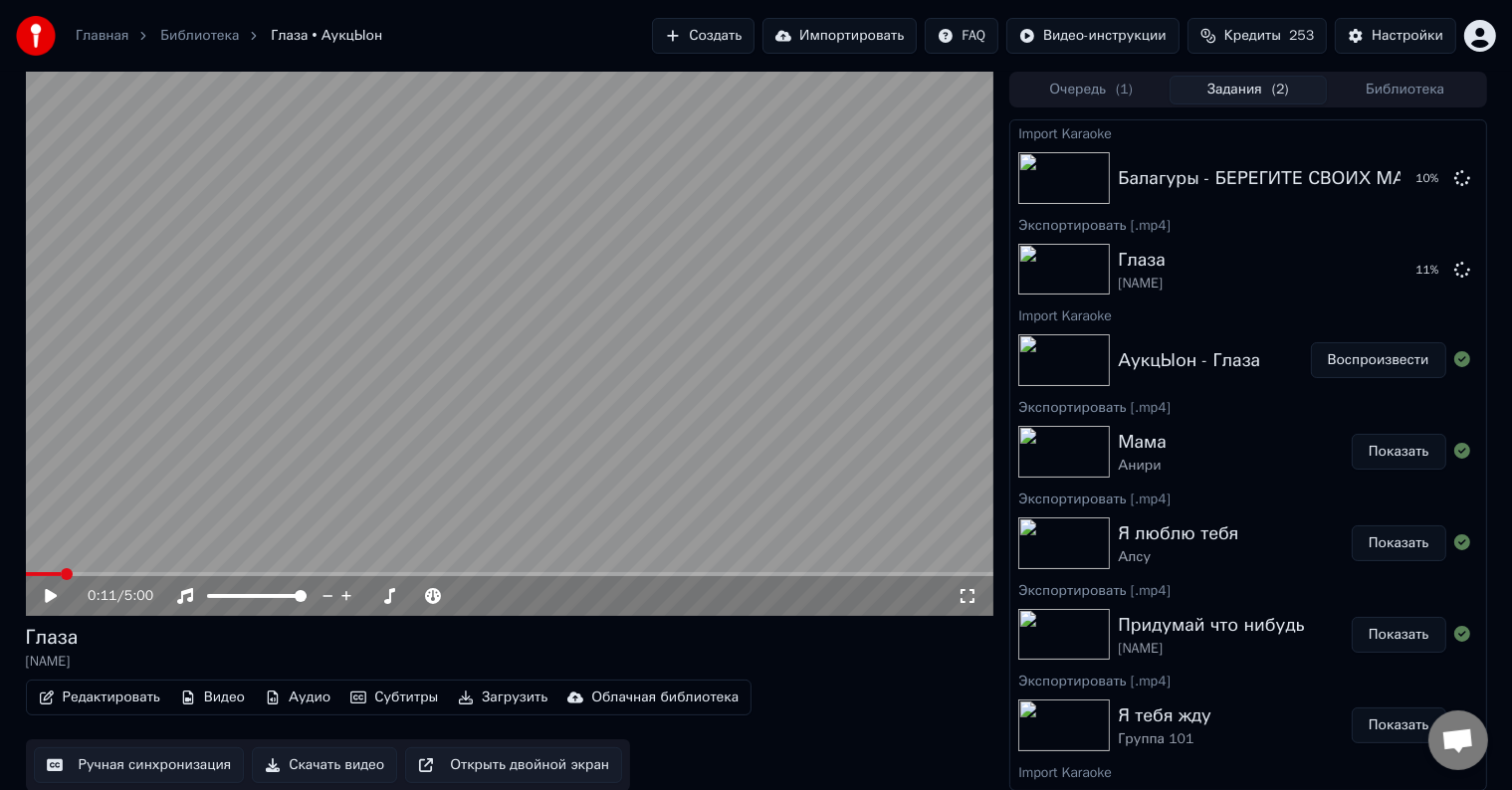 click on "Импортировать" at bounding box center [839, 36] 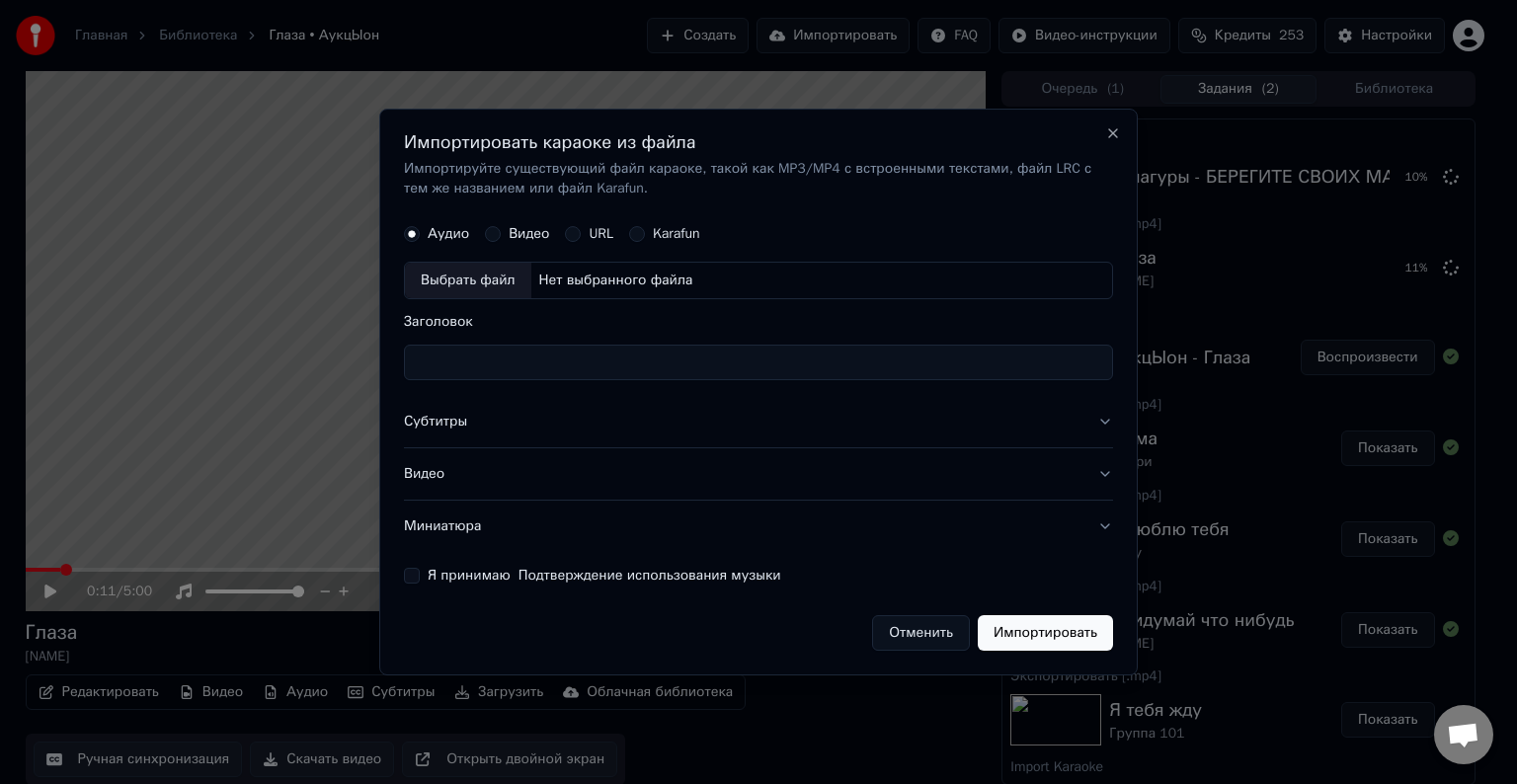 click on "Выбрать файл" at bounding box center (468, 280) 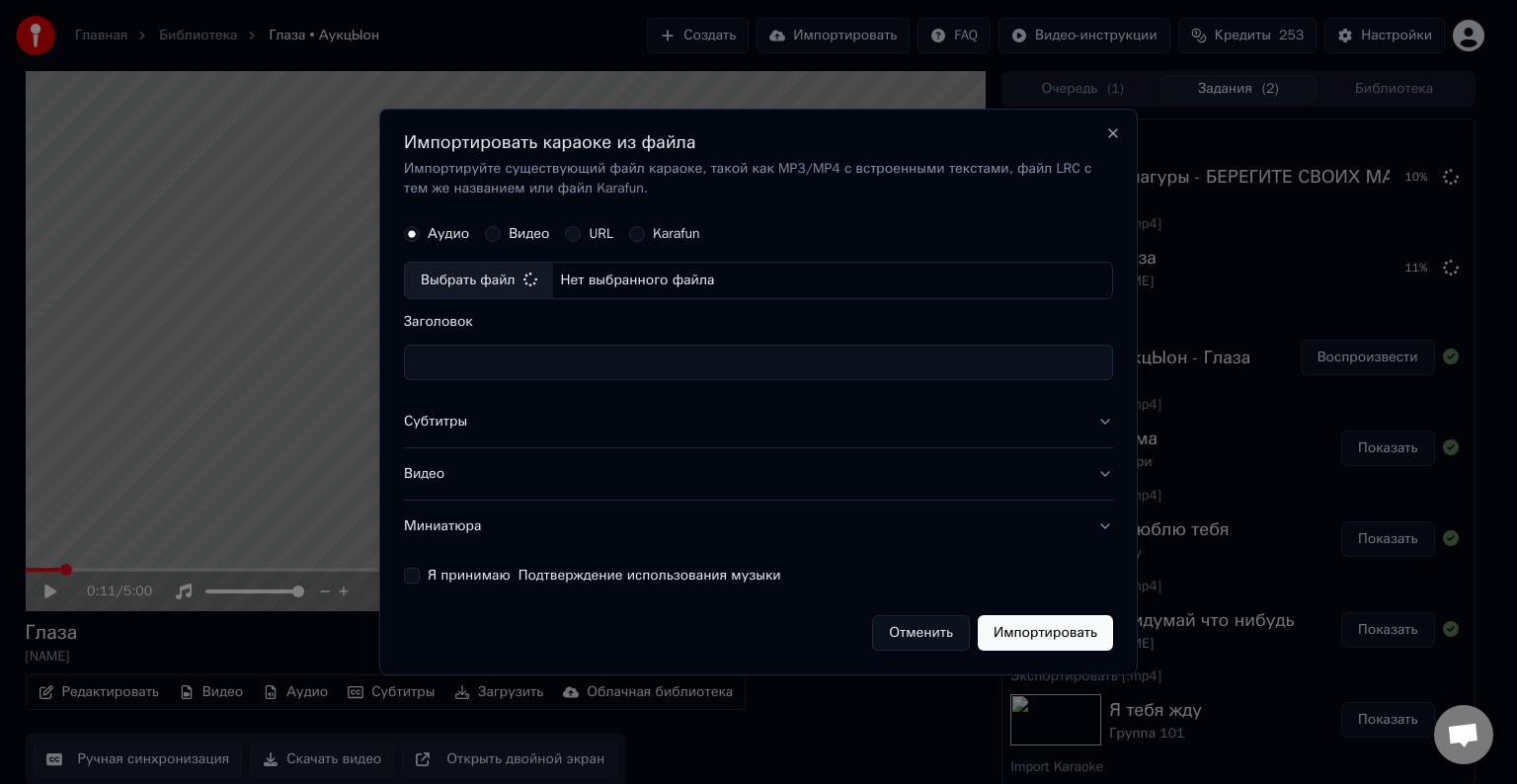 type on "**********" 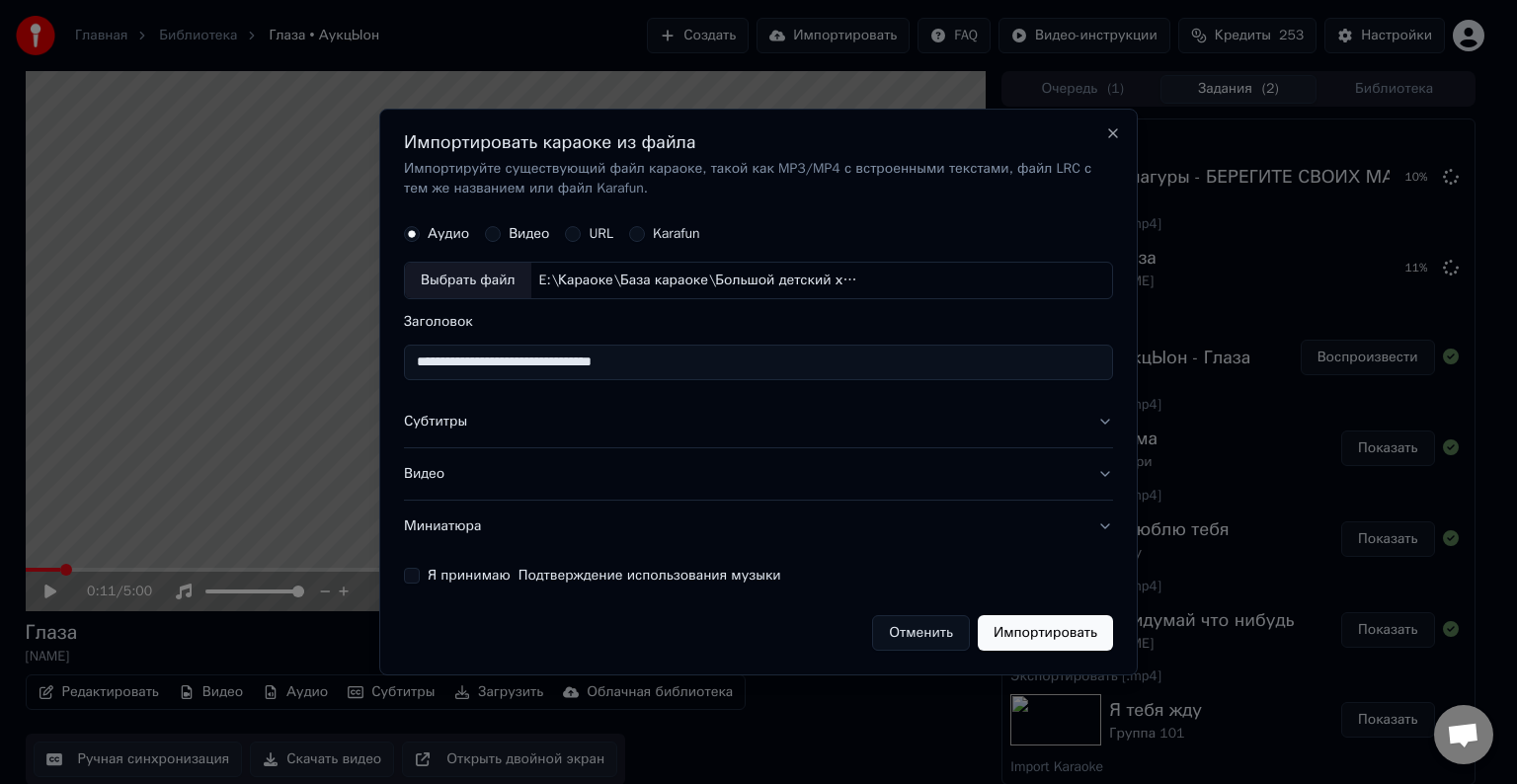 click on "Субтитры" at bounding box center (758, 422) 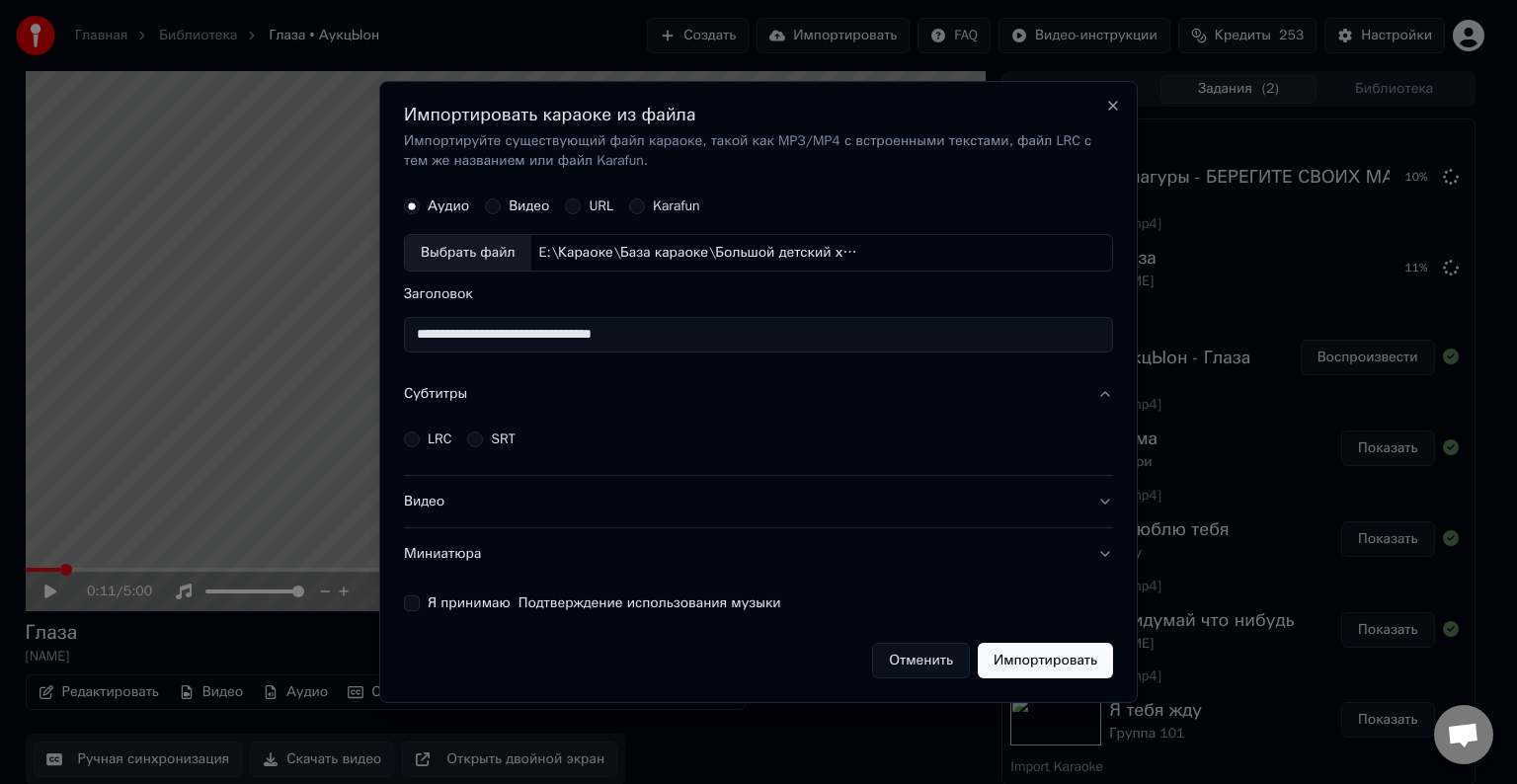 click on "LRC" at bounding box center (439, 439) 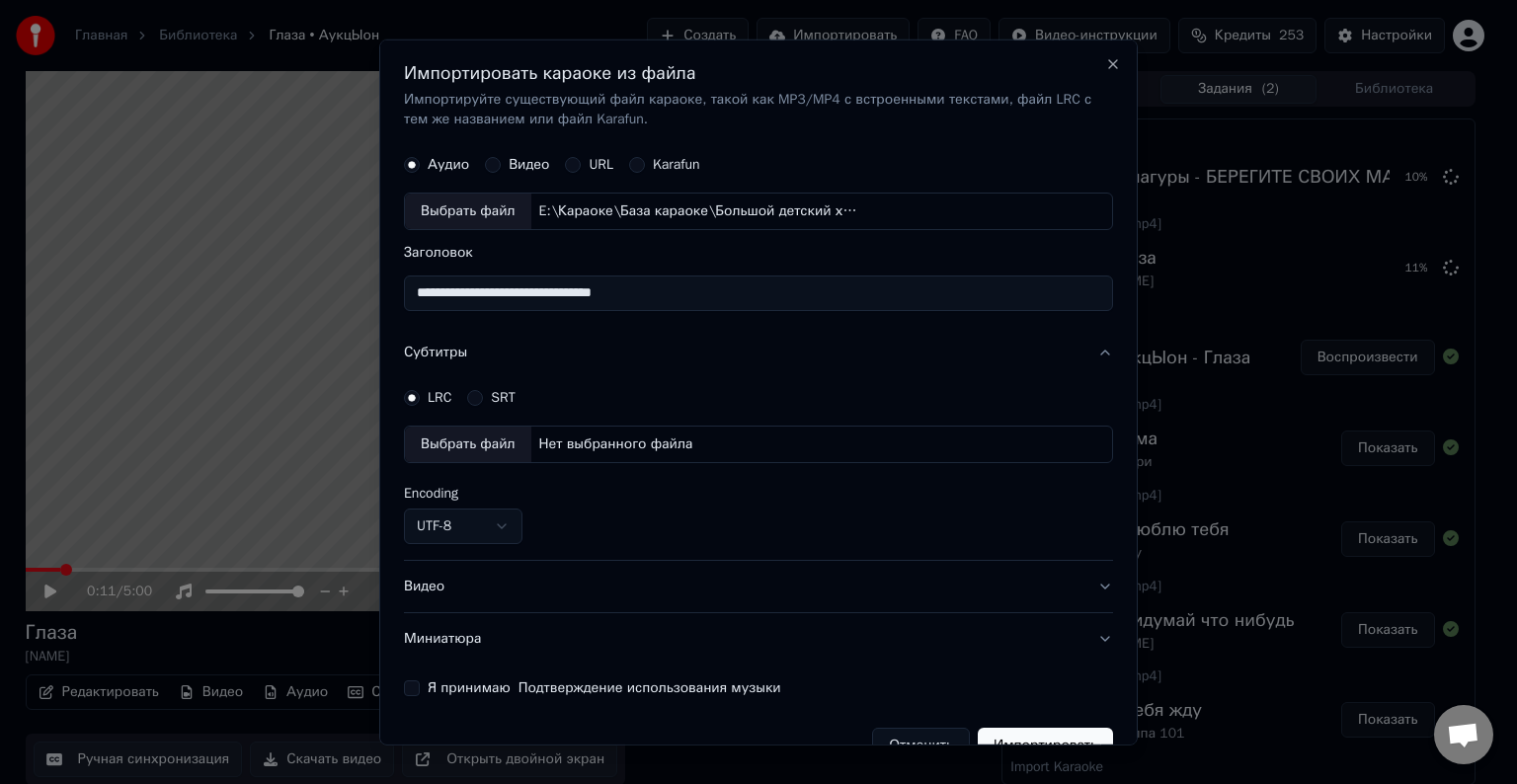 click on "Выбрать файл" at bounding box center (468, 444) 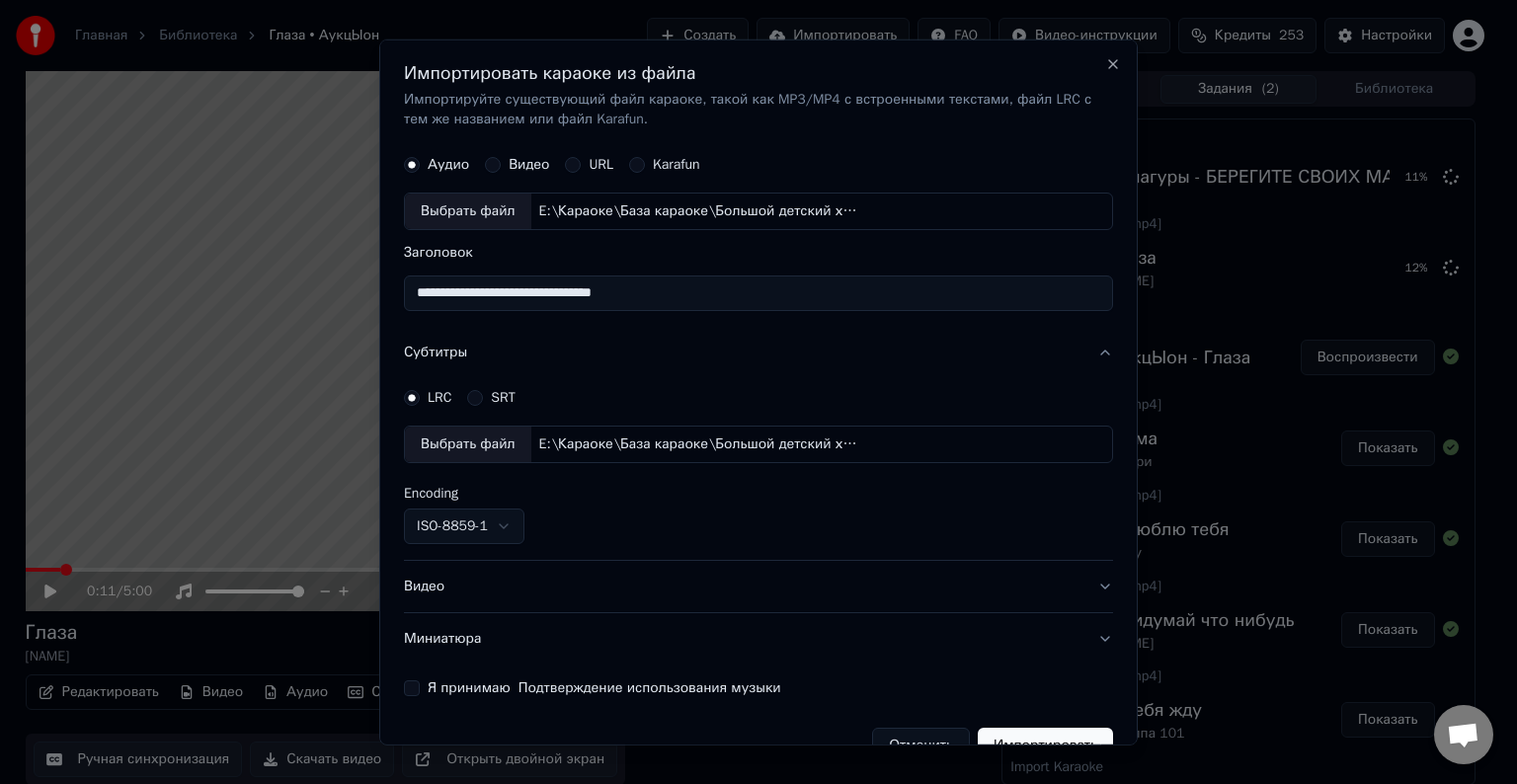 click on "Главная Библиотека Глаза • [NAME] Создать Импортировать FAQ Видео-инструкции Кредиты 253 Настройки 0:11  /  5:00 Глаза [NAME] Редактировать Видео Аудио Субтитры Загрузить Облачная библиотека Ручная синхронизация Скачать видео Открыть двойной экран Очередь ( 1 ) Задания ( 2 ) Библиотека Import Karaoke[NAME] - БЕРЕГИТЕ СВОИХ МАТЕРЕЙ 11 % Экспортировать [.mp4] Глаза [NAME] 12 % Import Karaoke [NAME] - Глаза Воспроизвести Экспортировать [.mp4] Мама [NAME] Показать Экспортировать [.mp4] Я люблю тебя [NAME] Показать Экспортировать [.mp4] Придумай что нибудь [NAME] Показать Группа 101" at bounding box center [750, 392] 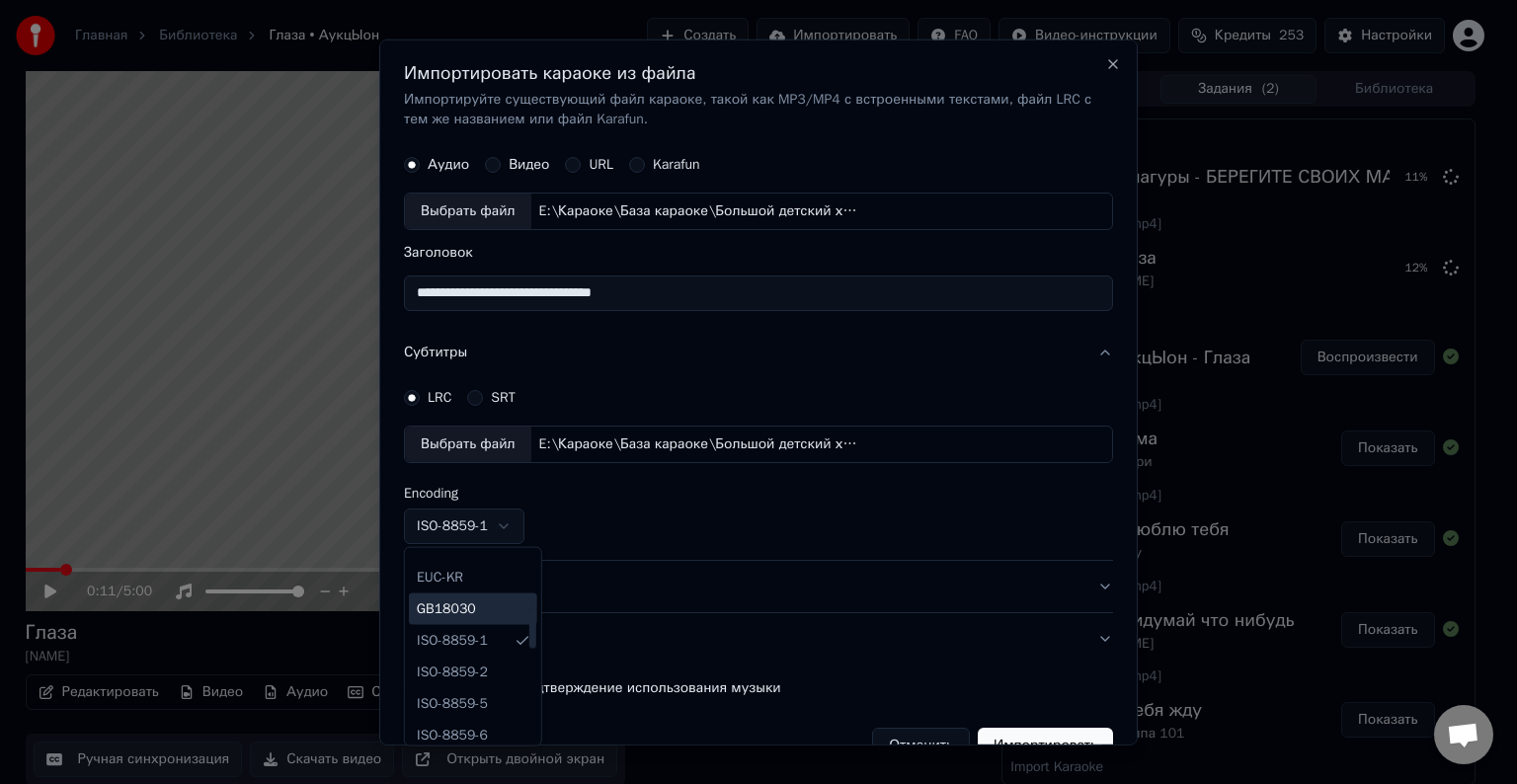scroll, scrollTop: 695, scrollLeft: 0, axis: vertical 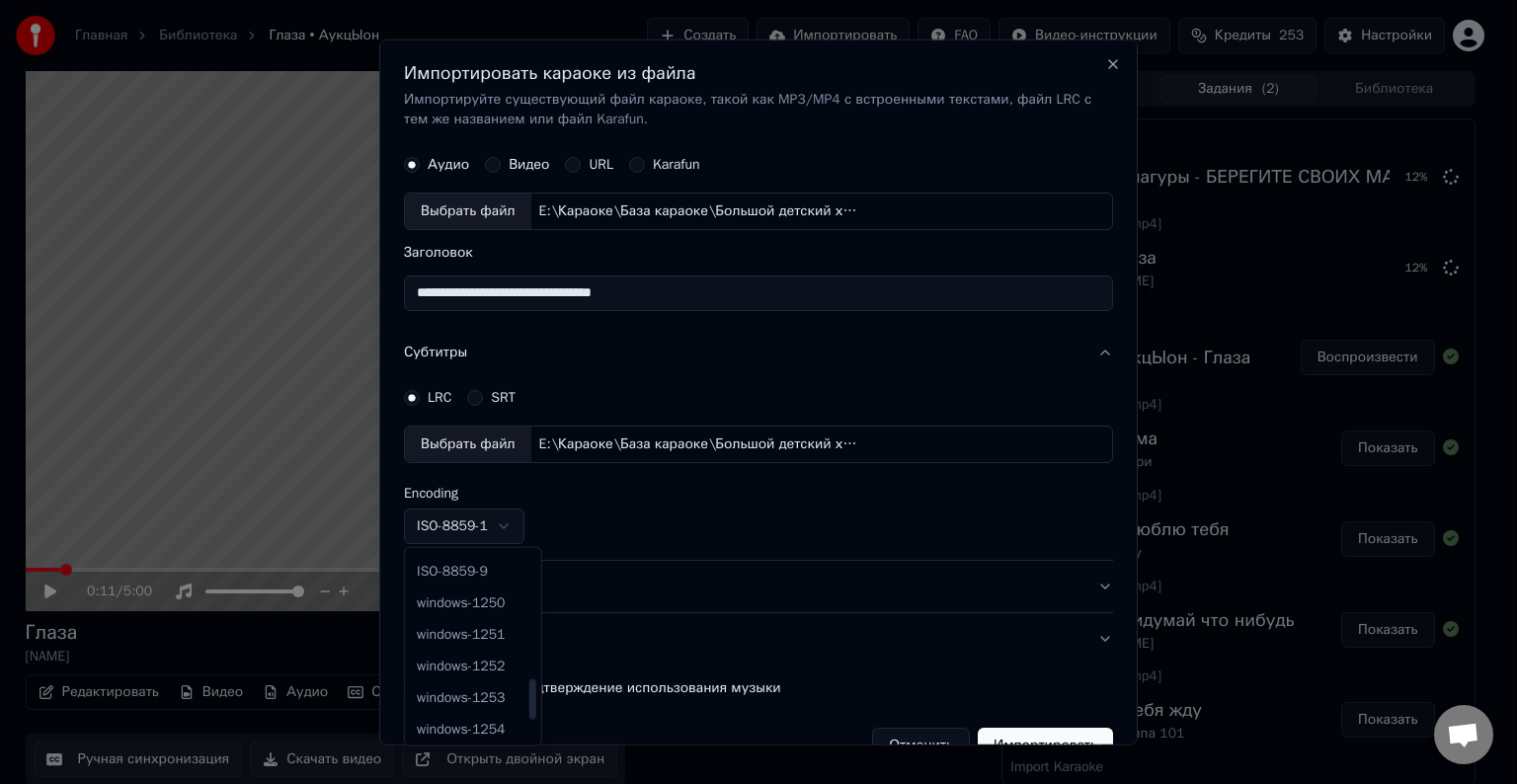 select on "**********" 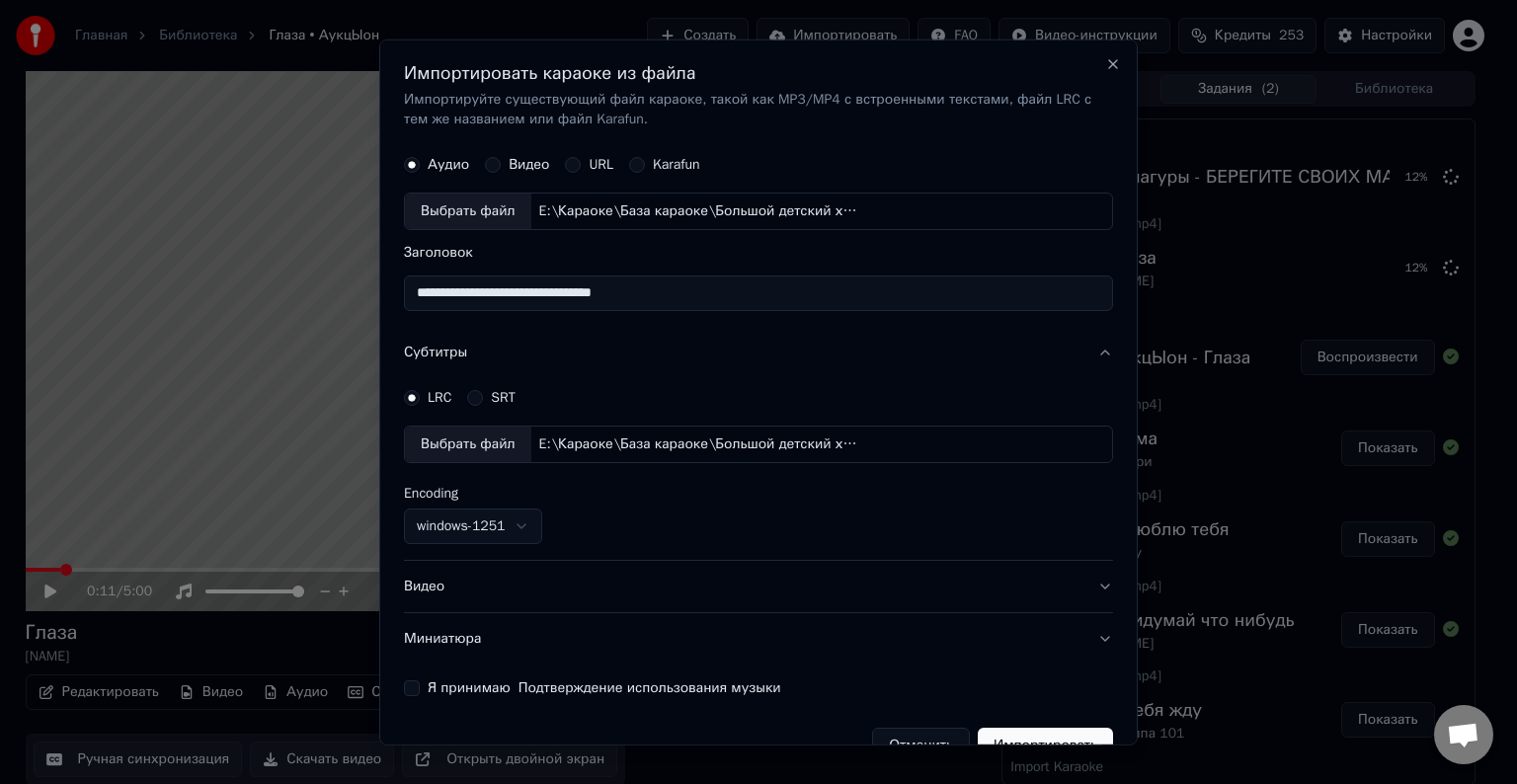 click on "Видео" at bounding box center [758, 587] 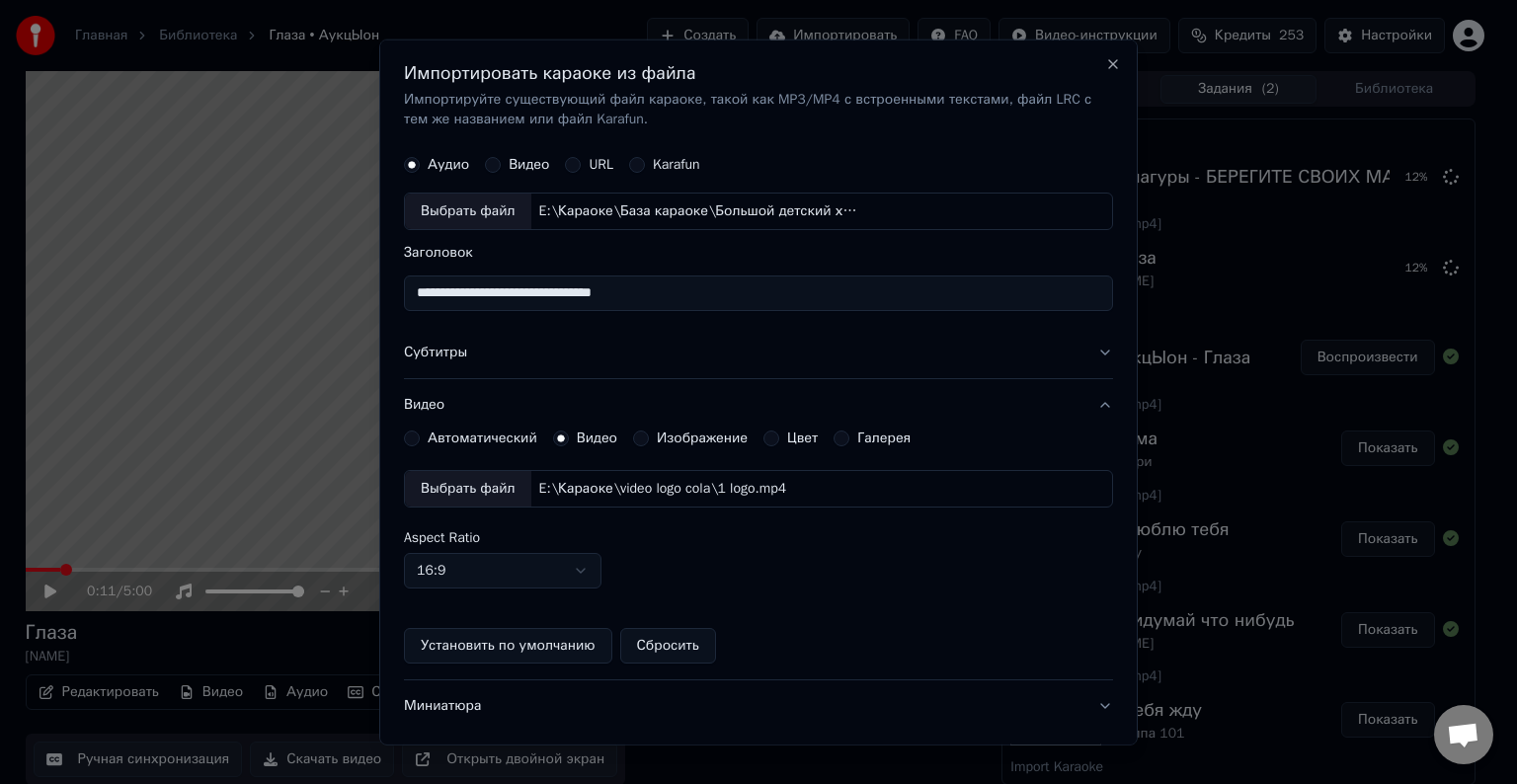 click on "Выбрать файл" at bounding box center [468, 489] 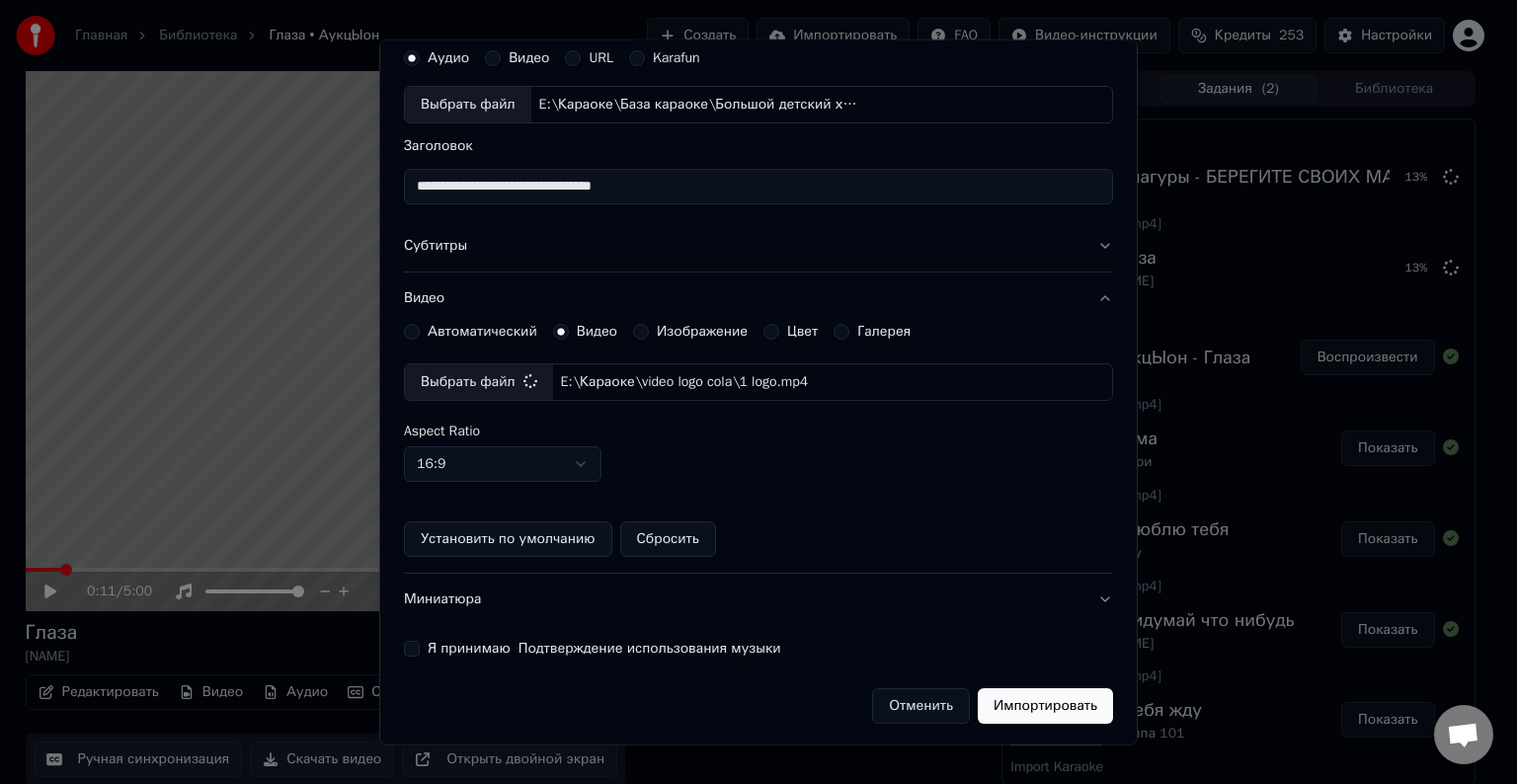 scroll, scrollTop: 108, scrollLeft: 0, axis: vertical 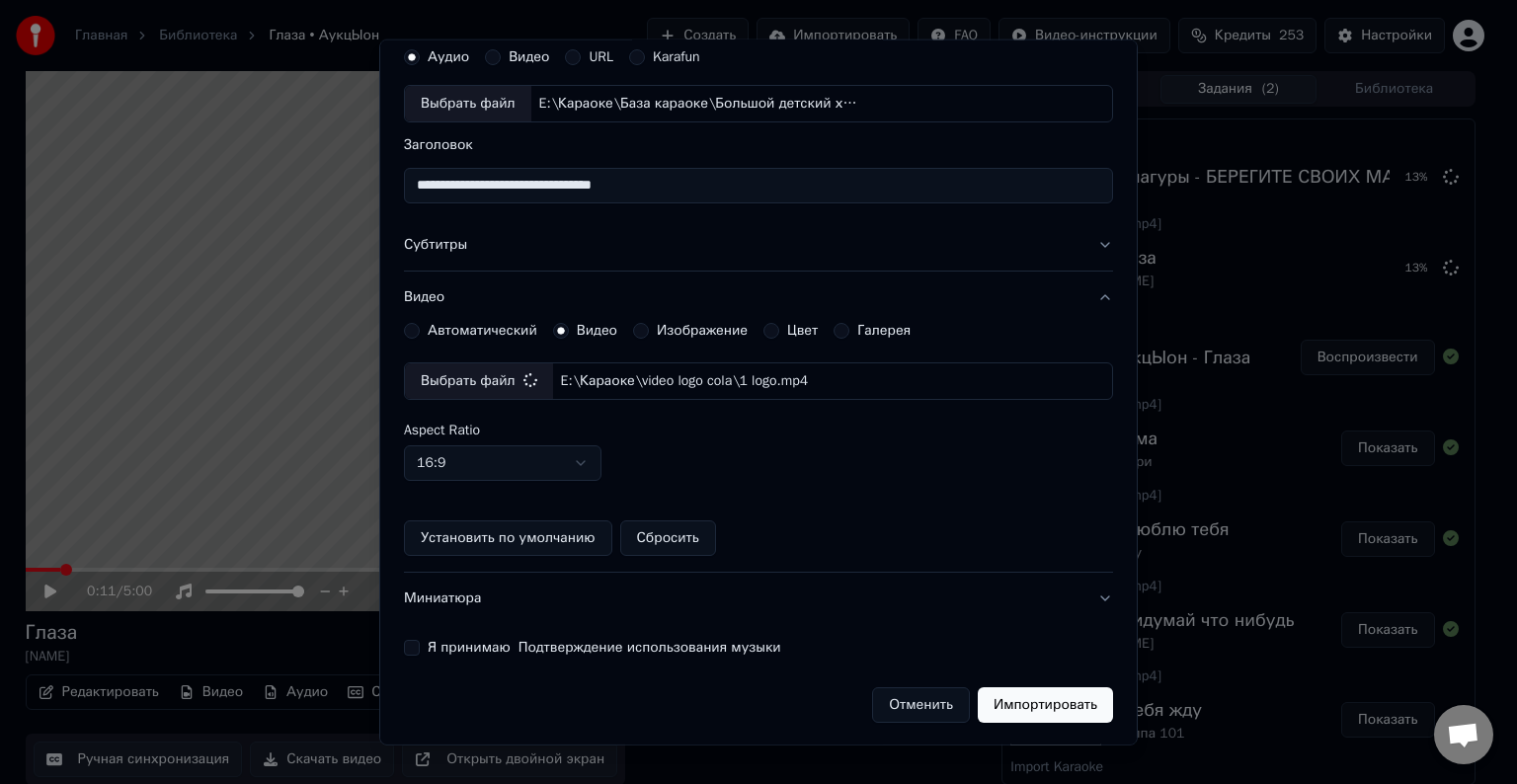 click on "Я принимаю   Подтверждение использования музыки" at bounding box center [412, 648] 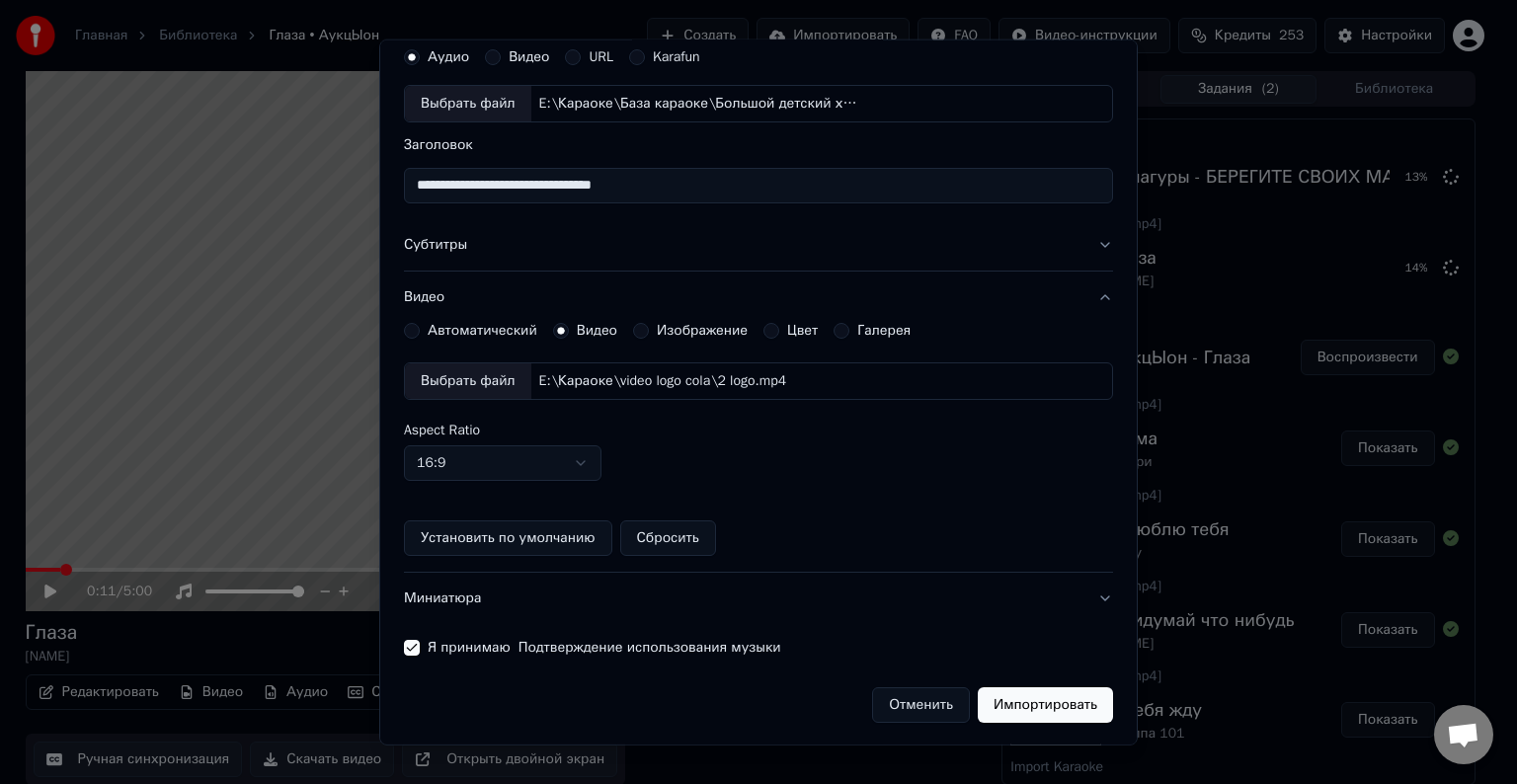 click on "Импортировать" at bounding box center (1045, 705) 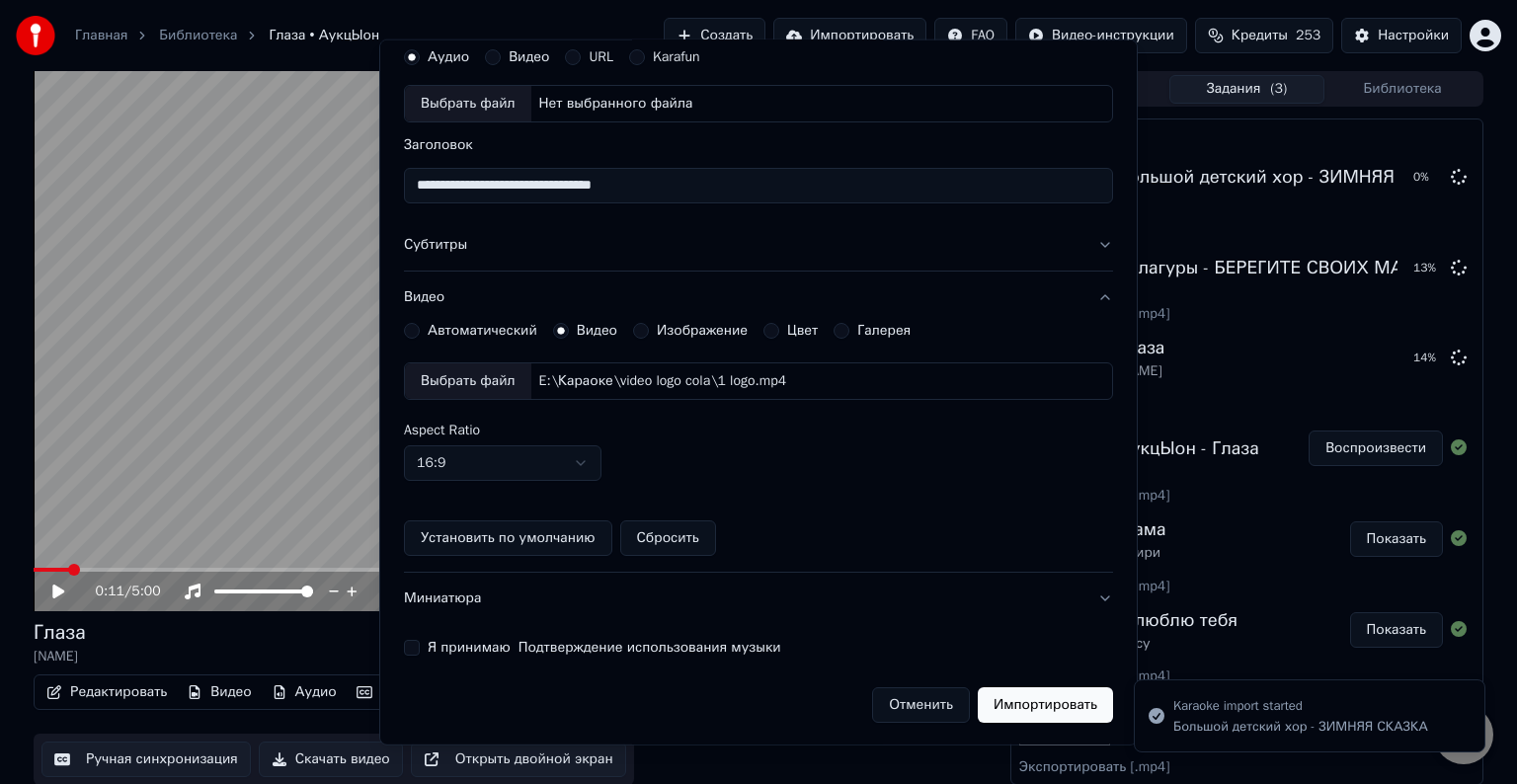 type 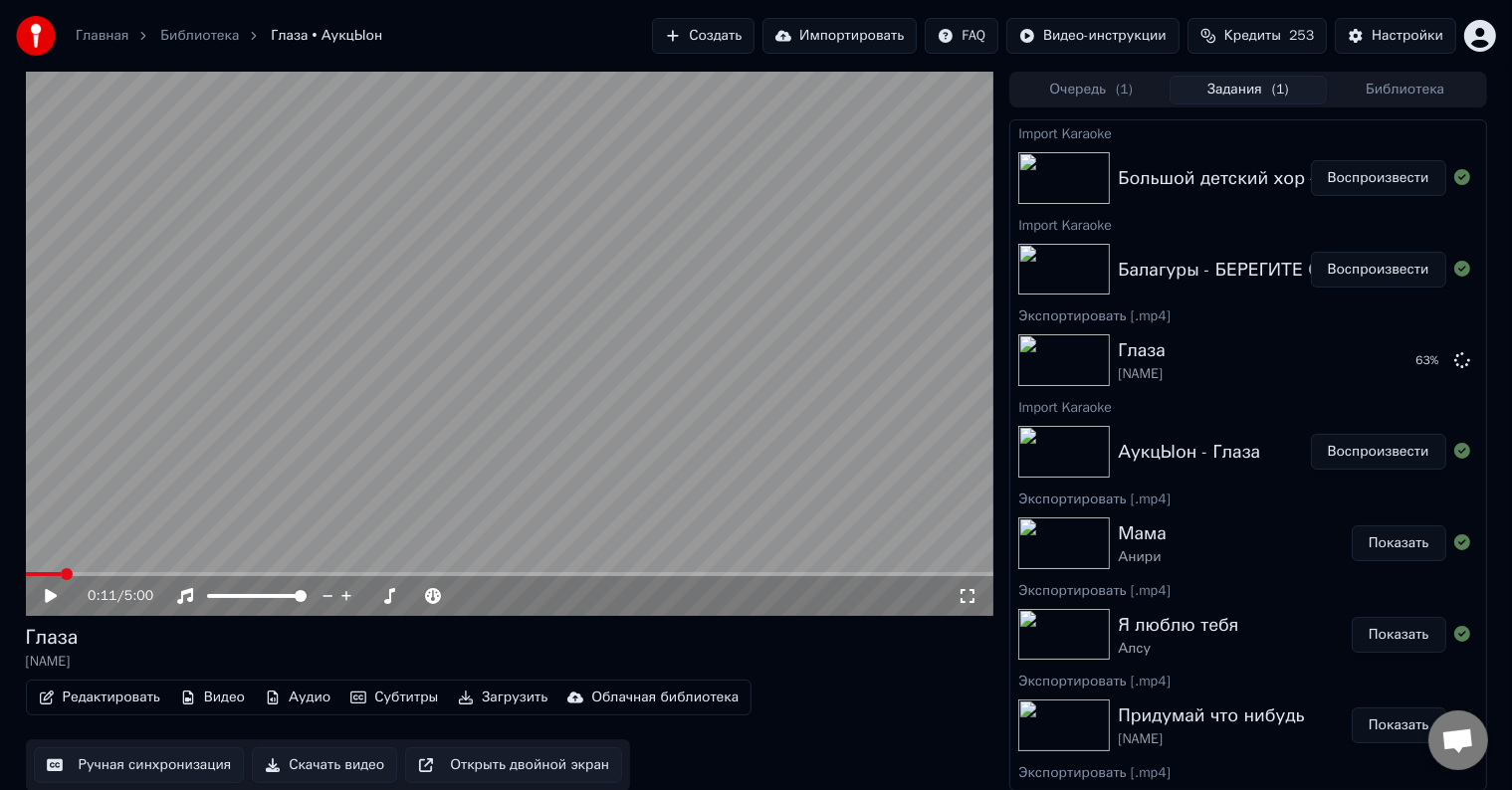 click on "Воспроизвести" at bounding box center [1379, 270] 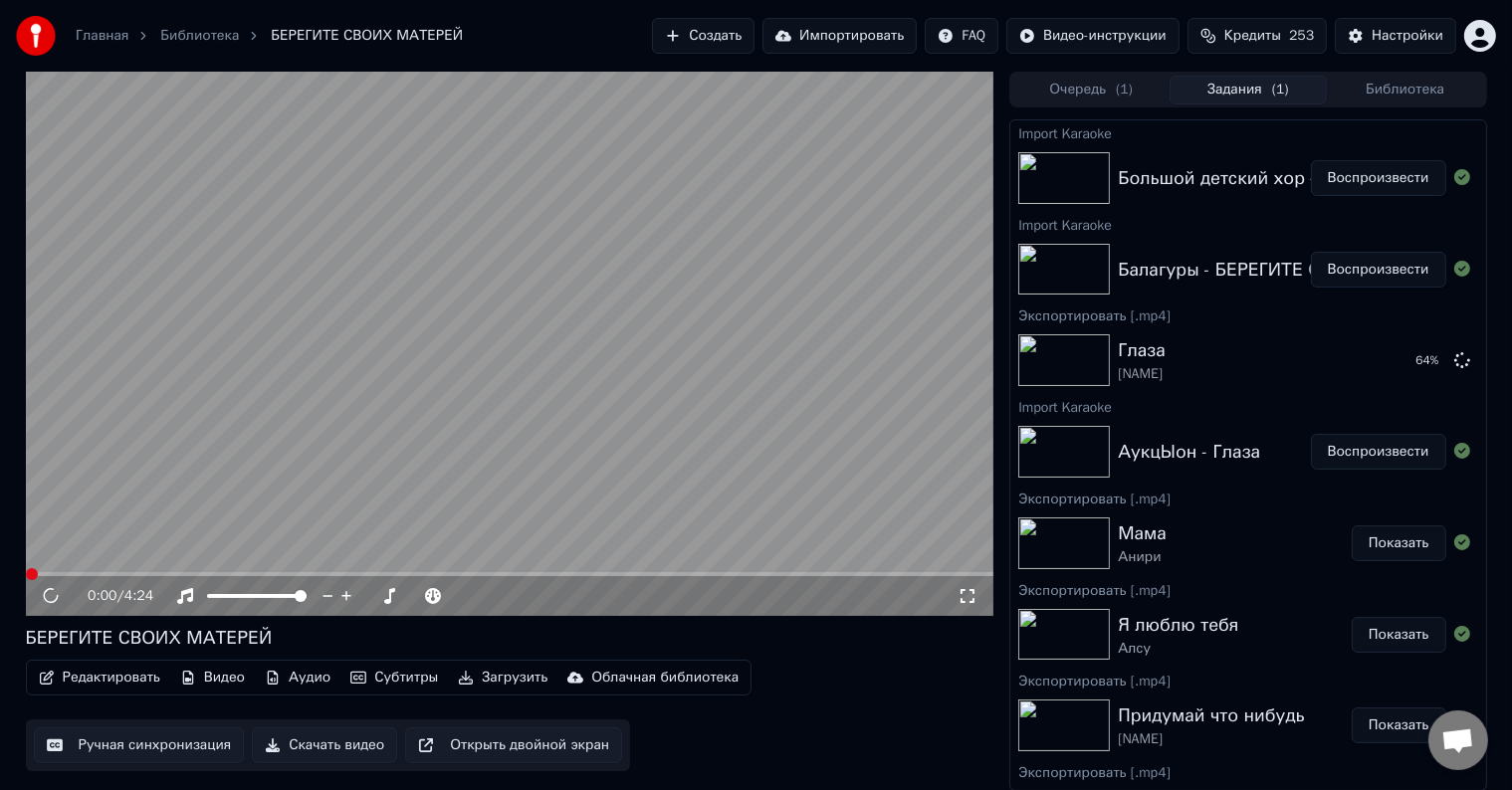 click on "Редактировать" at bounding box center [100, 678] 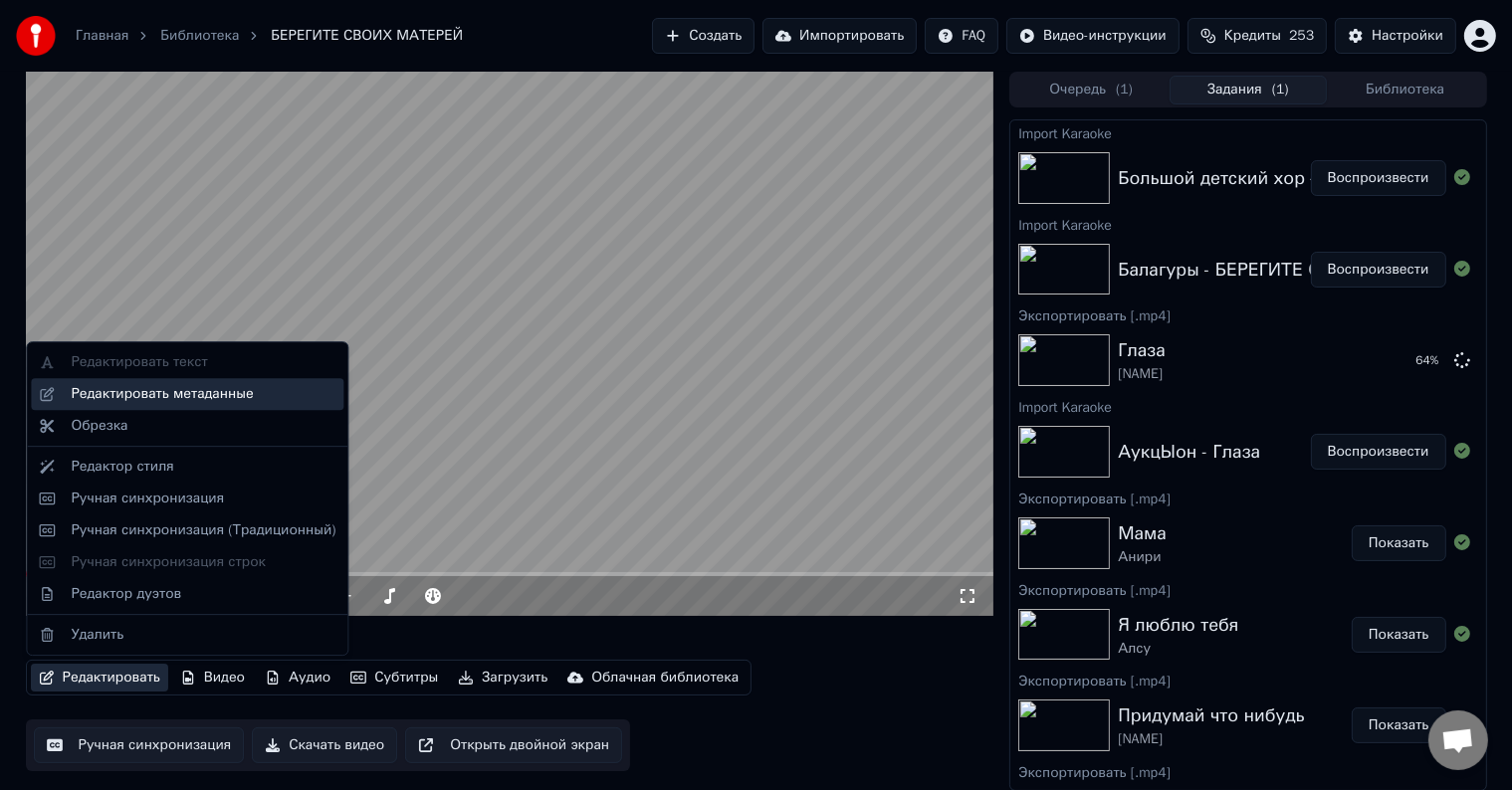 click on "Редактировать метаданные" at bounding box center (161, 394) 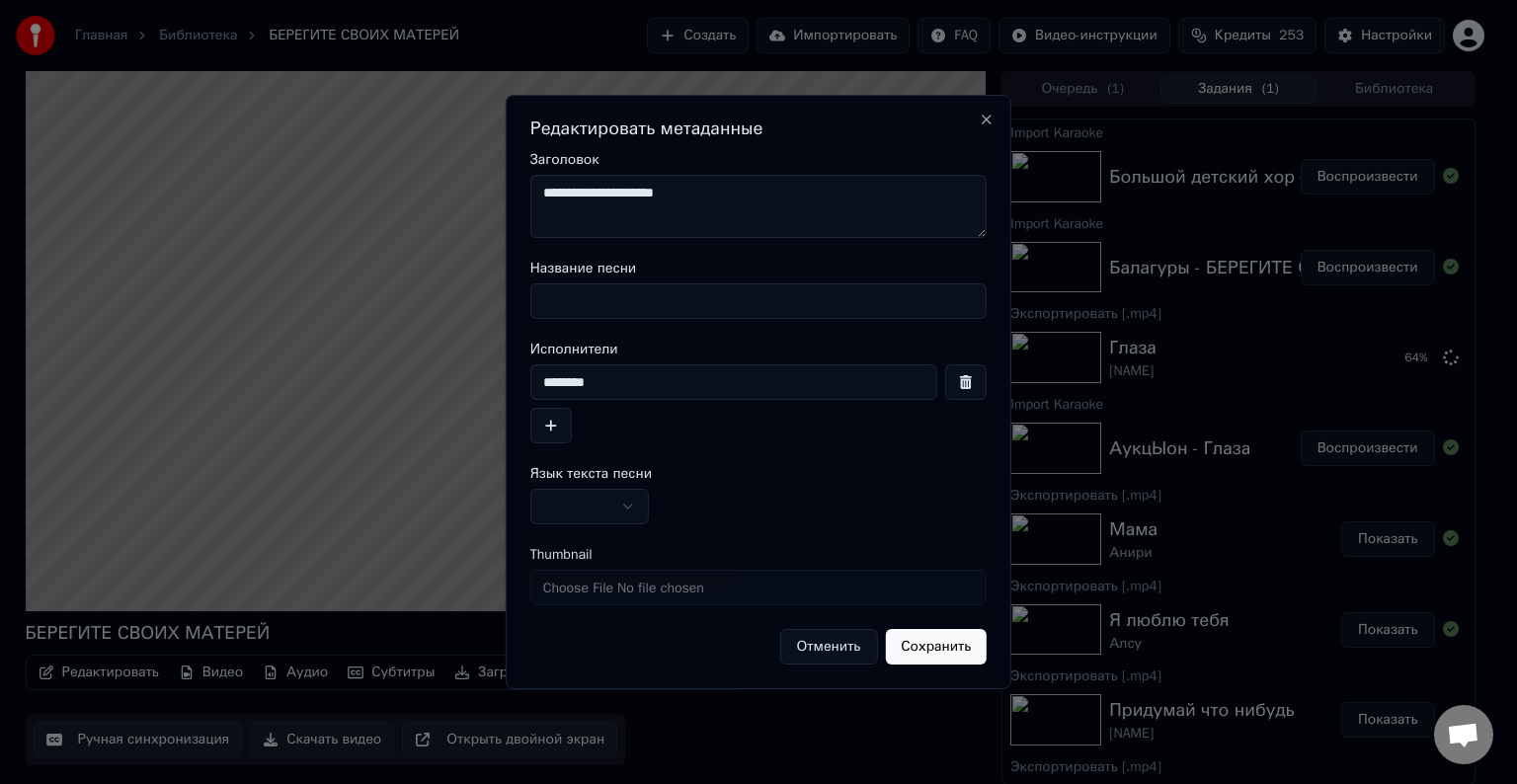 click on "Название песни" at bounding box center (758, 301) 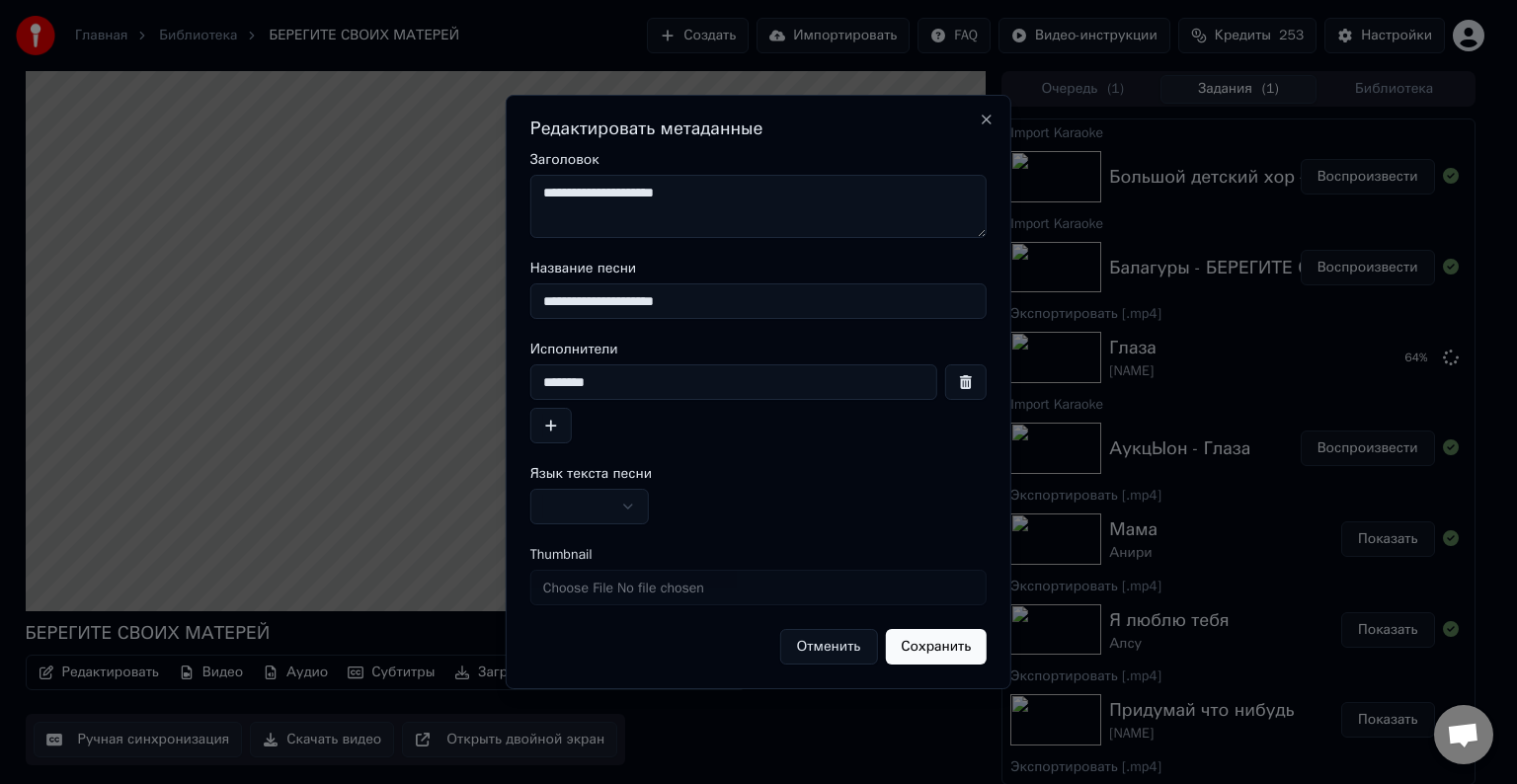 type on "**********" 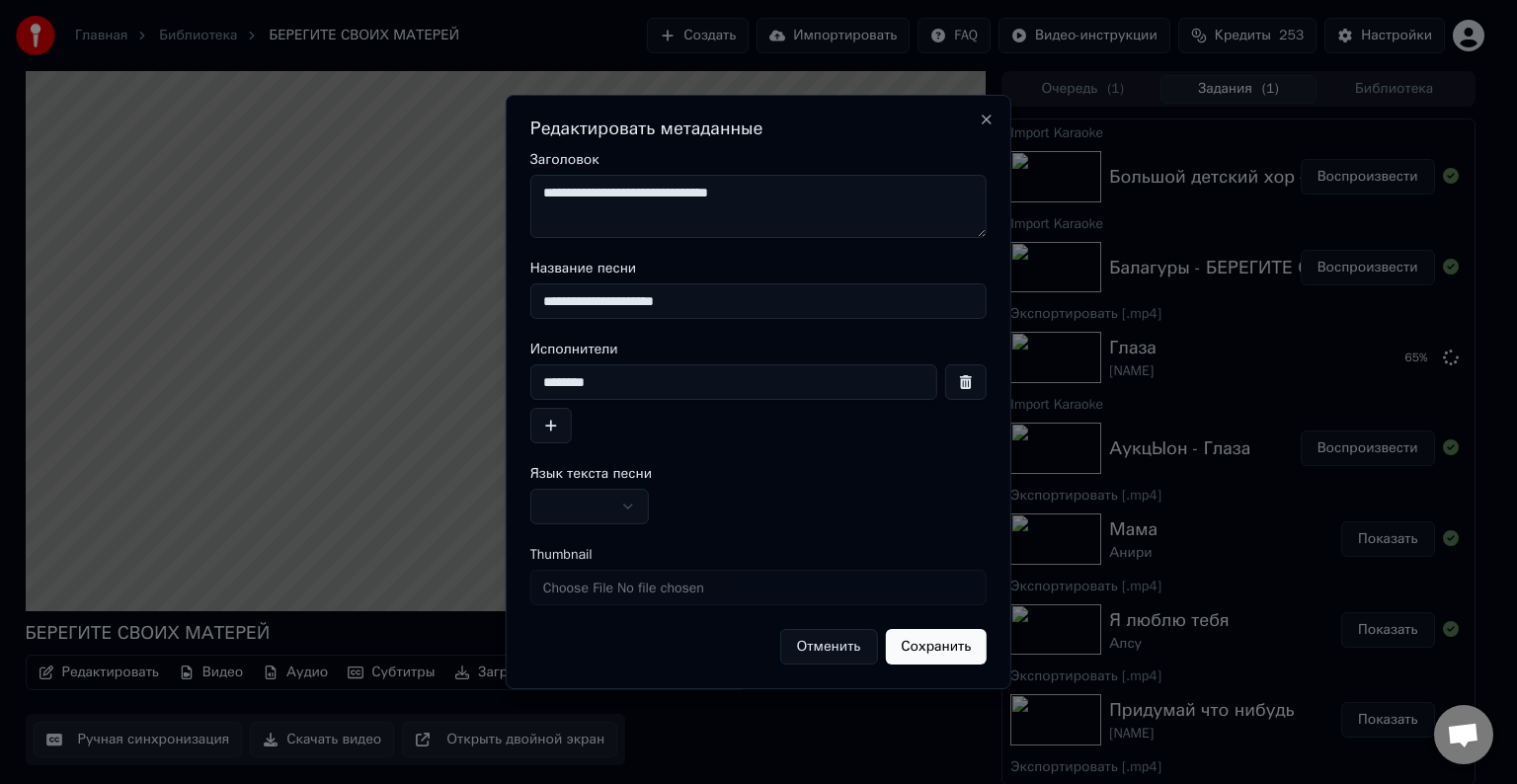 type on "**********" 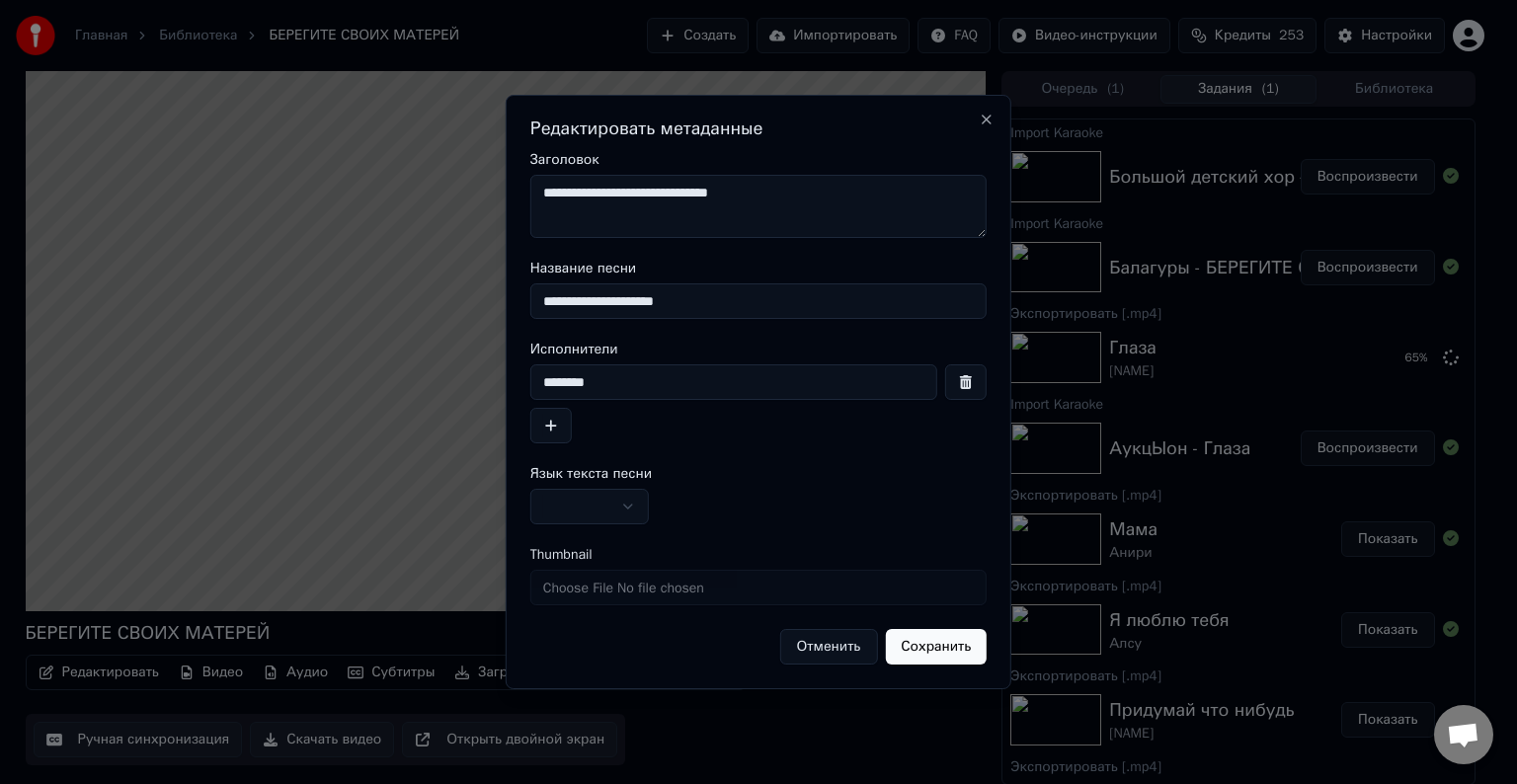 click at bounding box center (590, 507) 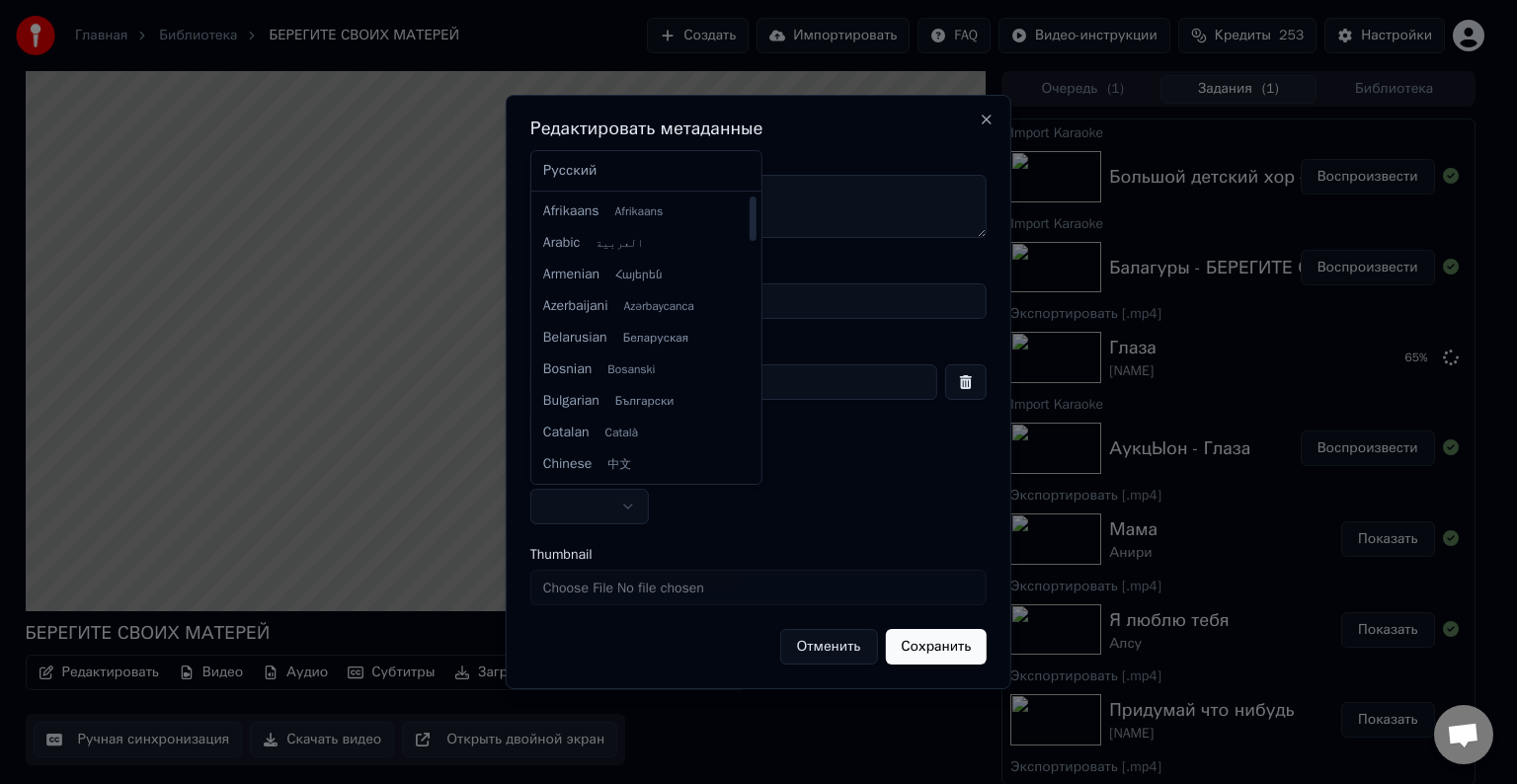 select on "**" 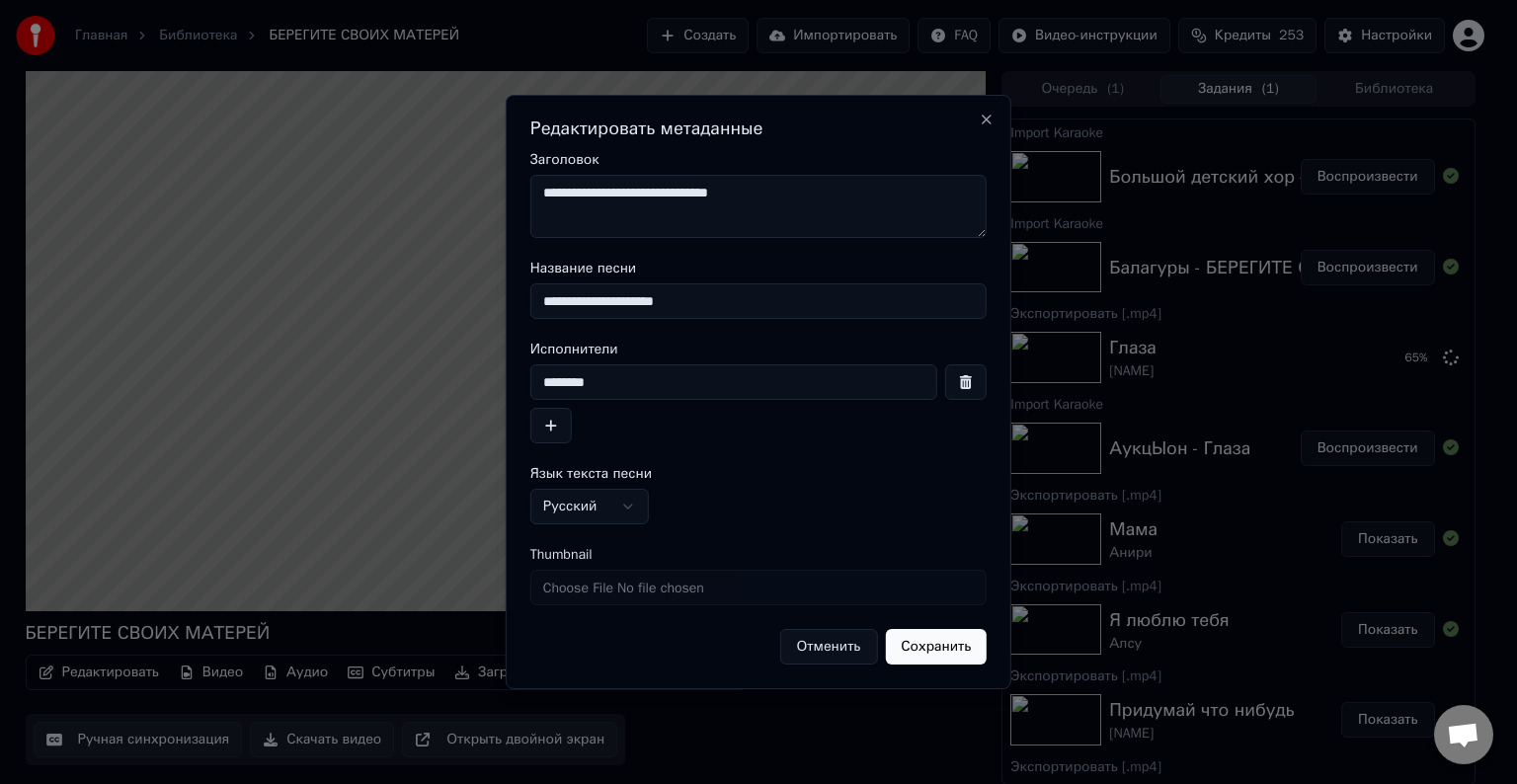 click on "**********" at bounding box center (758, 392) 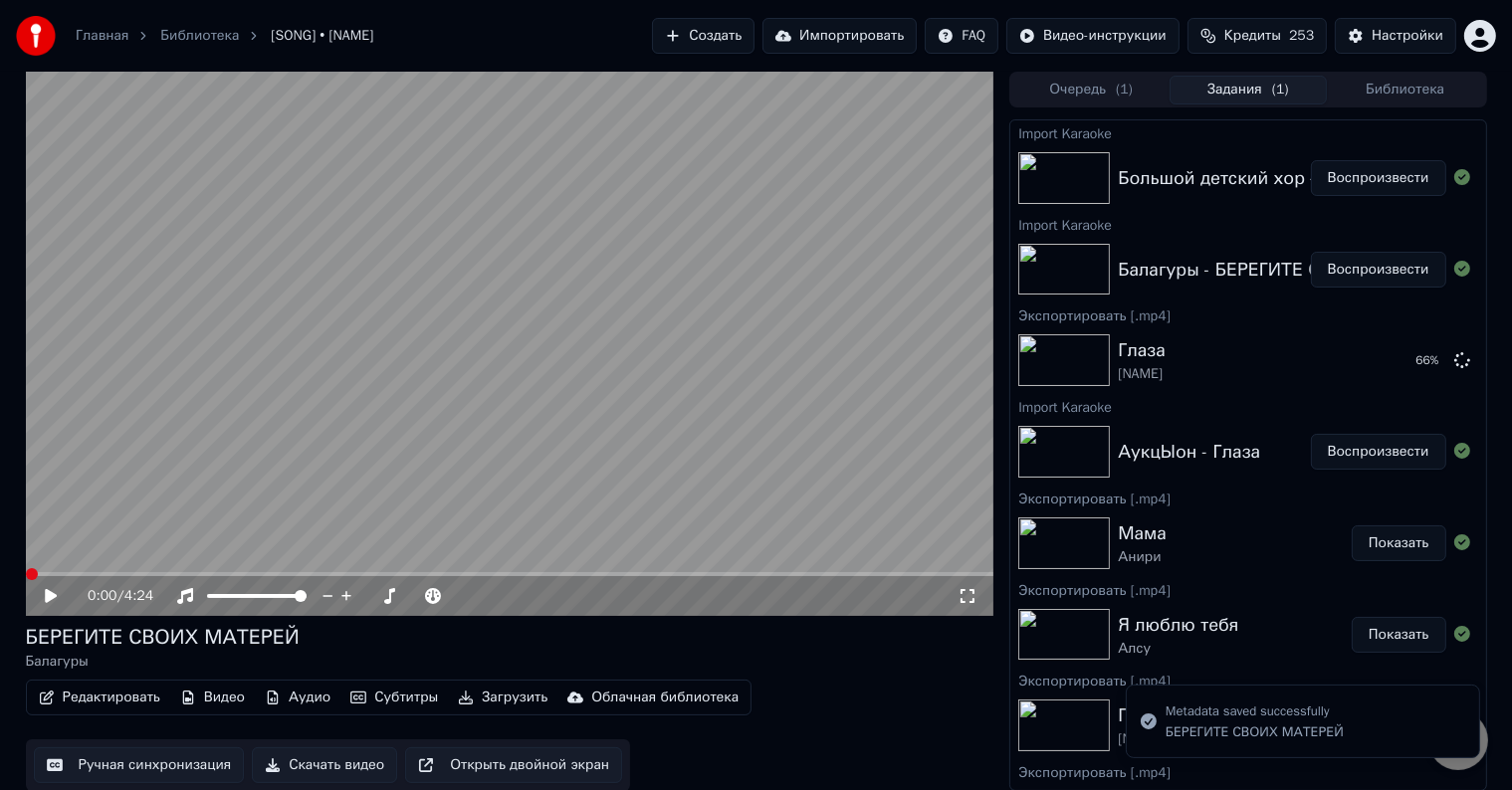 click on "Скачать видео" at bounding box center (324, 765) 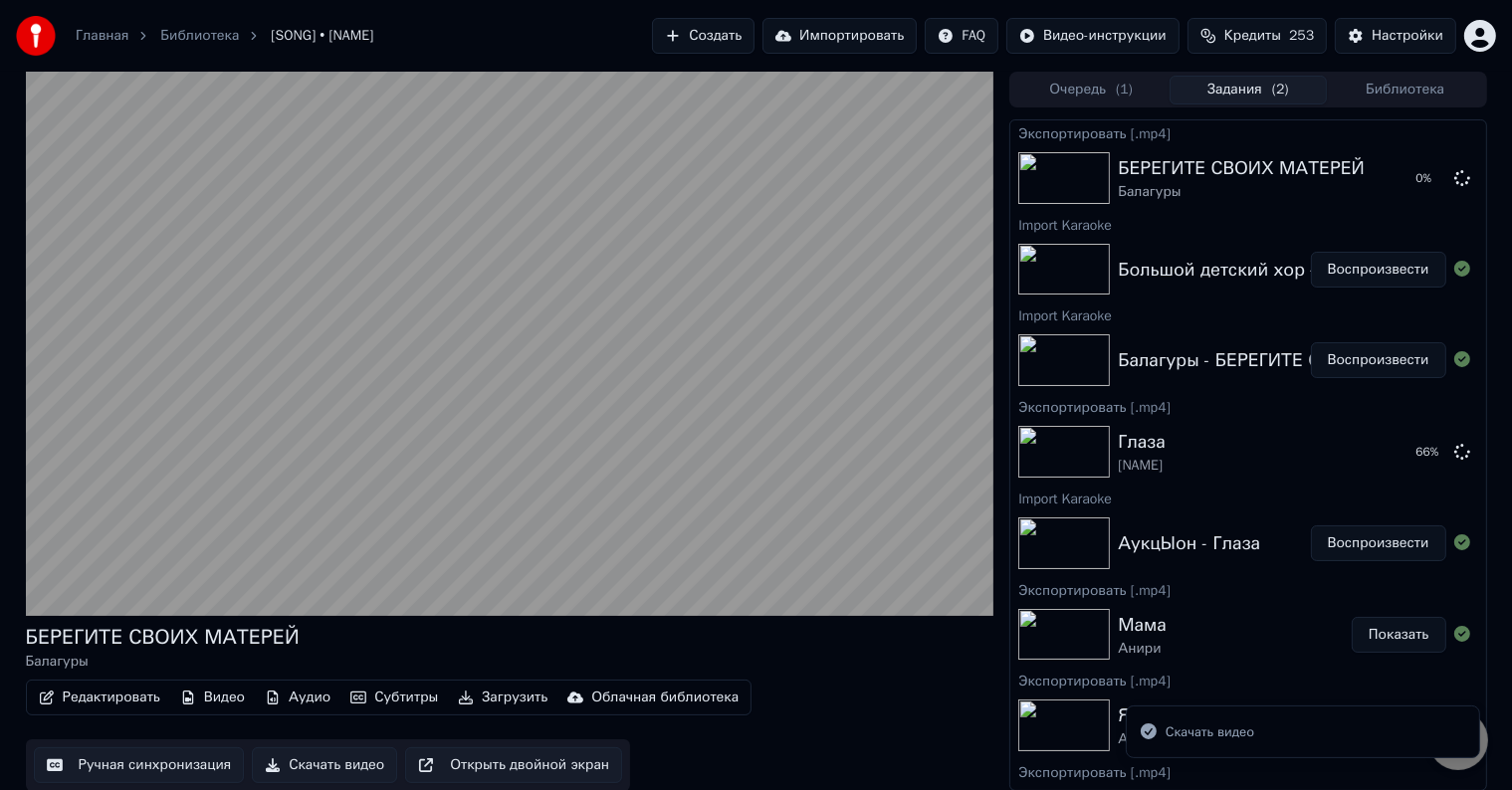 click on "Воспроизвести" at bounding box center (1379, 270) 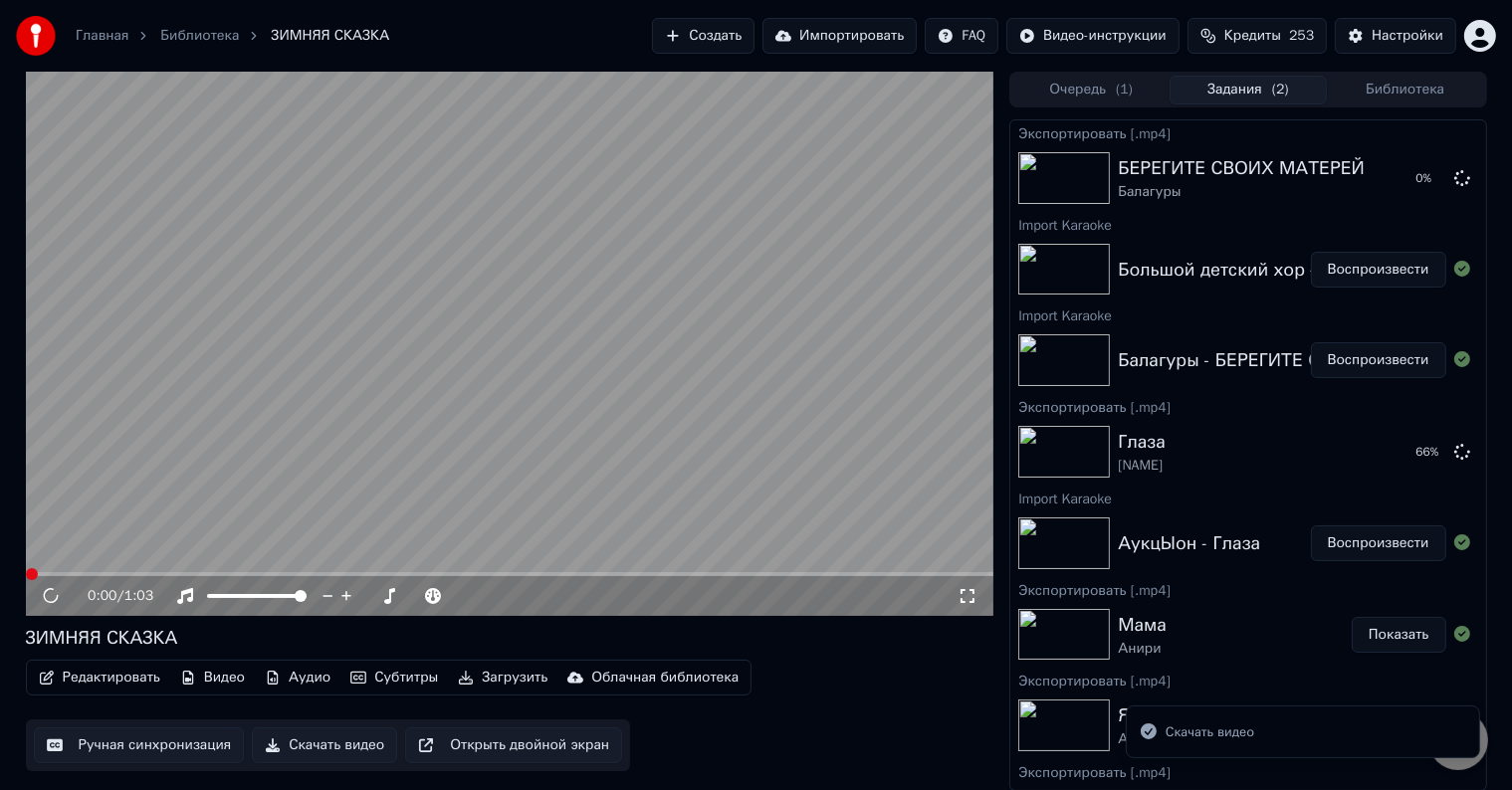 click on "Редактировать" at bounding box center [100, 678] 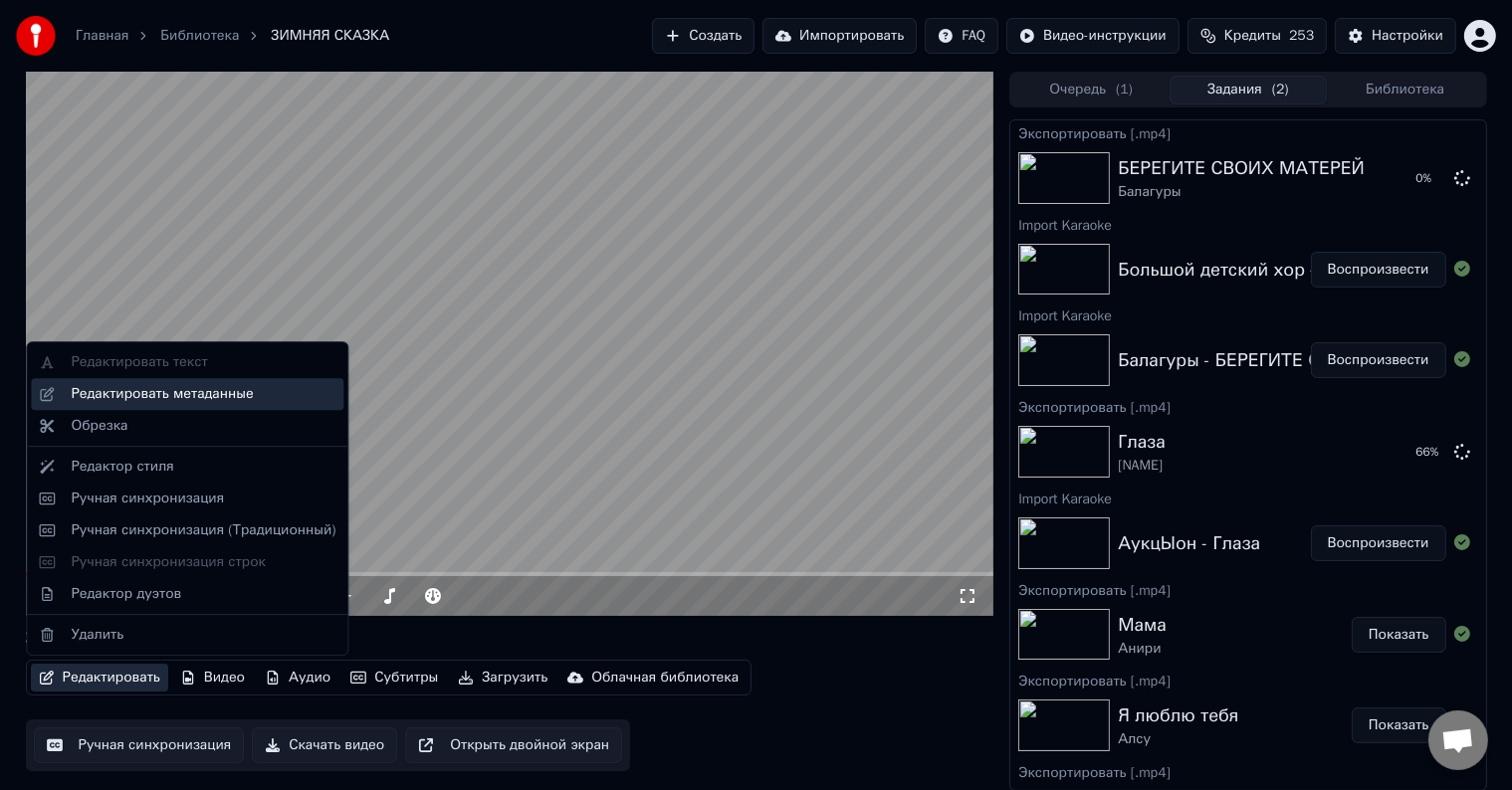 click on "Редактировать метаданные" at bounding box center [203, 394] 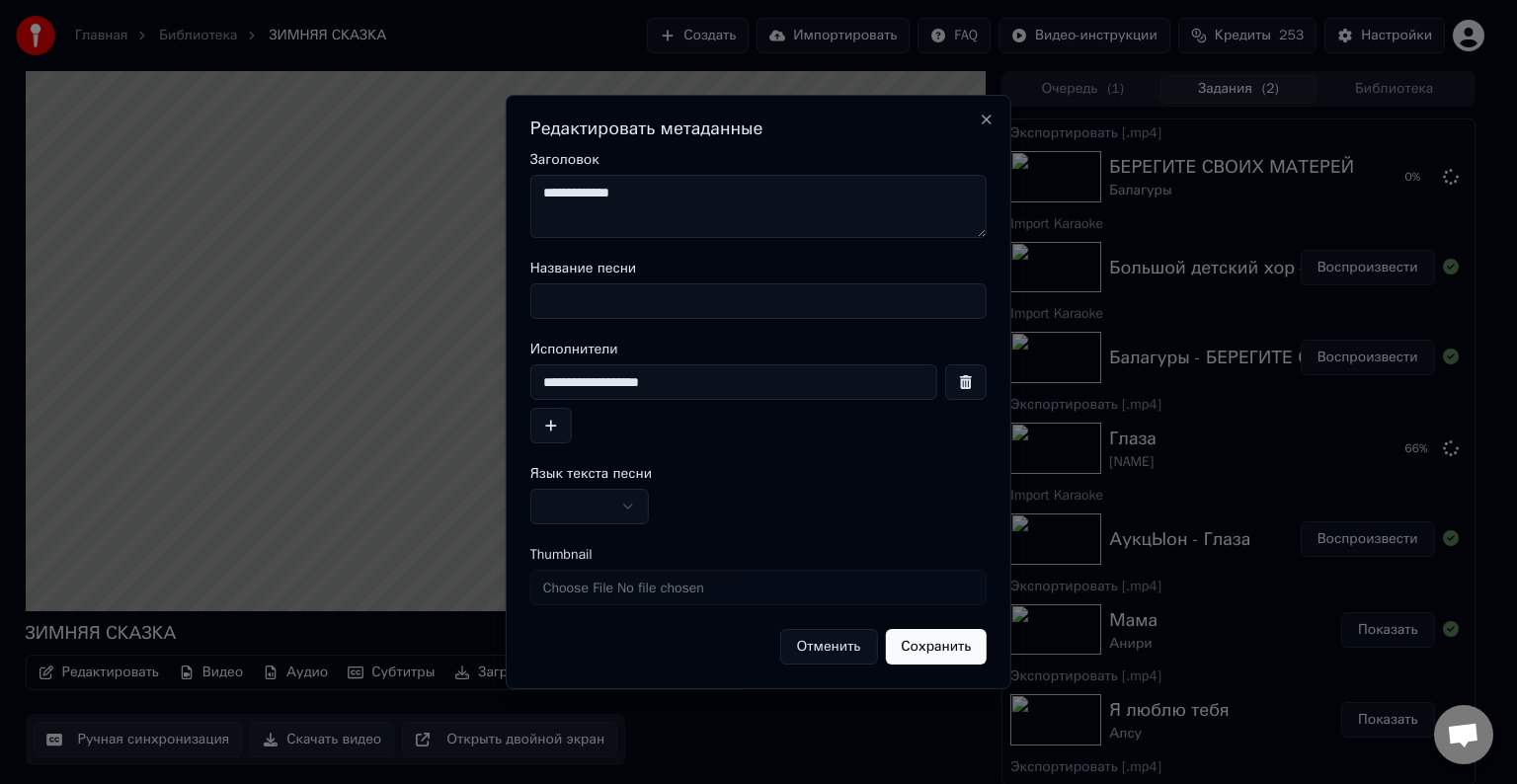 click on "Название песни" at bounding box center [758, 301] 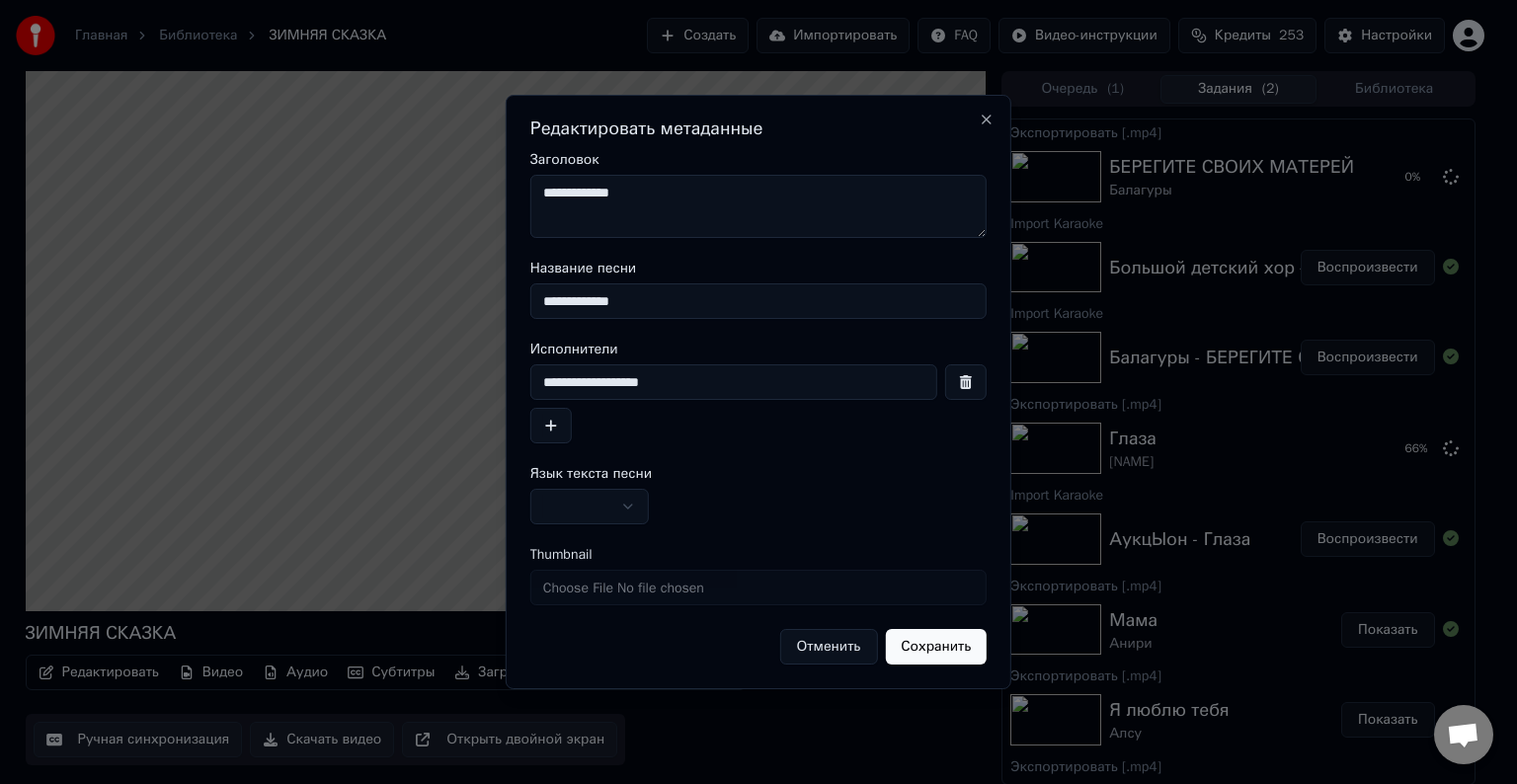 type on "**********" 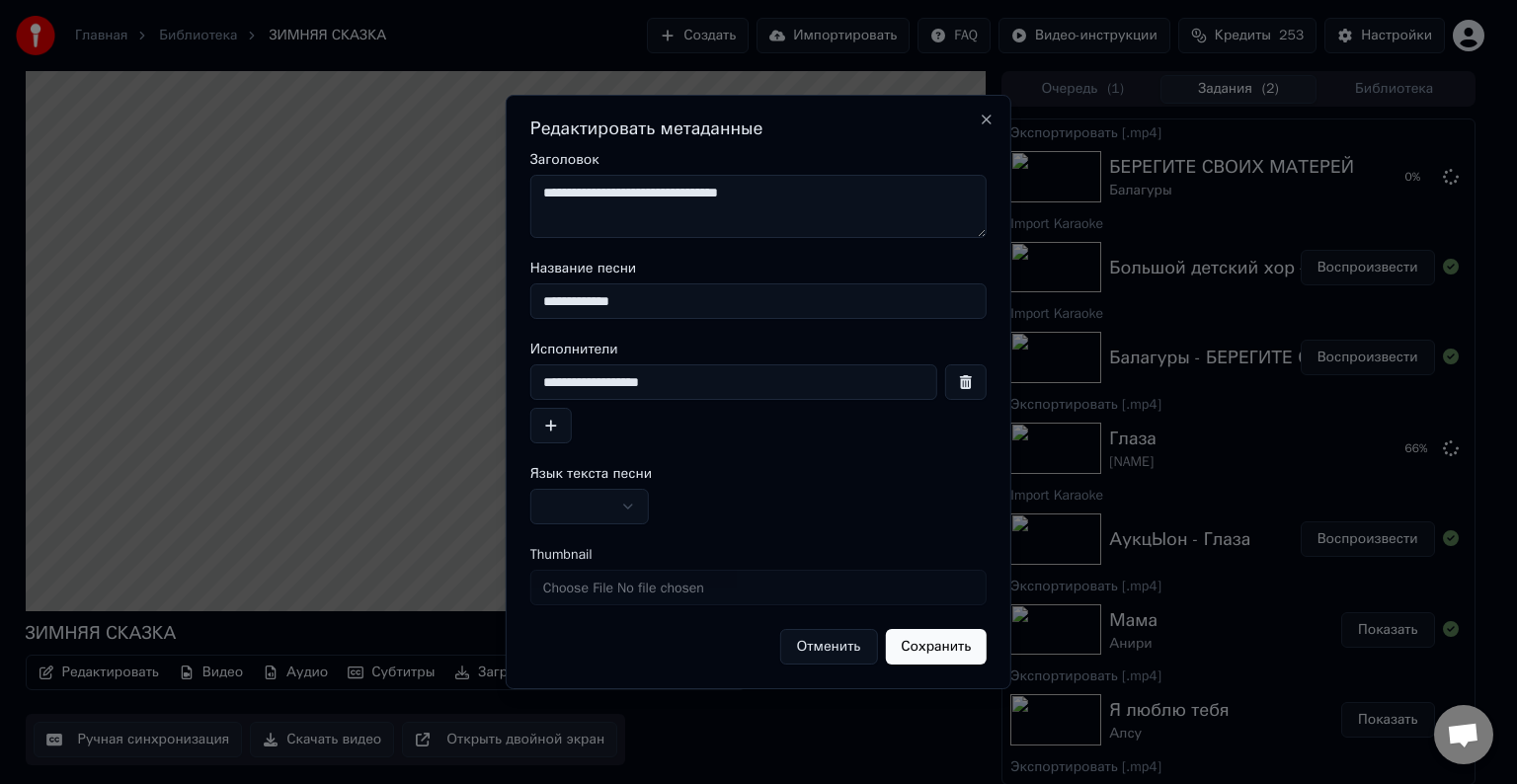 type on "**********" 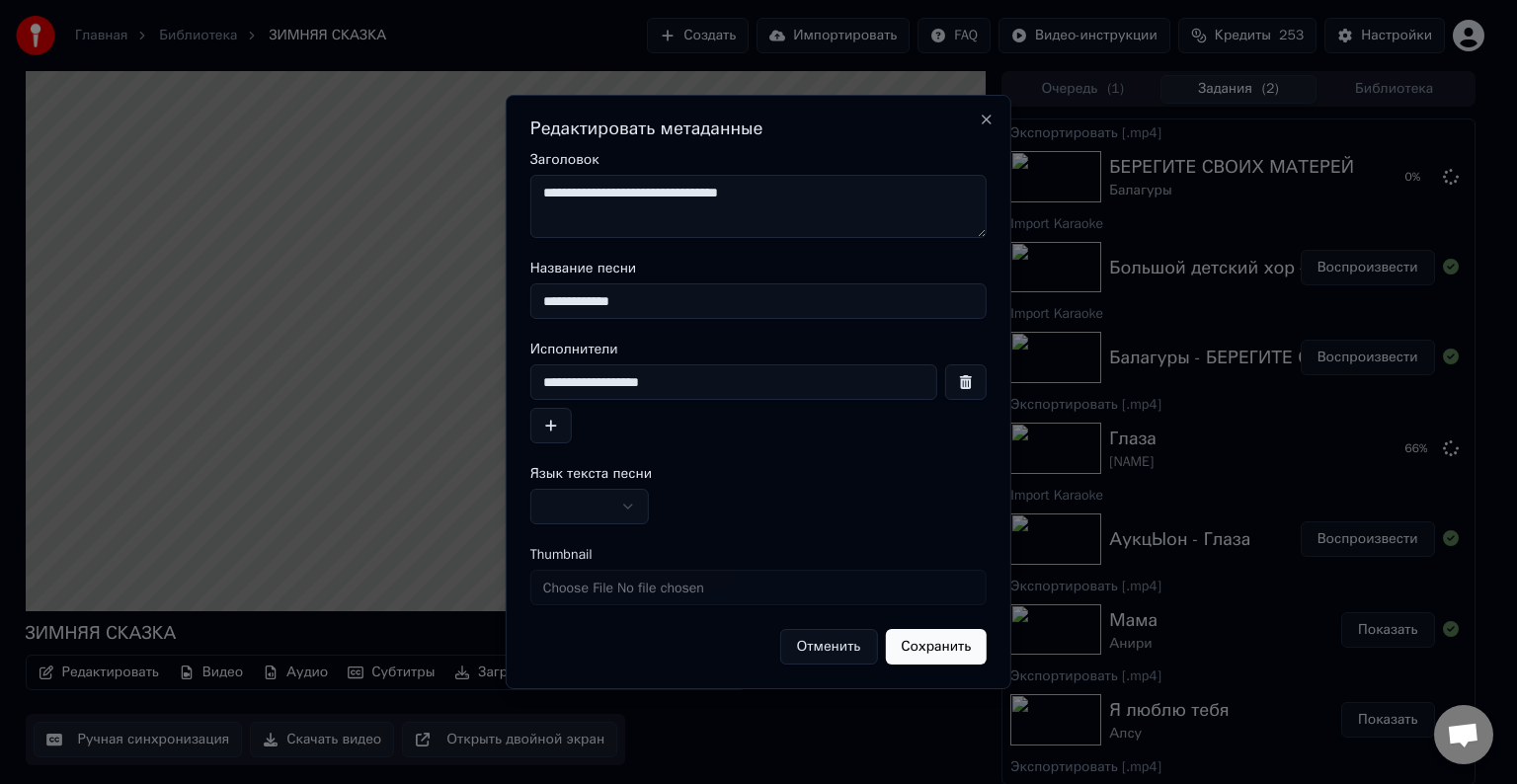 click at bounding box center [590, 507] 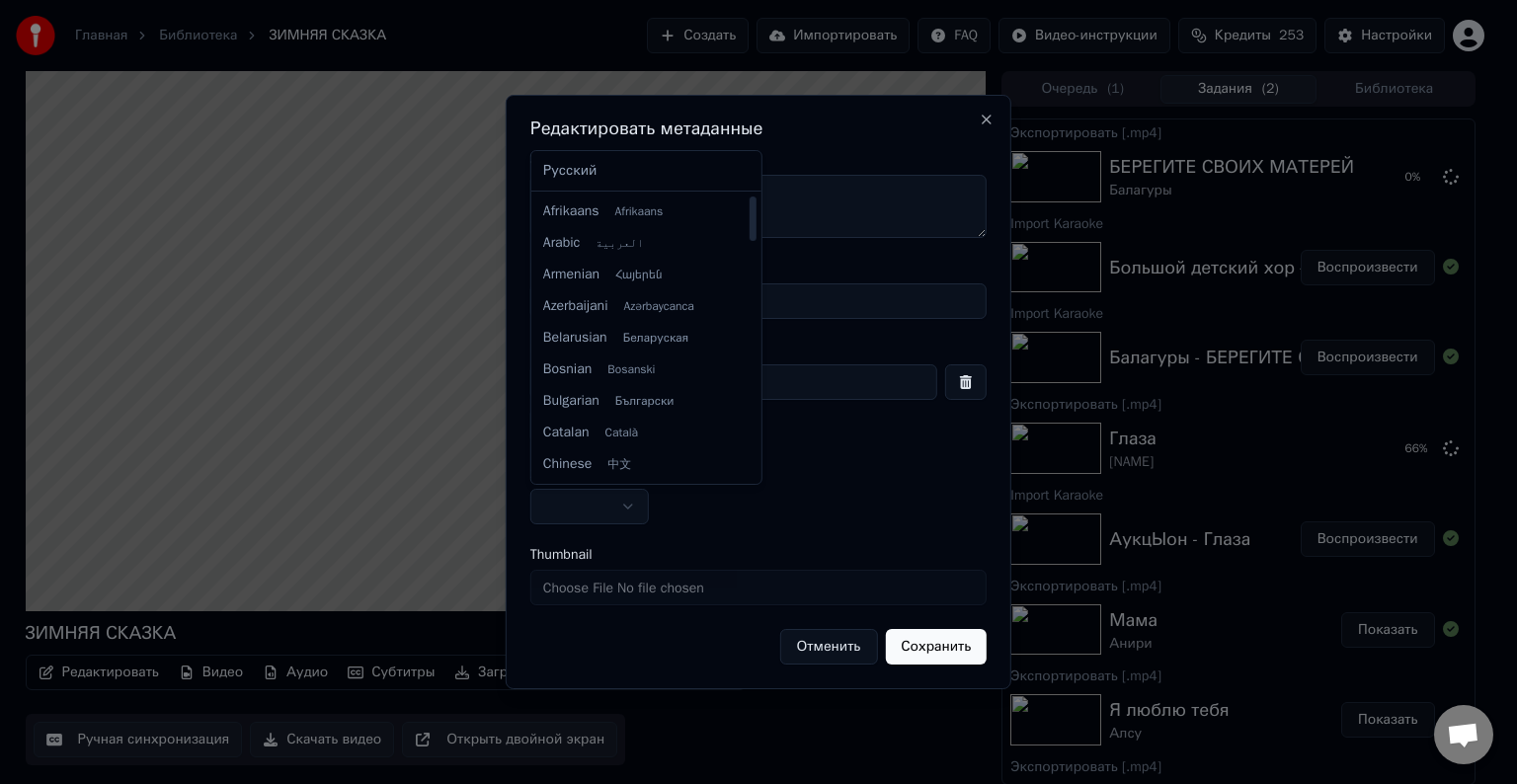 select on "**" 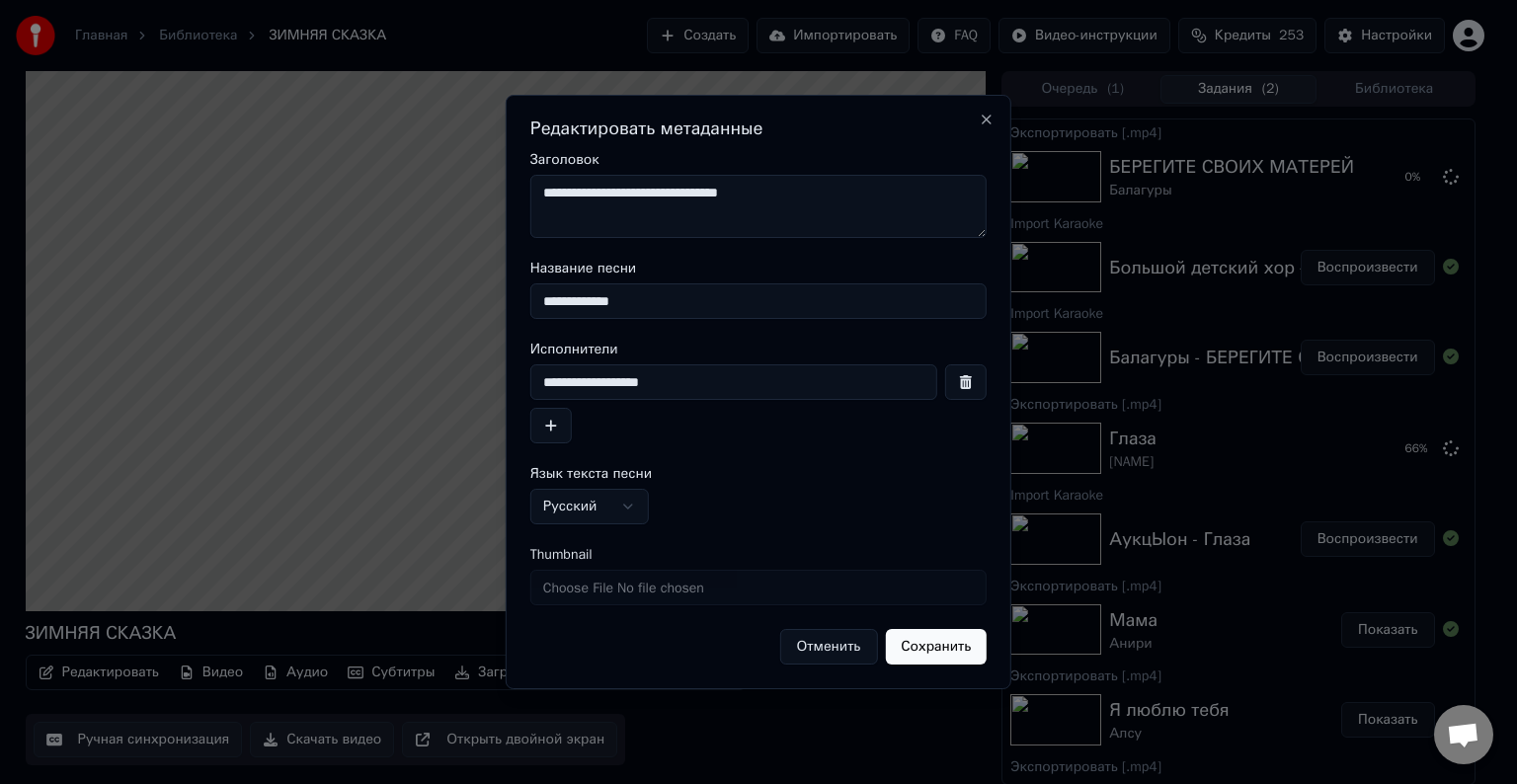 click on "Сохранить" at bounding box center (935, 647) 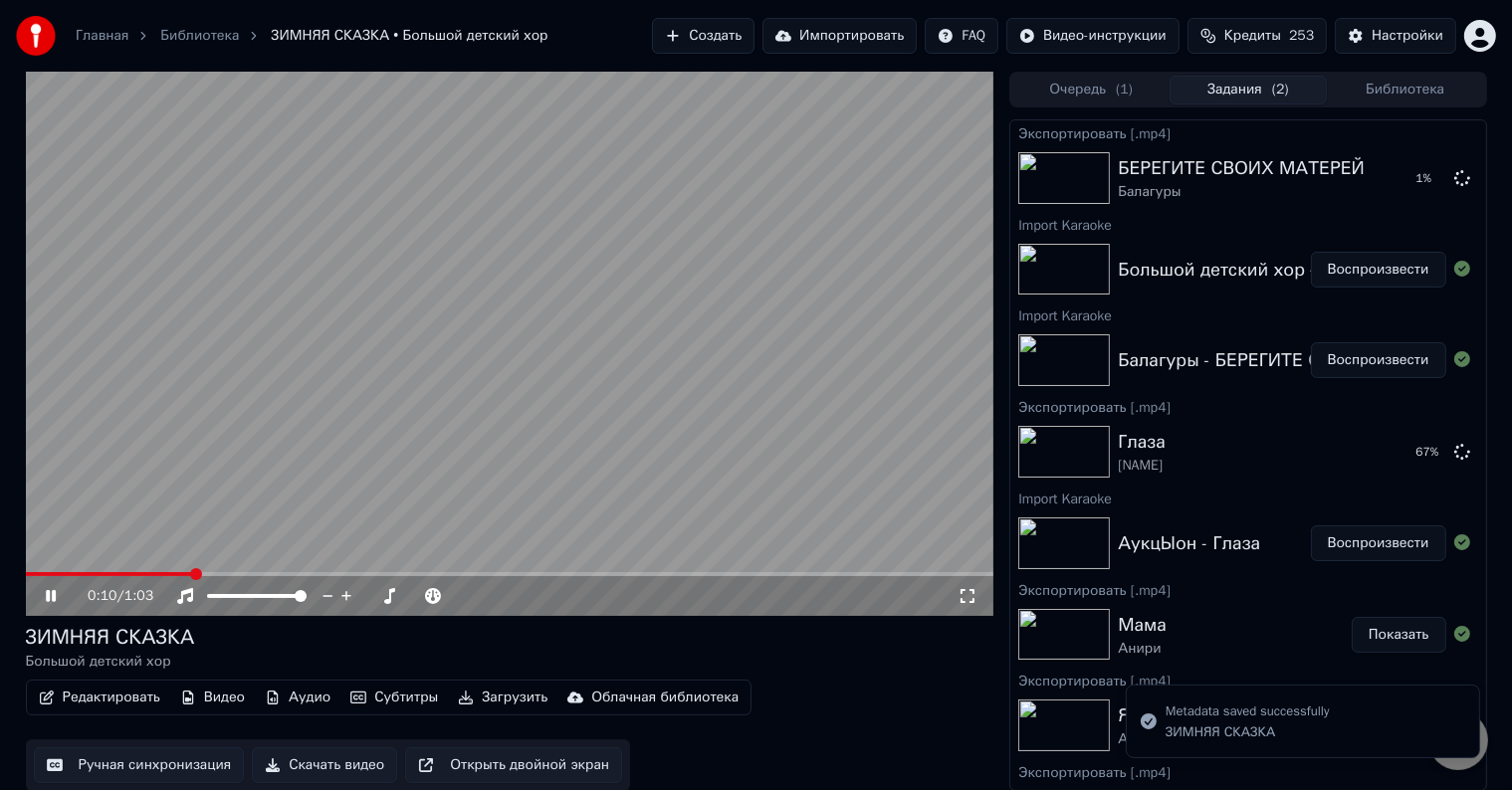 click on "Скачать видео" at bounding box center [324, 765] 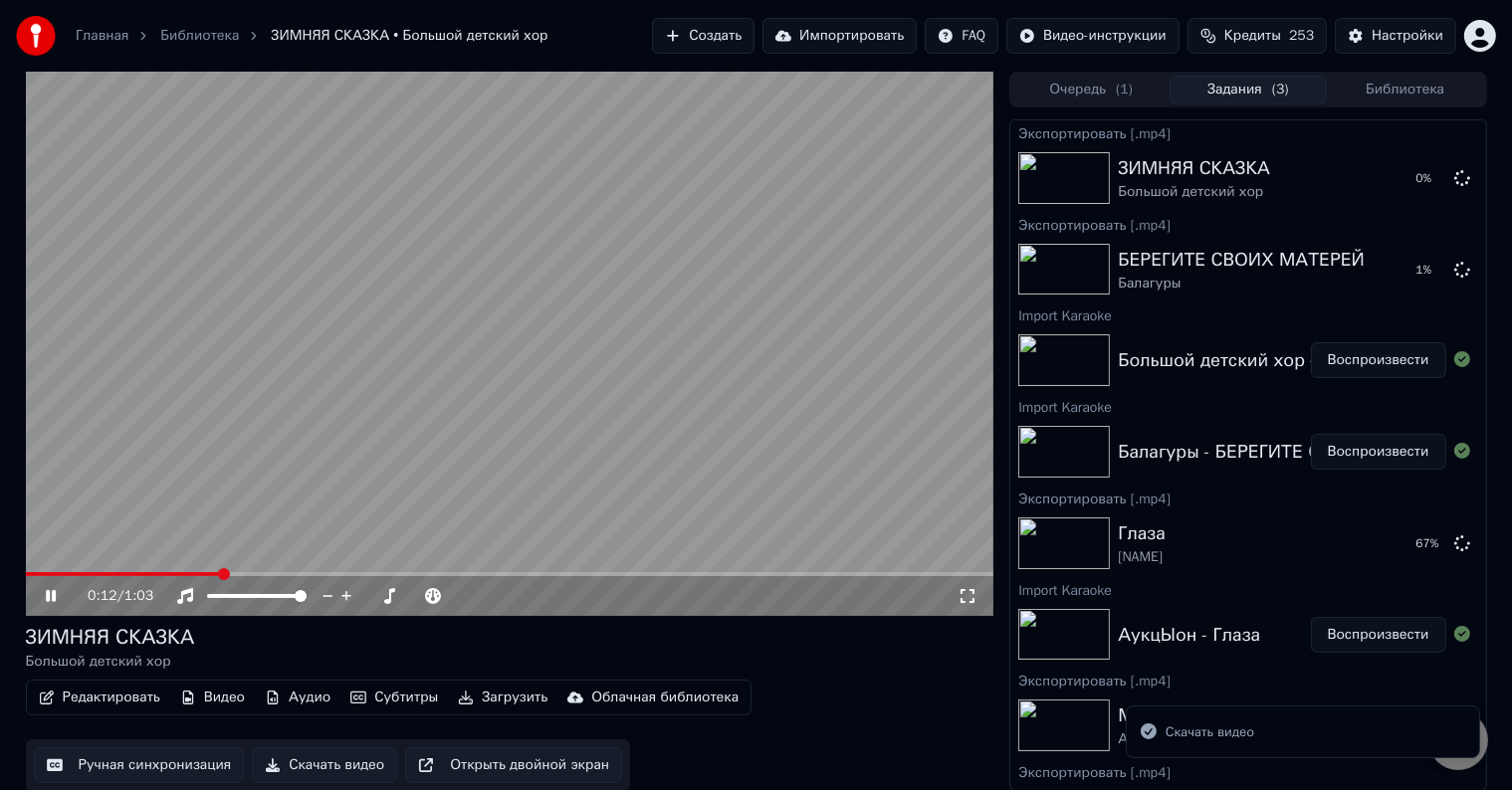 click at bounding box center [510, 343] 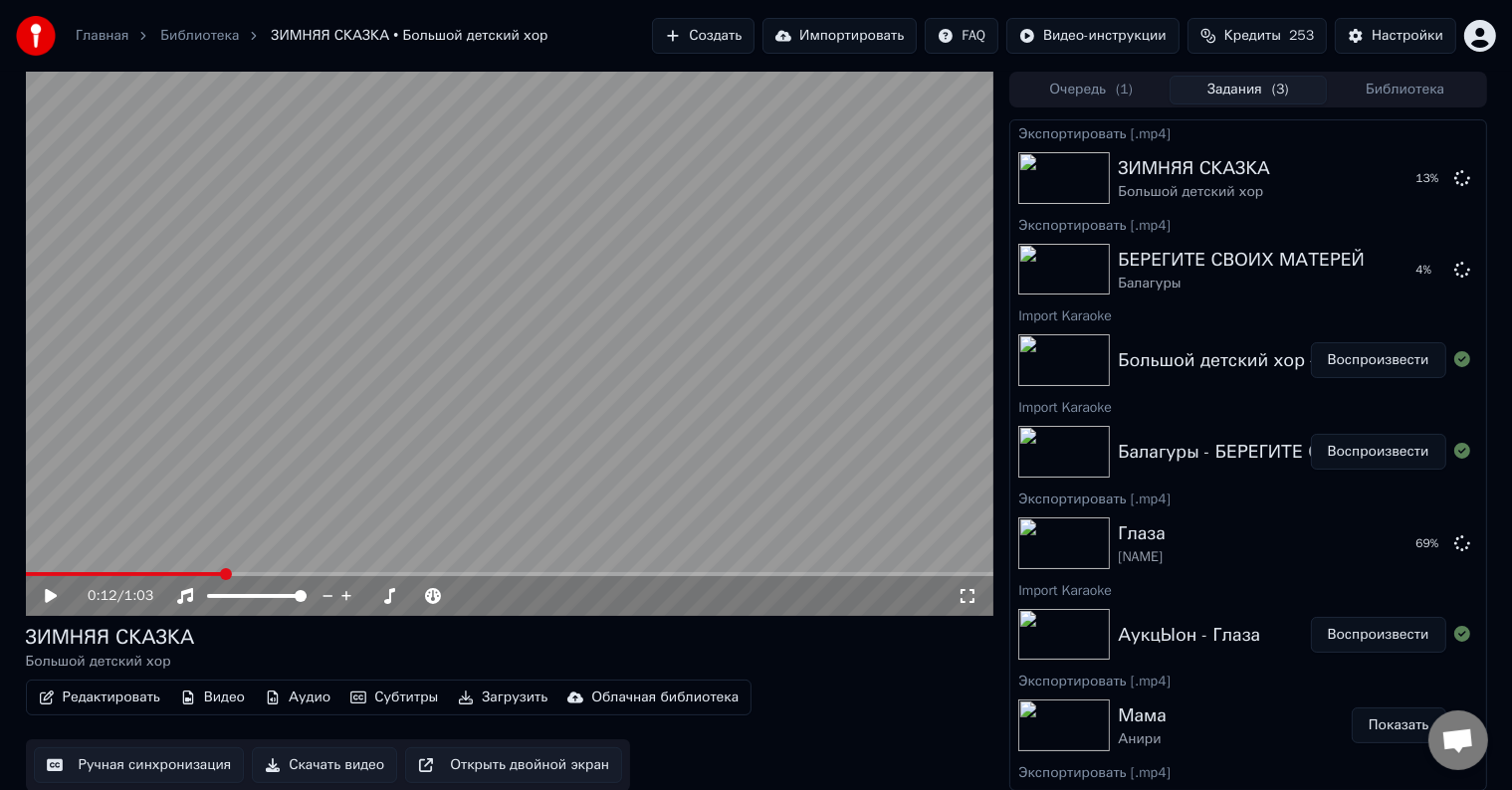click on "Импортировать" at bounding box center (839, 36) 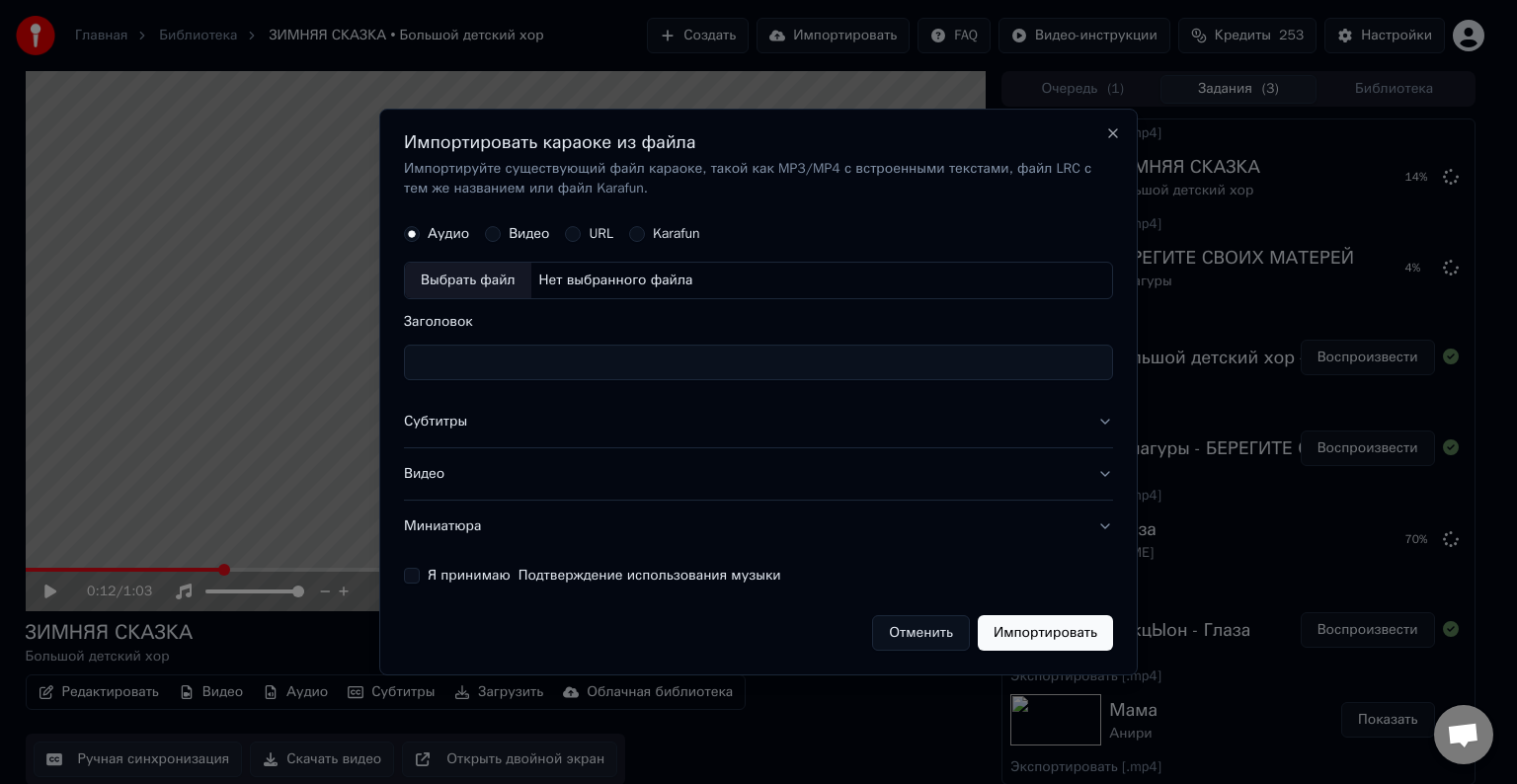 click on "Выбрать файл" at bounding box center [468, 280] 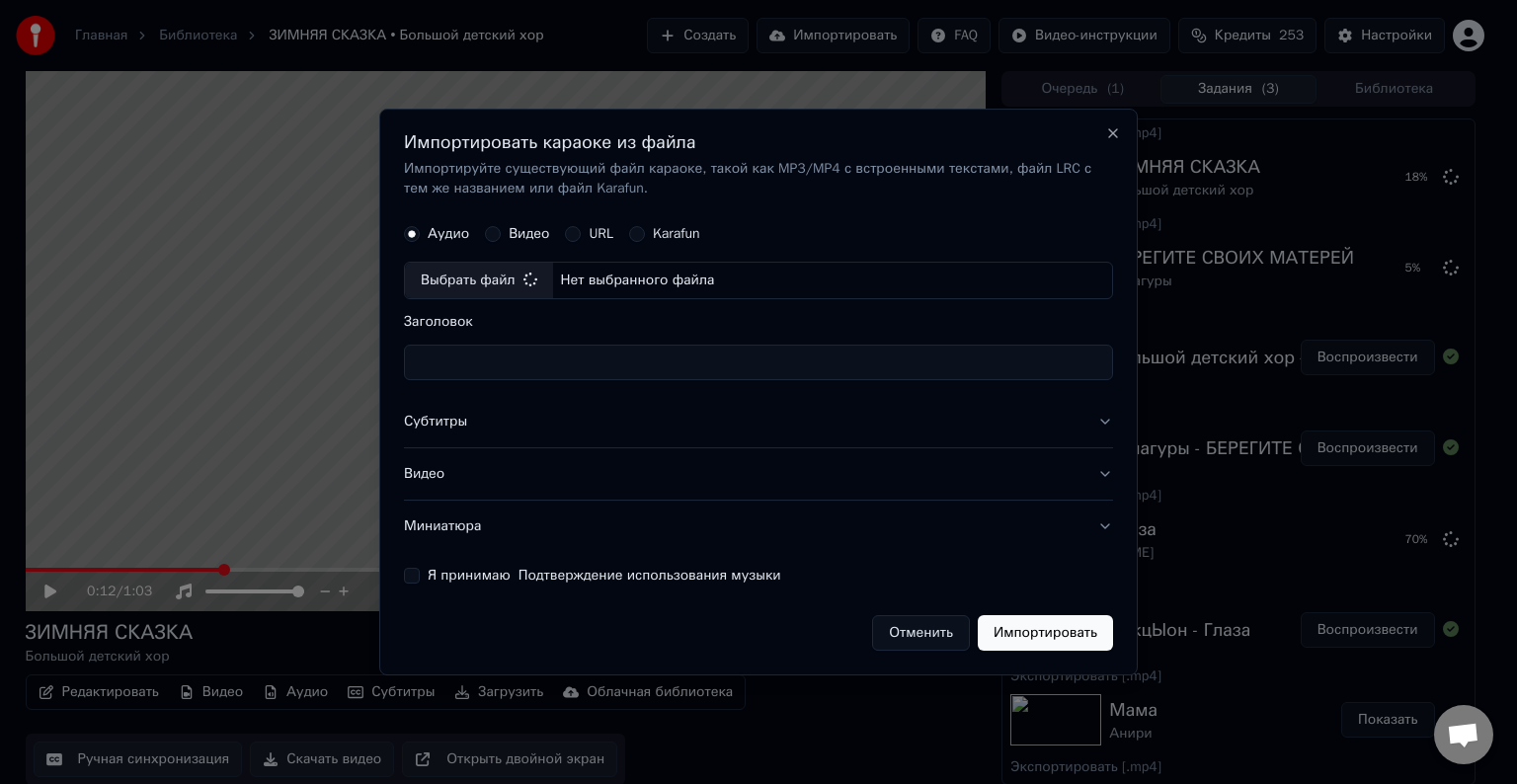 click on "Субтитры" at bounding box center (758, 422) 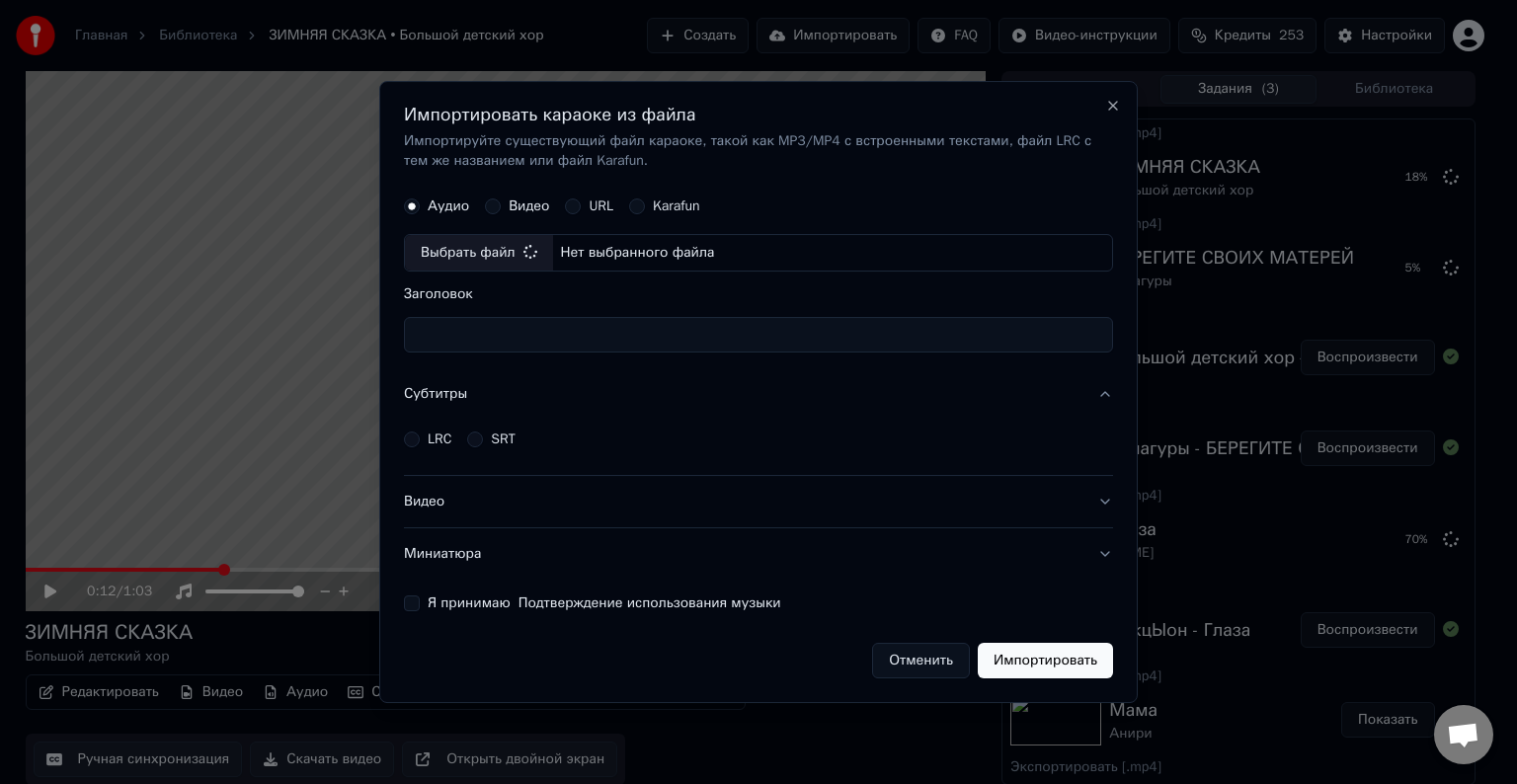 type on "**********" 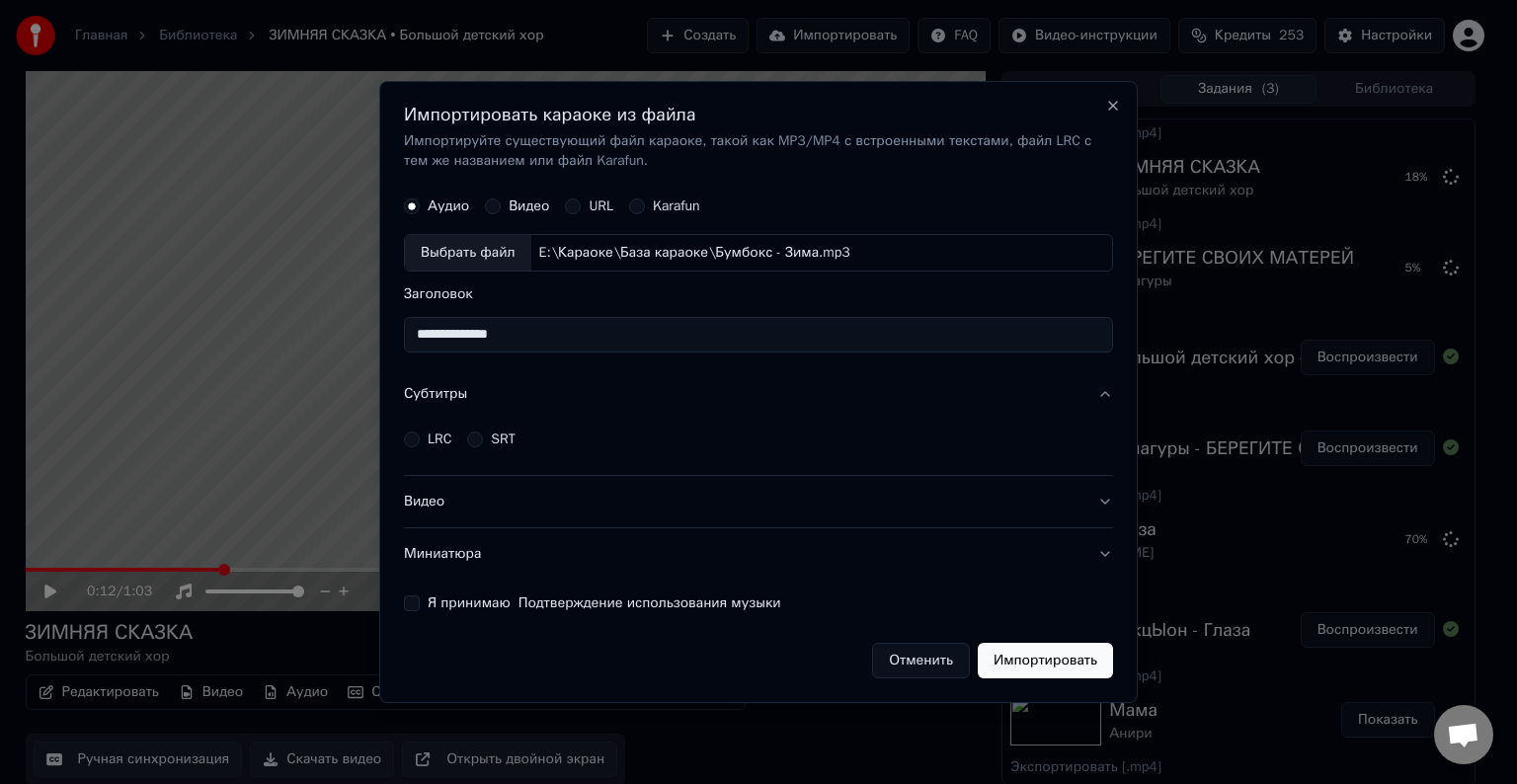 click on "LRC" at bounding box center [439, 439] 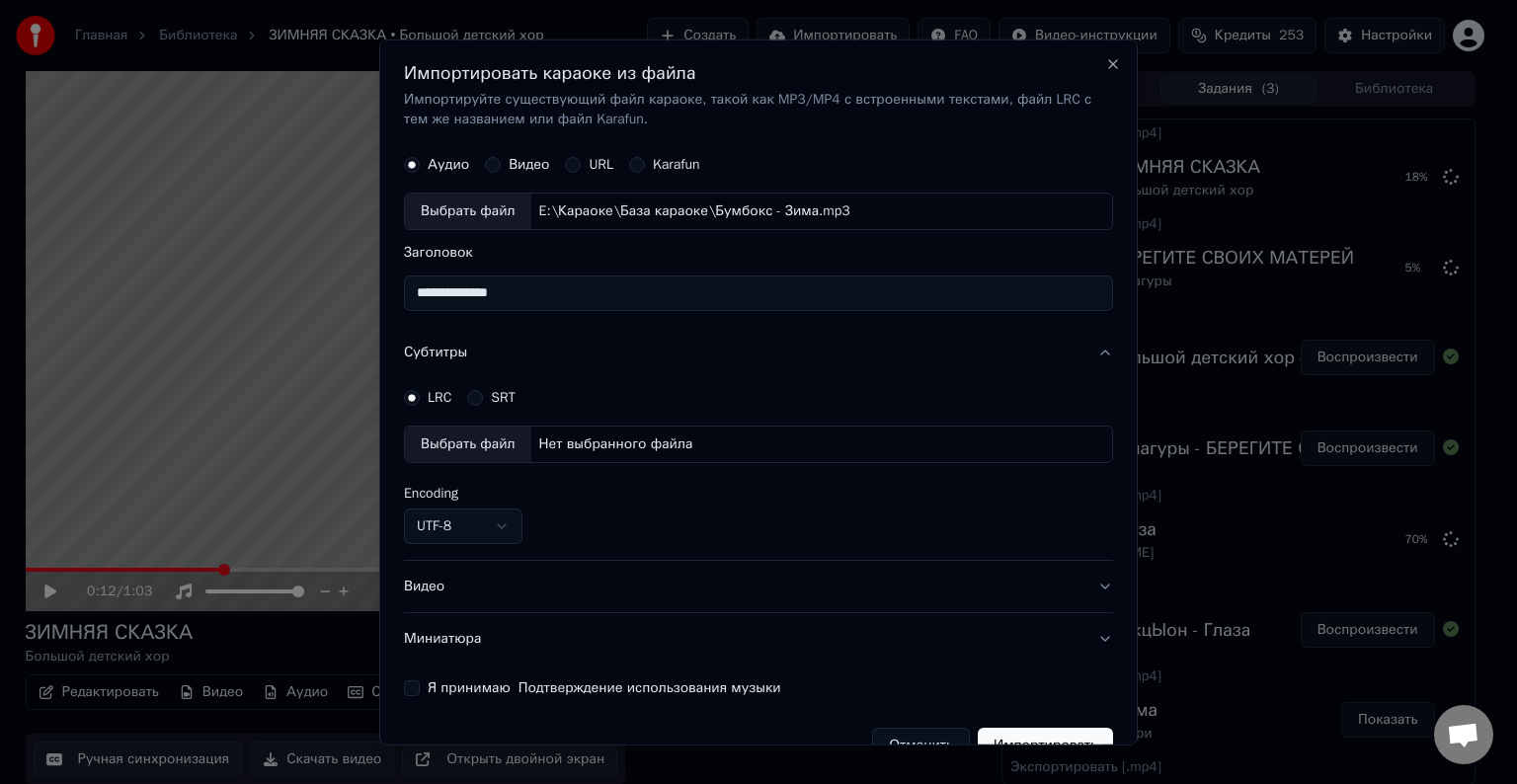 click on "Выбрать файл" at bounding box center [468, 444] 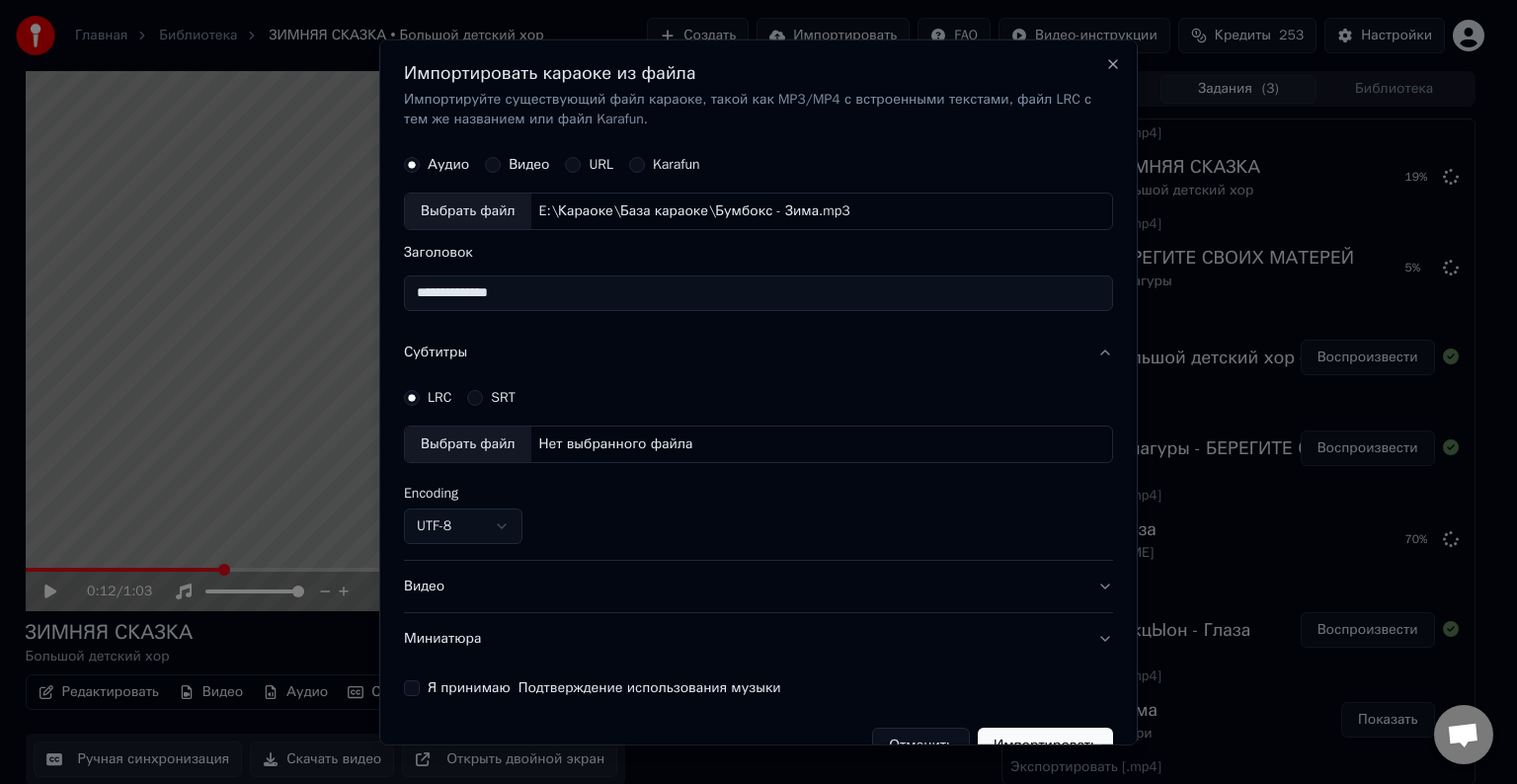 select on "**********" 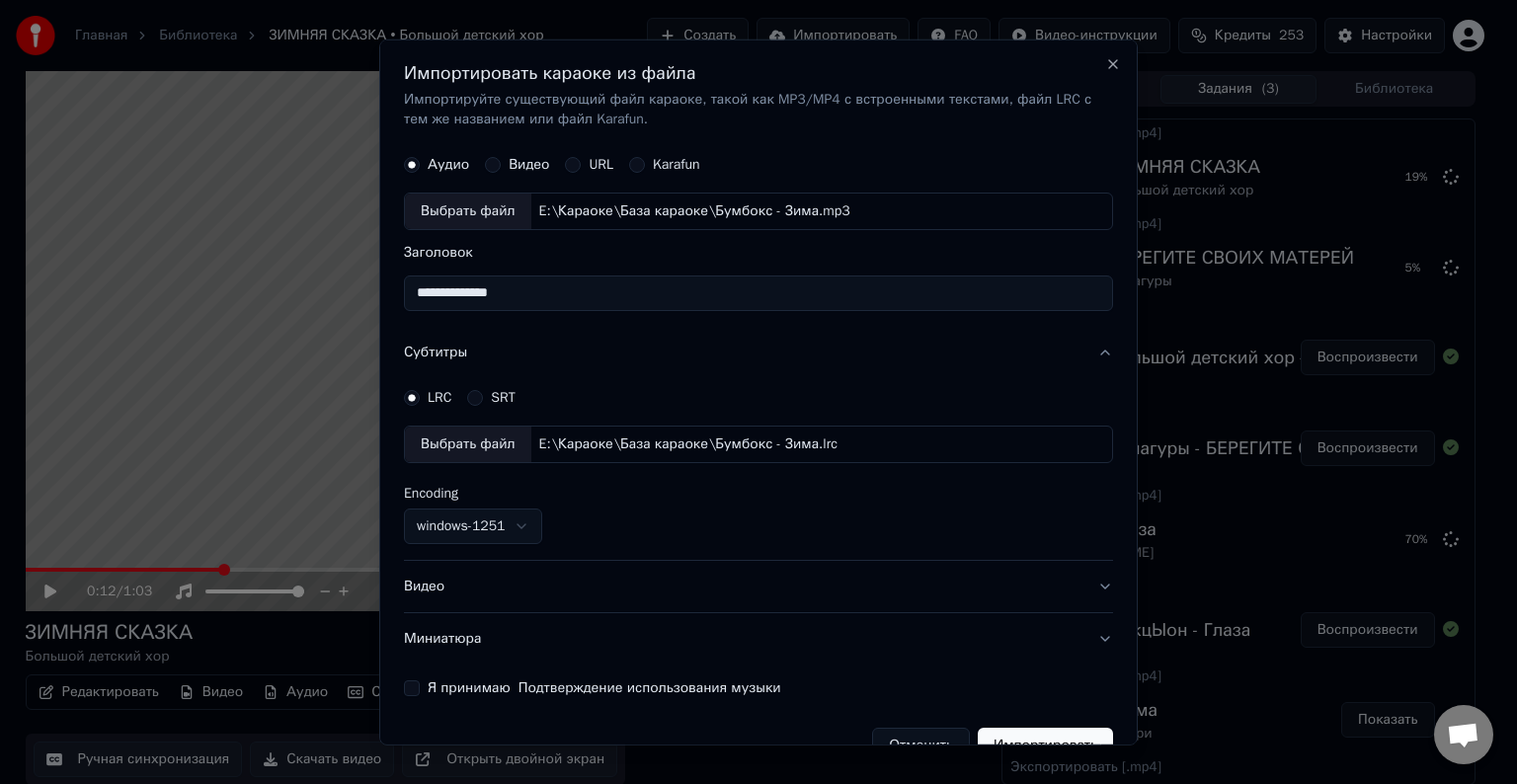 click on "Видео" at bounding box center [758, 587] 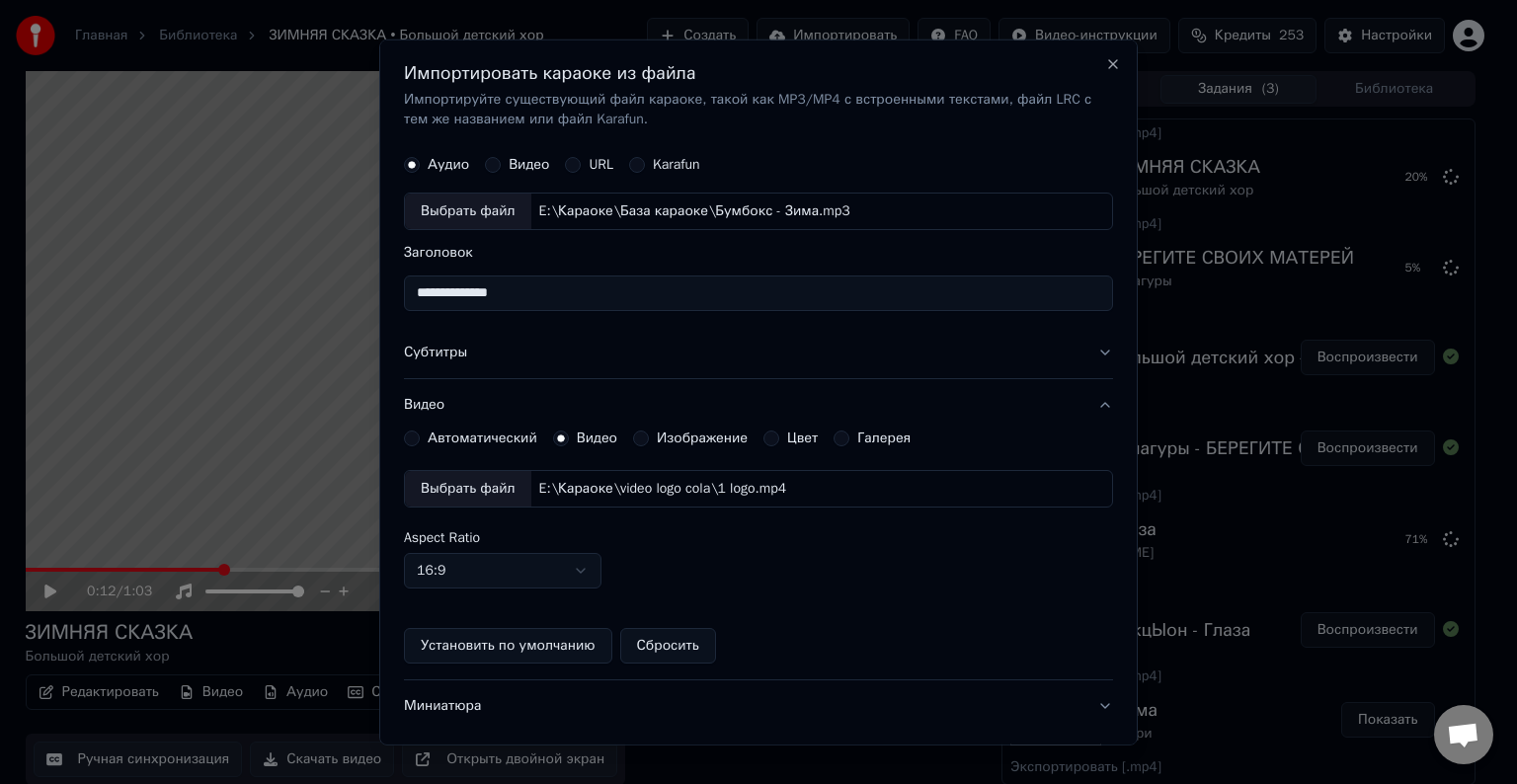 click on "Выбрать файл" at bounding box center (468, 489) 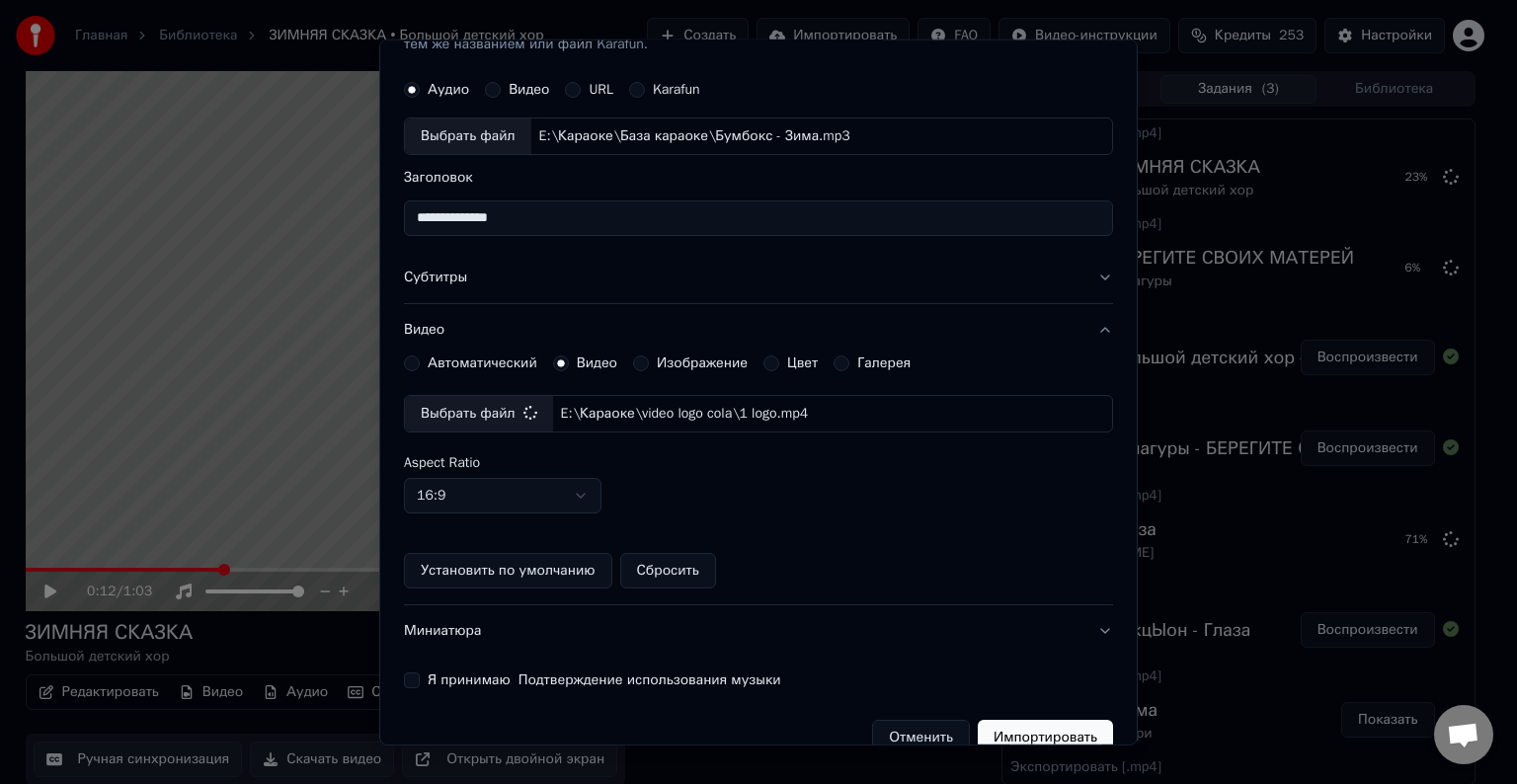 scroll, scrollTop: 108, scrollLeft: 0, axis: vertical 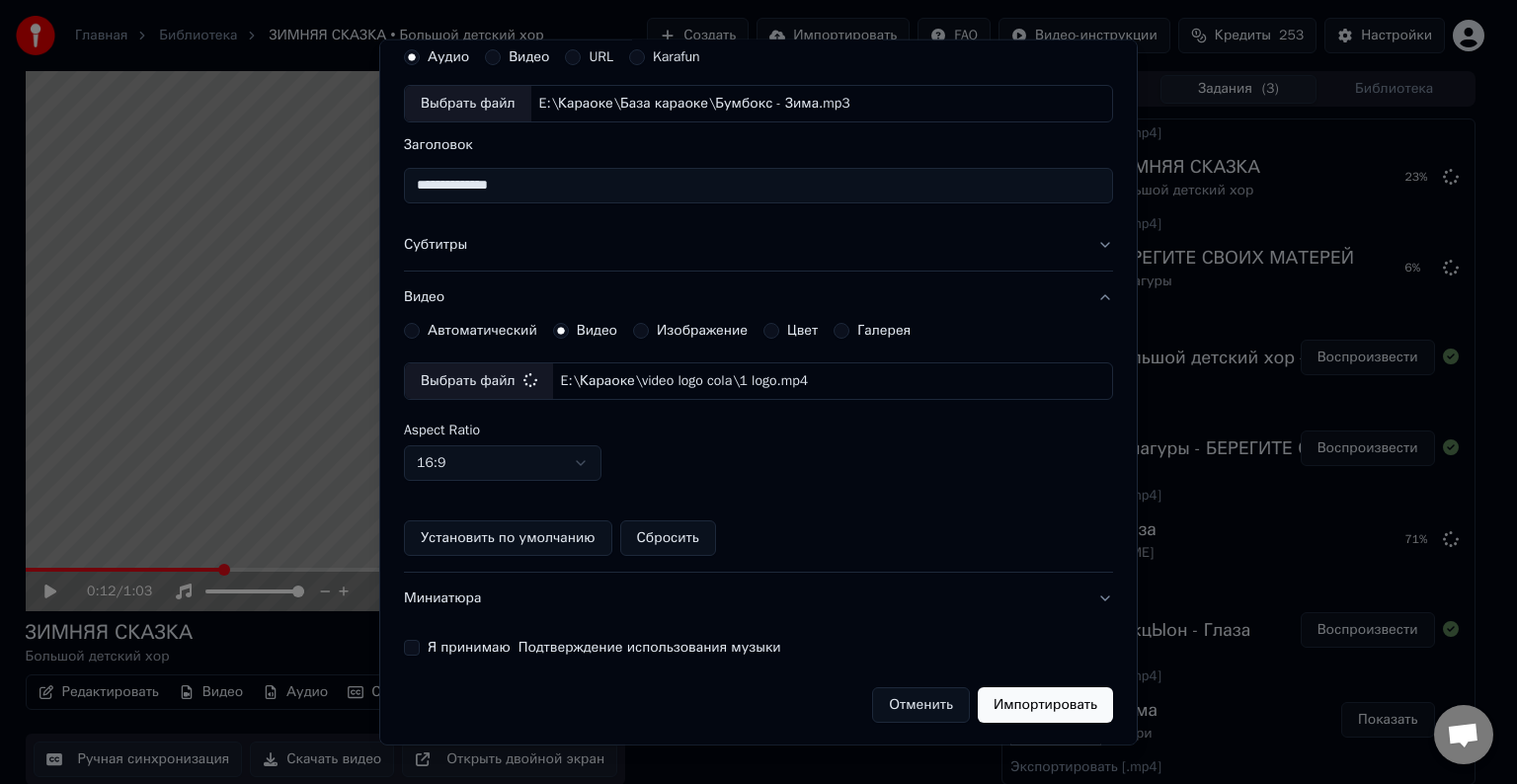 click on "Я принимаю   Подтверждение использования музыки" at bounding box center (412, 648) 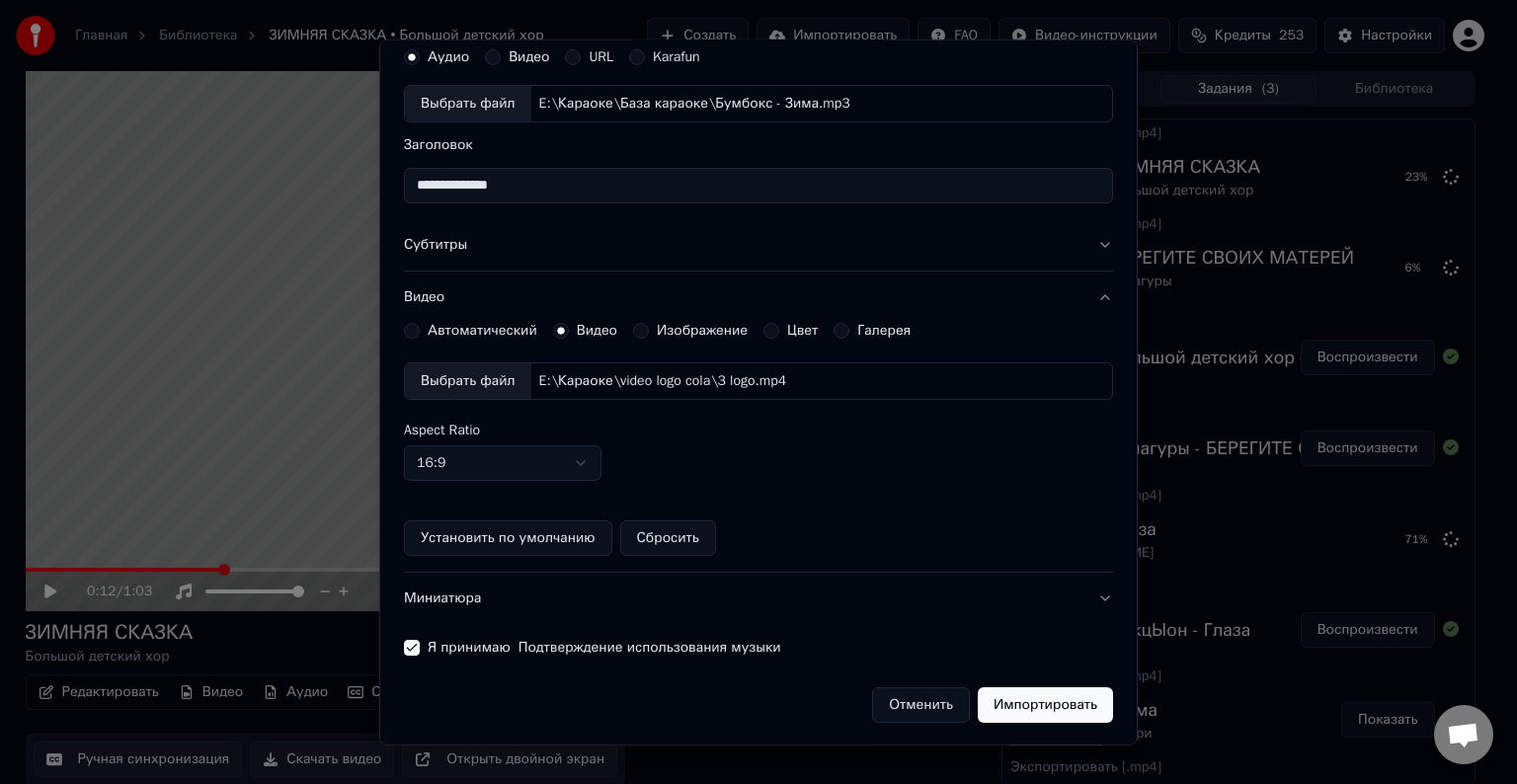 click on "Импортировать" at bounding box center (1045, 705) 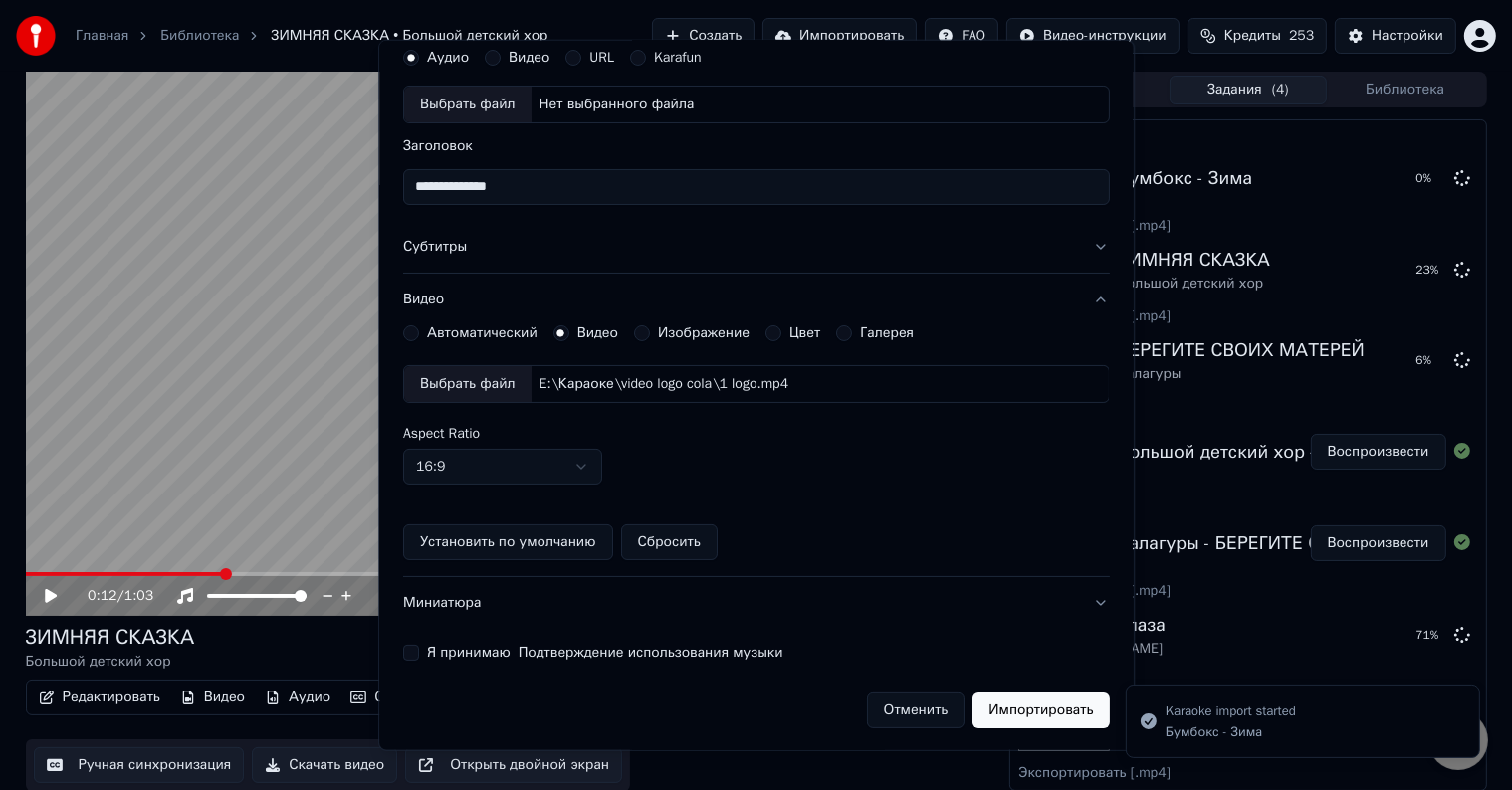 type 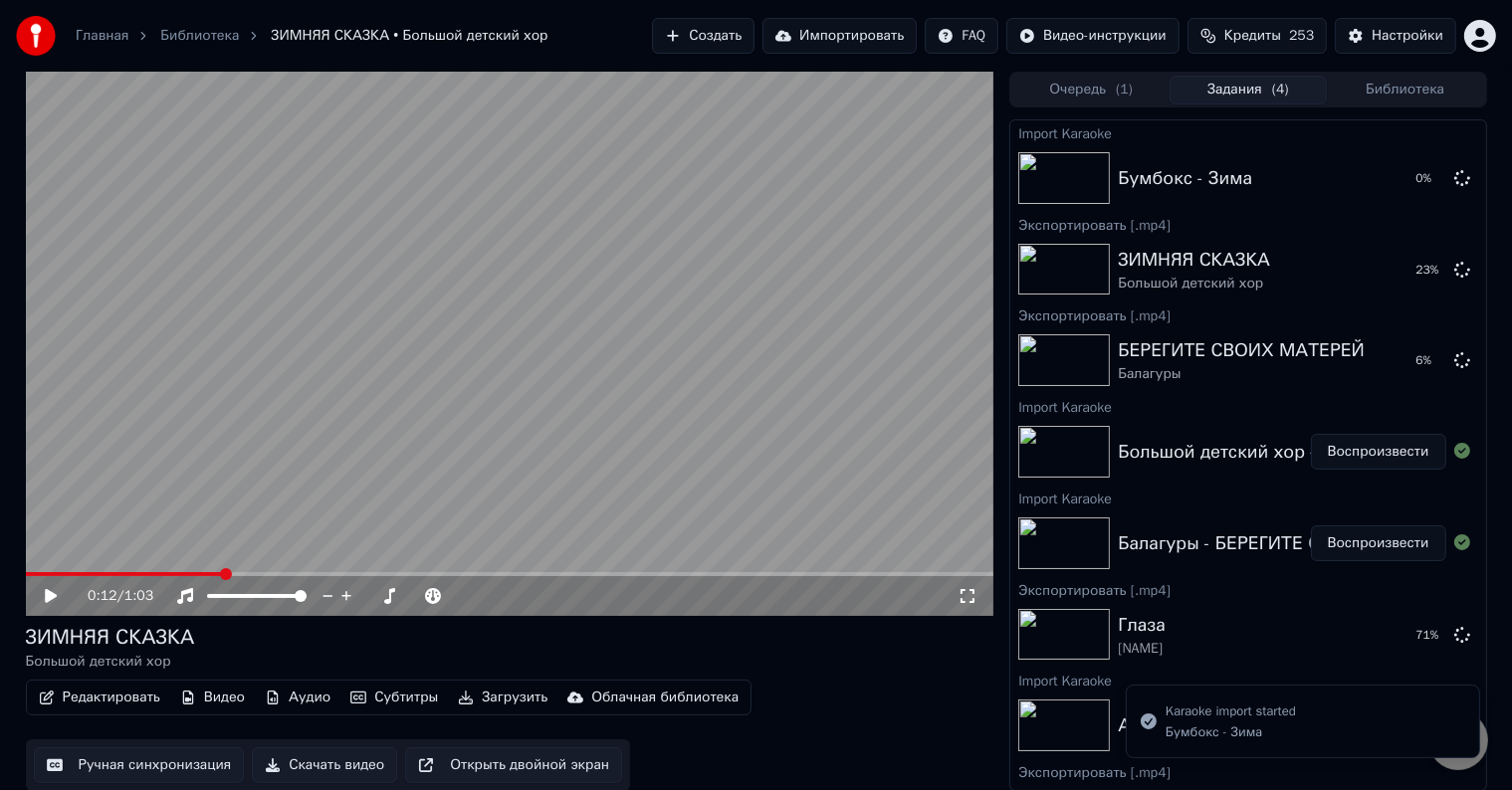 click on "Импортировать" at bounding box center (839, 36) 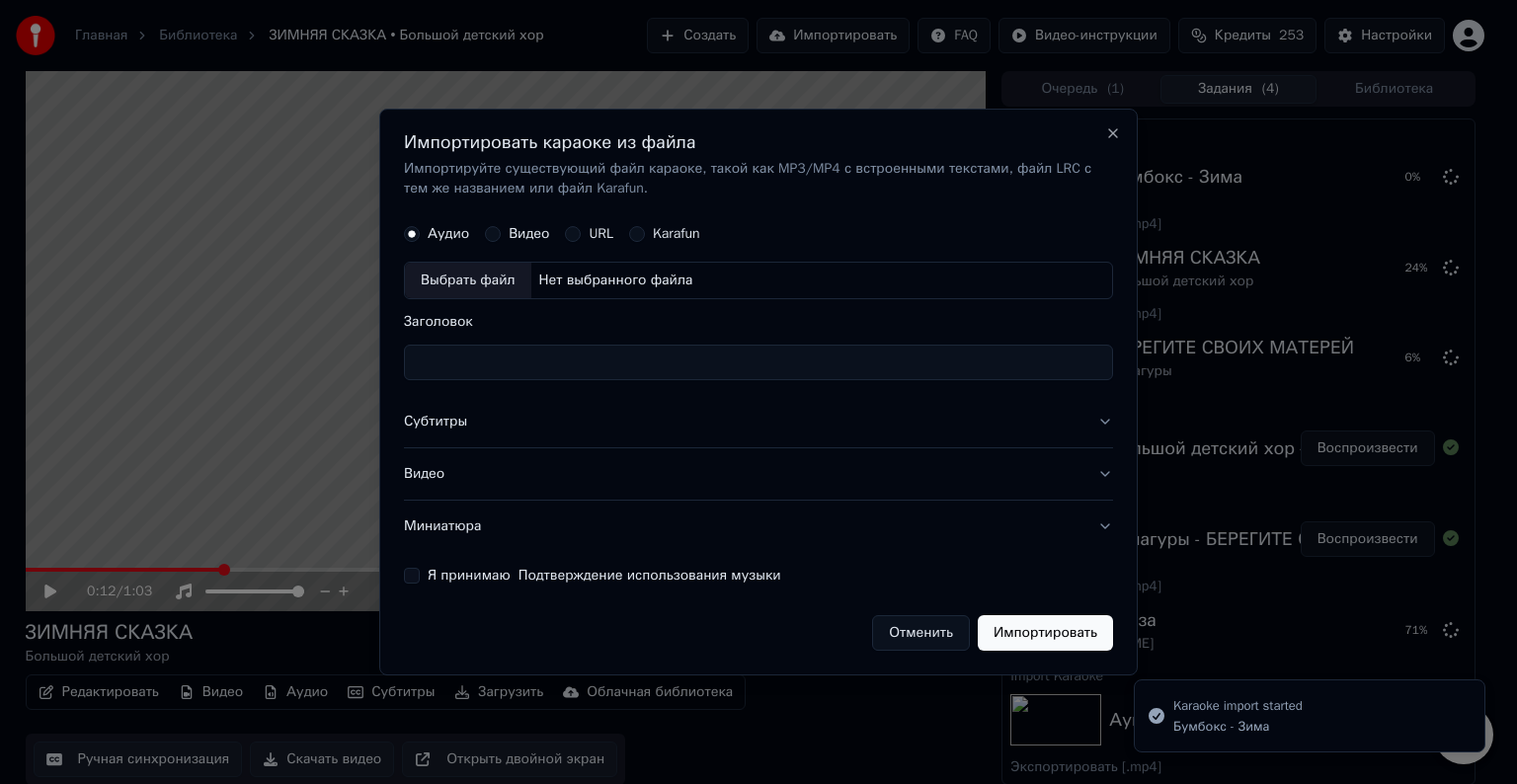 click on "Видео" at bounding box center [493, 234] 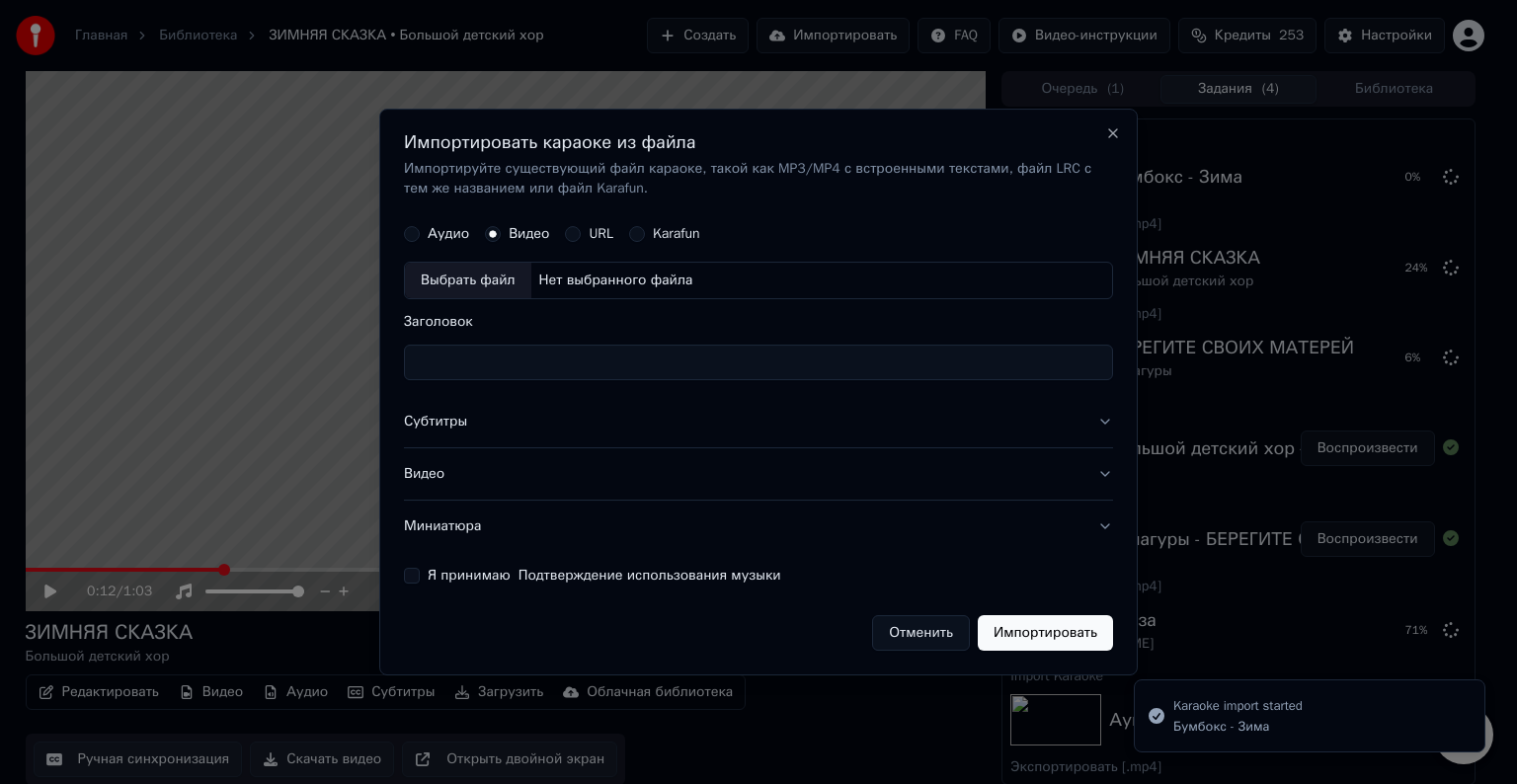 click on "Аудио" at bounding box center (448, 234) 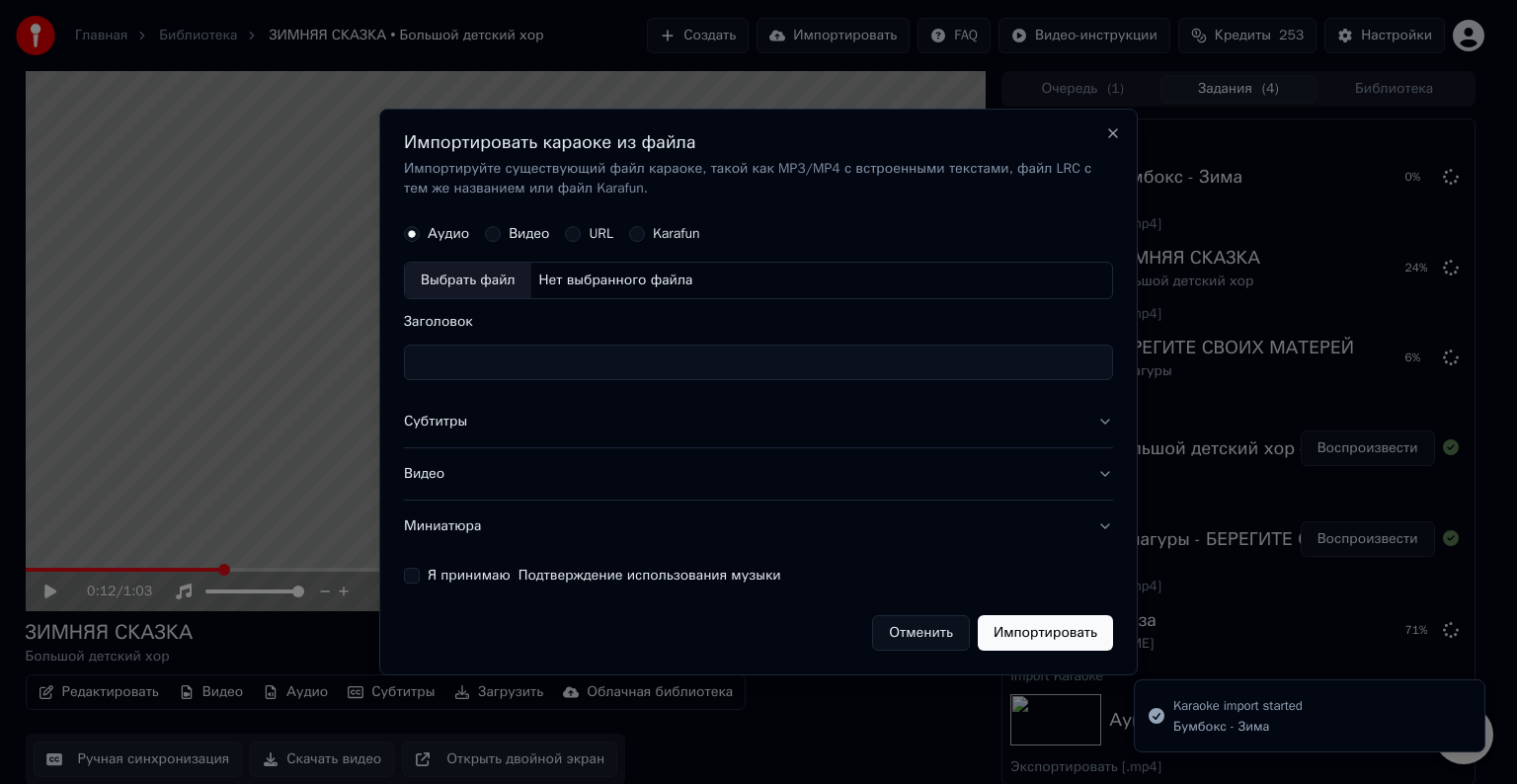 click on "Выбрать файл" at bounding box center (468, 280) 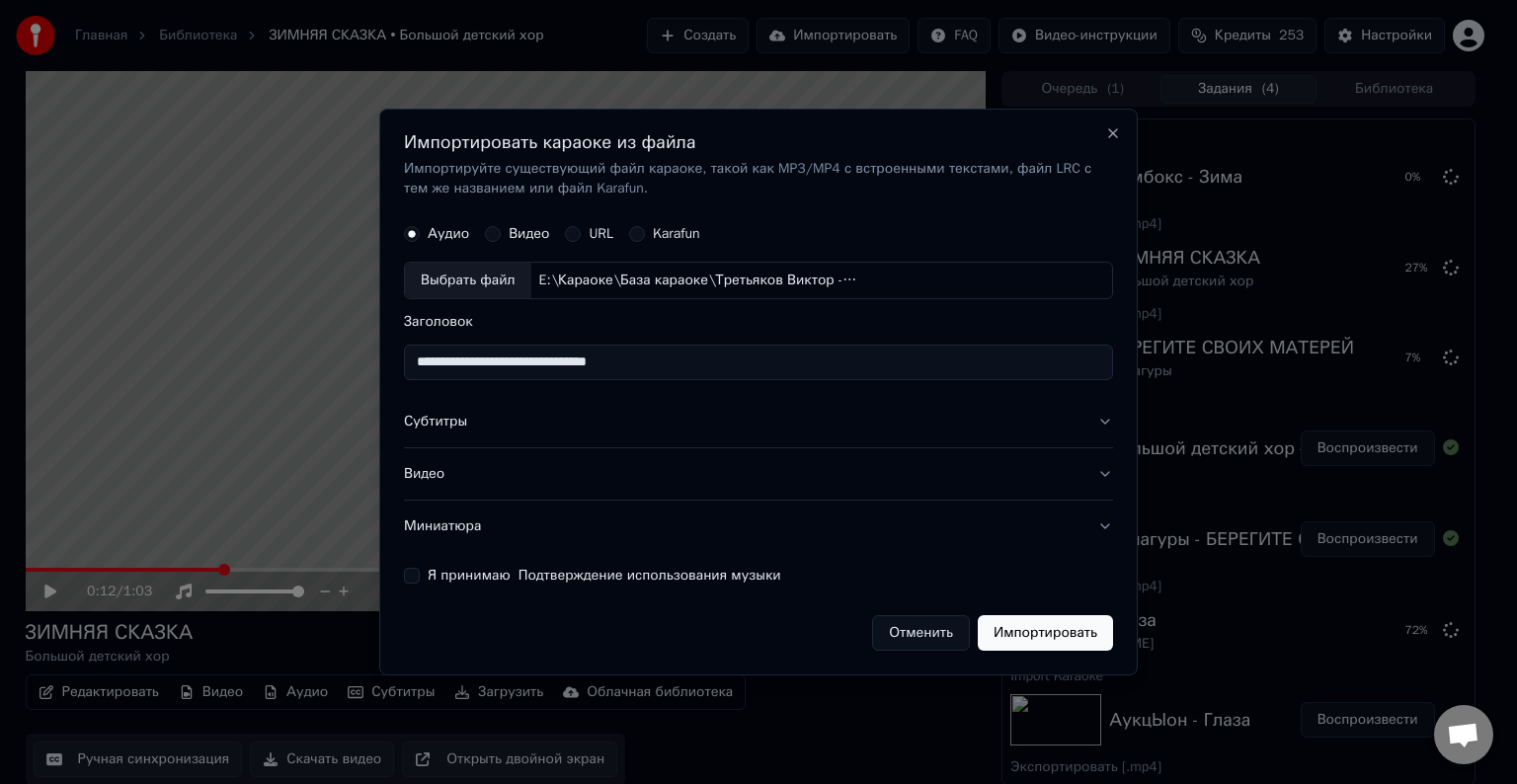 click on "**********" at bounding box center (758, 362) 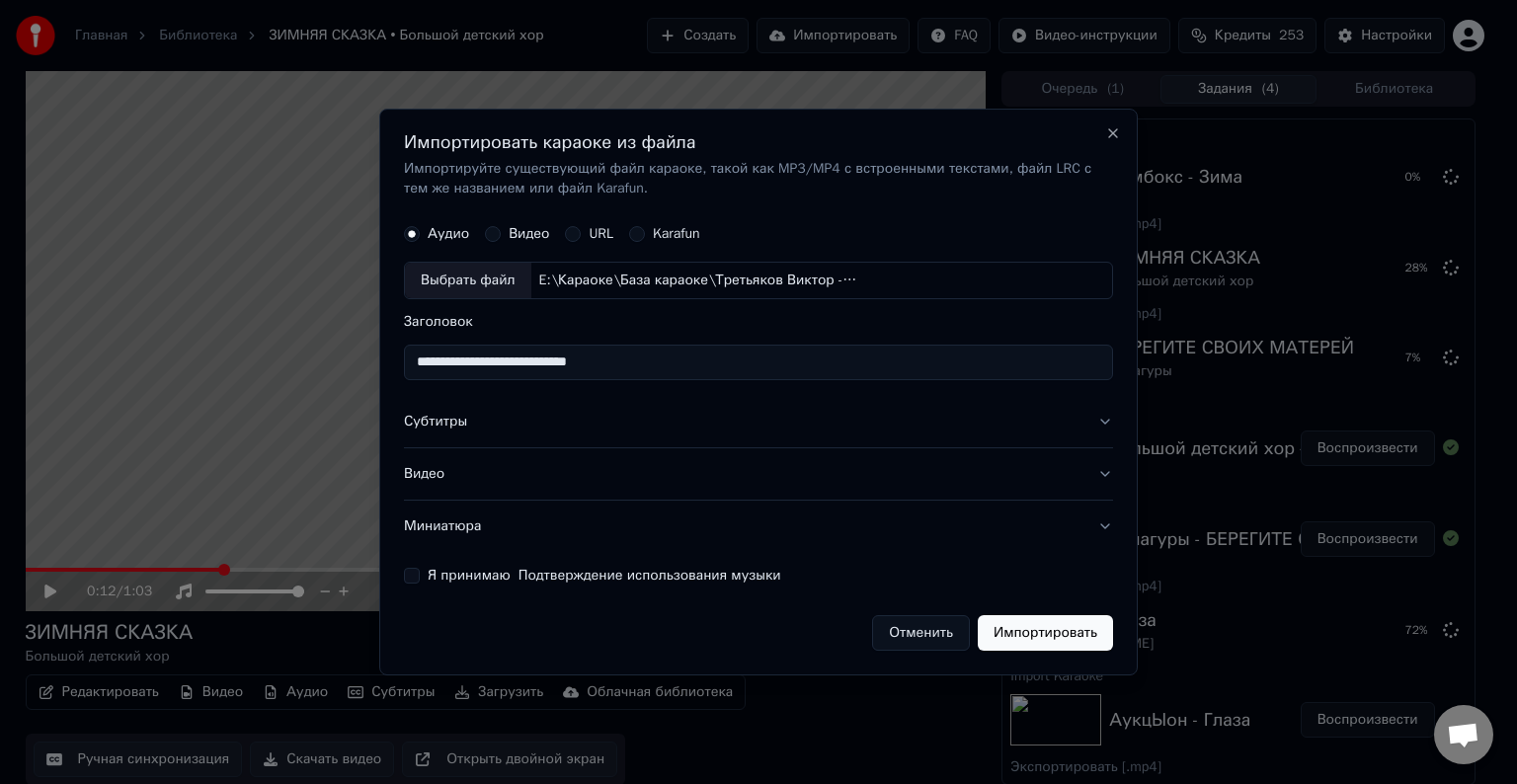 type on "**********" 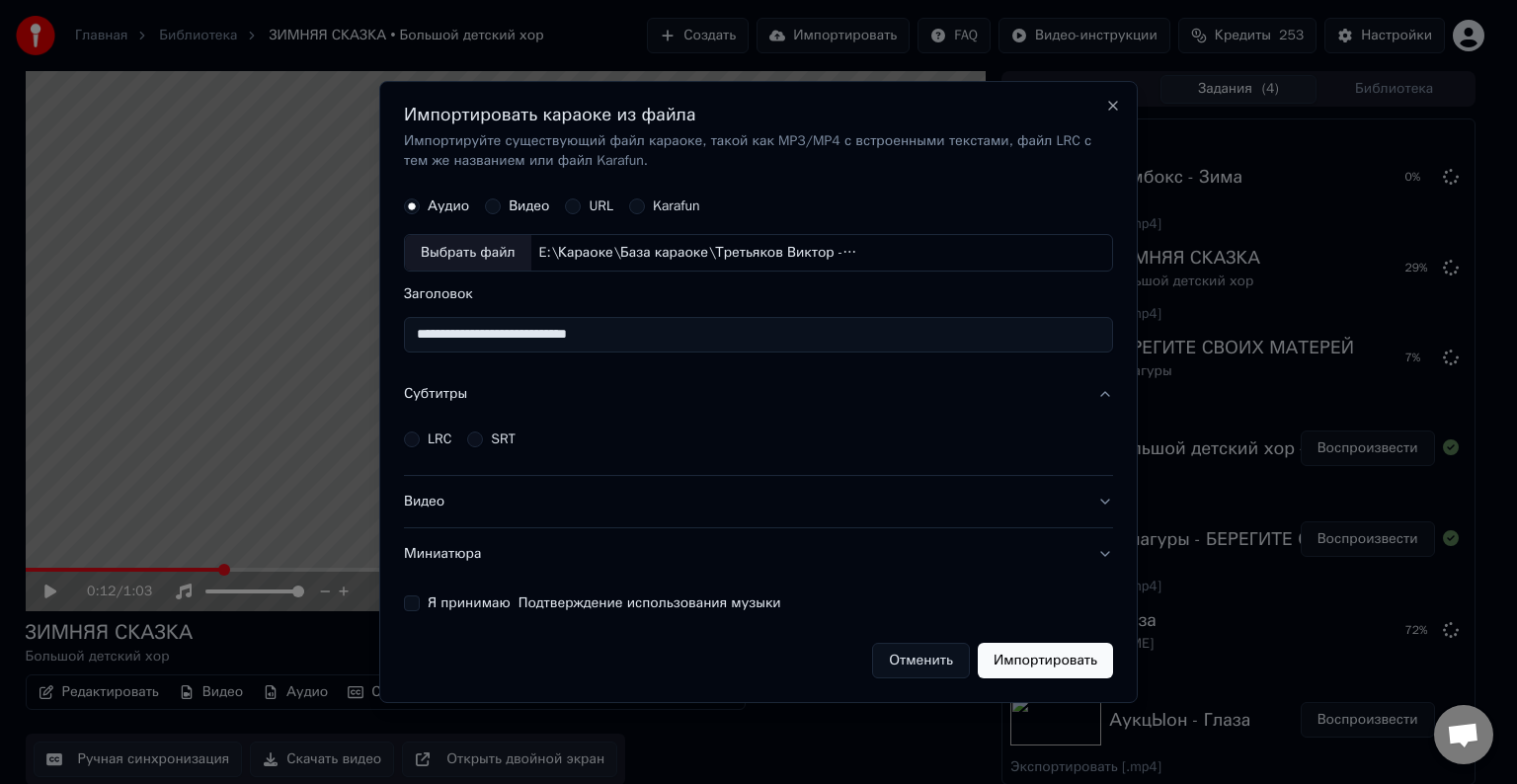 click on "LRC" at bounding box center [439, 439] 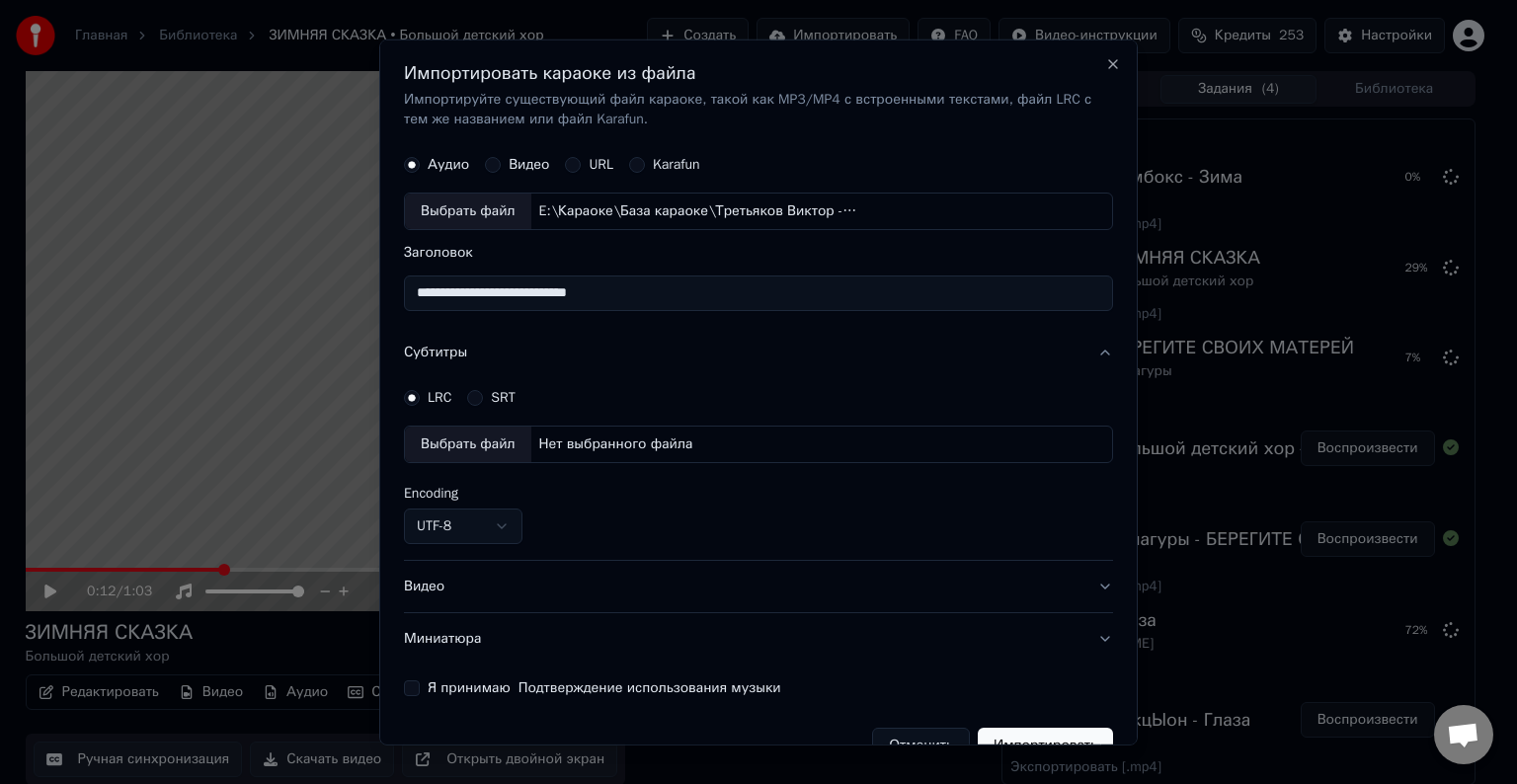 click on "Выбрать файл" at bounding box center (468, 444) 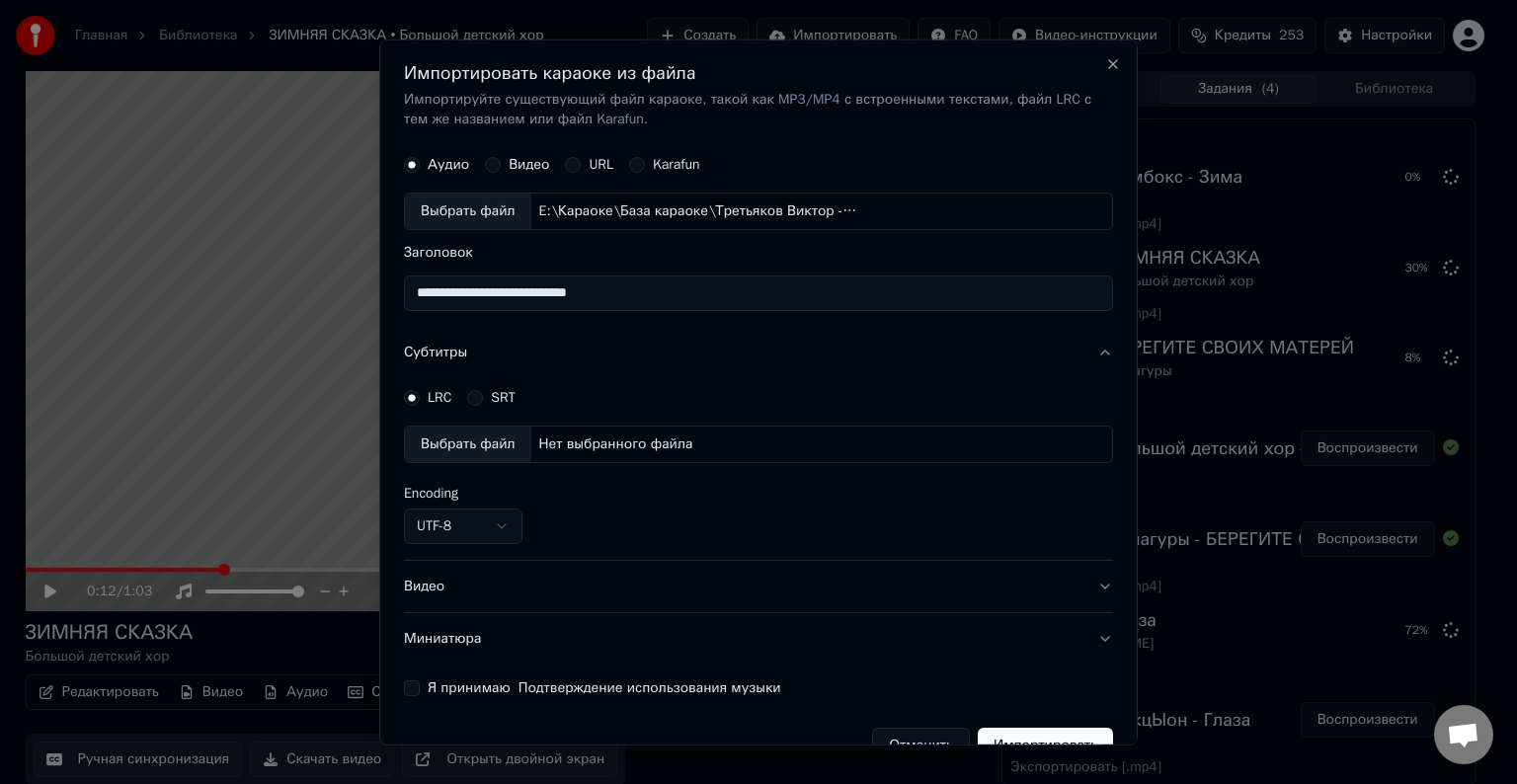 select on "**********" 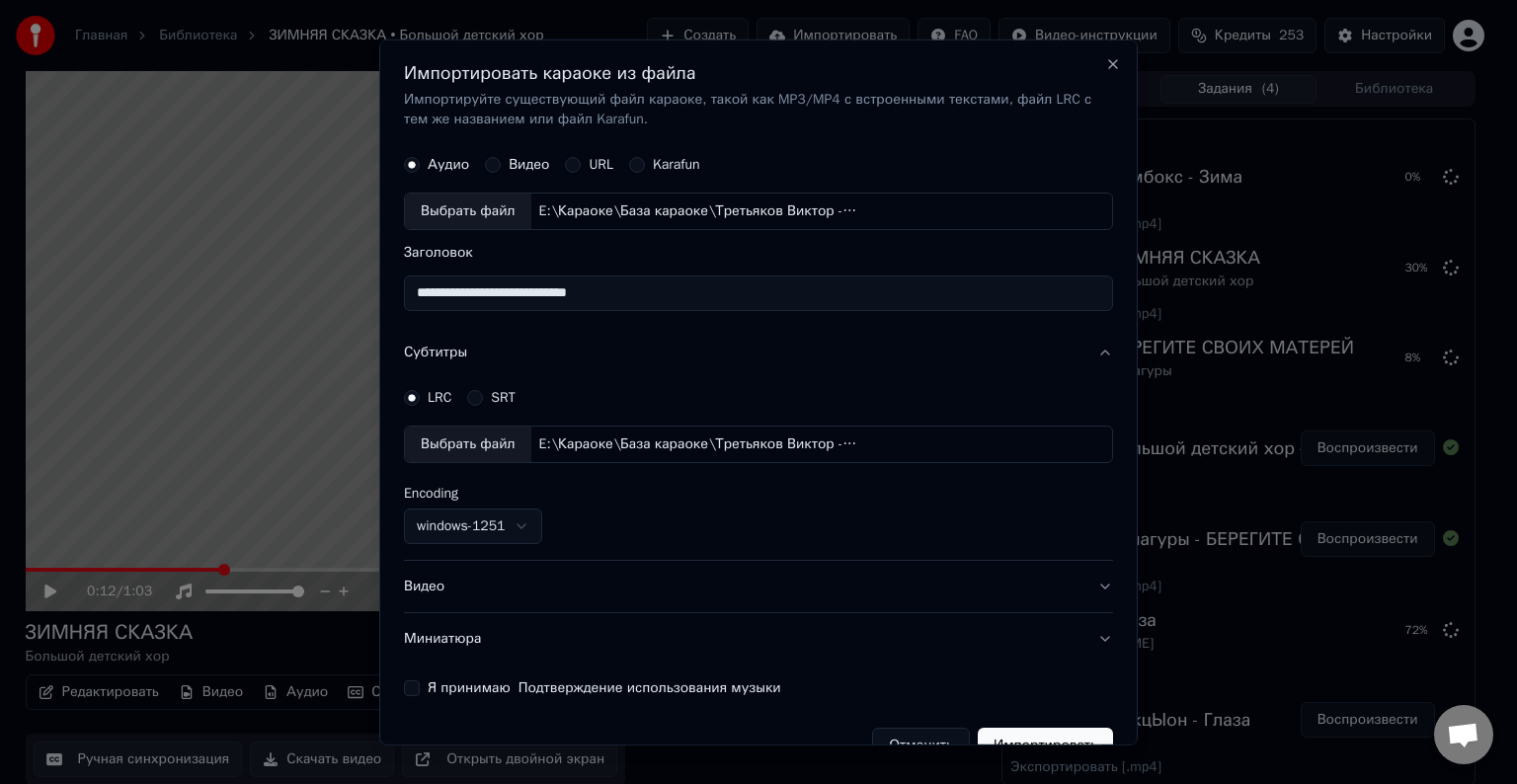 click on "Видео" at bounding box center (758, 587) 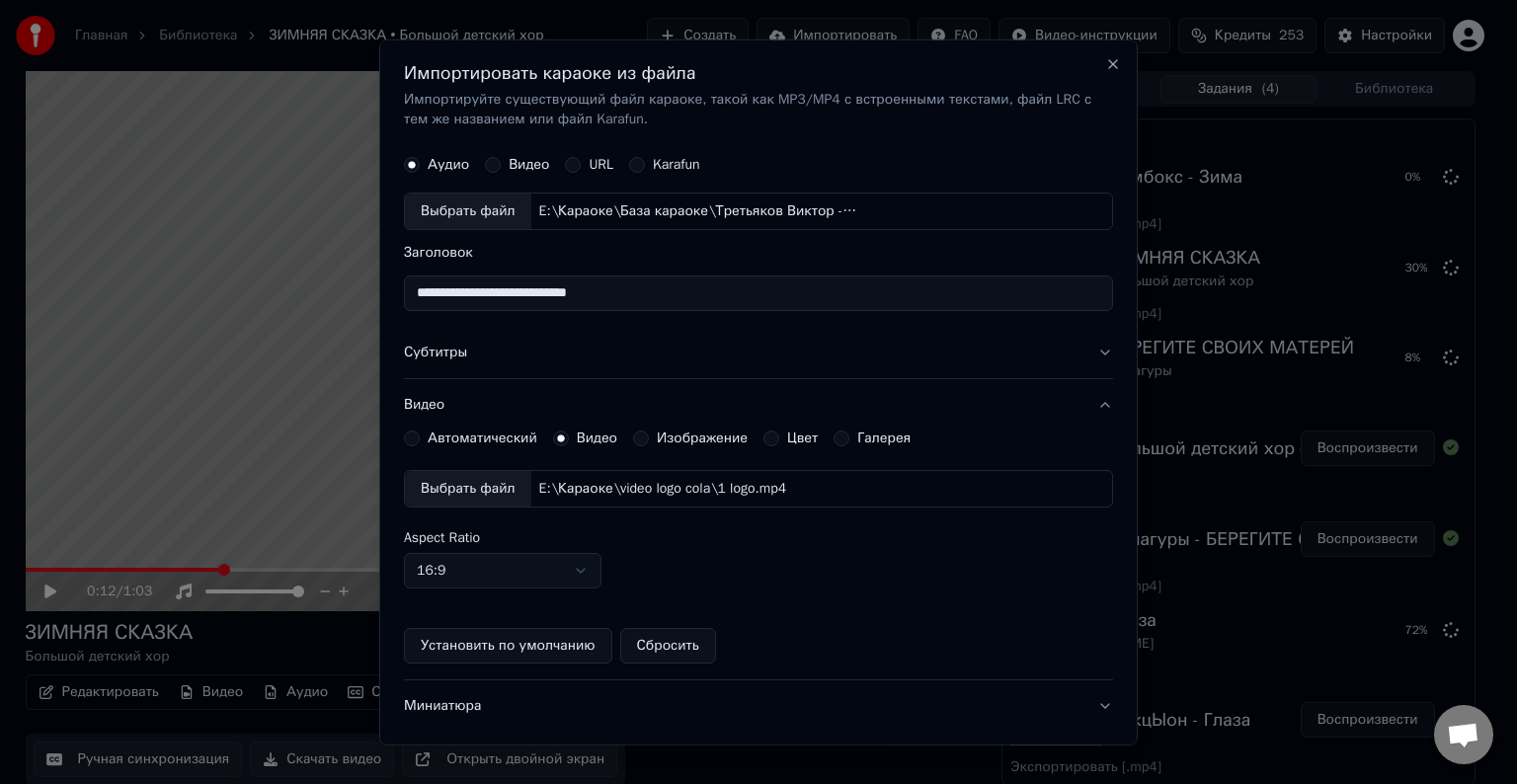 click on "Выбрать файл" at bounding box center [468, 489] 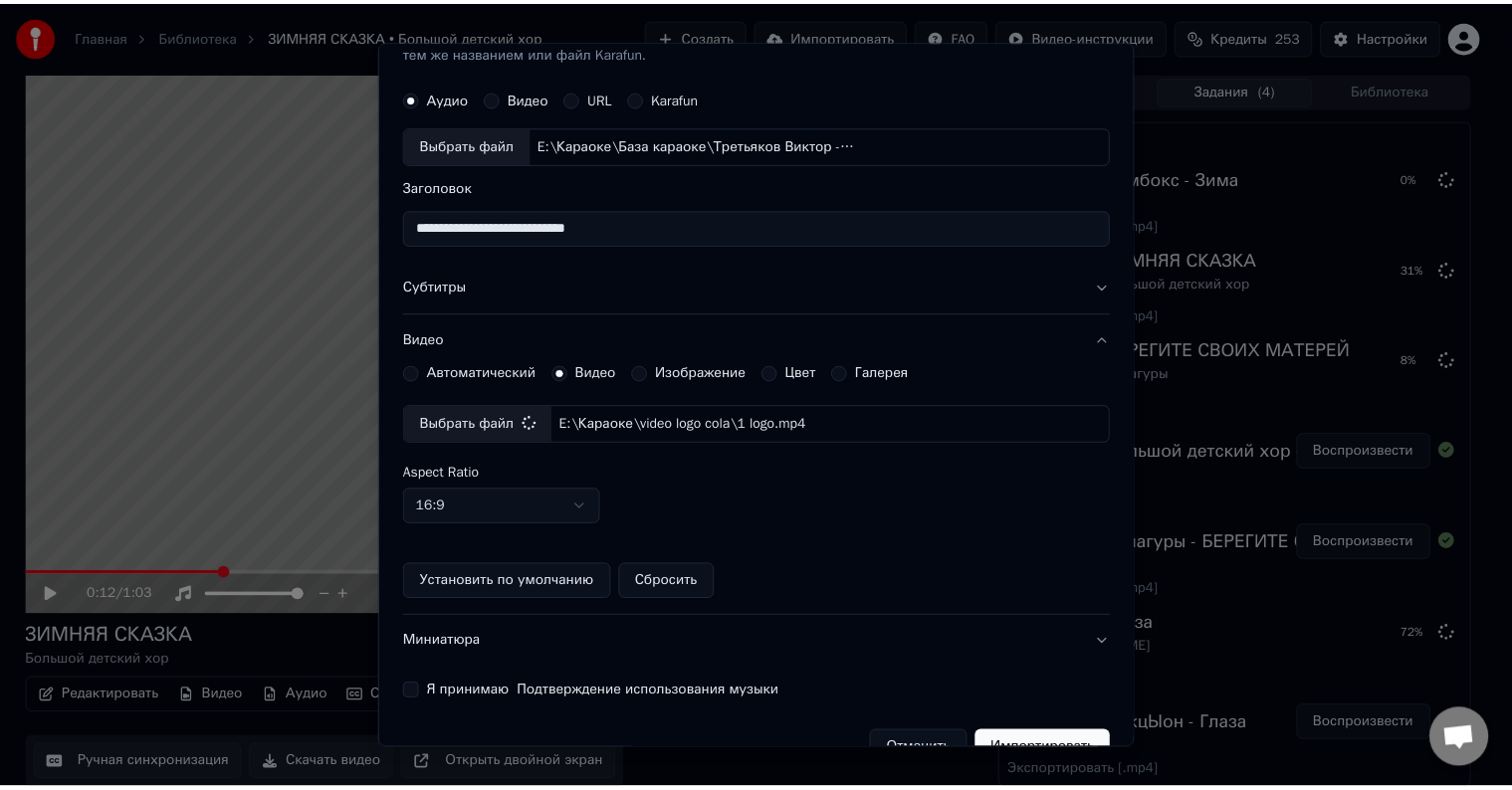scroll, scrollTop: 108, scrollLeft: 0, axis: vertical 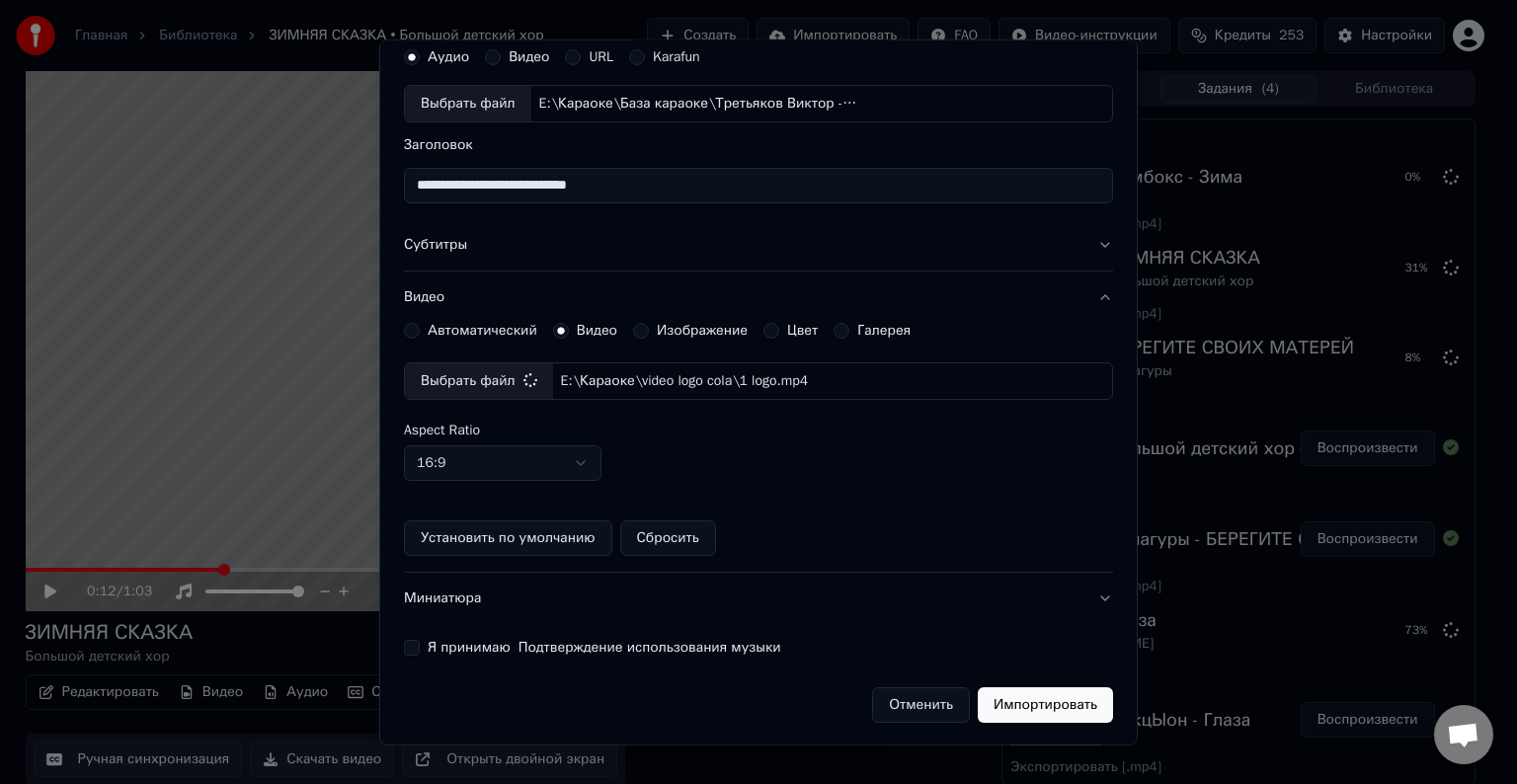click on "Я принимаю   Подтверждение использования музыки" at bounding box center (412, 648) 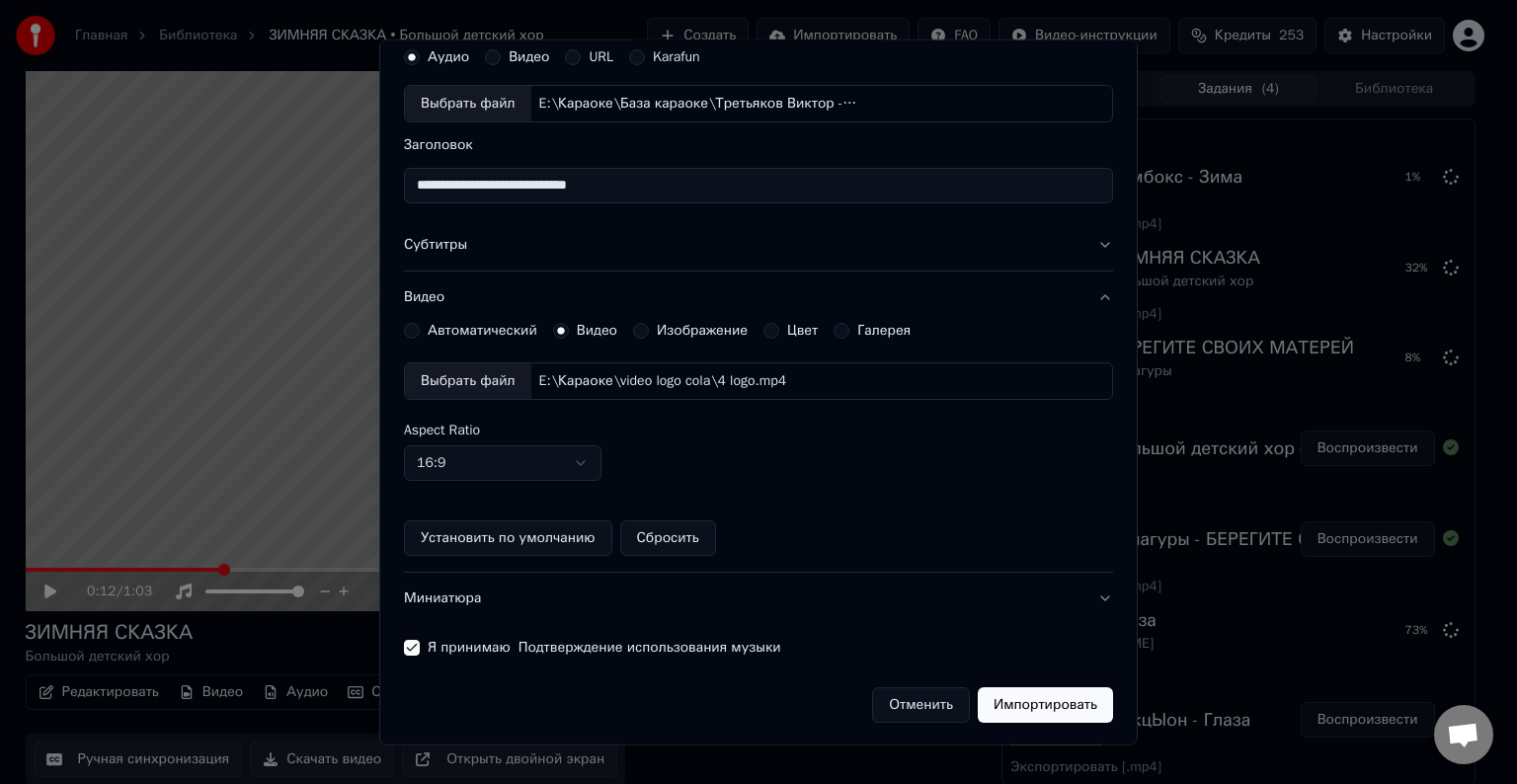 click on "Импортировать" at bounding box center [1045, 705] 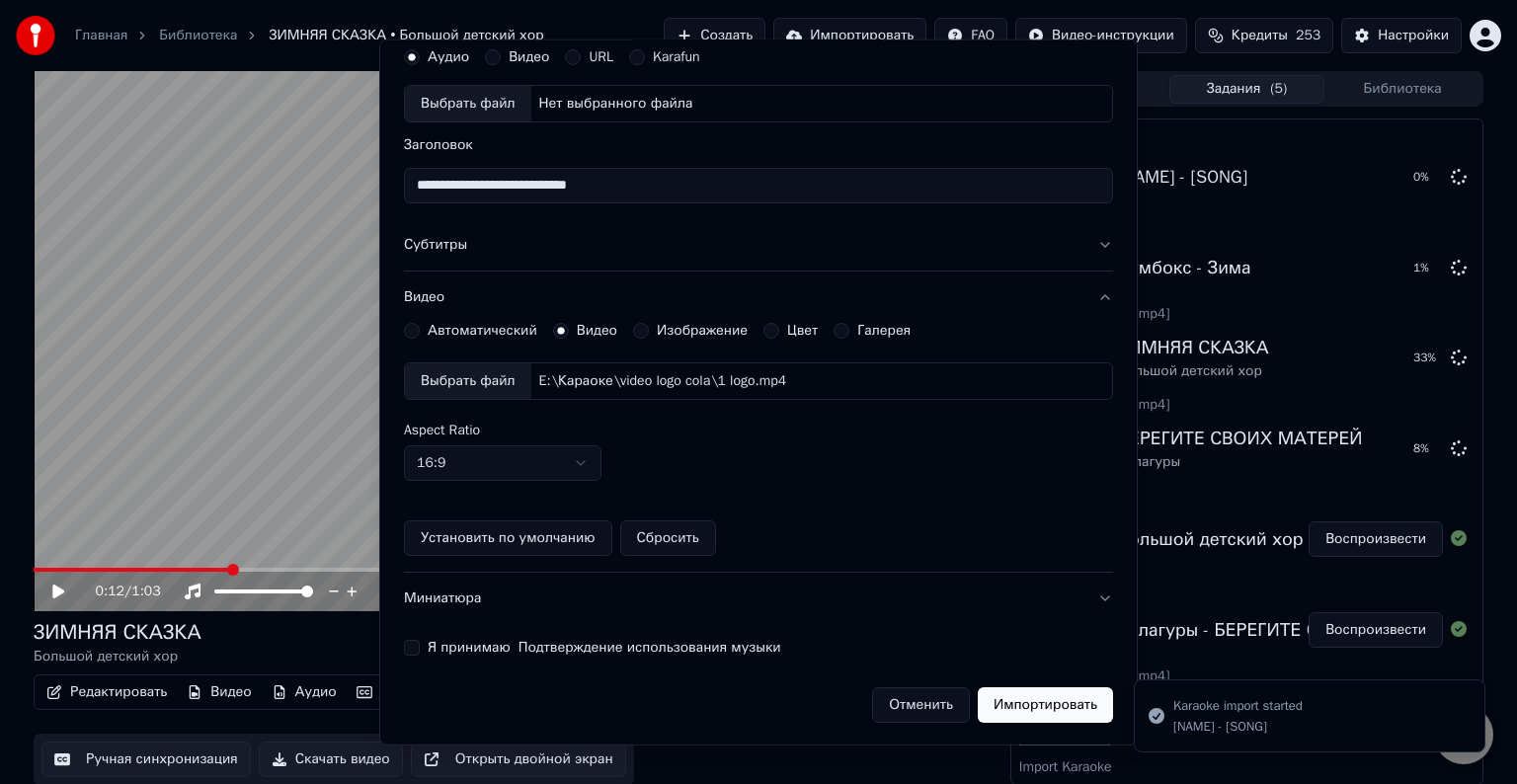 type 